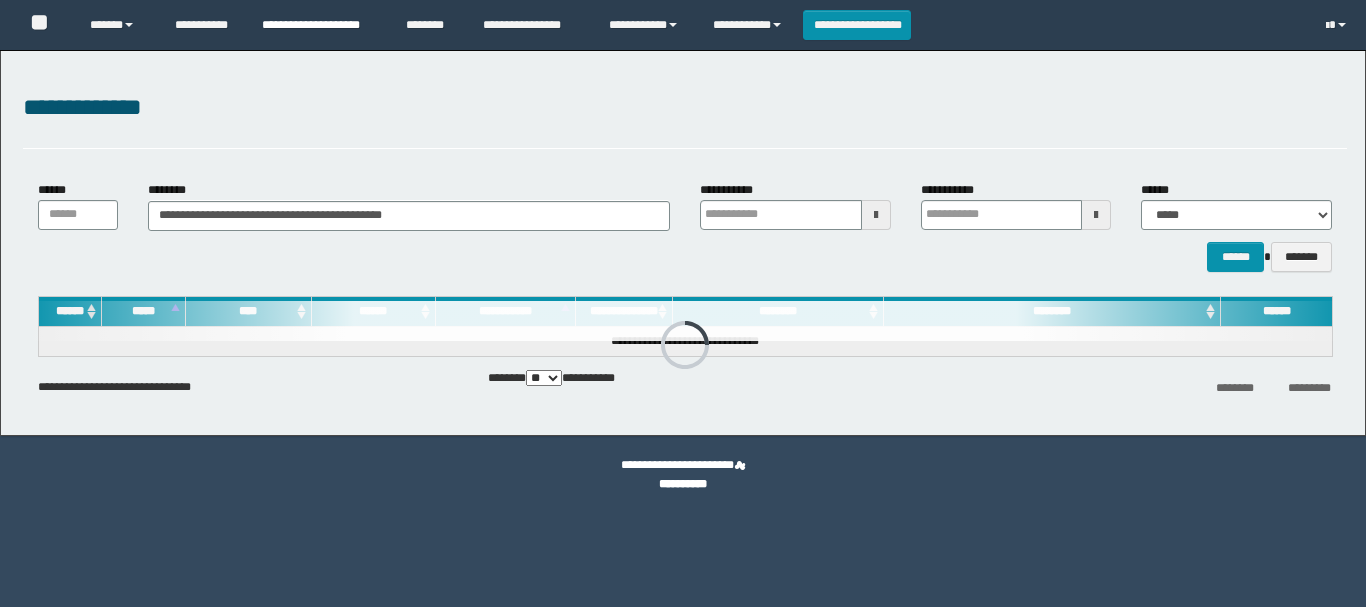scroll, scrollTop: 0, scrollLeft: 0, axis: both 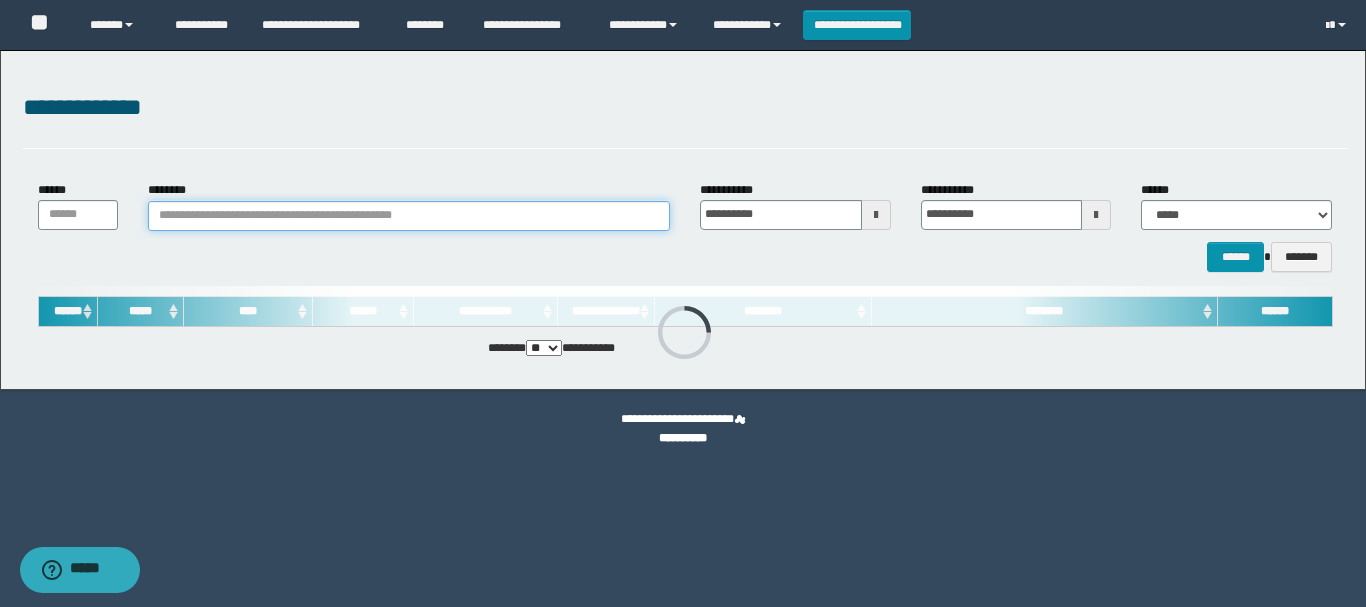 click on "********" at bounding box center (409, 216) 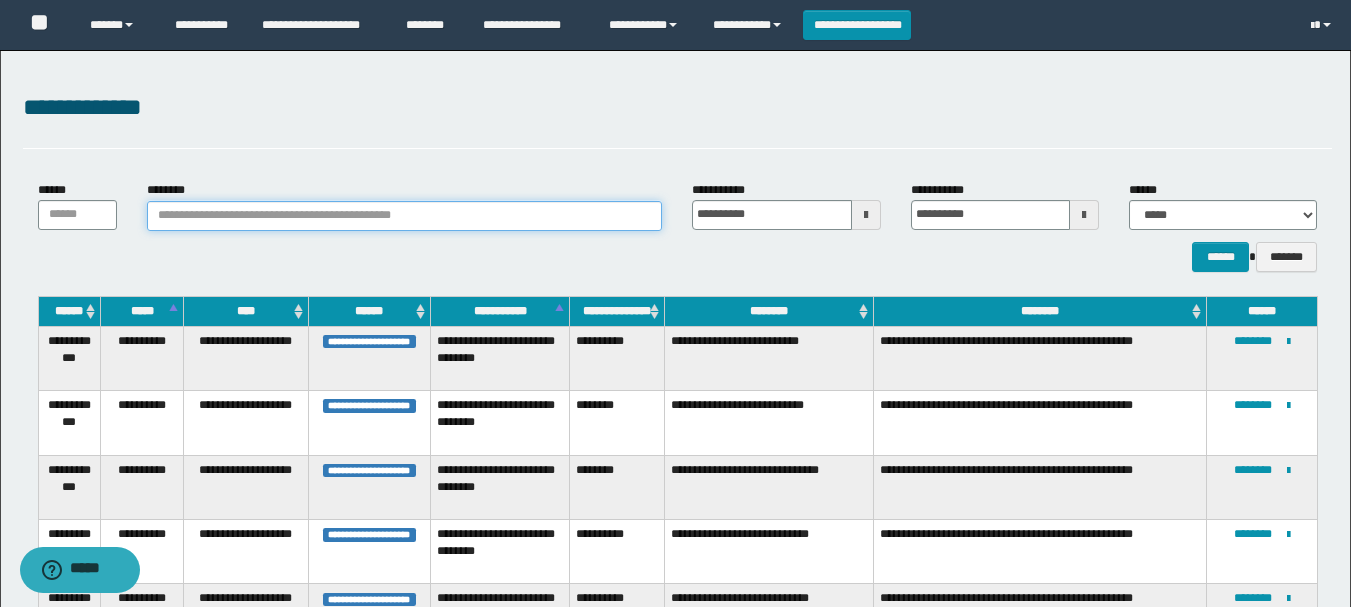 paste on "********" 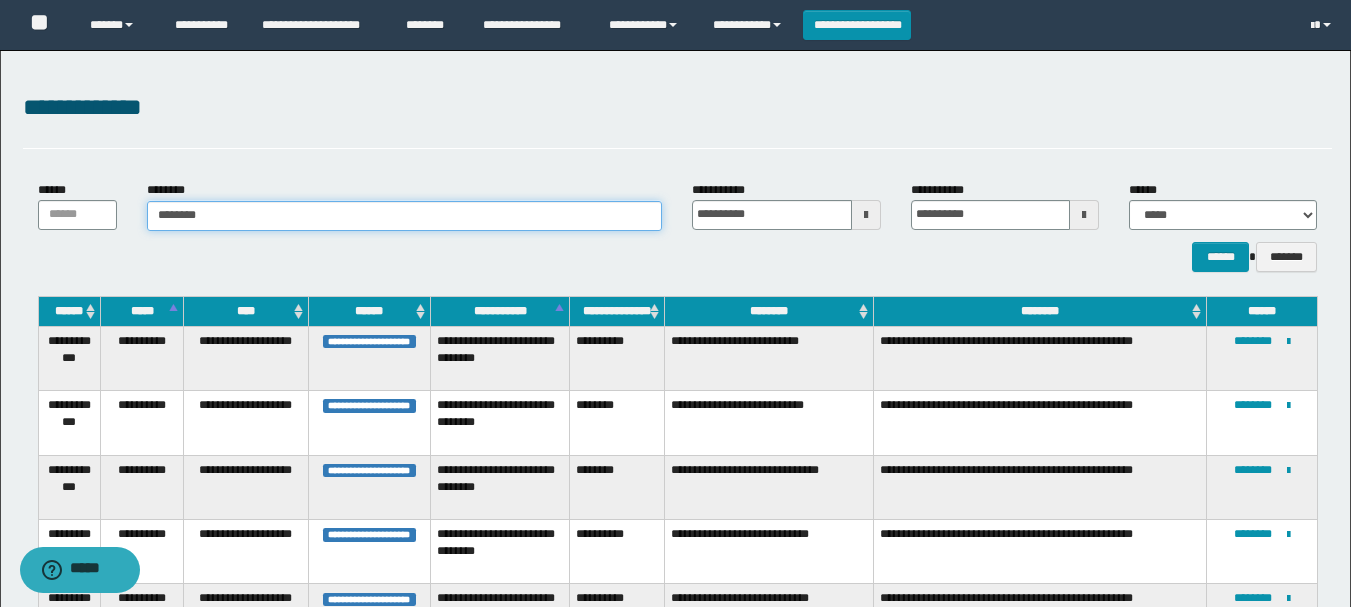 type on "********" 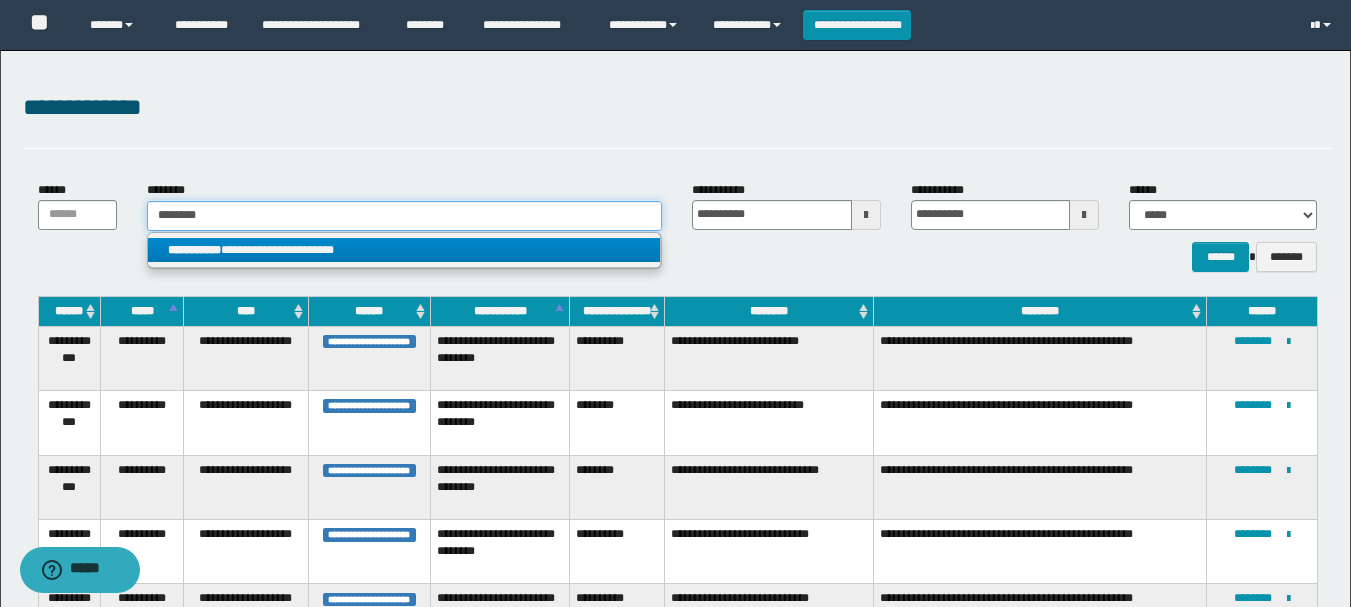 type on "********" 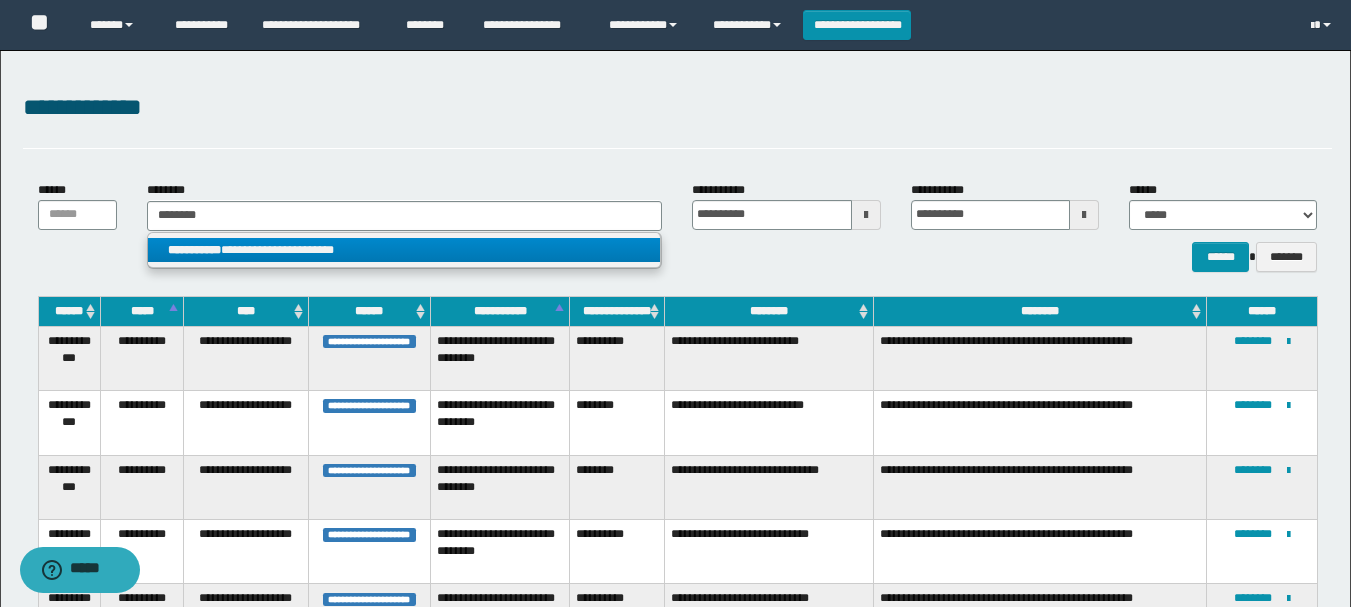 click on "**********" at bounding box center [404, 250] 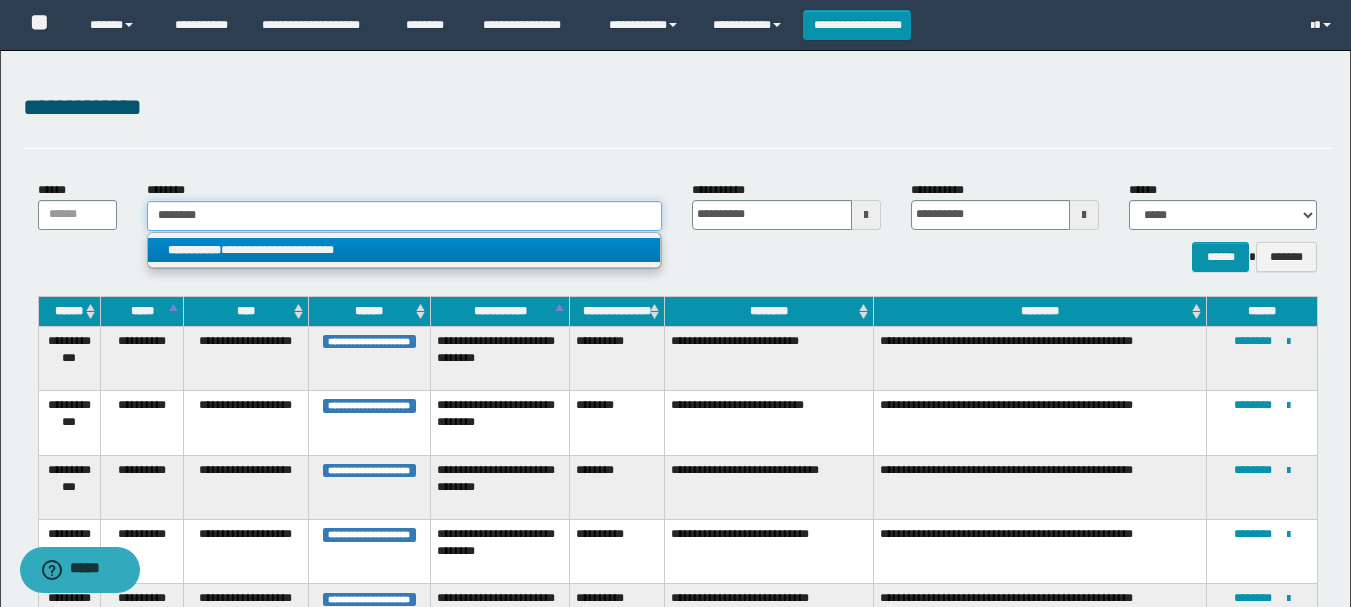type 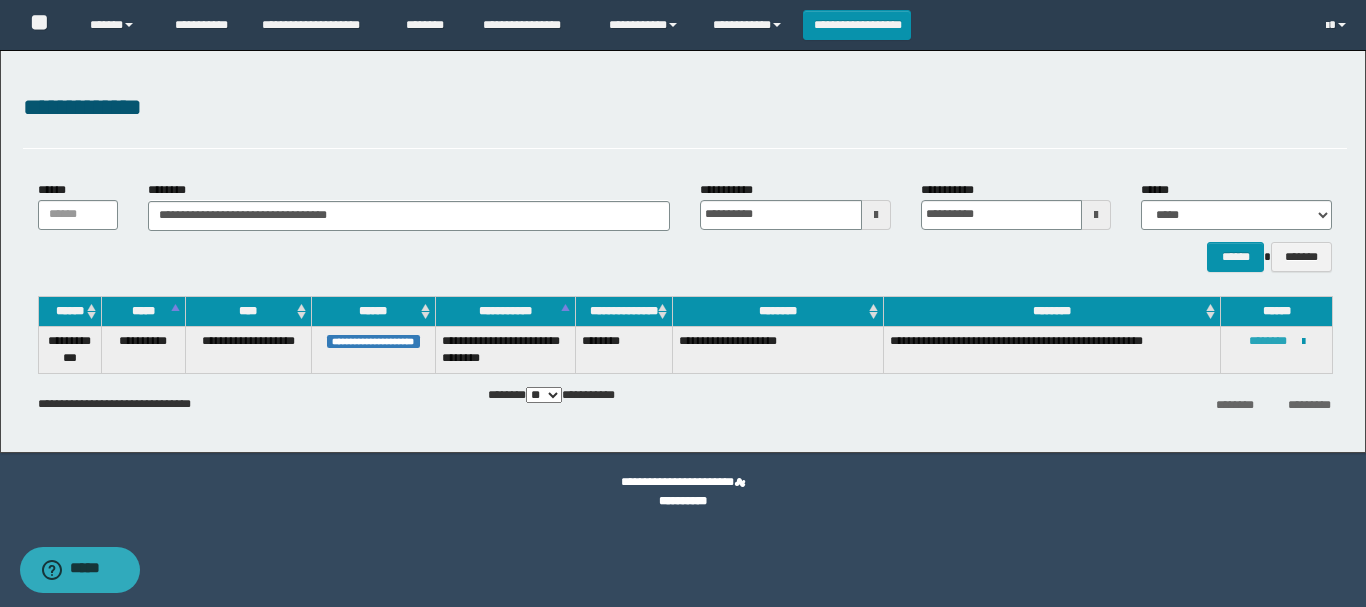 click on "********" at bounding box center [1268, 341] 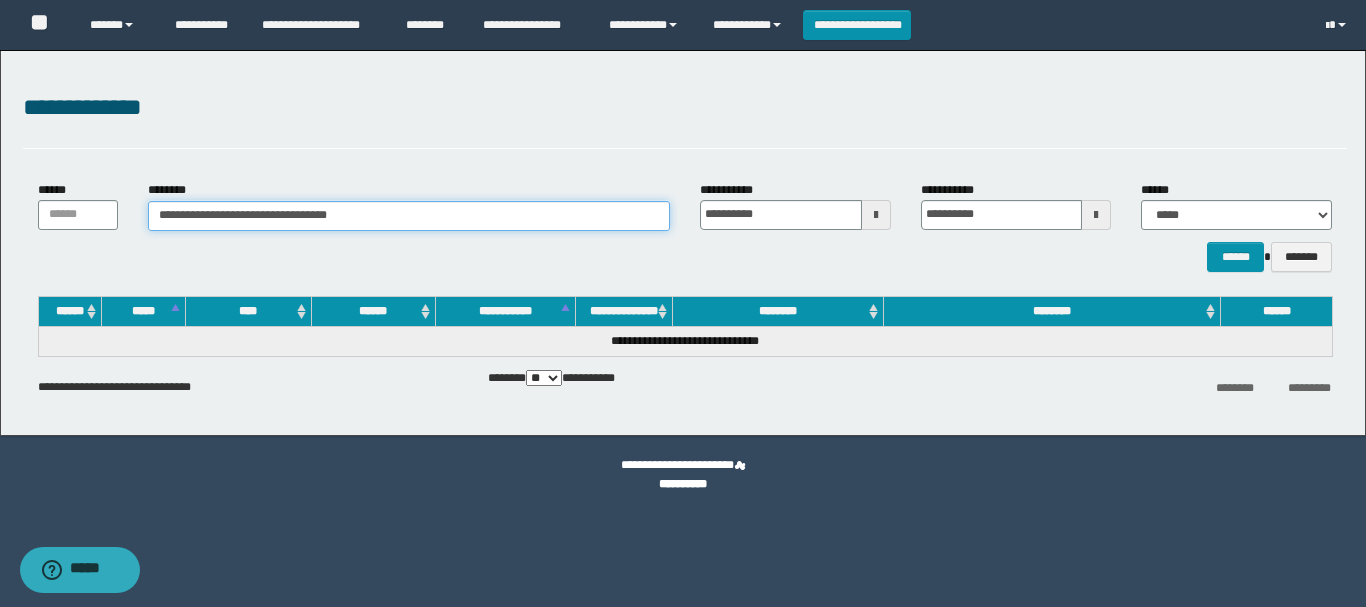 click on "**********" at bounding box center [409, 216] 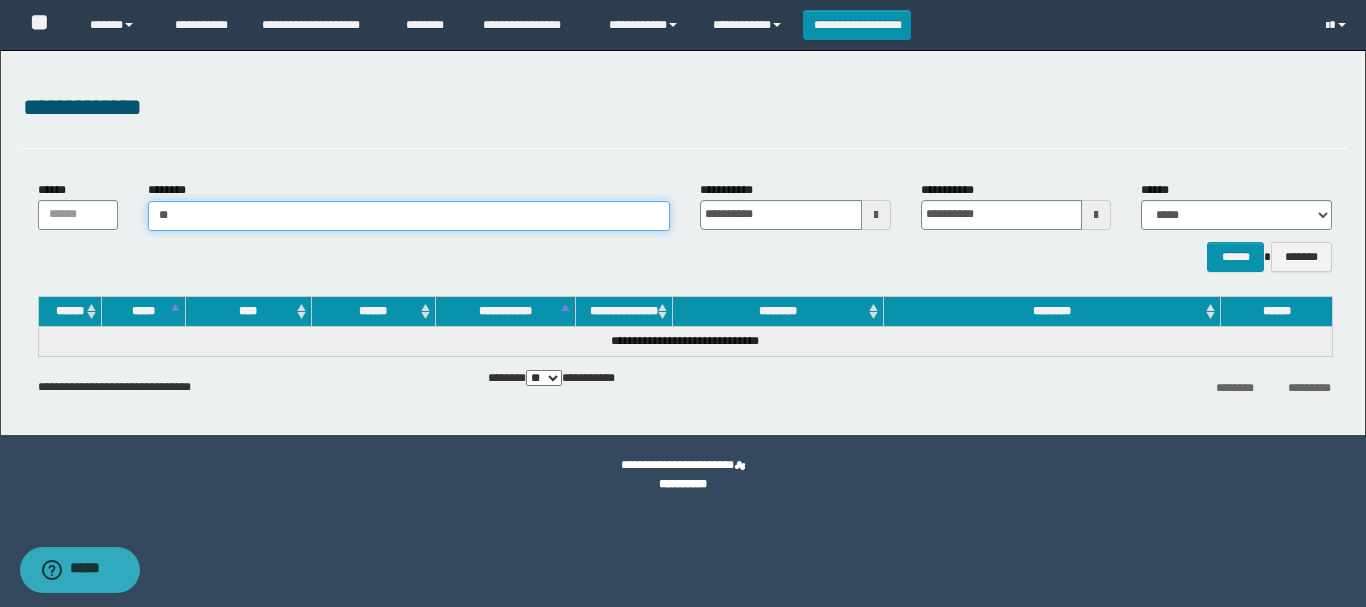 type on "*" 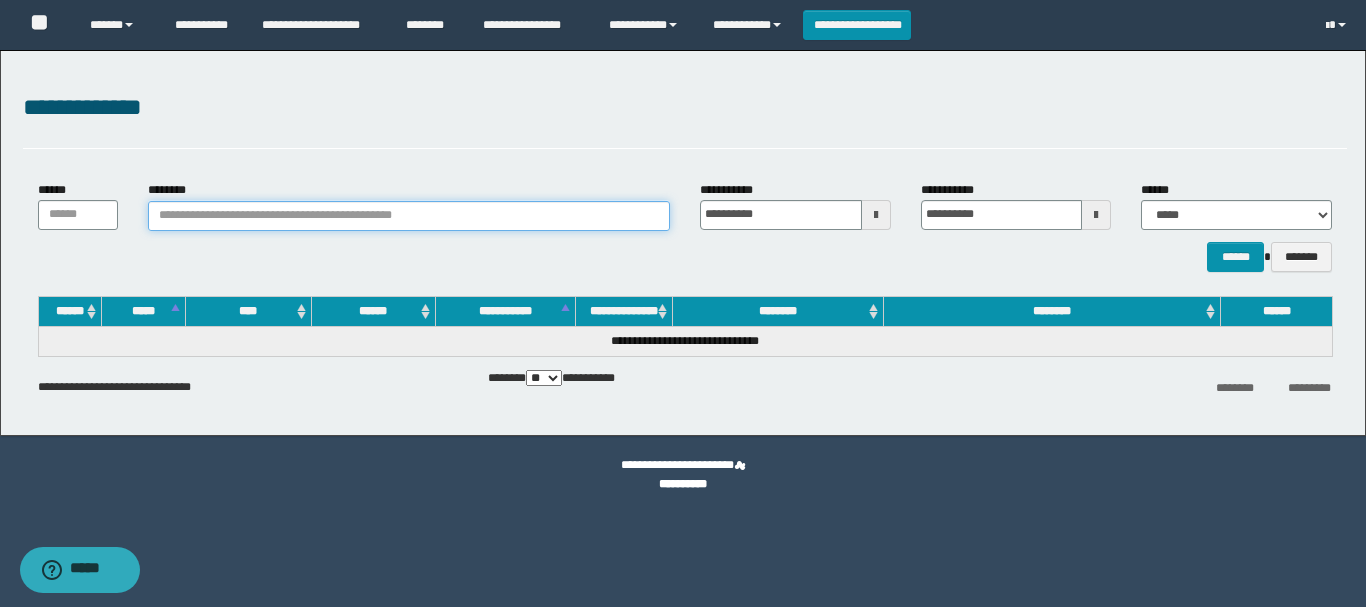 paste on "**********" 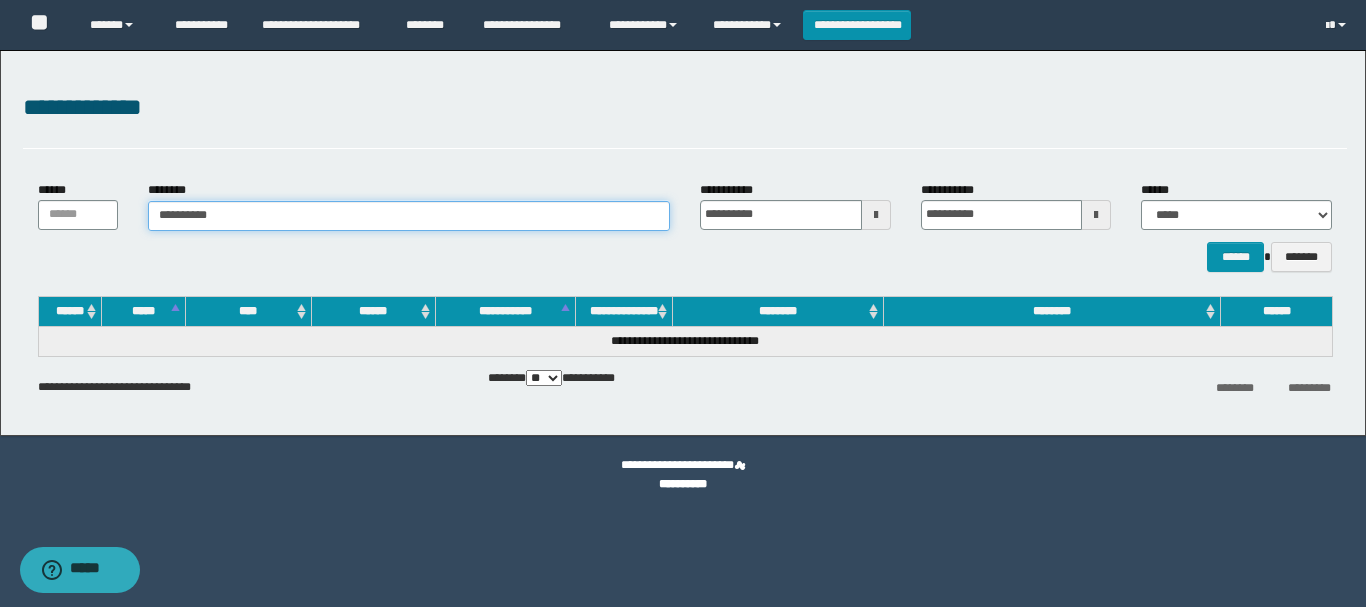 type on "**********" 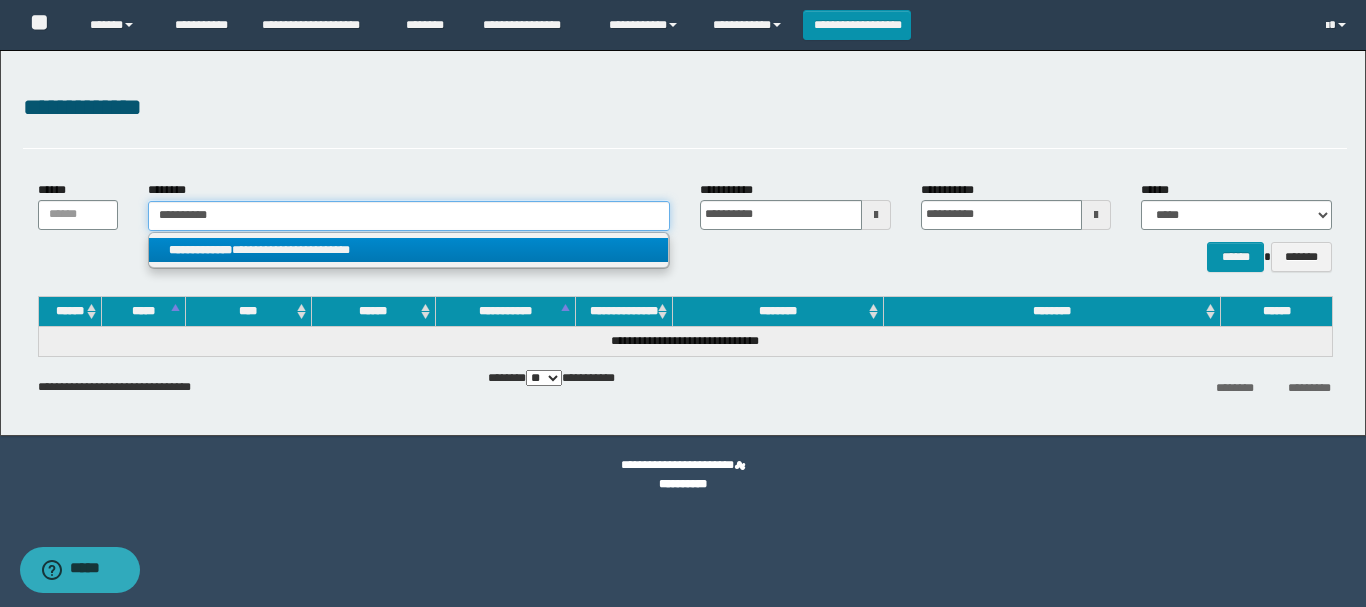 type on "**********" 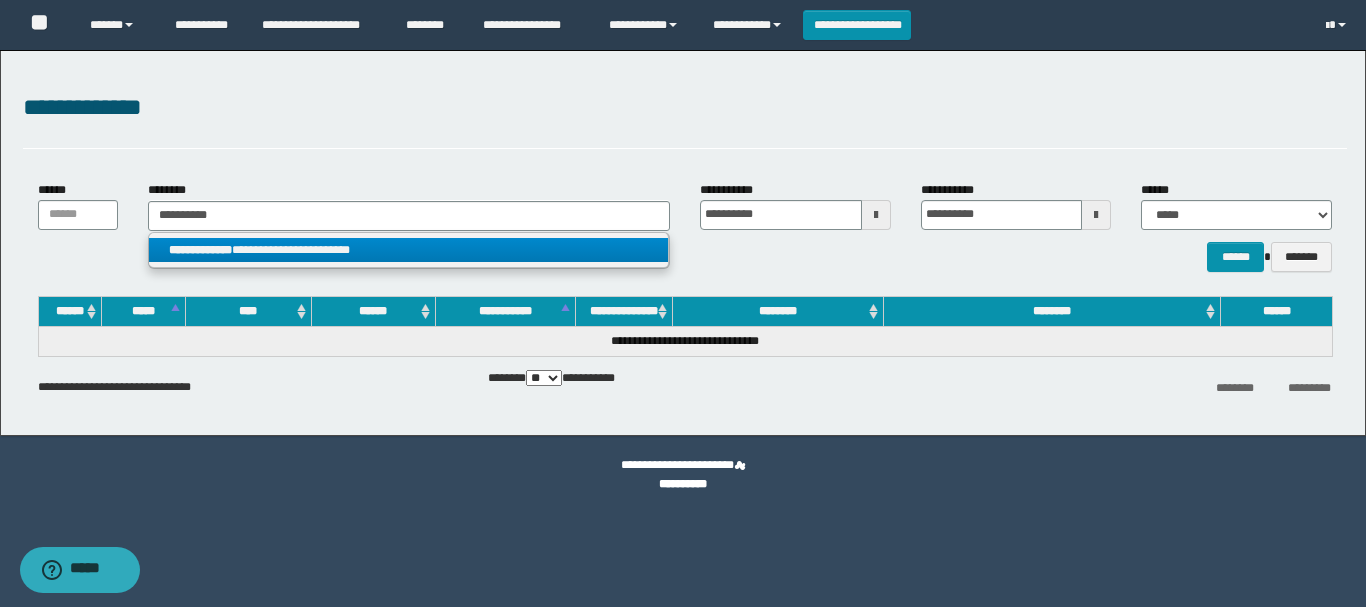 click on "**********" at bounding box center (408, 250) 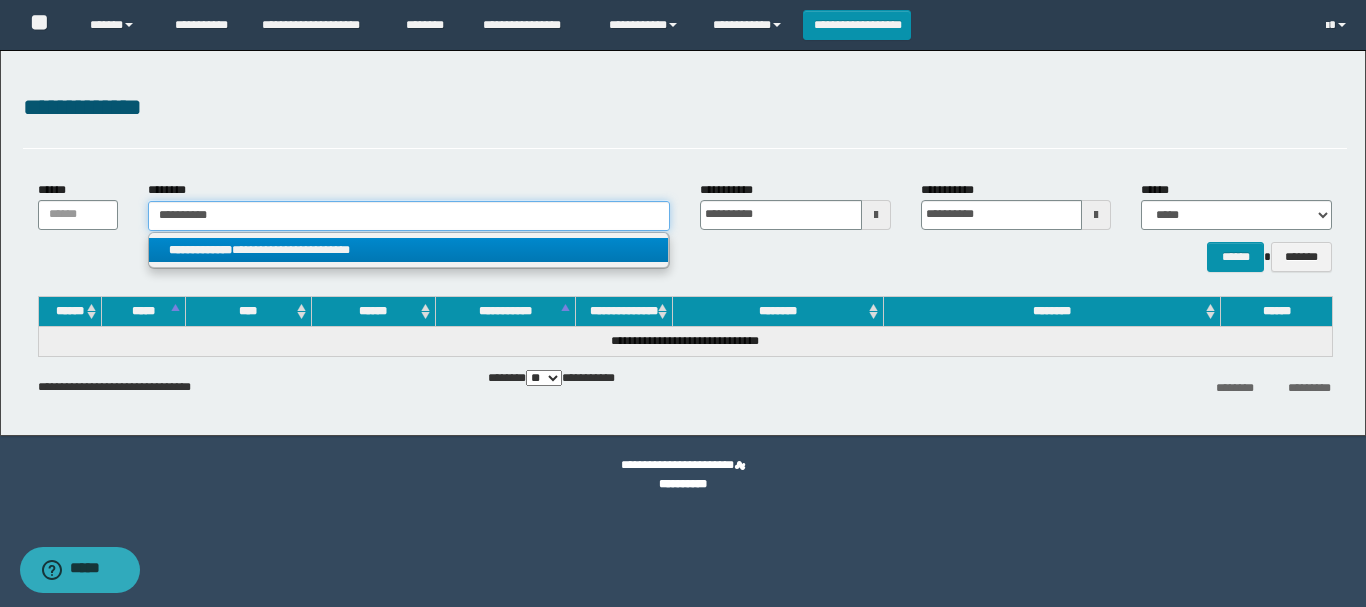 type 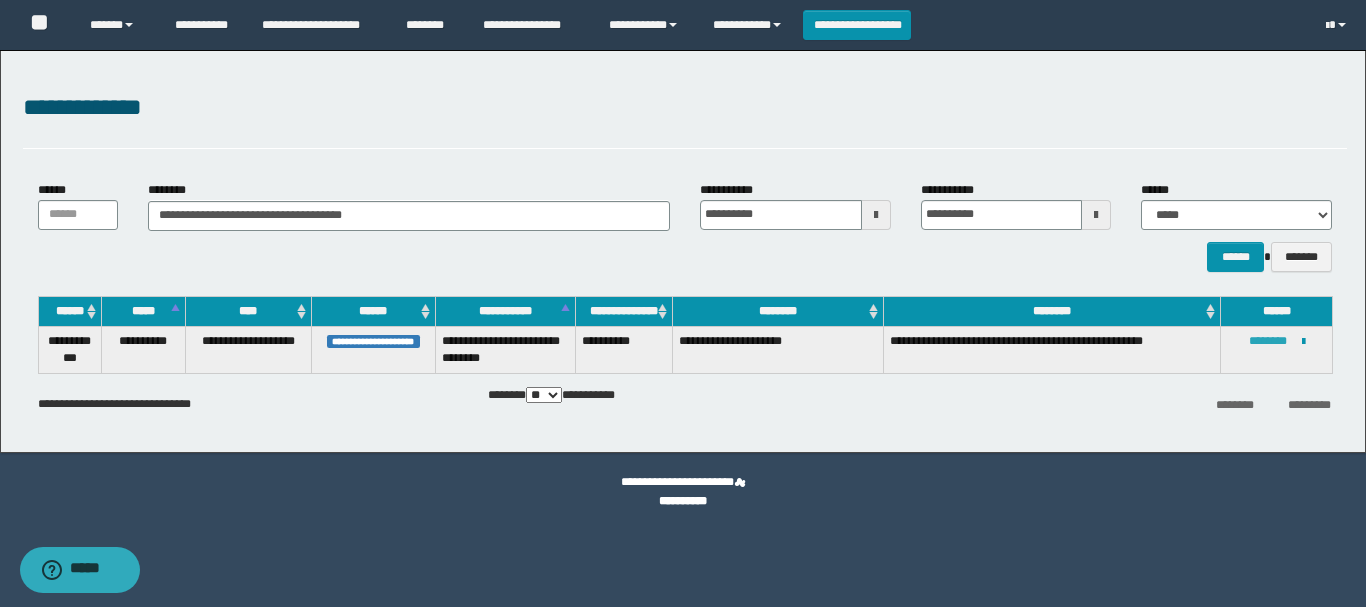 click on "********" at bounding box center (1268, 341) 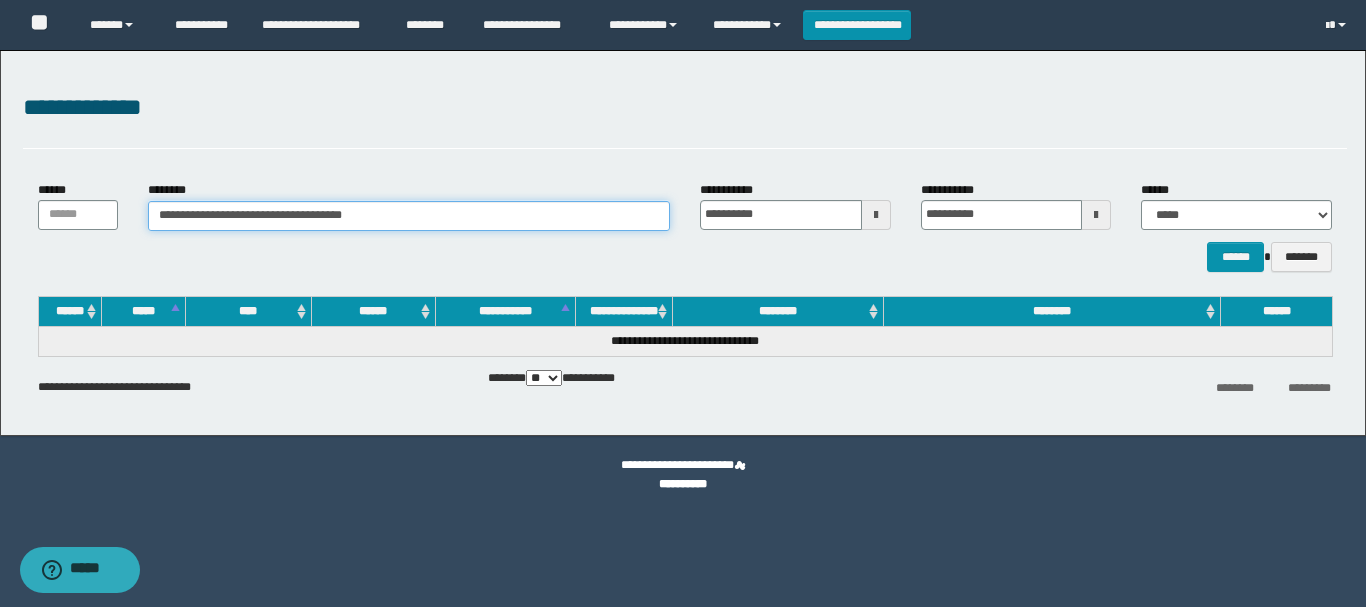click on "**********" at bounding box center (409, 216) 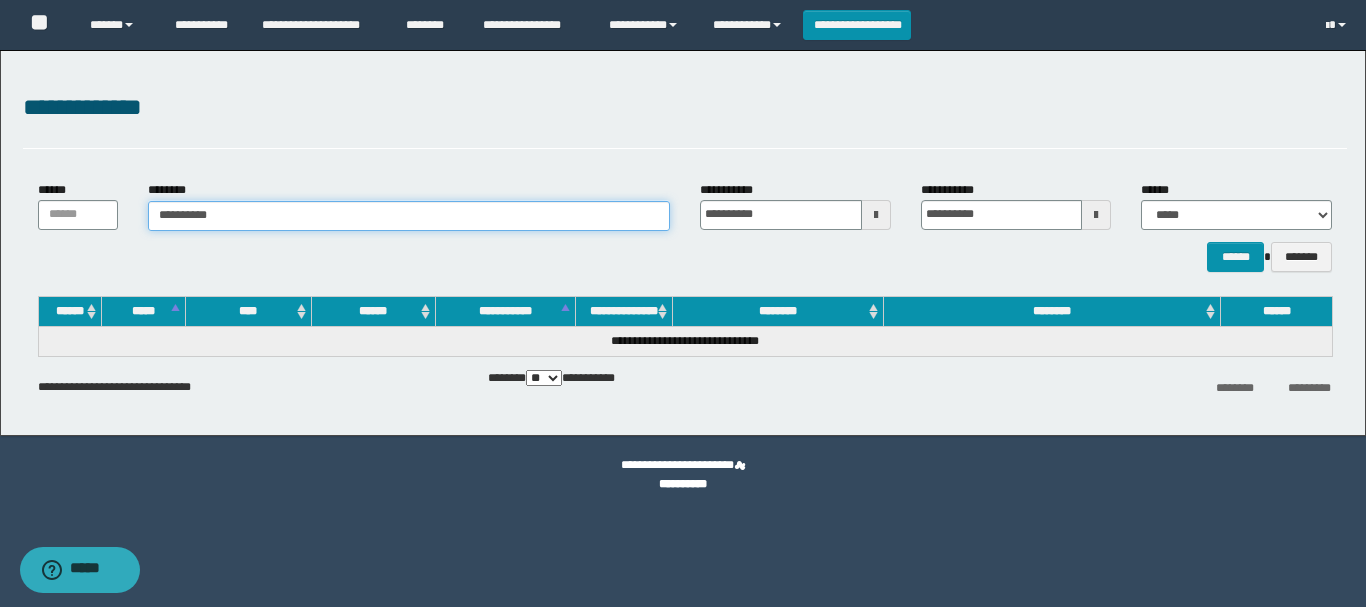 type on "**********" 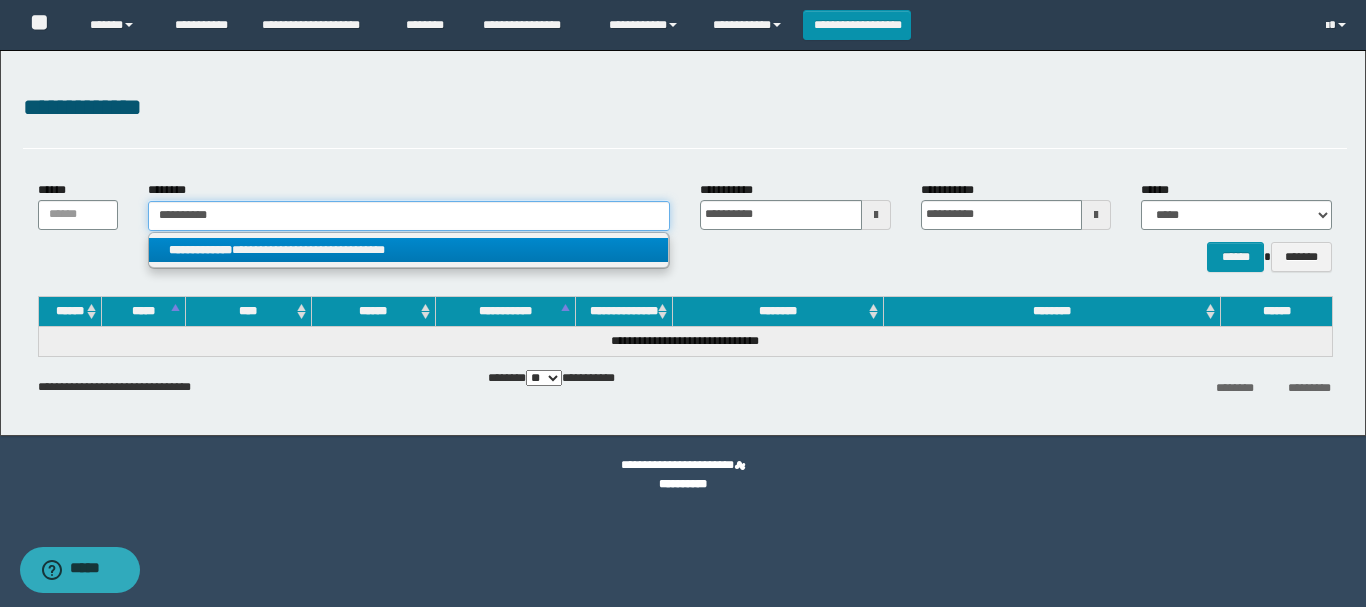 type on "**********" 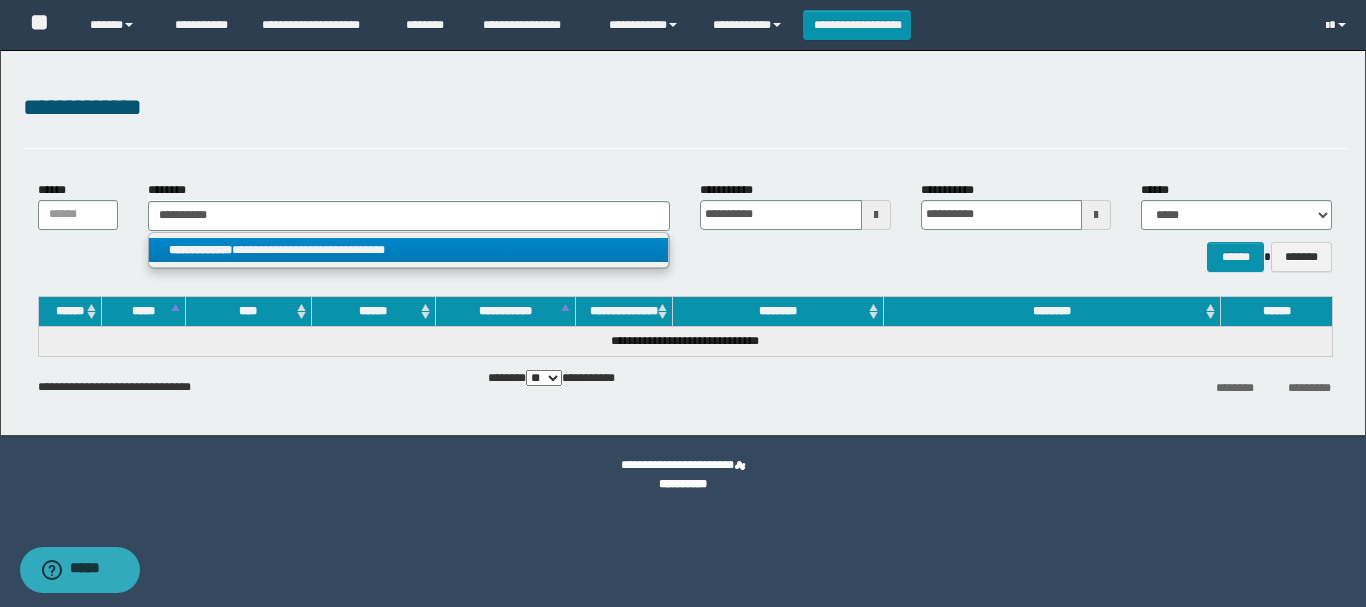 click on "**********" at bounding box center [408, 250] 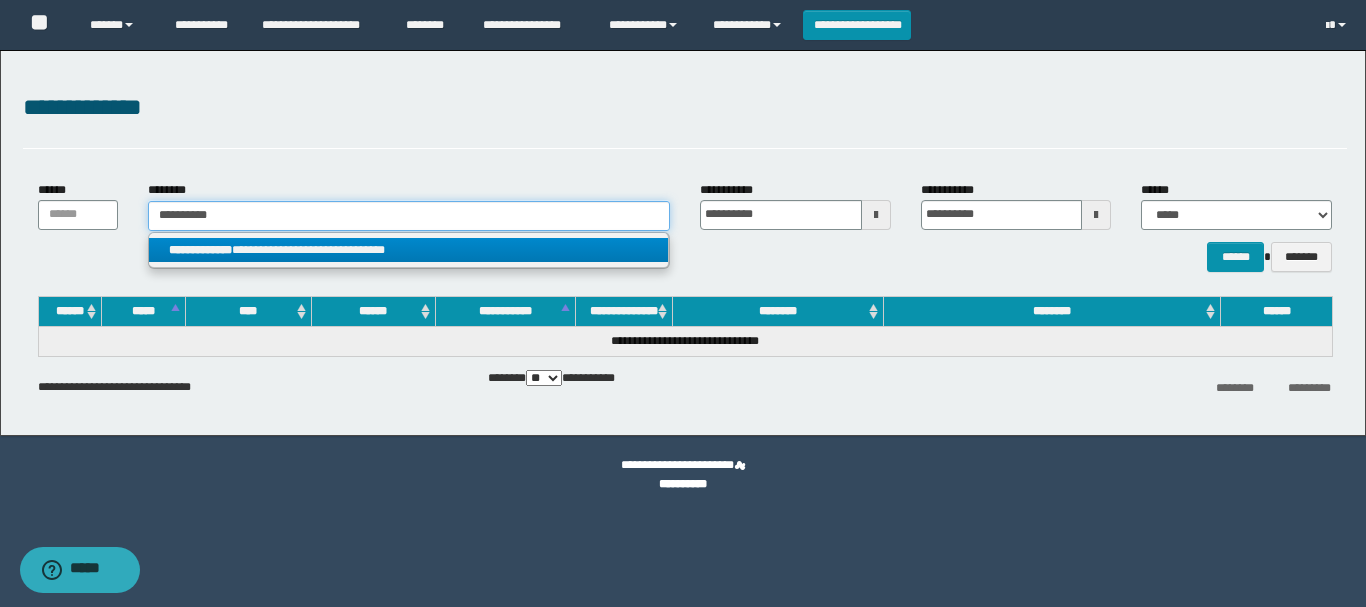 type 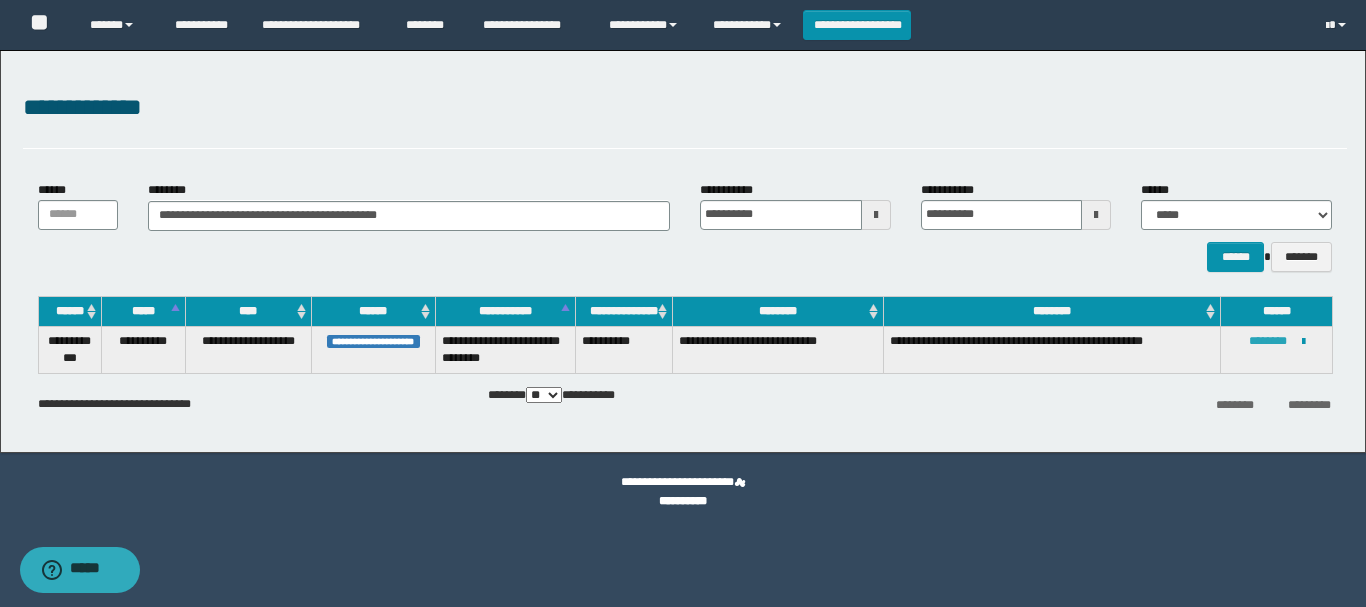 click on "********" at bounding box center (1268, 341) 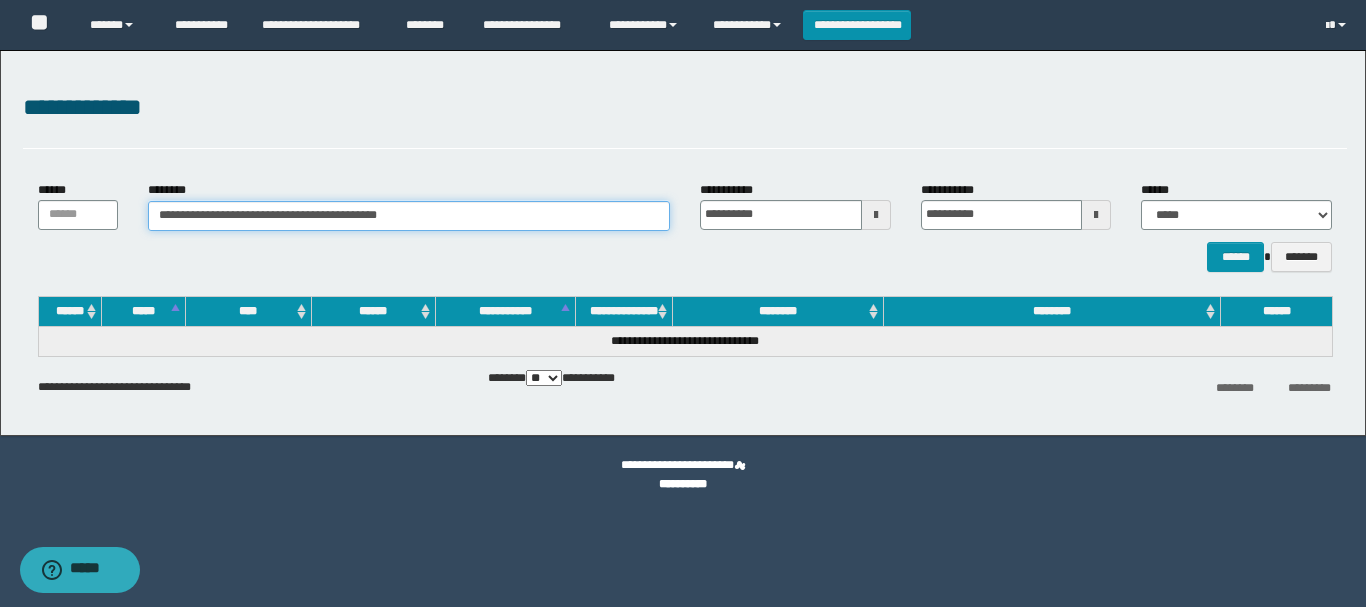 drag, startPoint x: 402, startPoint y: 221, endPoint x: 12, endPoint y: 201, distance: 390.51248 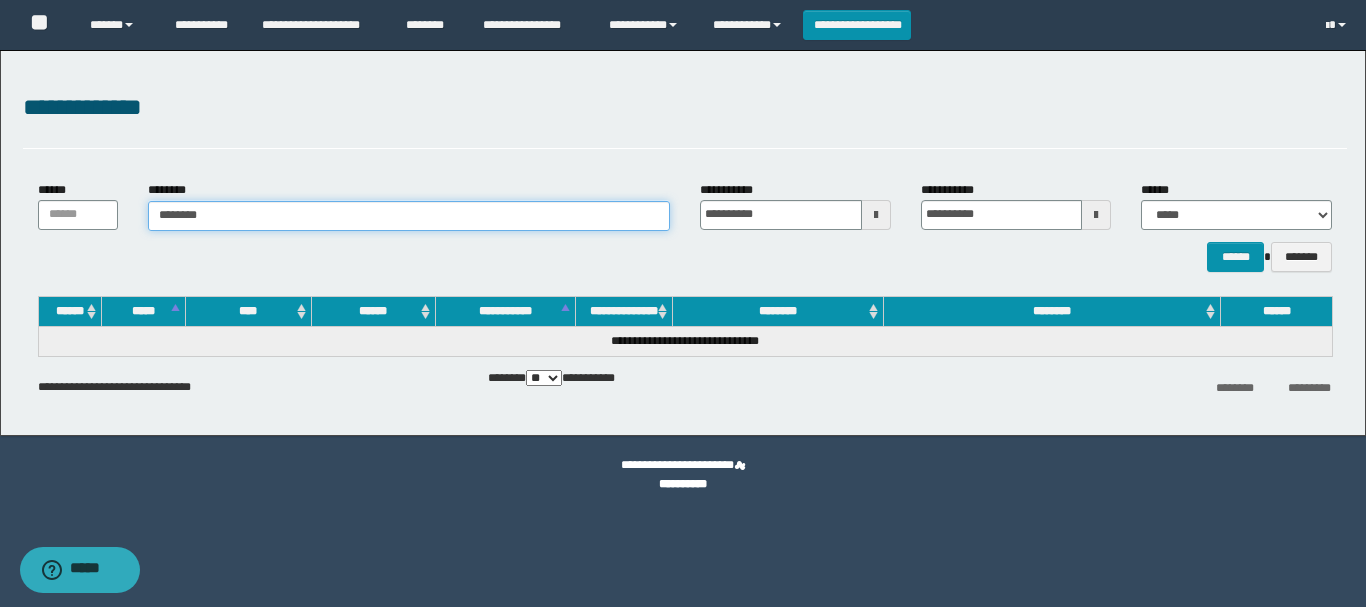 type on "********" 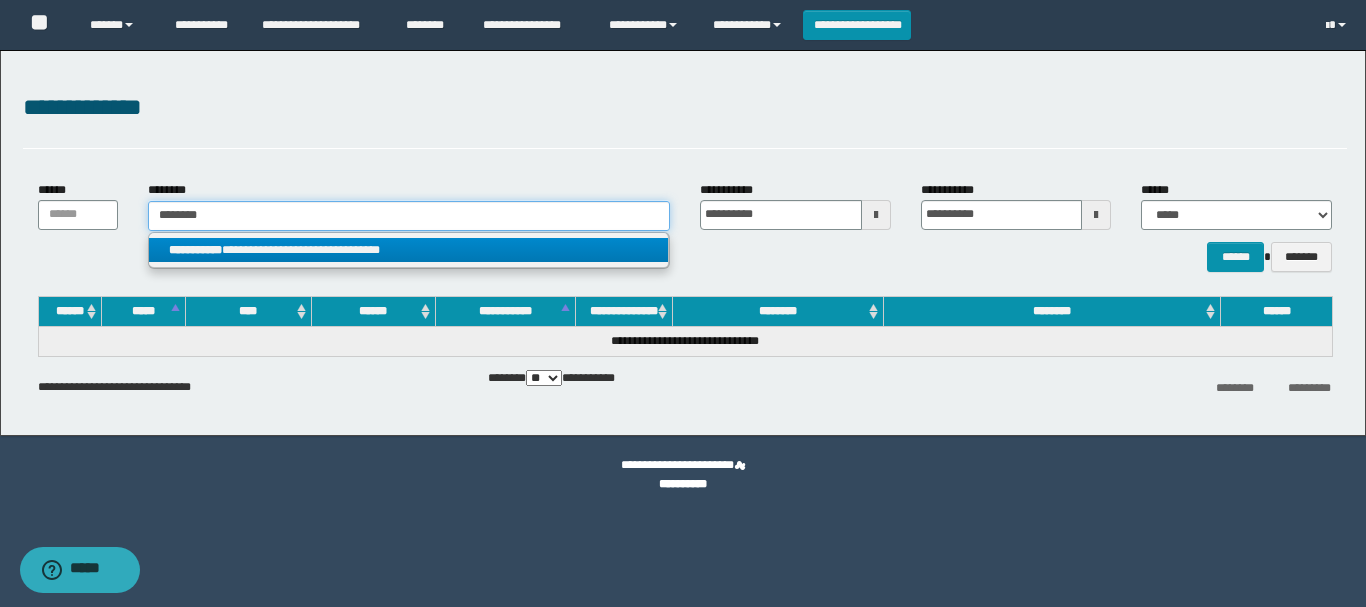 type on "********" 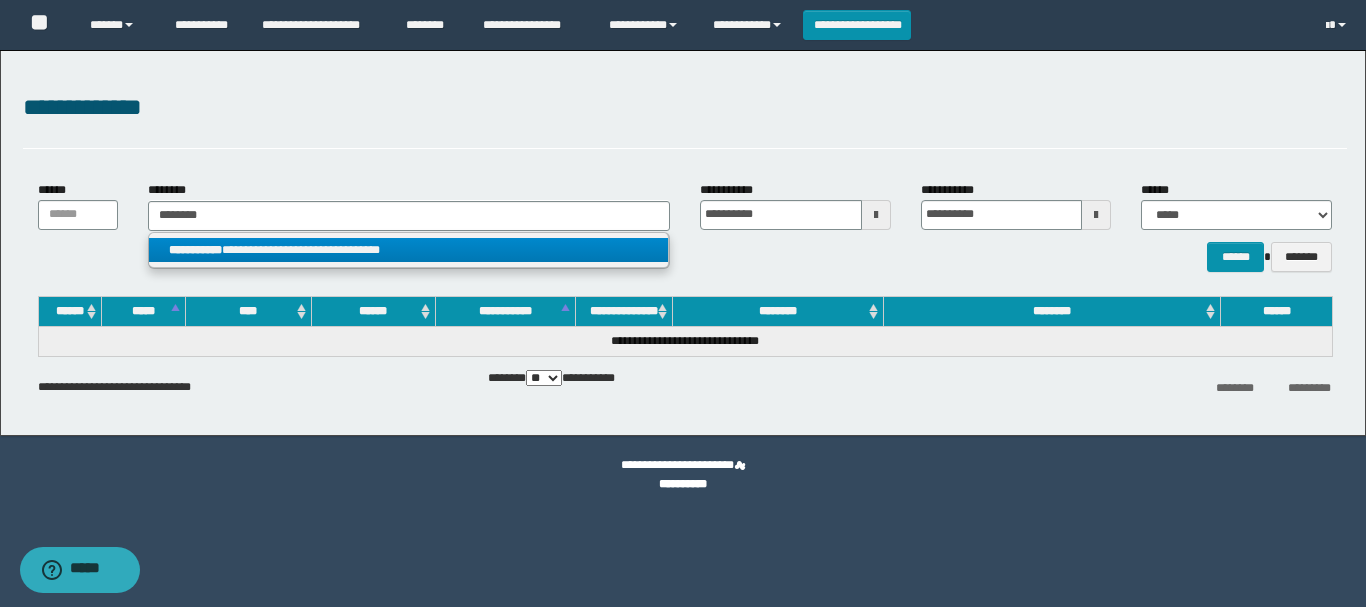 click on "**********" at bounding box center [195, 250] 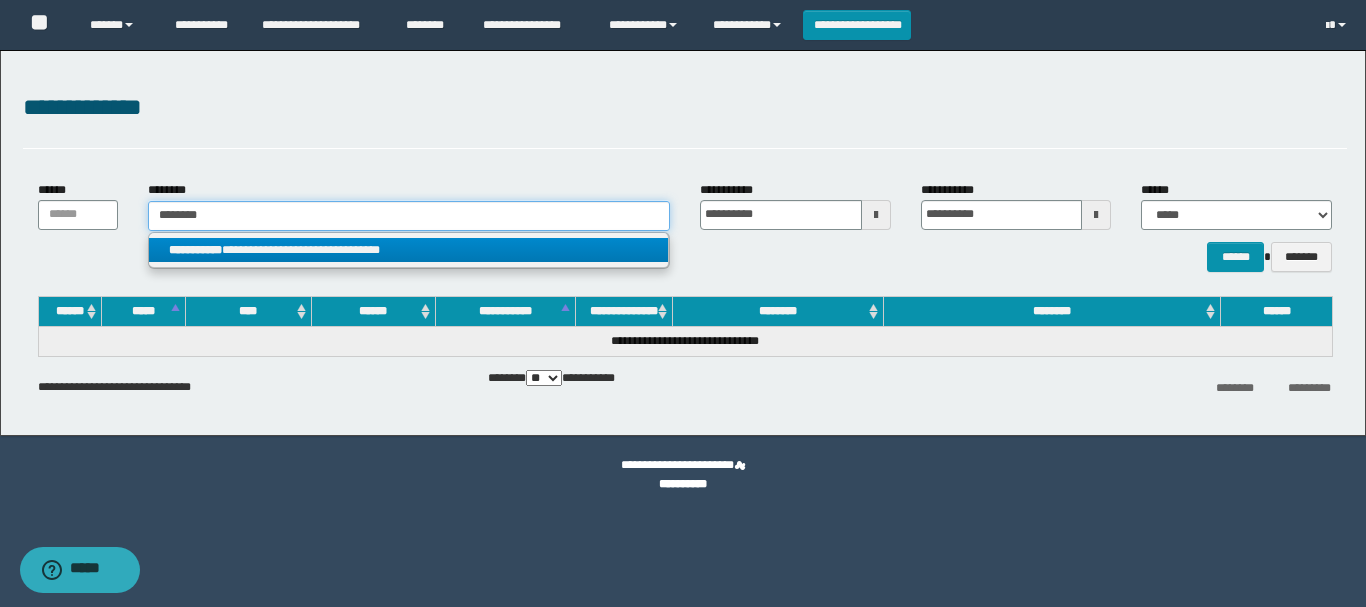 type 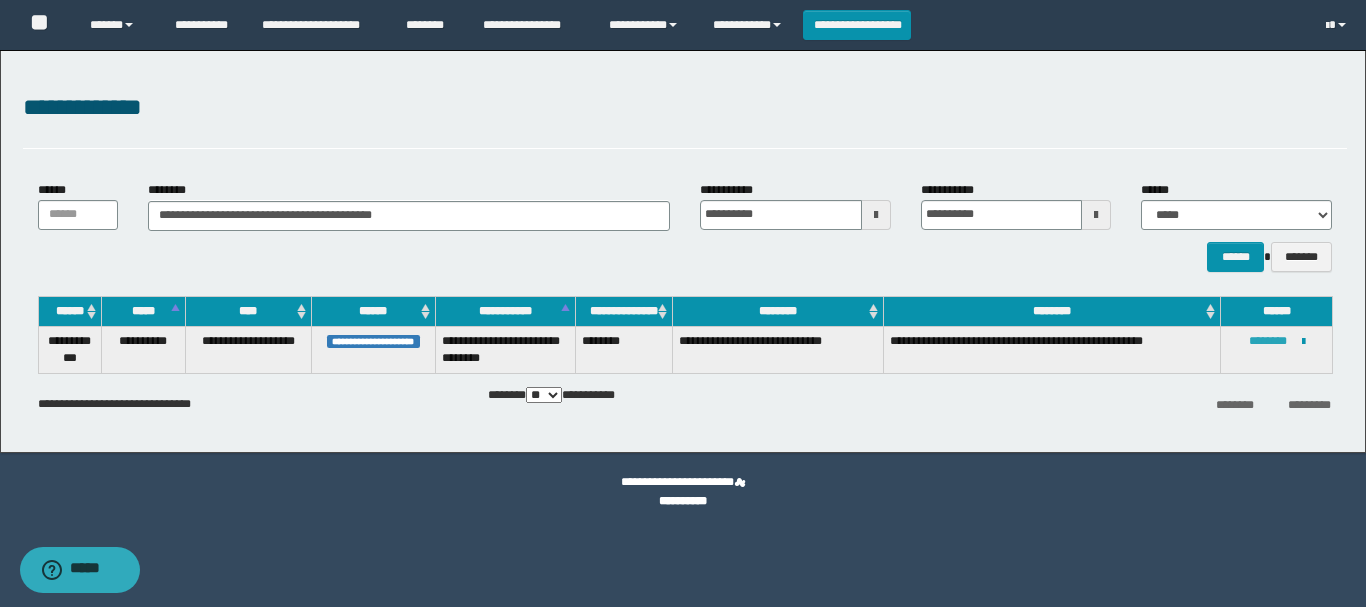 click on "********" at bounding box center (1268, 341) 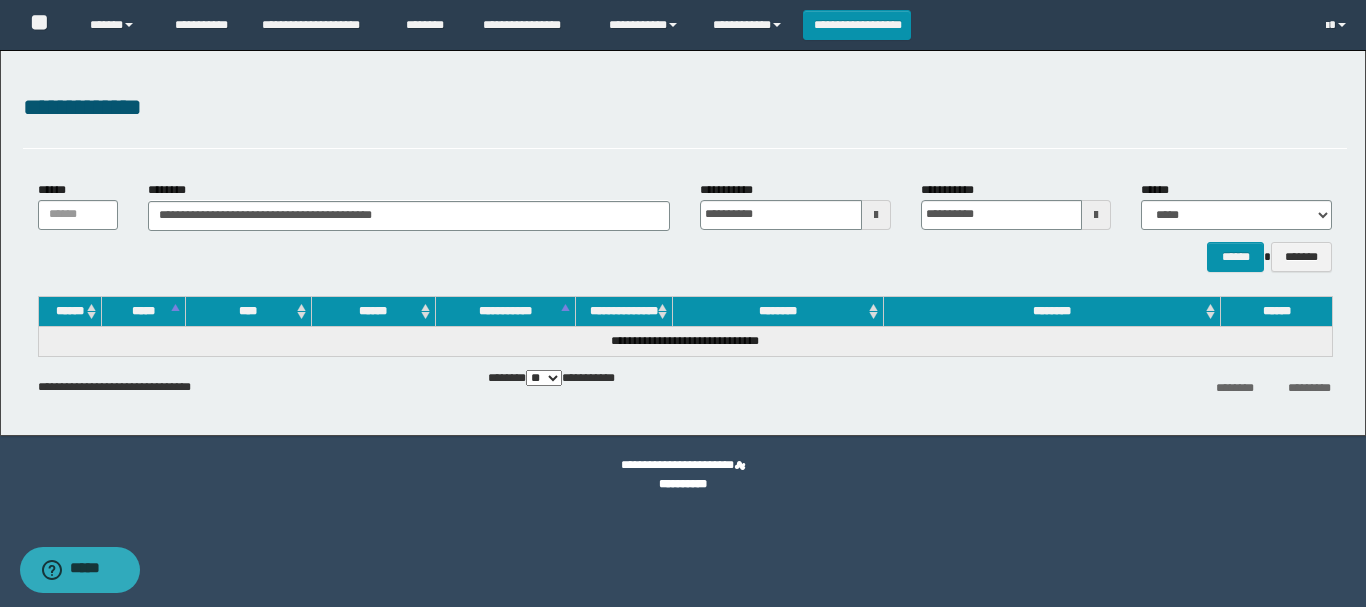 click on "******
*******" at bounding box center (685, 257) 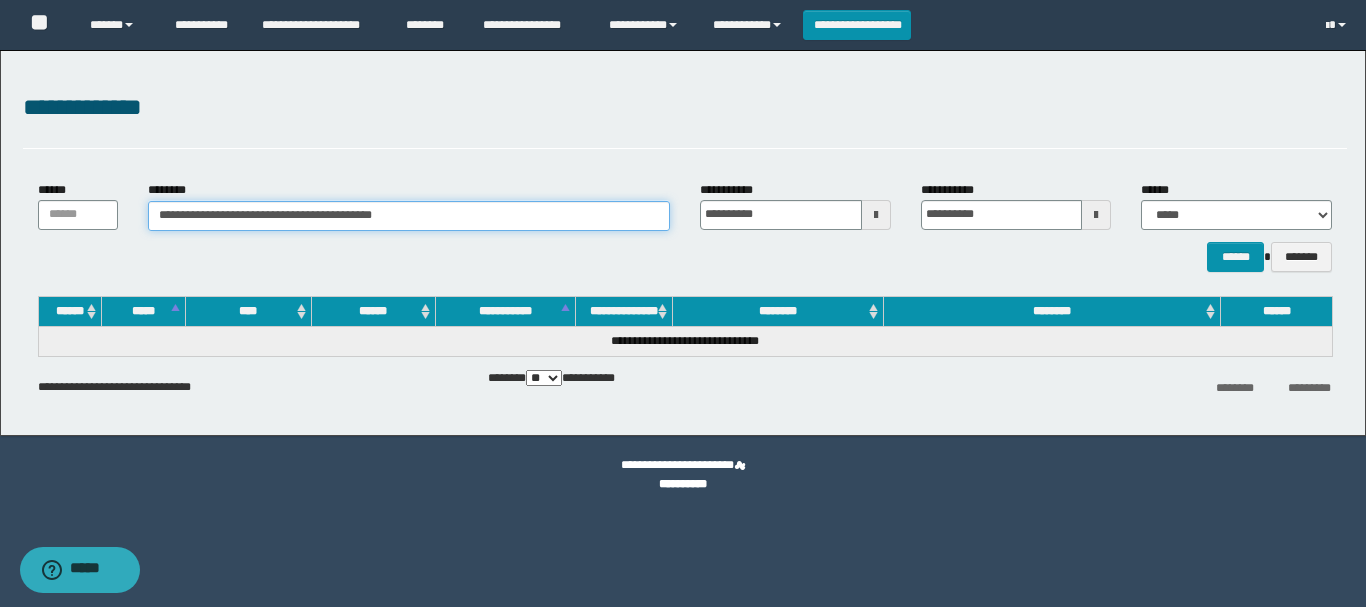 click on "**********" at bounding box center (409, 216) 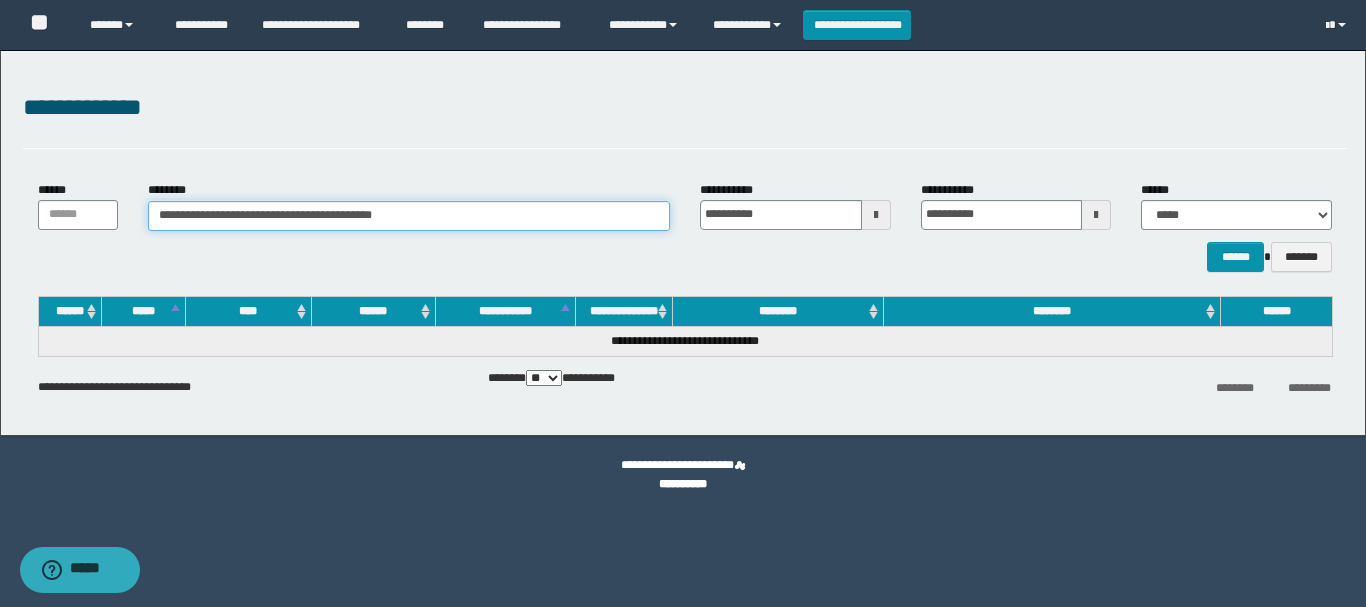 paste 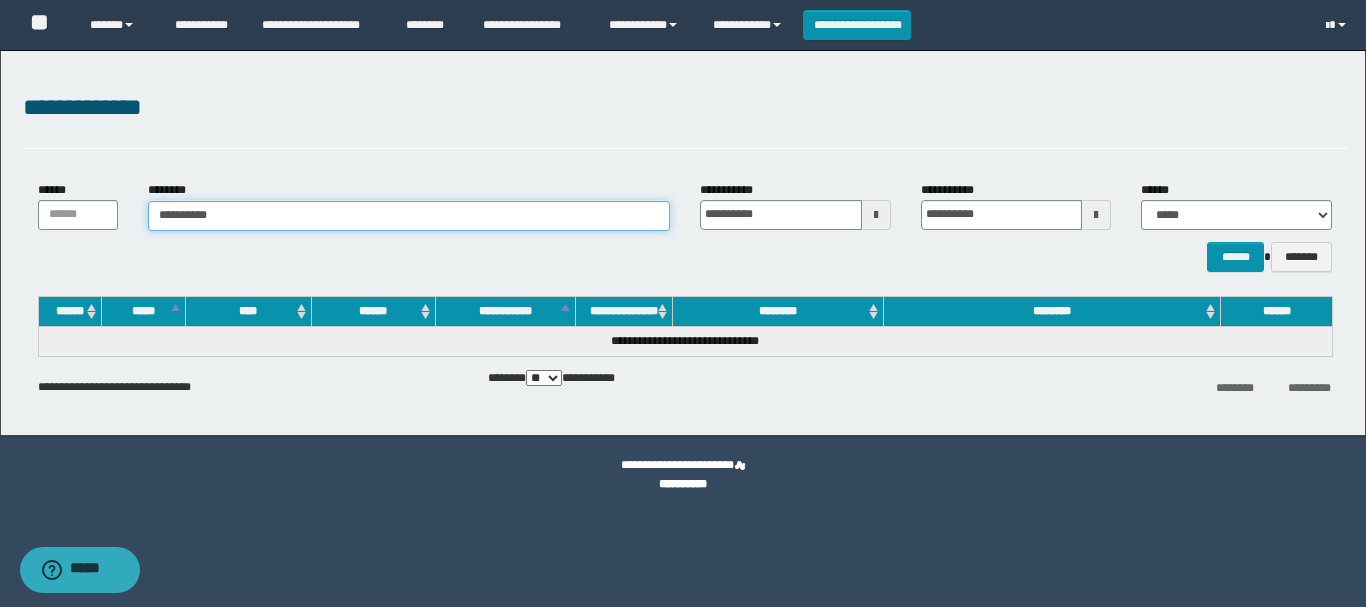 type on "**********" 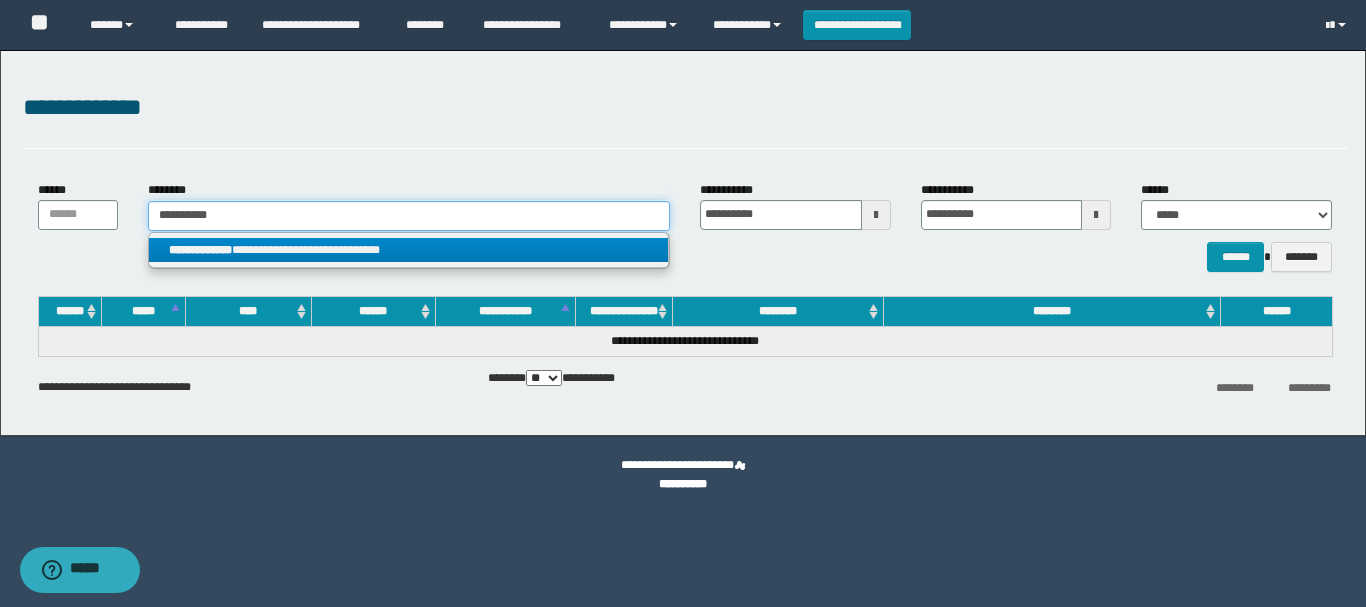 type on "**********" 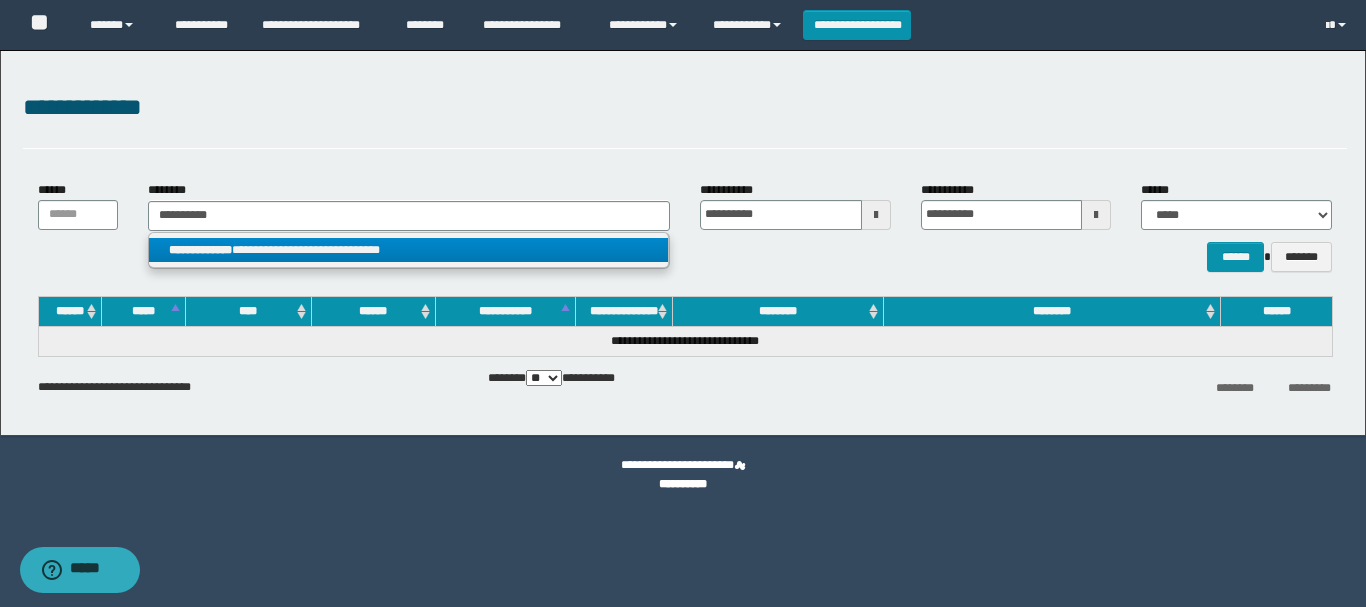 click on "**********" at bounding box center (408, 250) 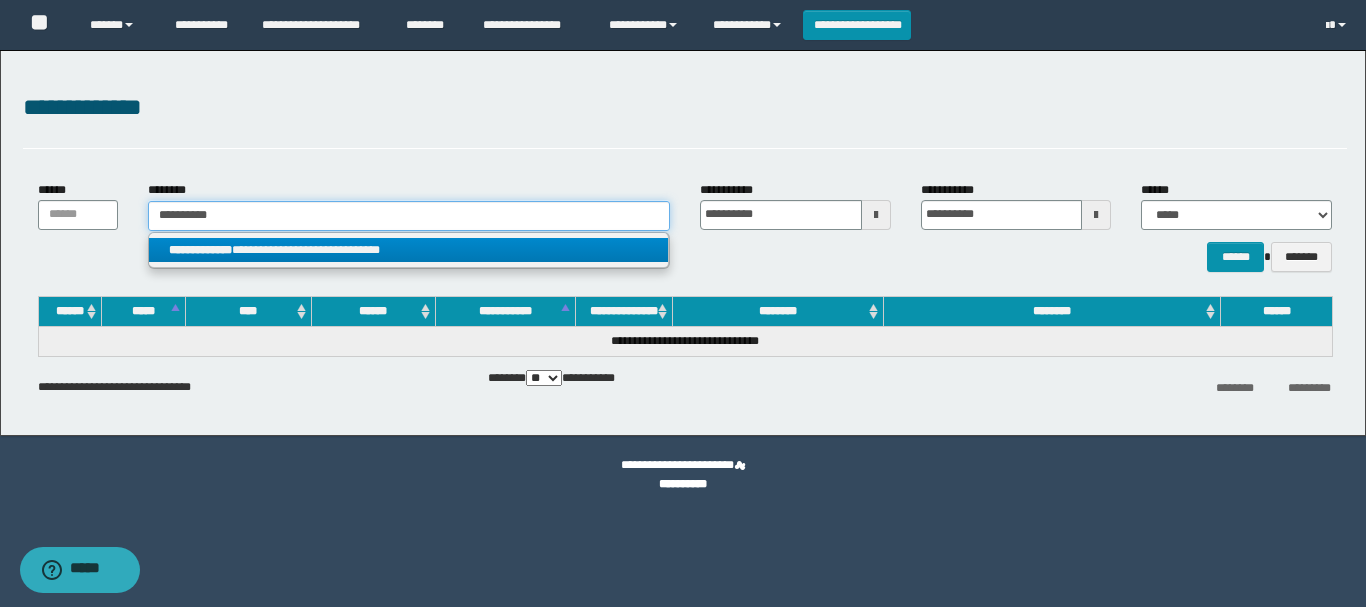 type 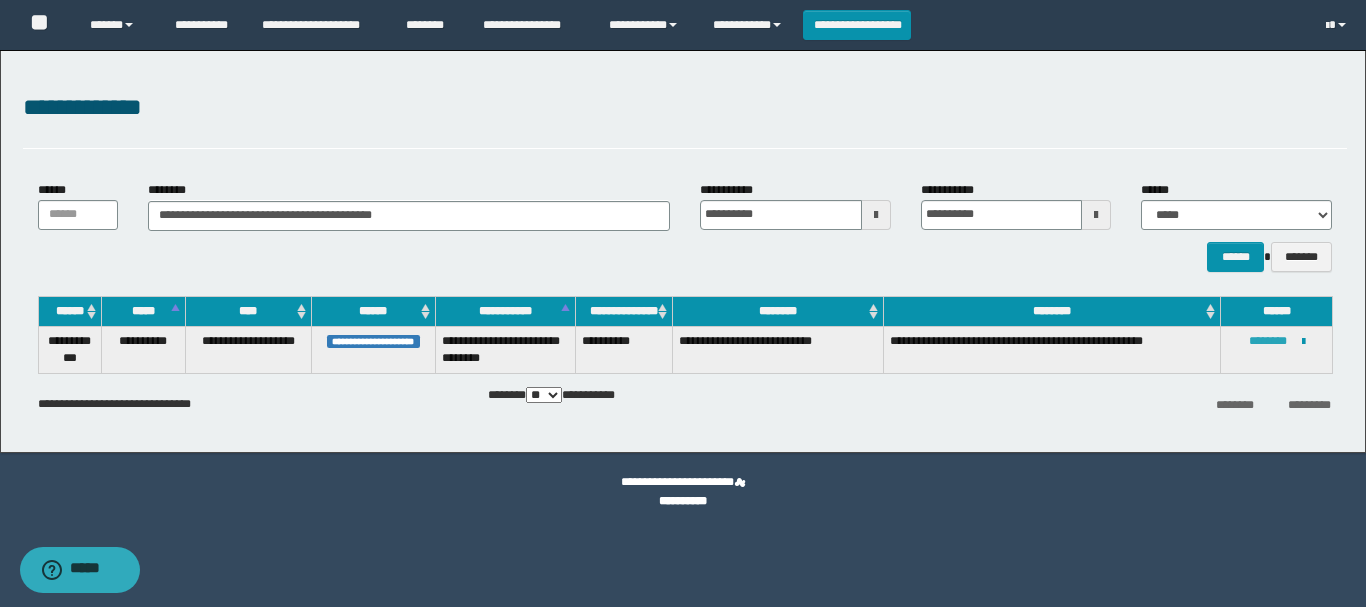 click on "********" at bounding box center [1268, 341] 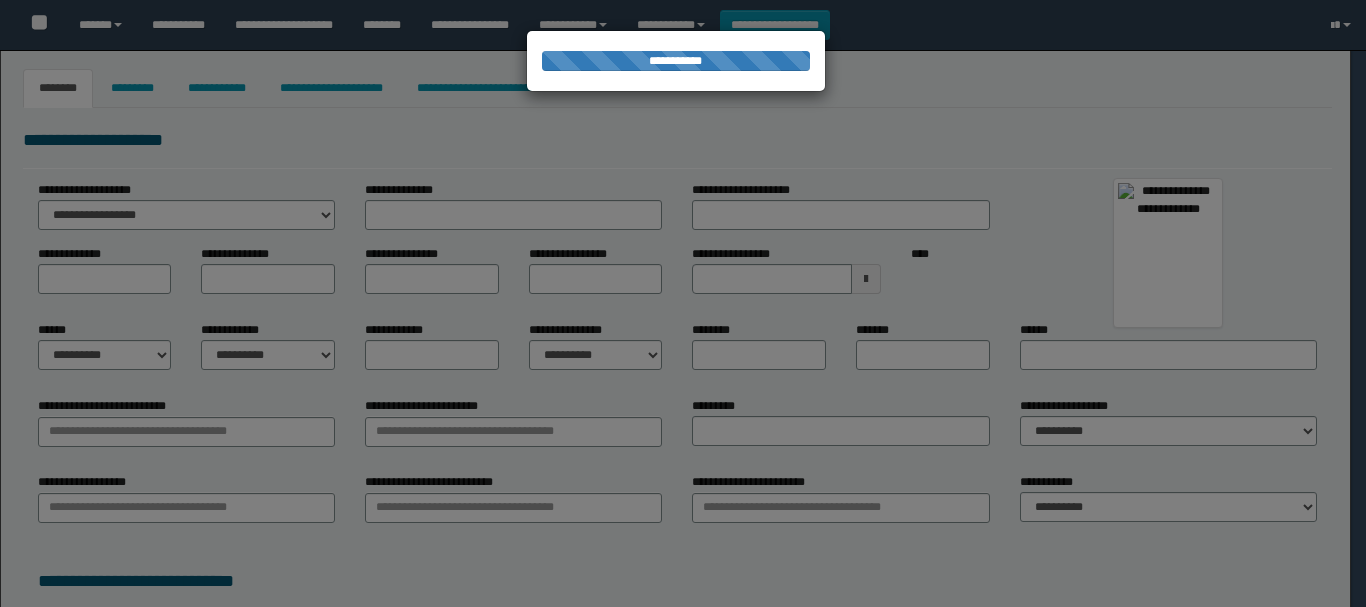 select on "***" 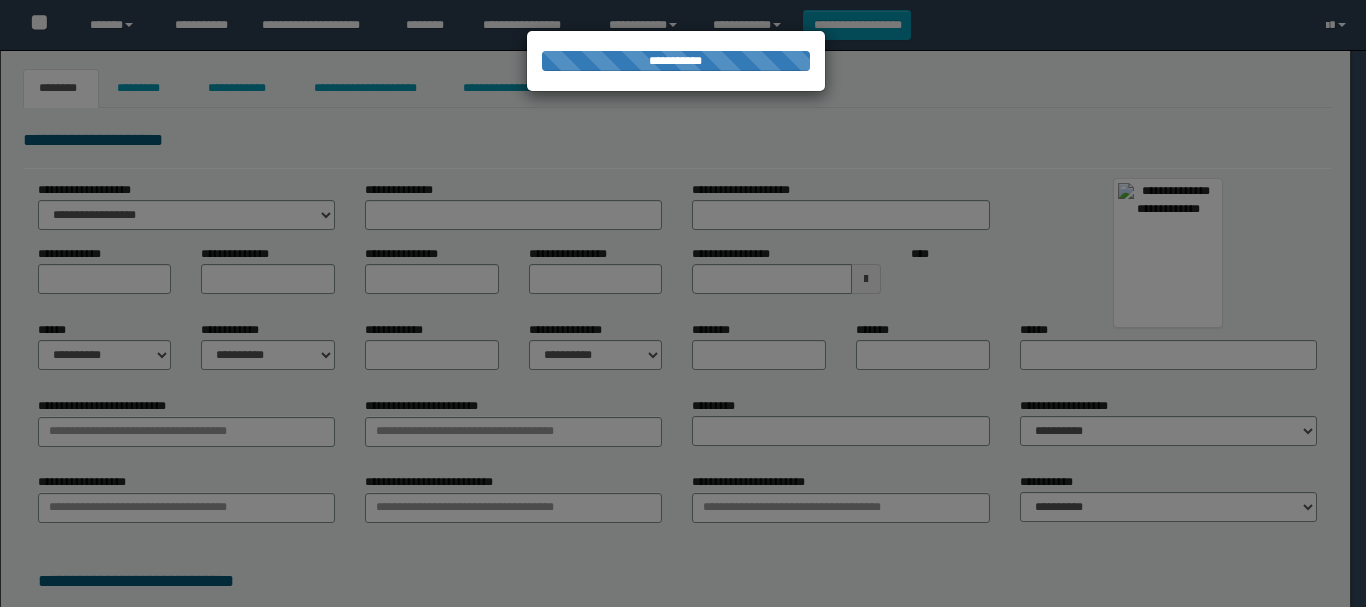 scroll, scrollTop: 0, scrollLeft: 0, axis: both 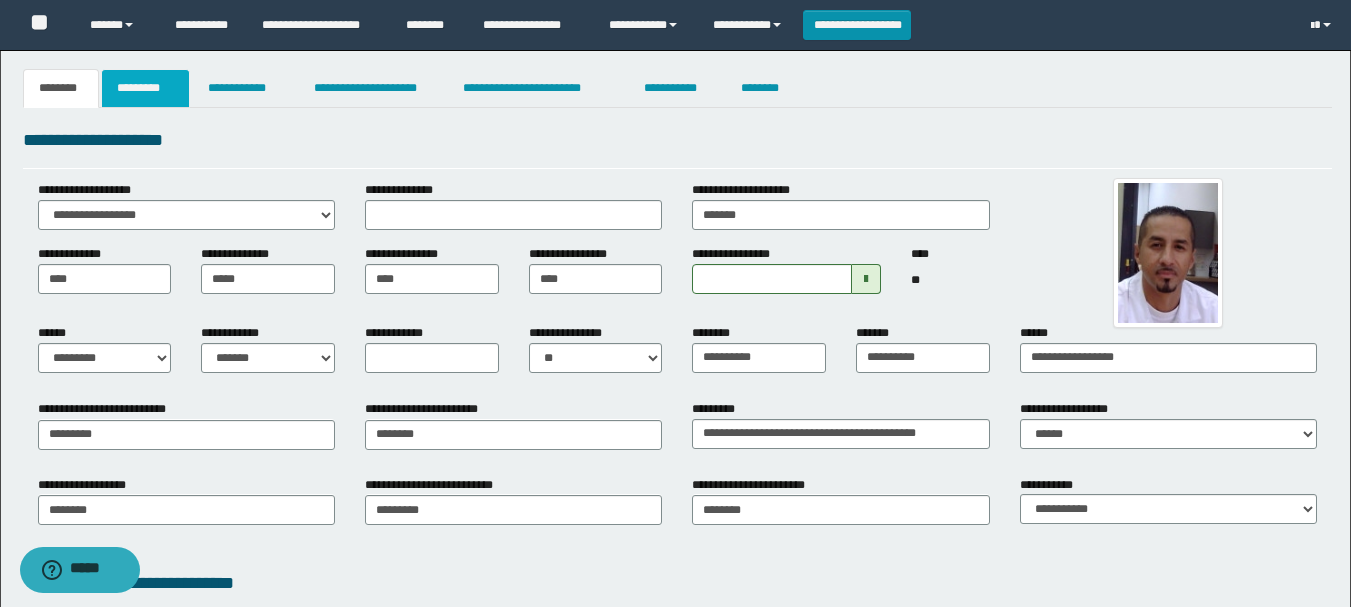 click on "*********" at bounding box center [145, 88] 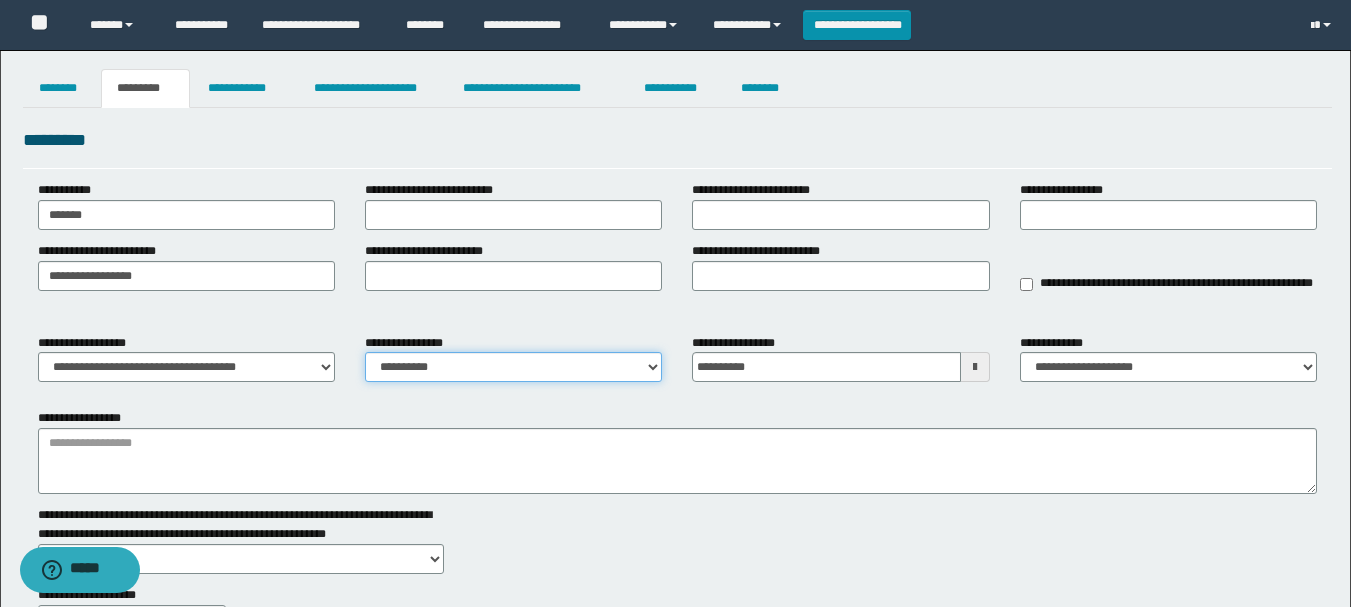 click on "**********" at bounding box center (513, 367) 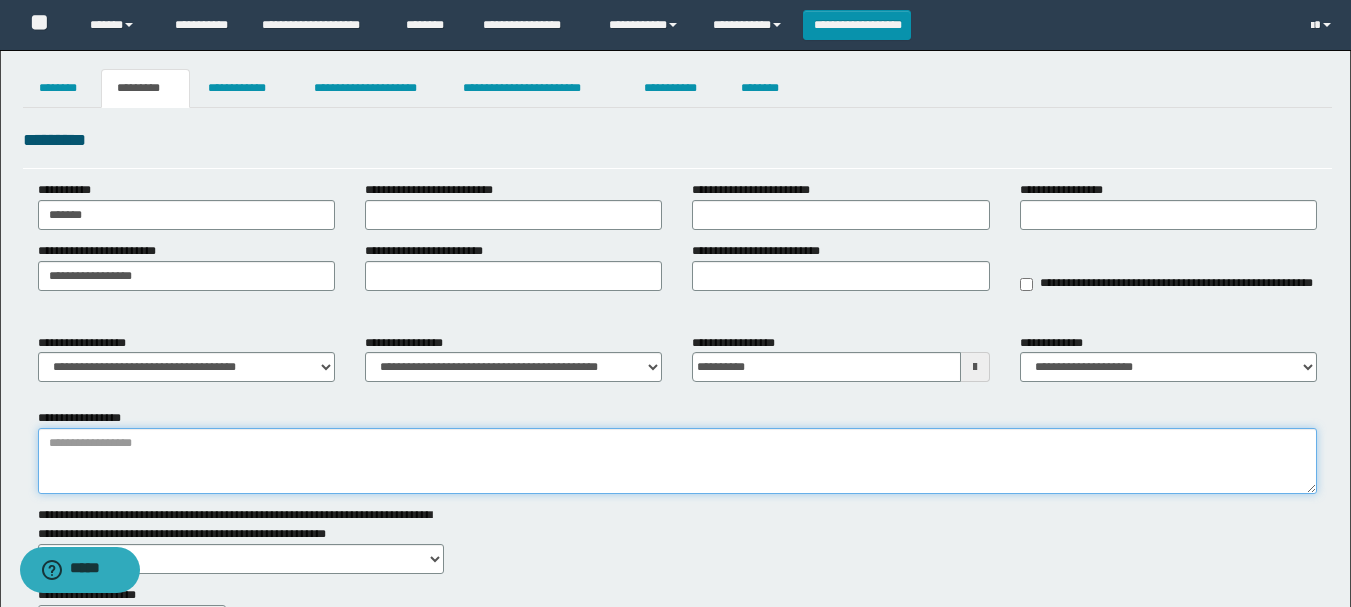click on "**********" at bounding box center (677, 461) 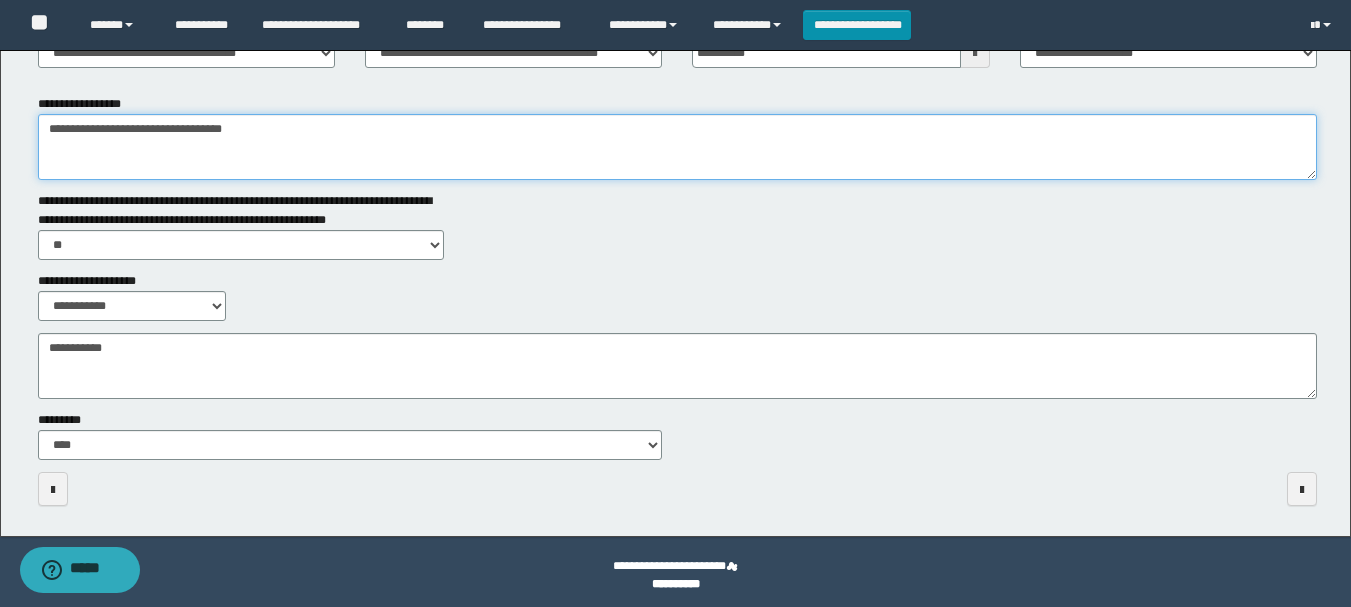 scroll, scrollTop: 321, scrollLeft: 0, axis: vertical 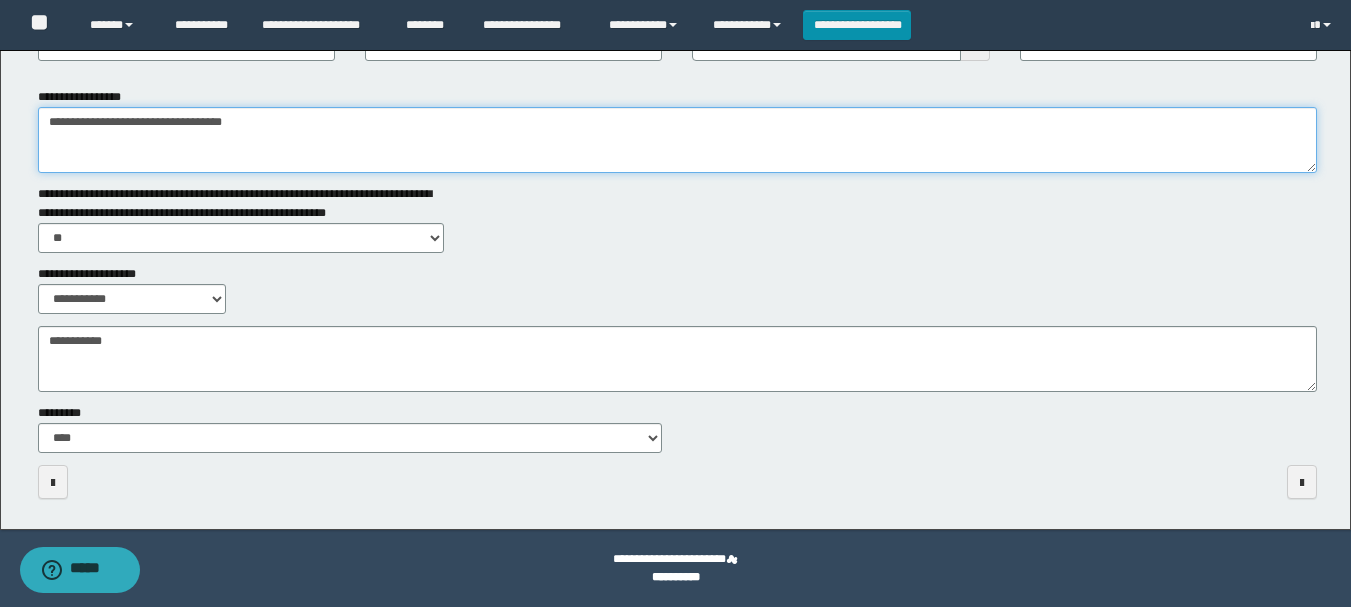 type on "**********" 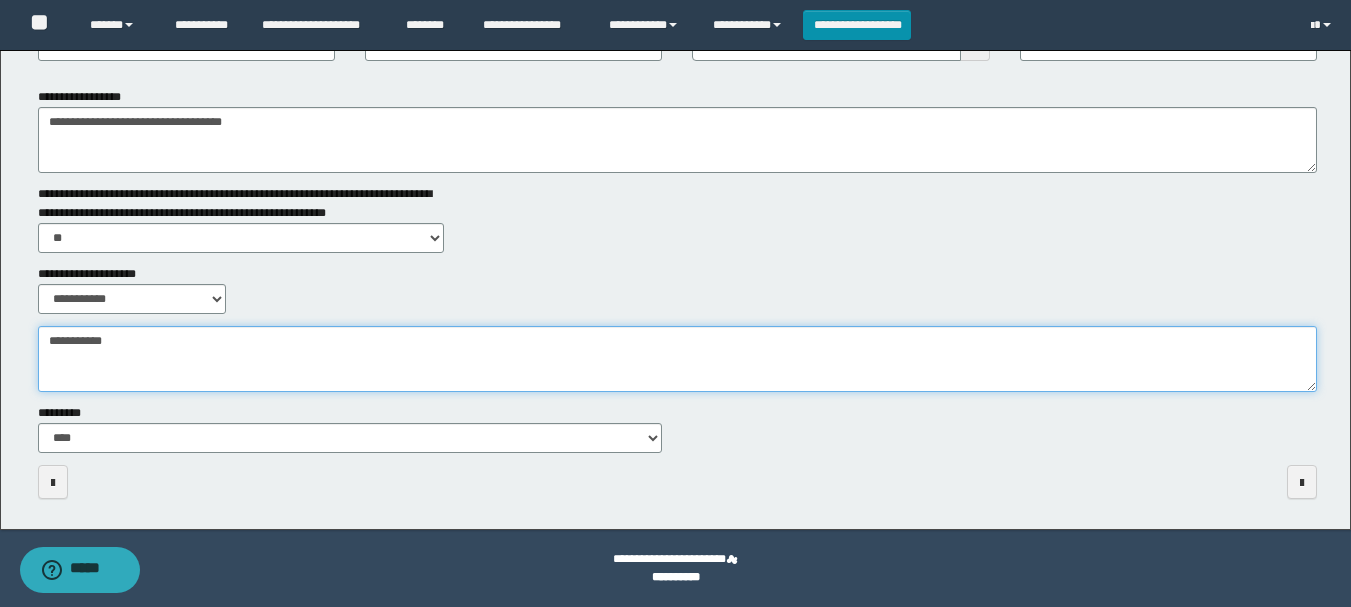 click on "**********" at bounding box center (677, 359) 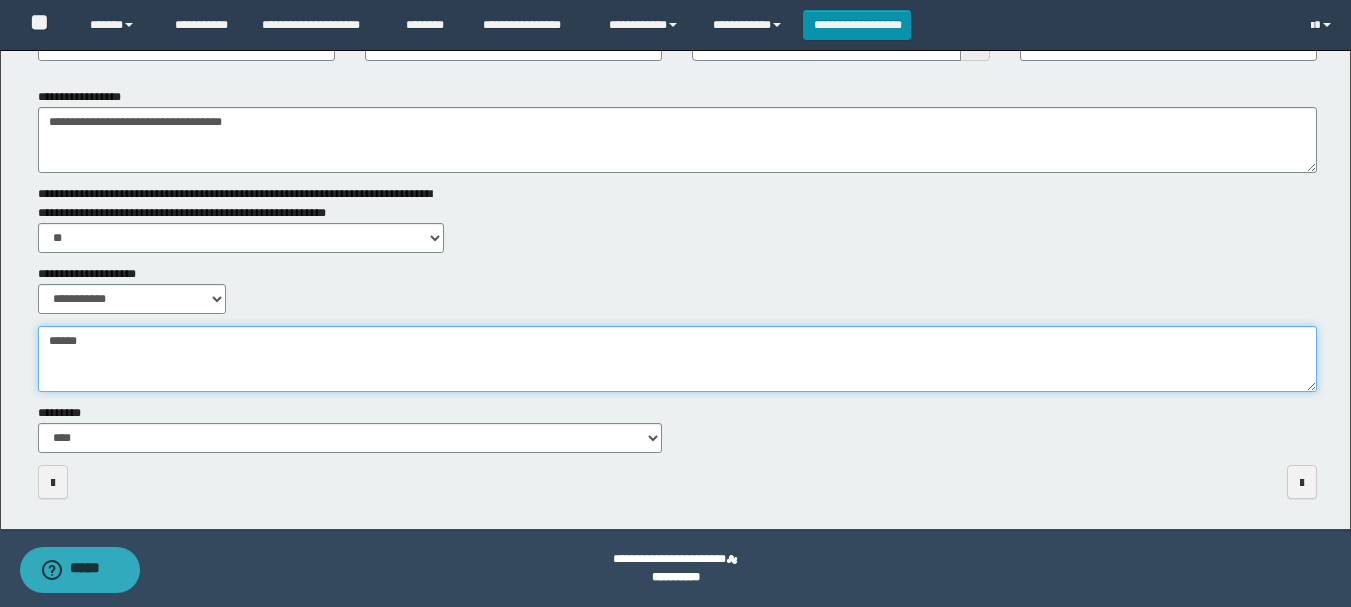 scroll, scrollTop: 0, scrollLeft: 0, axis: both 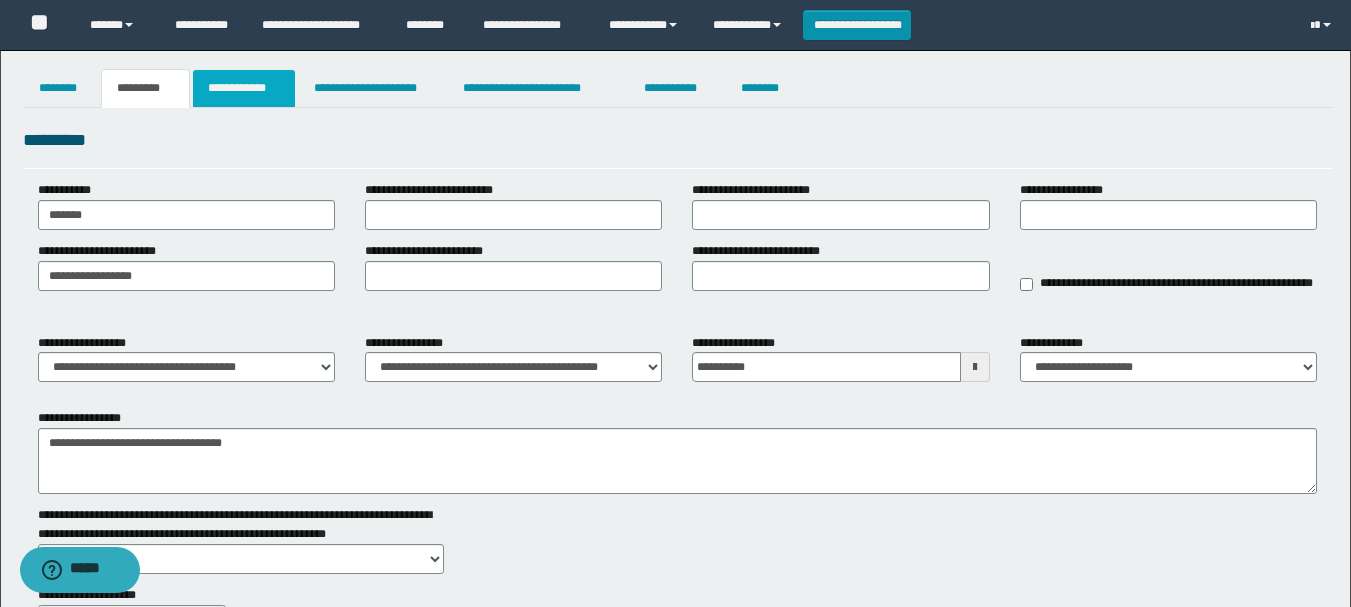type on "*****" 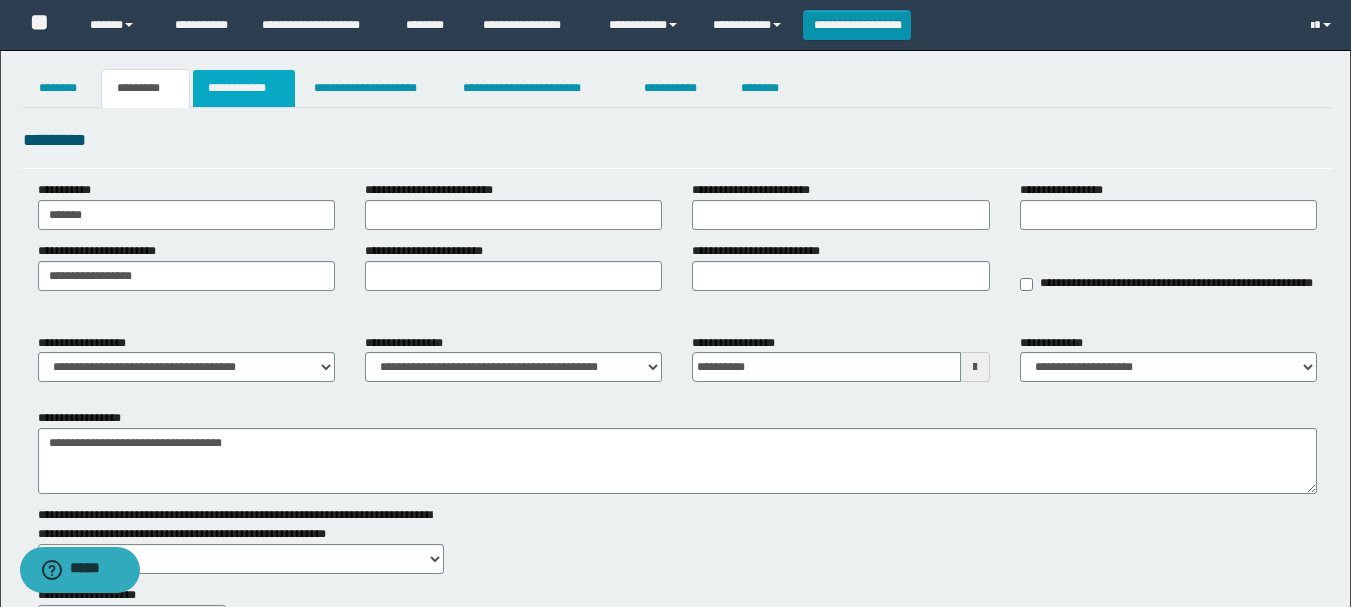 click on "**********" at bounding box center [244, 88] 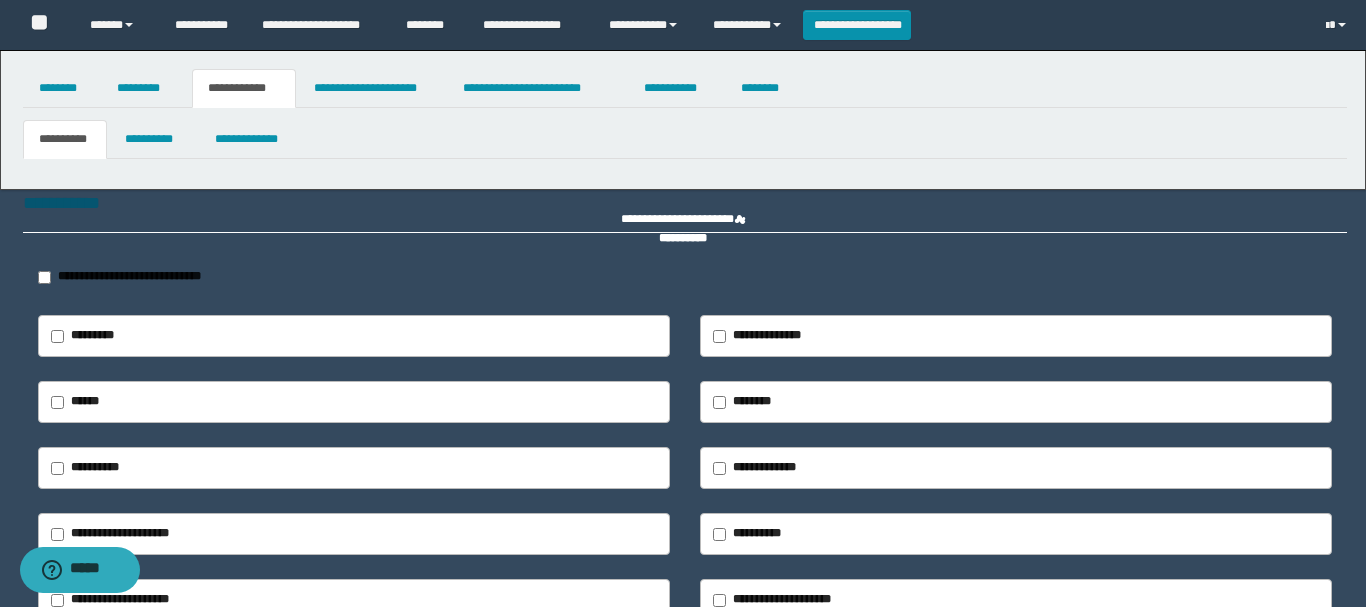 type on "**********" 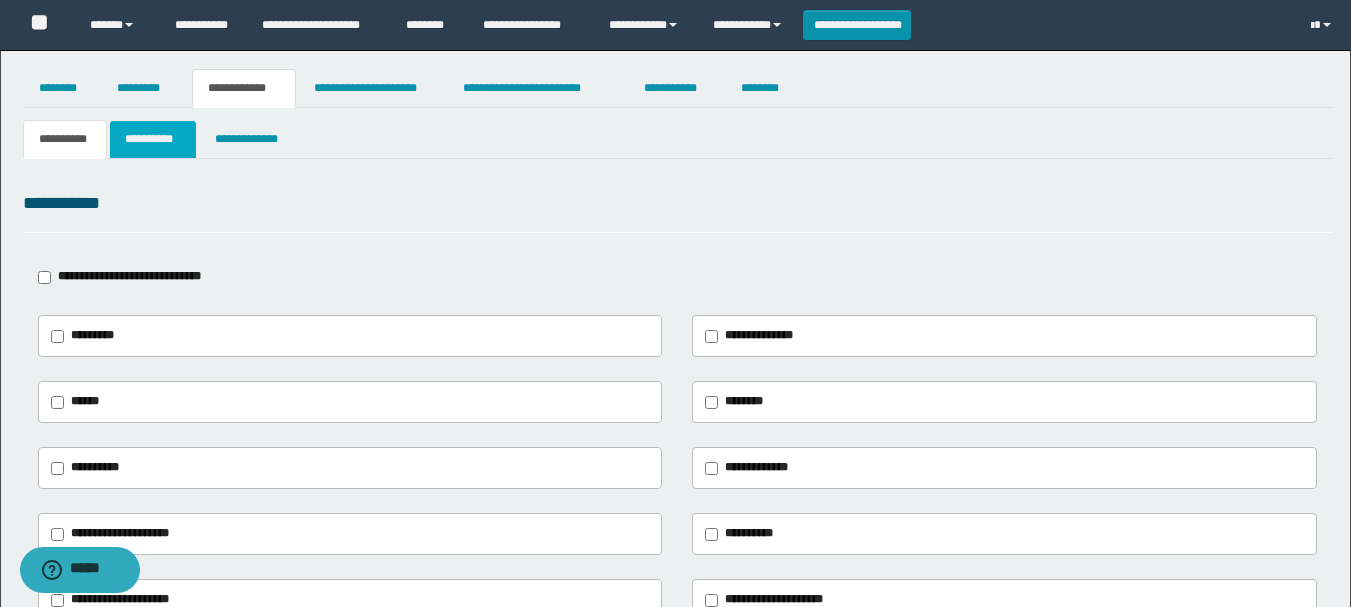 click on "**********" at bounding box center [153, 139] 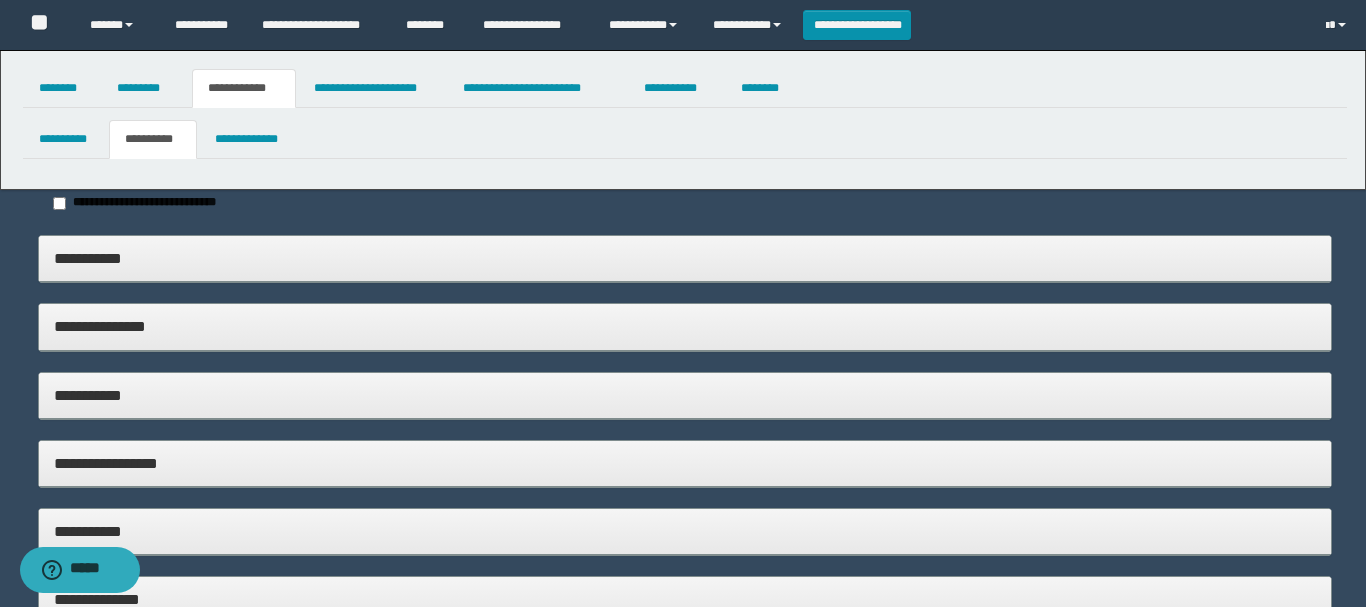 type on "*****" 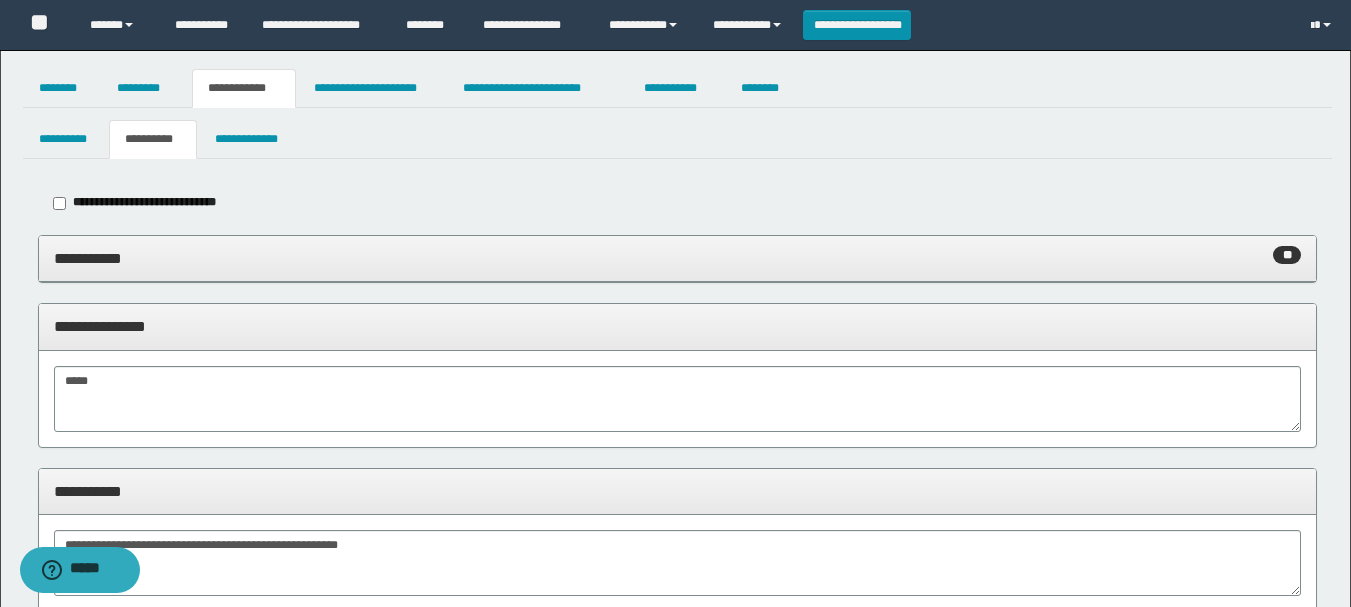 click on "**********" at bounding box center [677, 259] 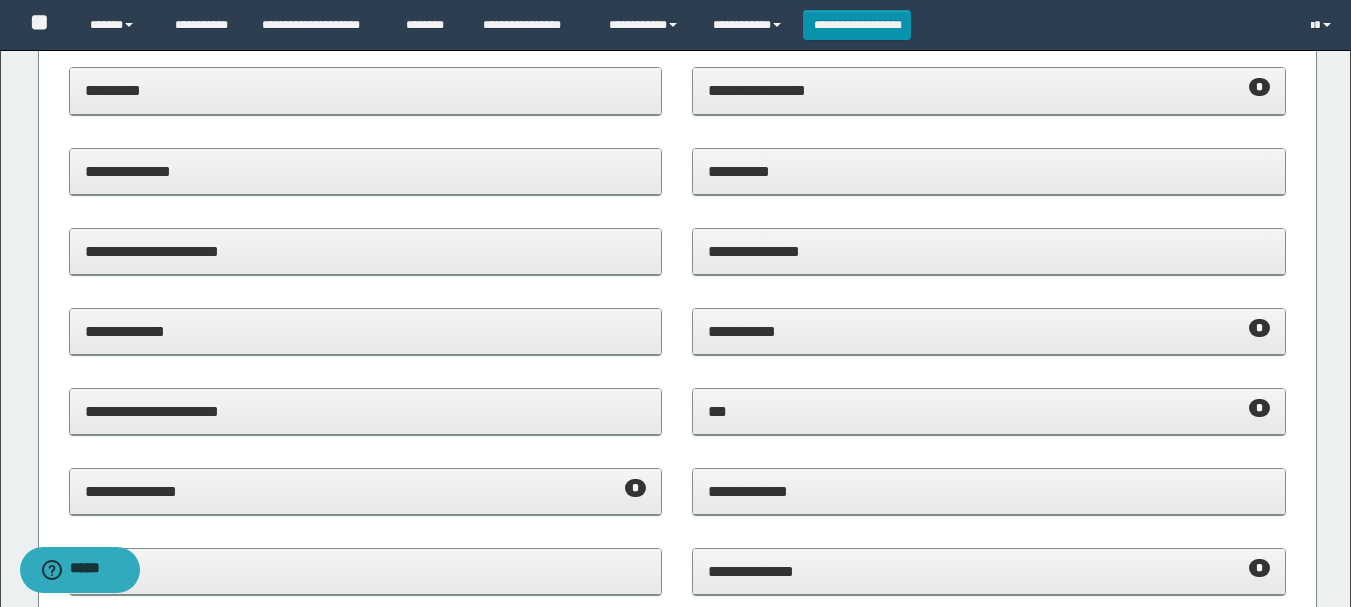 scroll, scrollTop: 300, scrollLeft: 0, axis: vertical 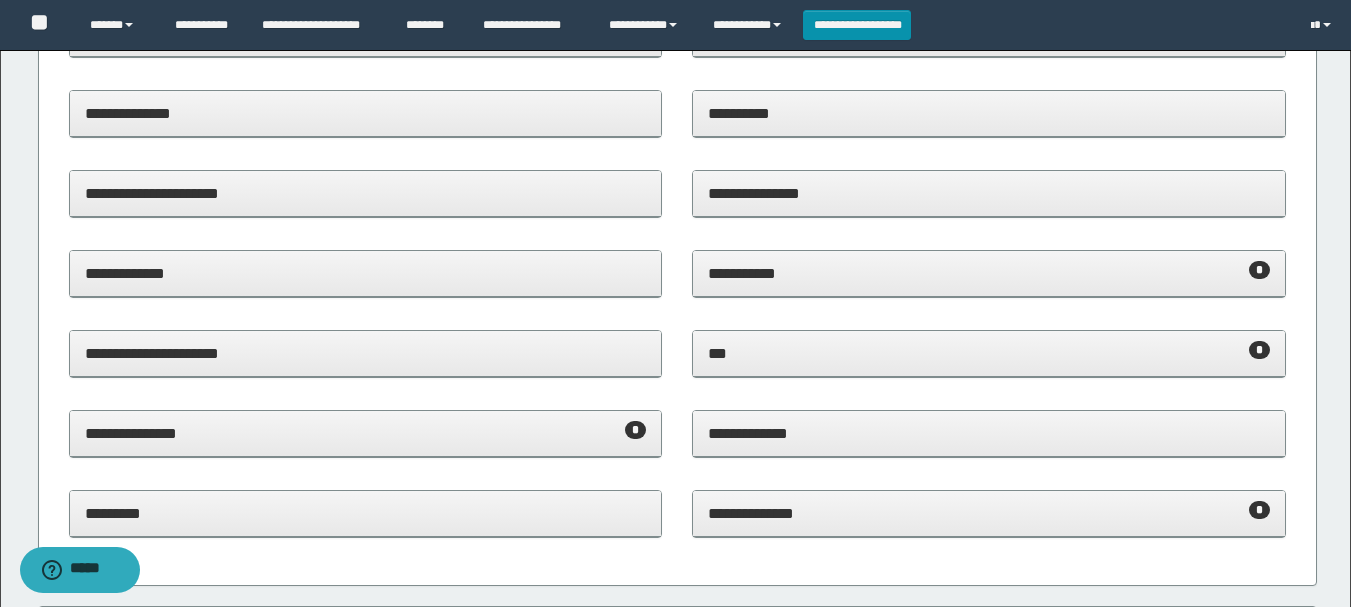 click on "**********" at bounding box center [989, 273] 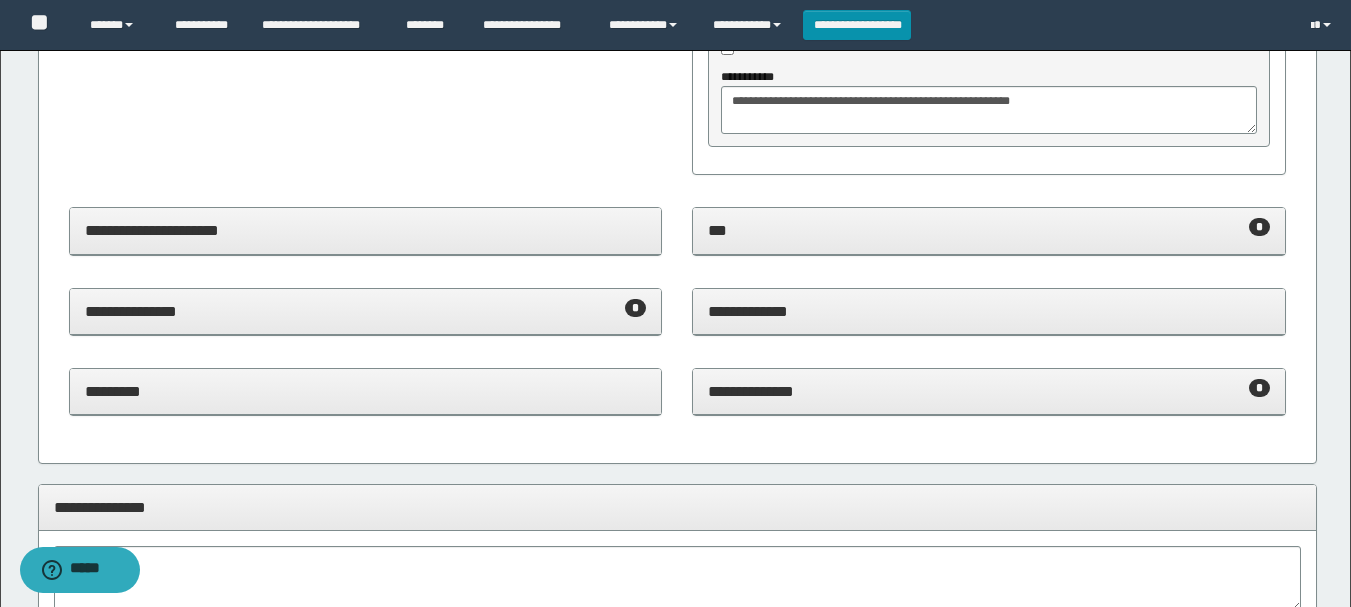 scroll, scrollTop: 1700, scrollLeft: 0, axis: vertical 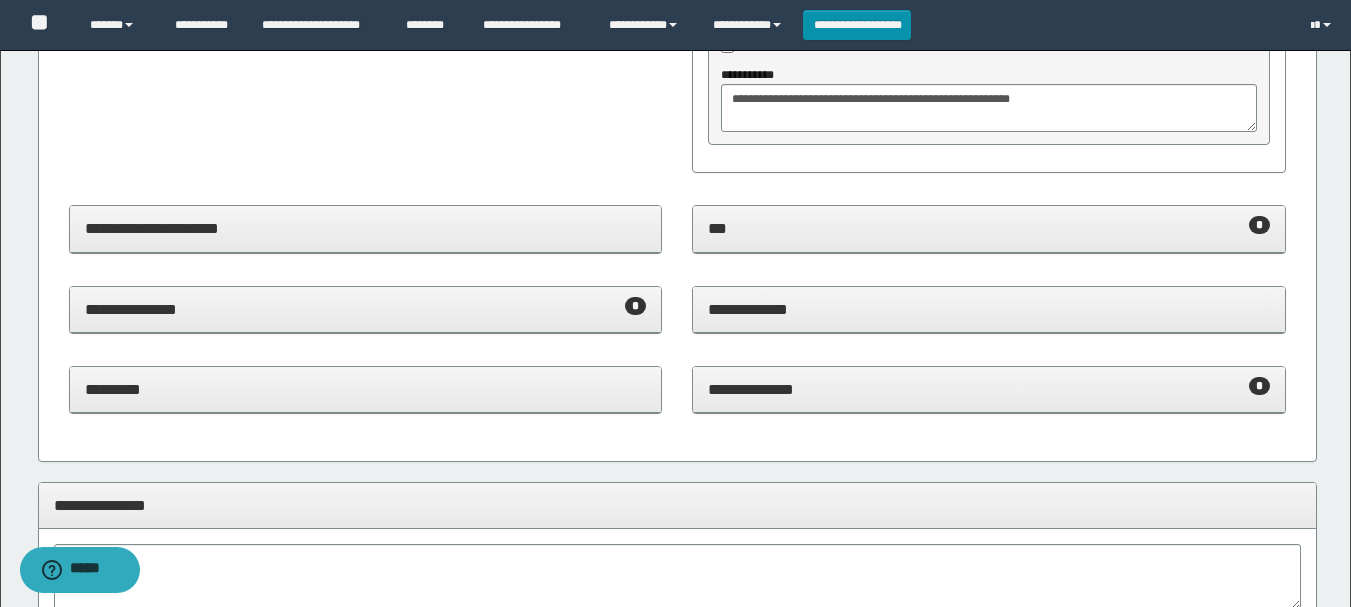 click on "*** *" at bounding box center [989, 229] 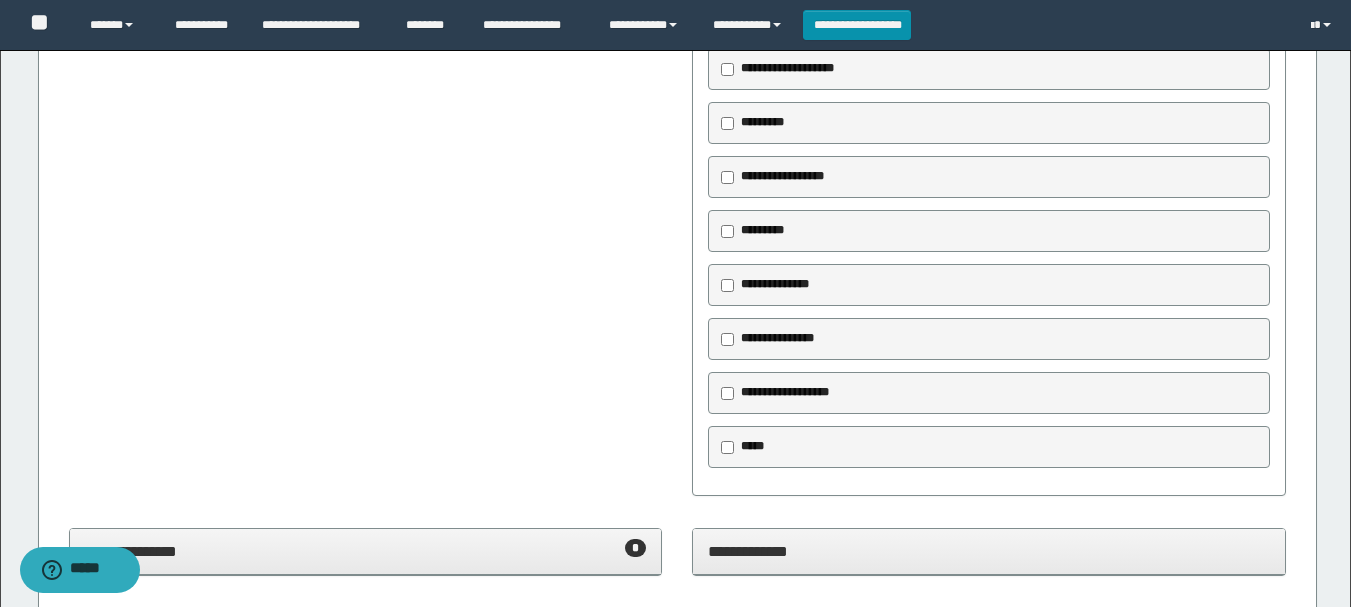 scroll, scrollTop: 2800, scrollLeft: 0, axis: vertical 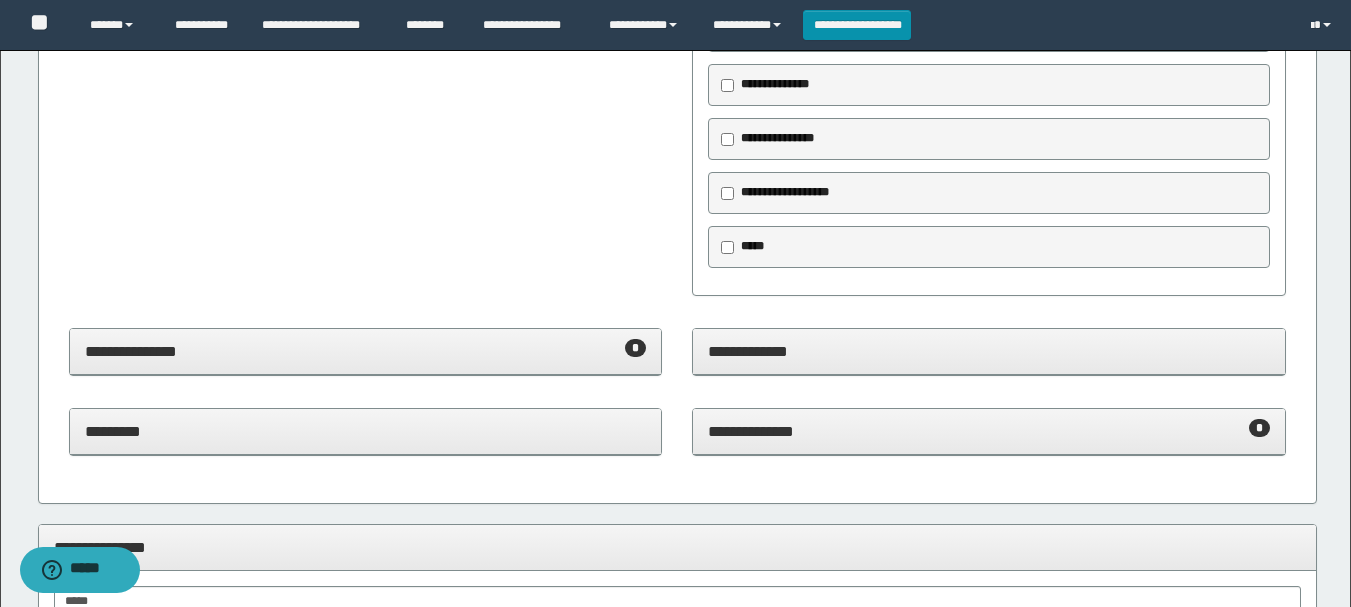 click on "**********" at bounding box center [989, 431] 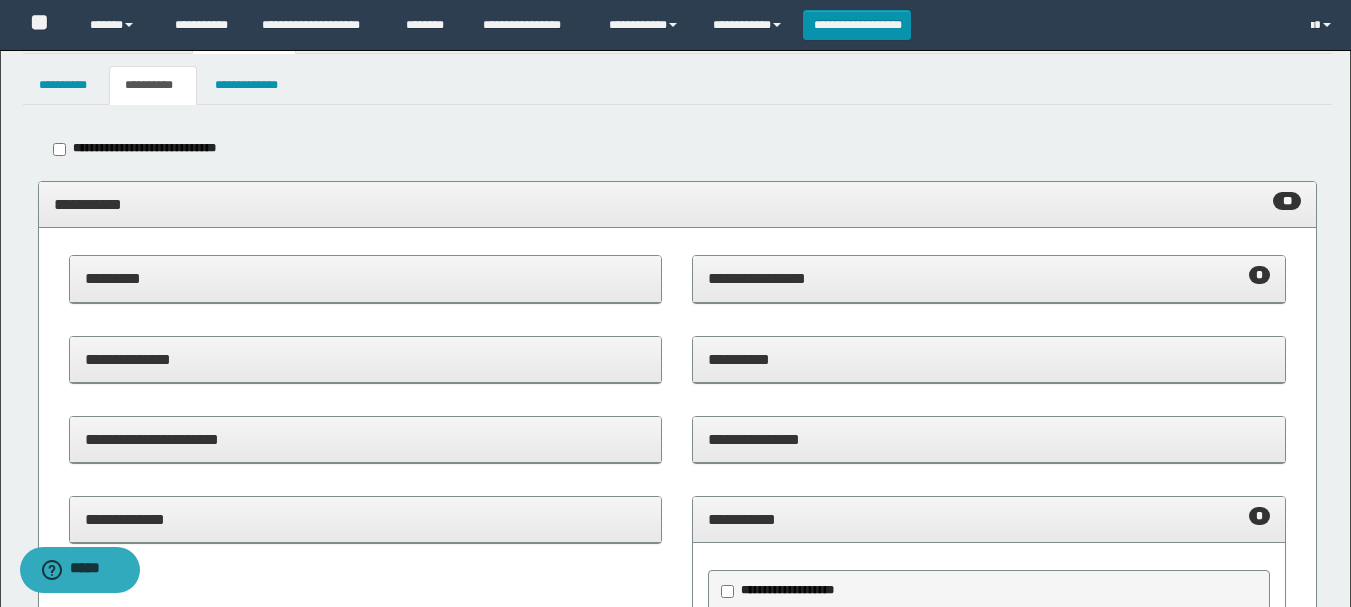 scroll, scrollTop: 0, scrollLeft: 0, axis: both 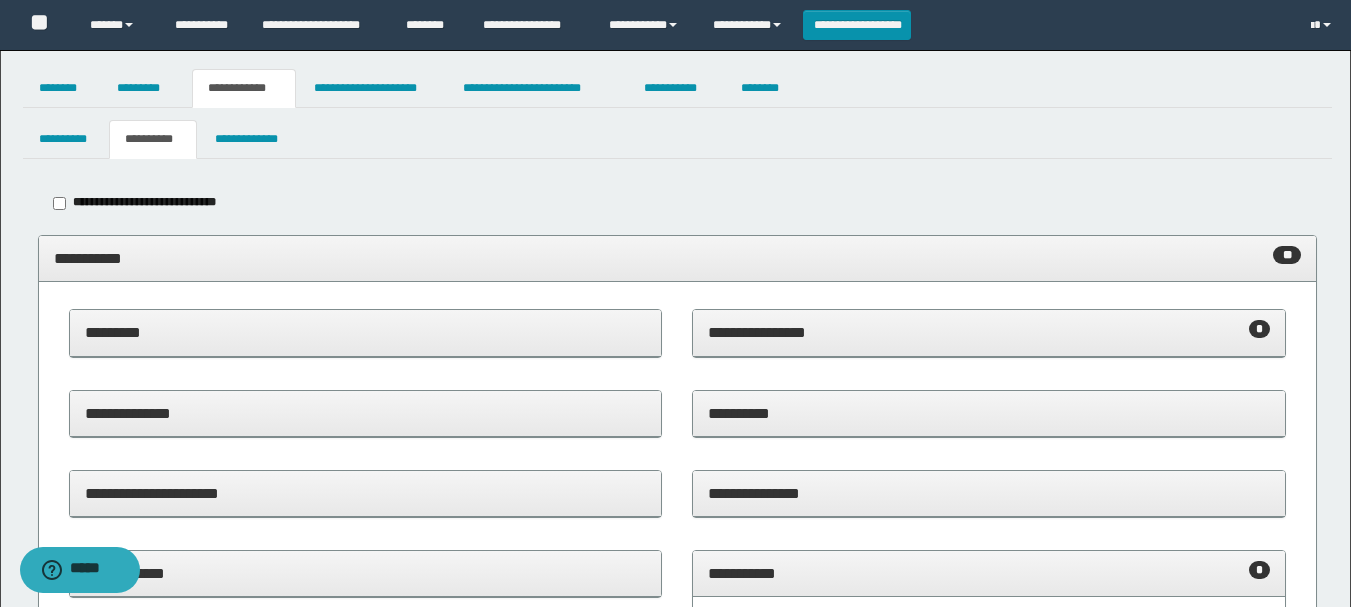 click on "**********" at bounding box center (677, 258) 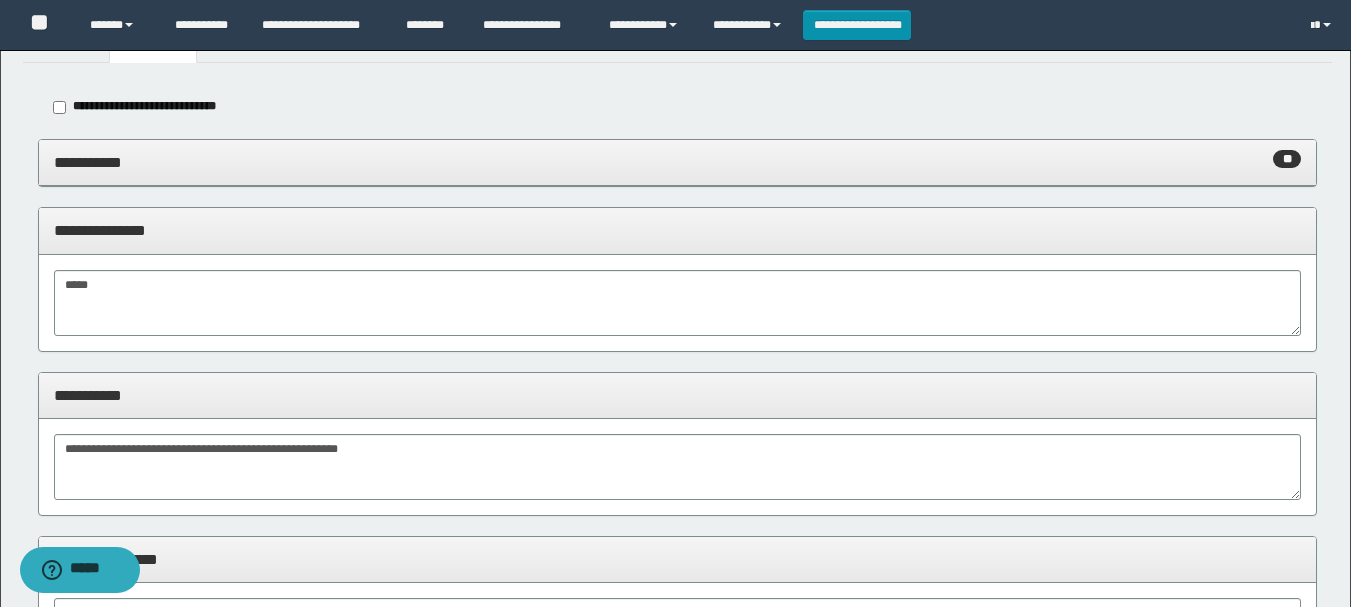 scroll, scrollTop: 0, scrollLeft: 0, axis: both 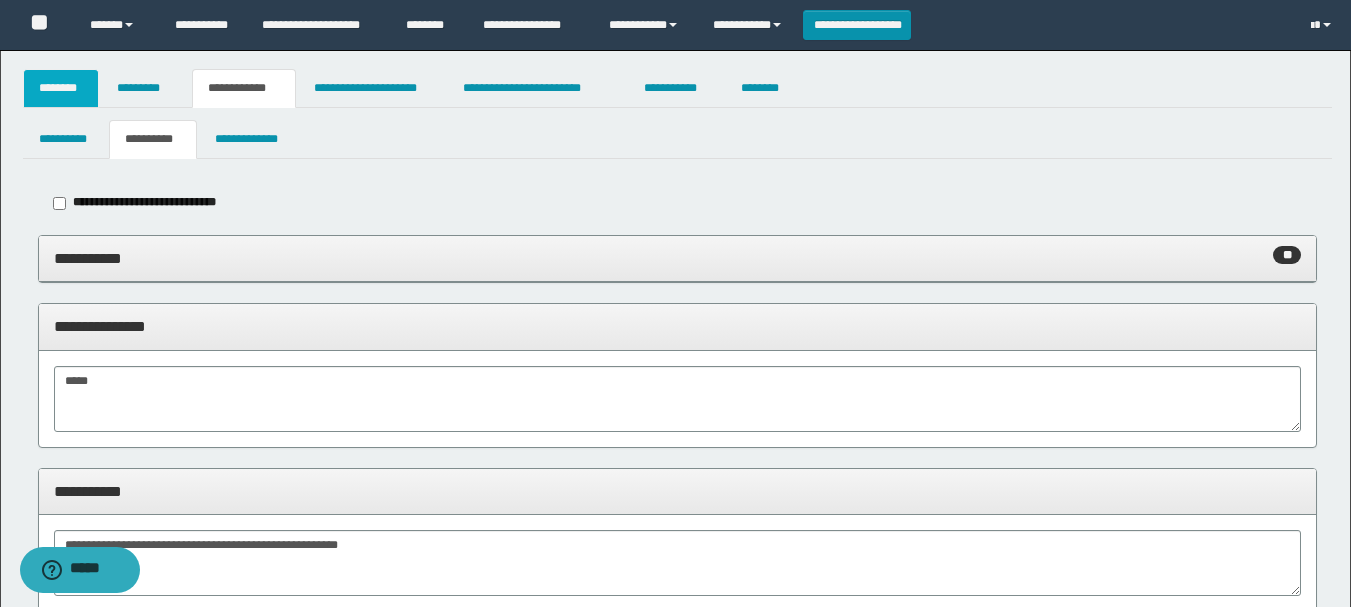 click on "********" at bounding box center (61, 88) 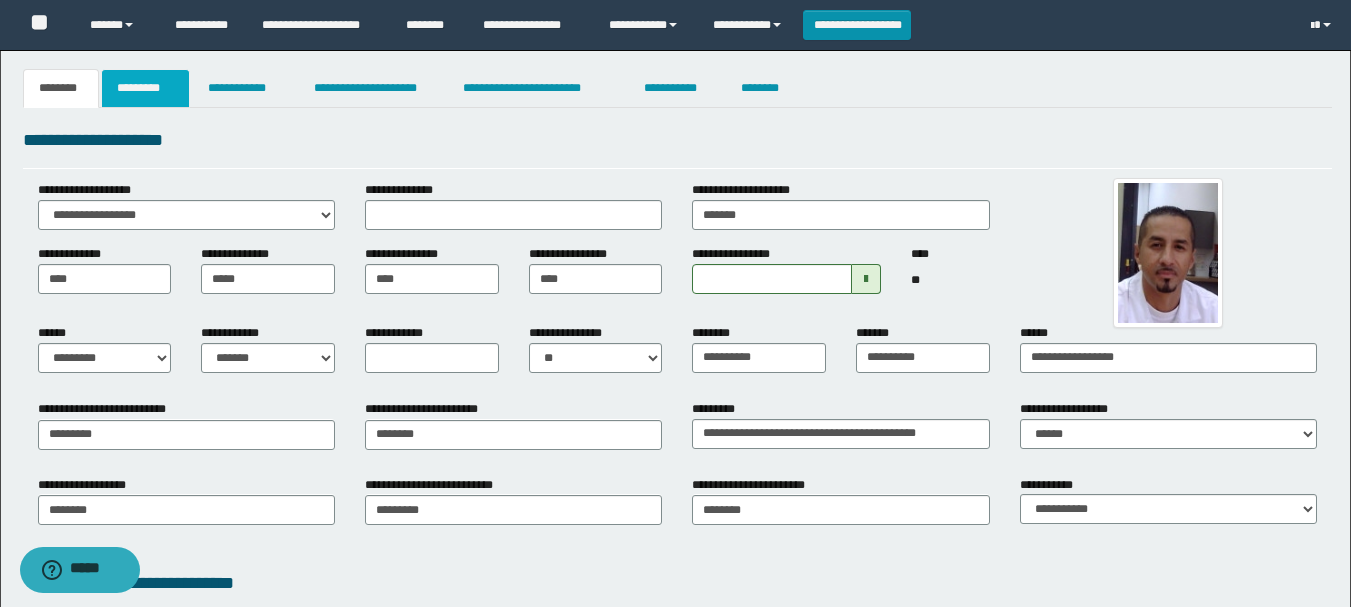 click on "*********" at bounding box center [145, 88] 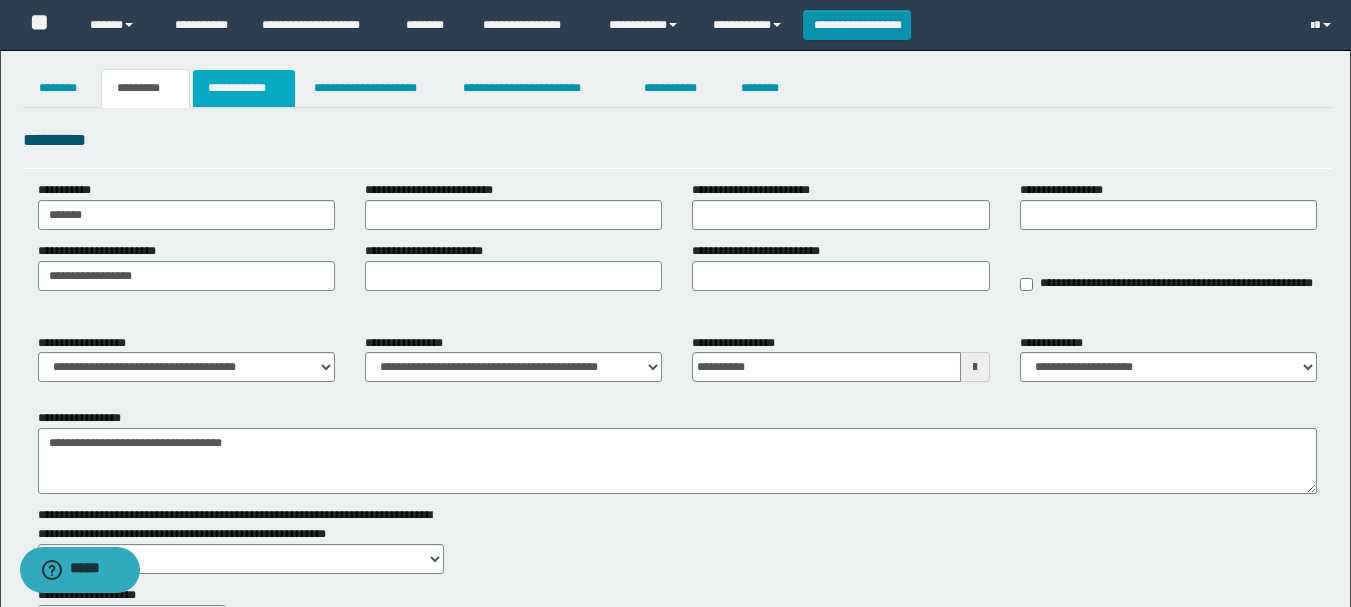click on "**********" at bounding box center [244, 88] 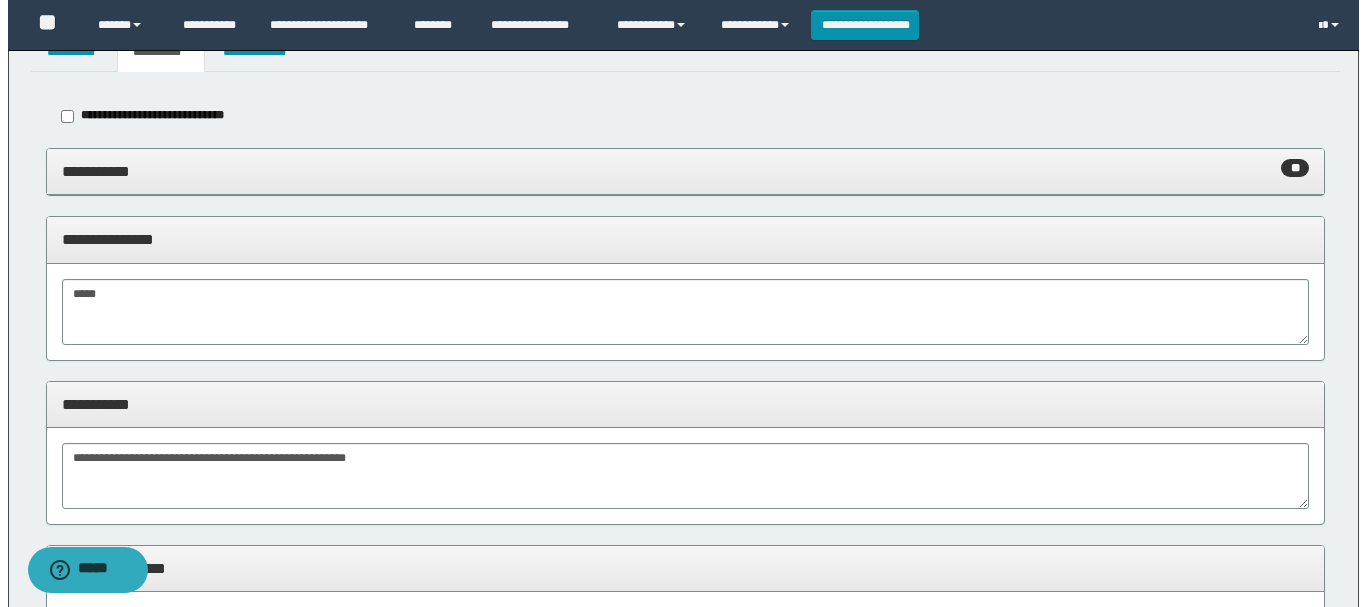 scroll, scrollTop: 0, scrollLeft: 0, axis: both 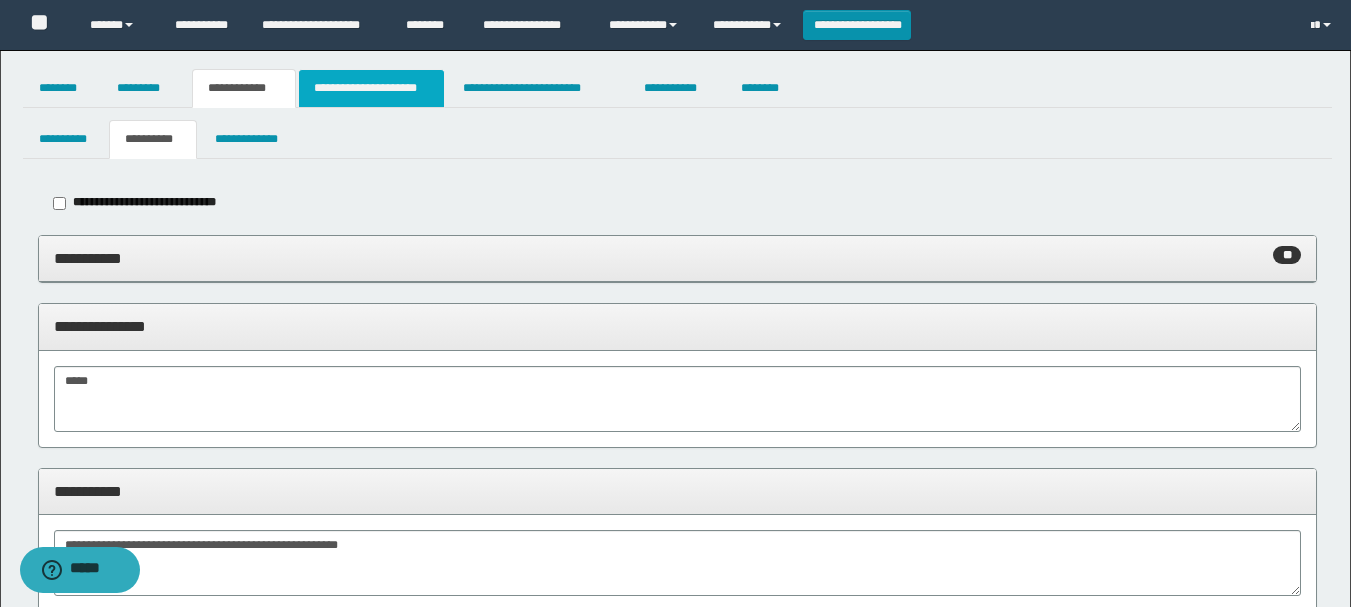 click on "**********" at bounding box center [371, 88] 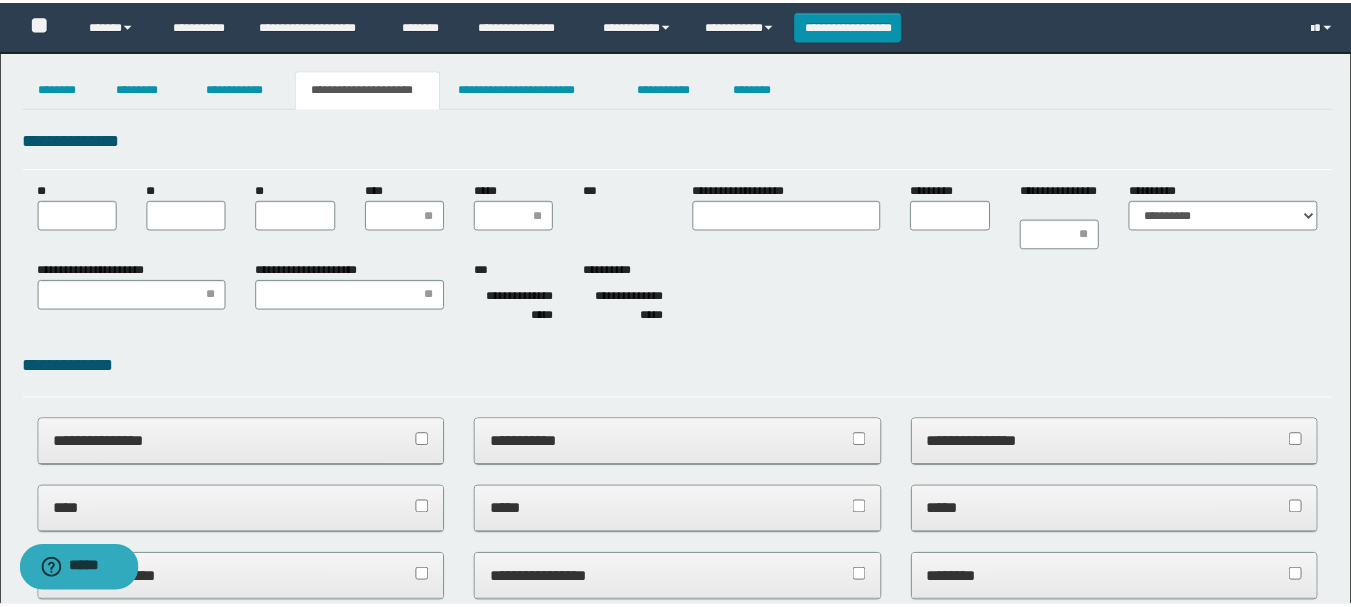 scroll, scrollTop: 0, scrollLeft: 0, axis: both 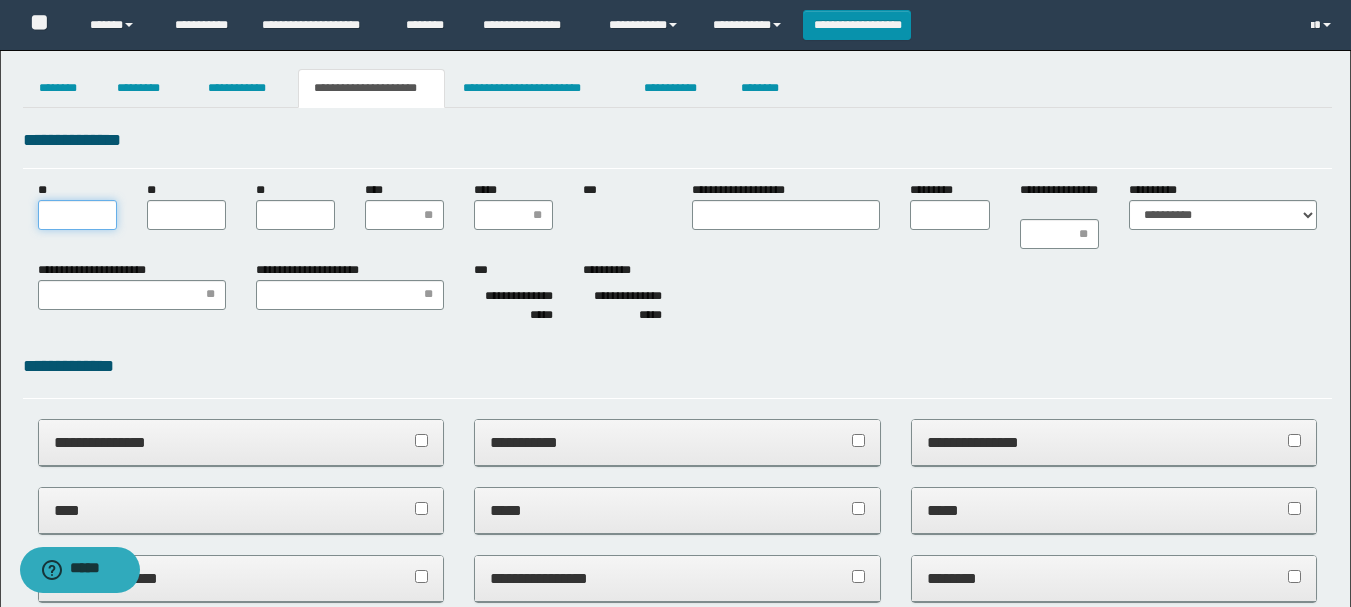 click on "**" at bounding box center [77, 215] 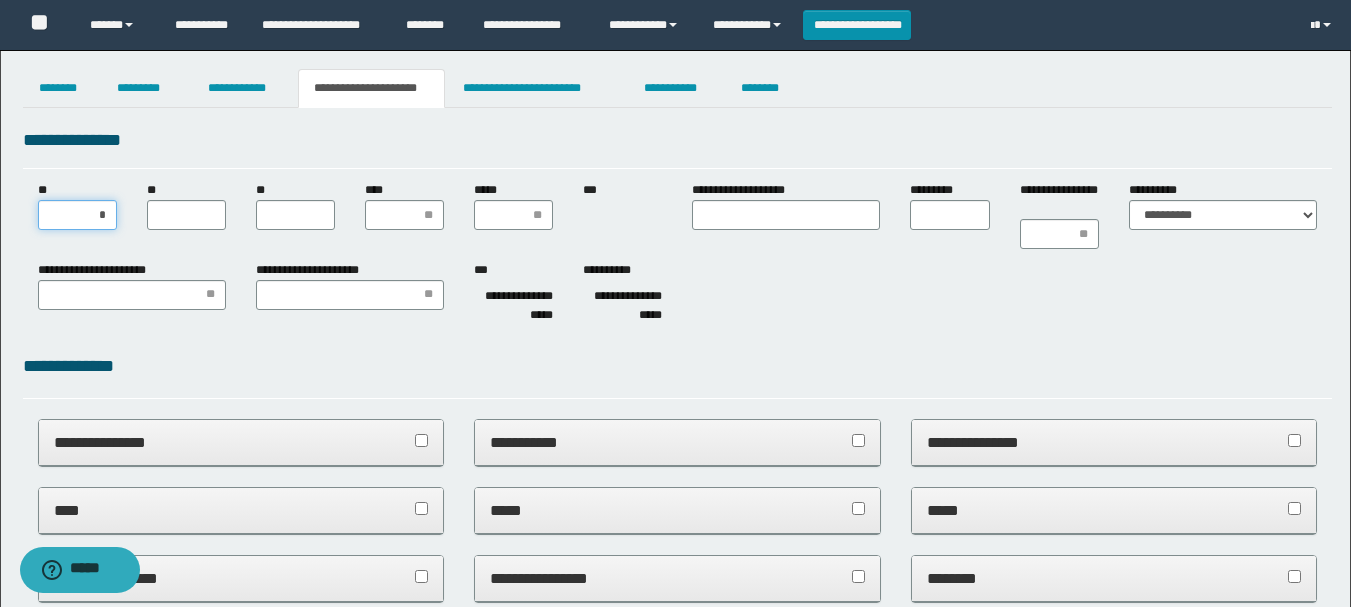 type on "**" 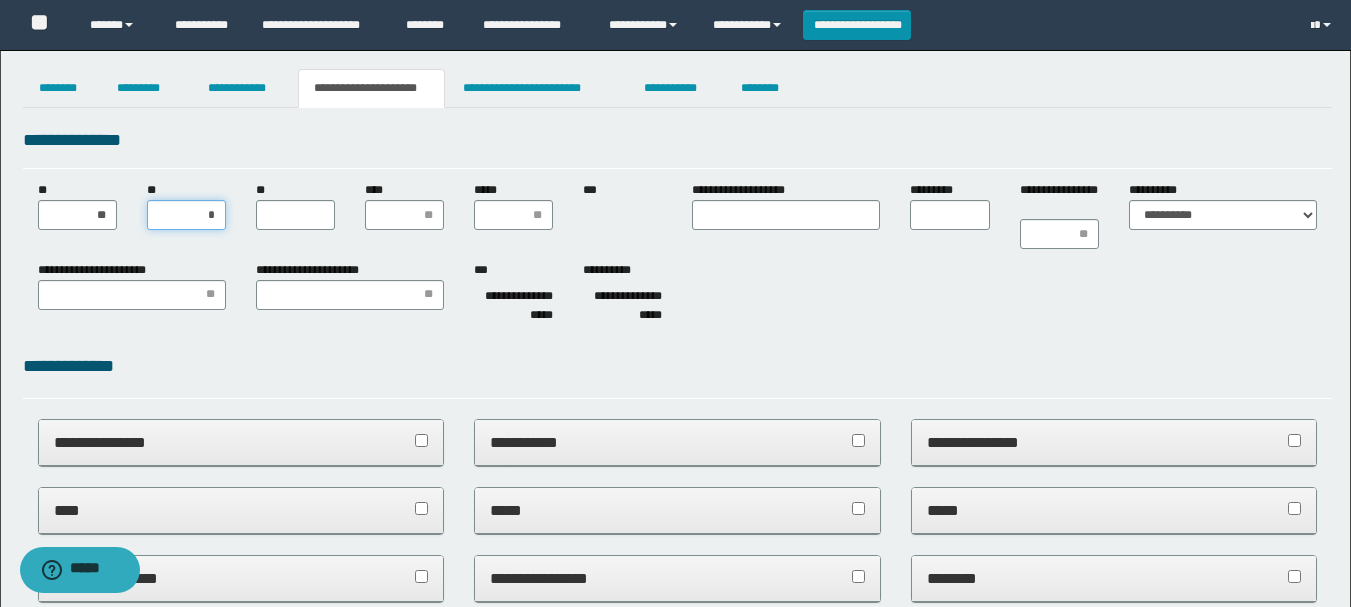 type on "**" 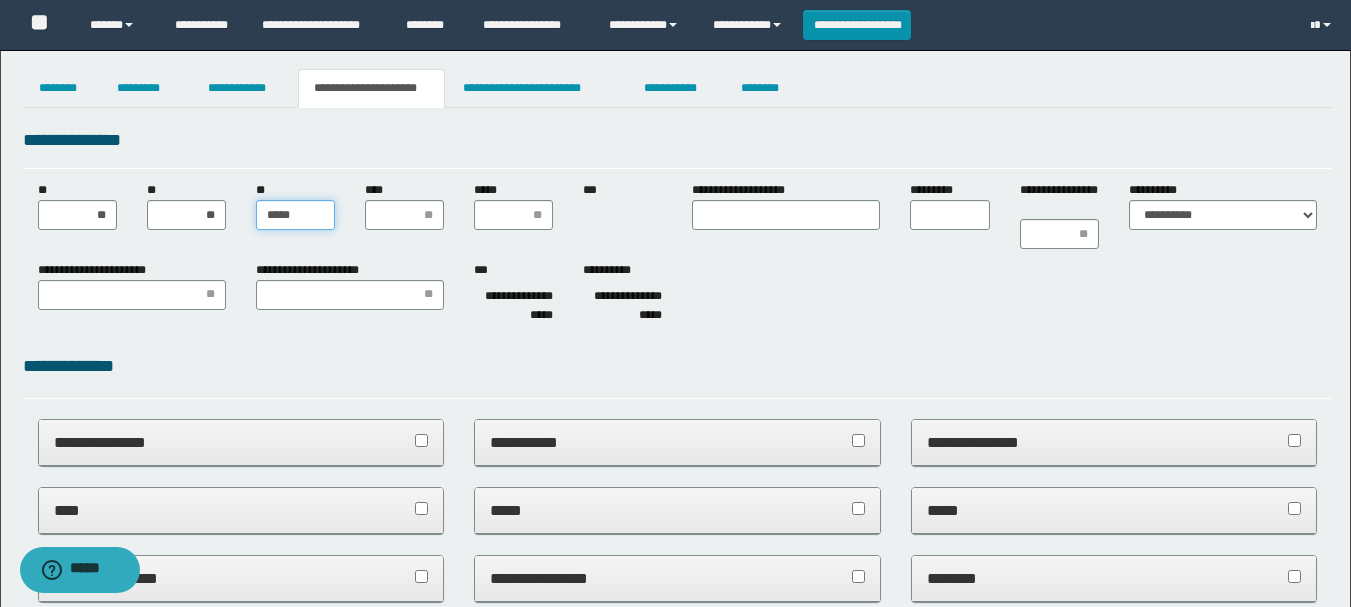 type on "******" 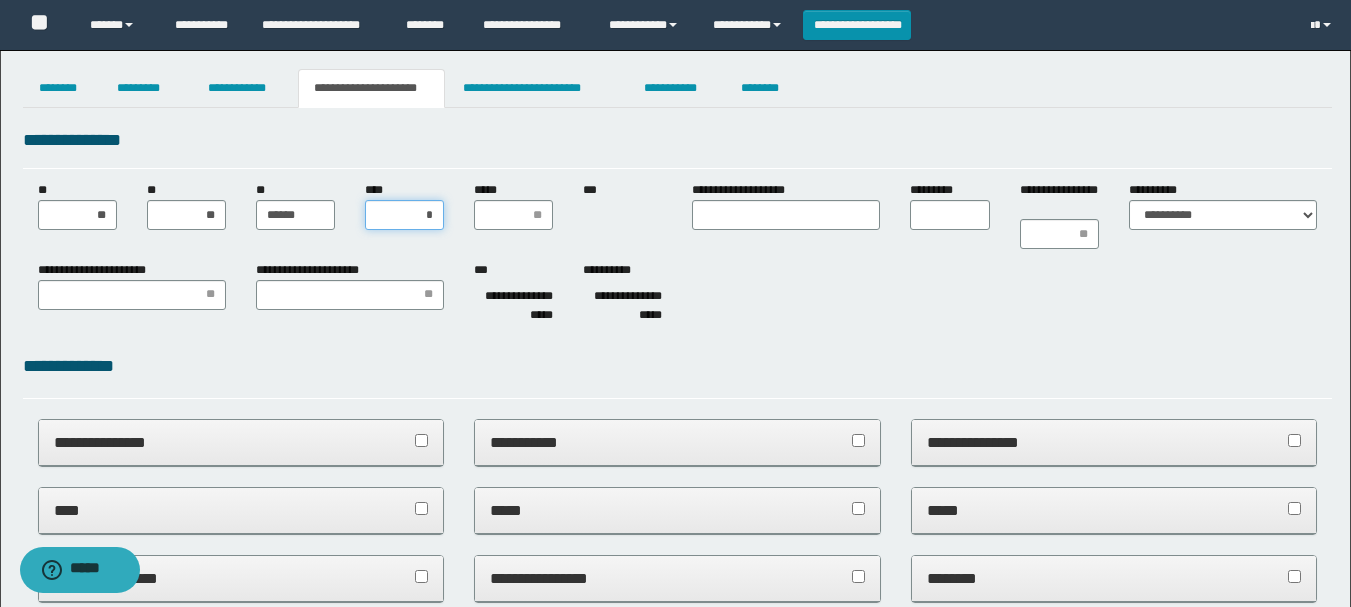type on "**" 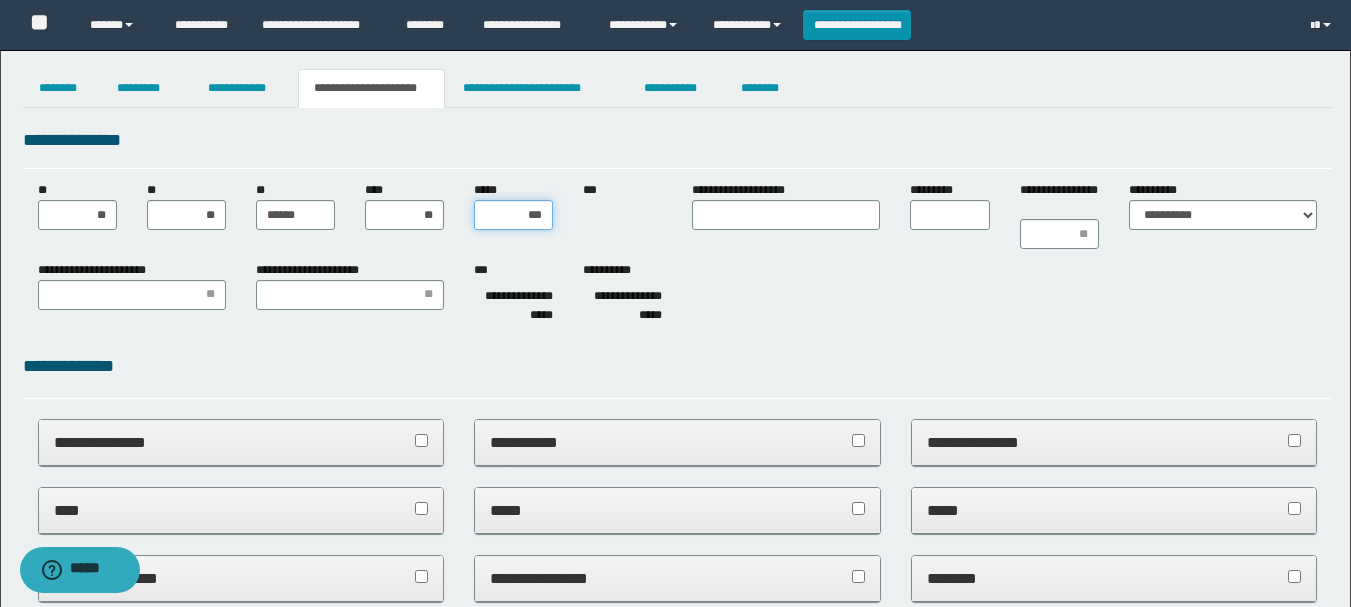 type on "****" 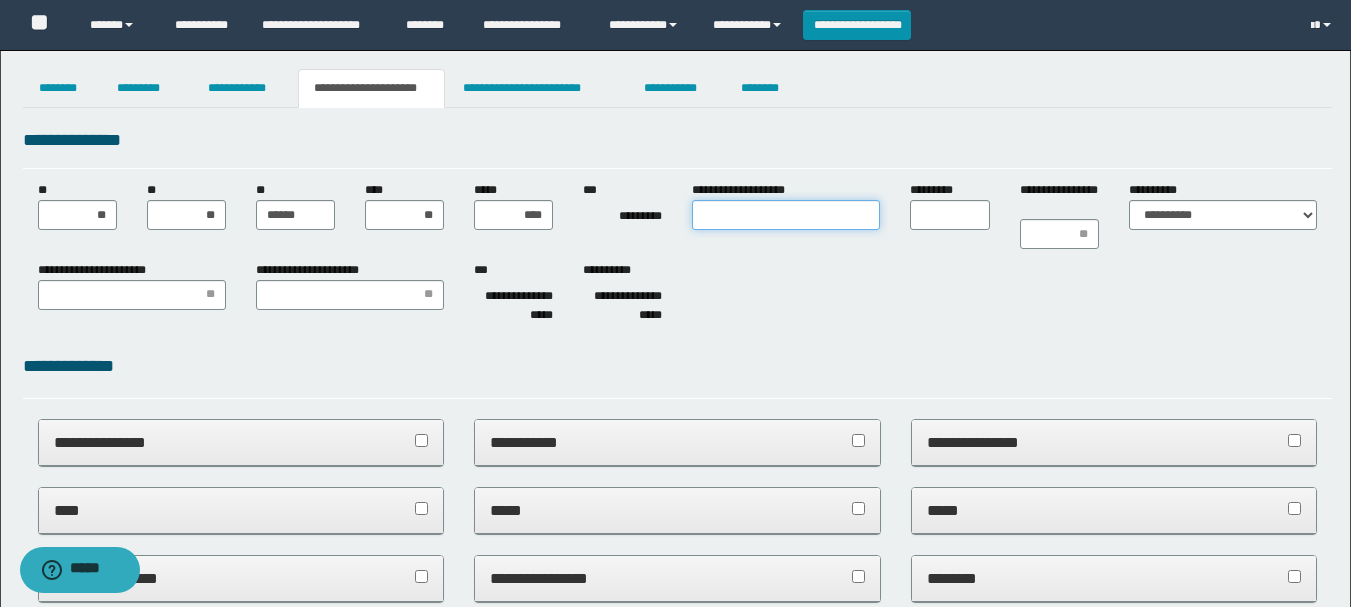click on "**********" at bounding box center (786, 215) 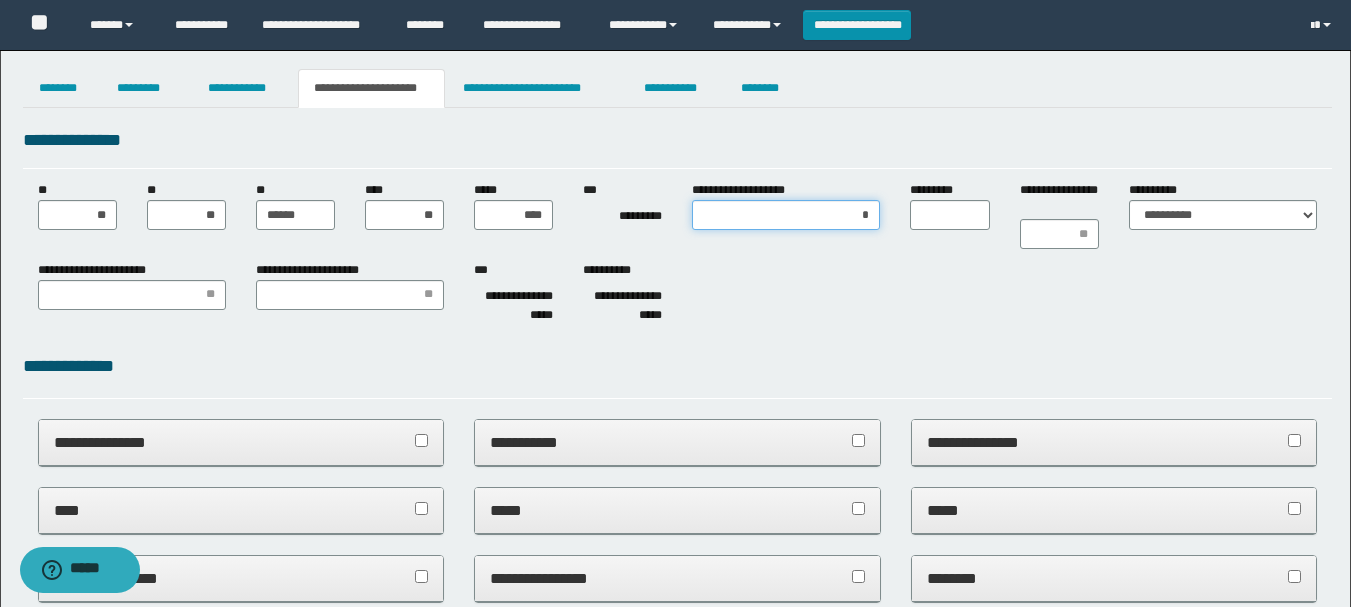 type on "**" 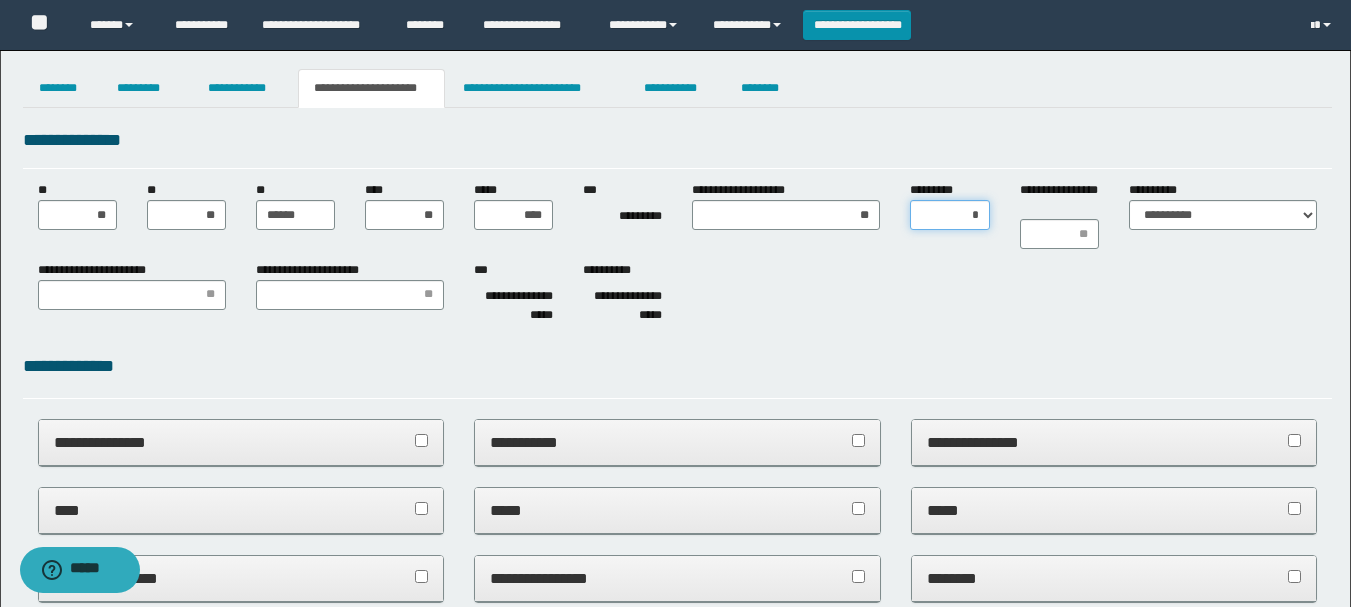 type on "**" 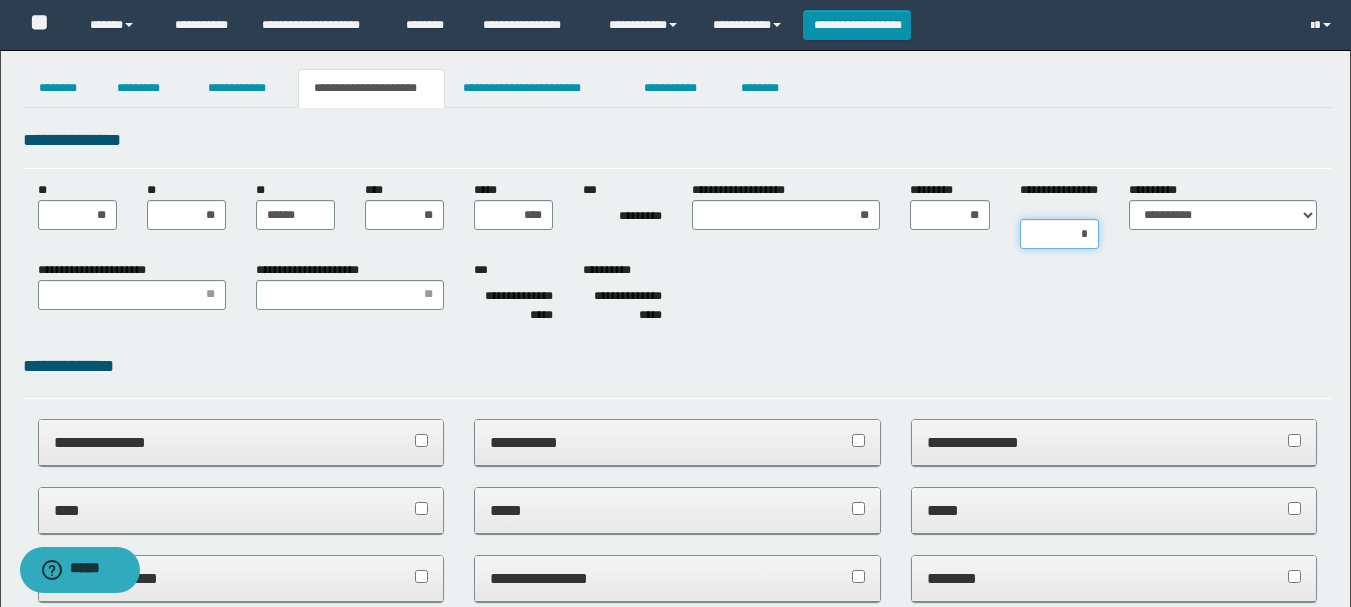 type on "**" 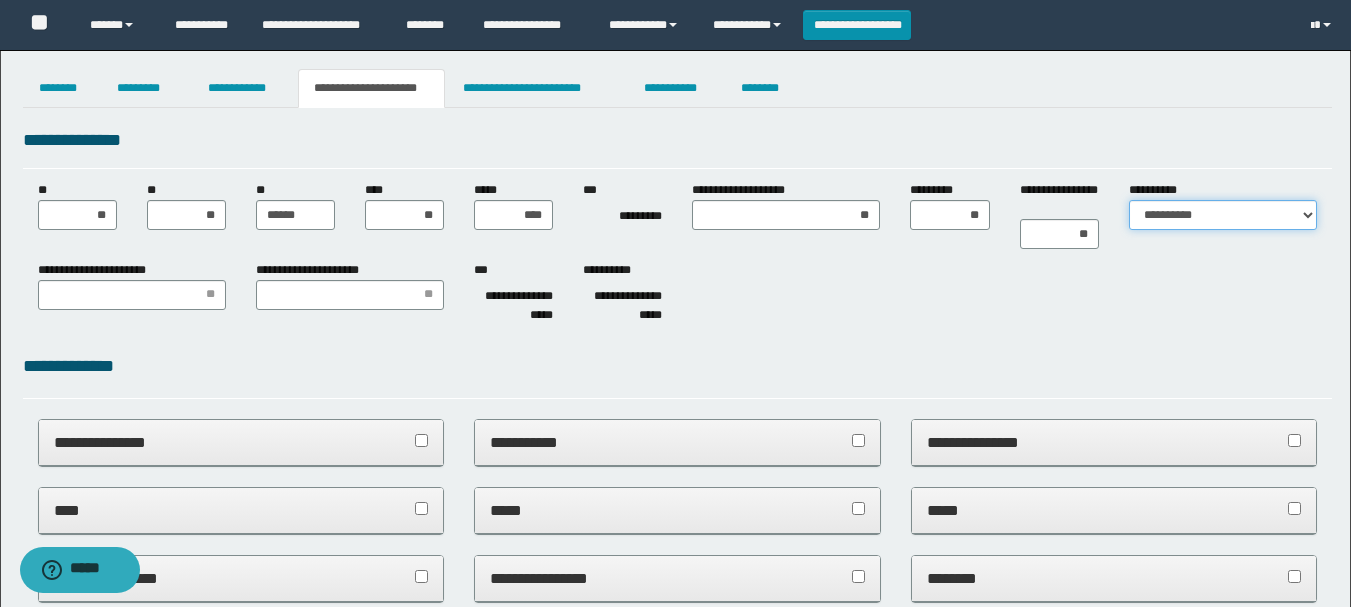 select on "*" 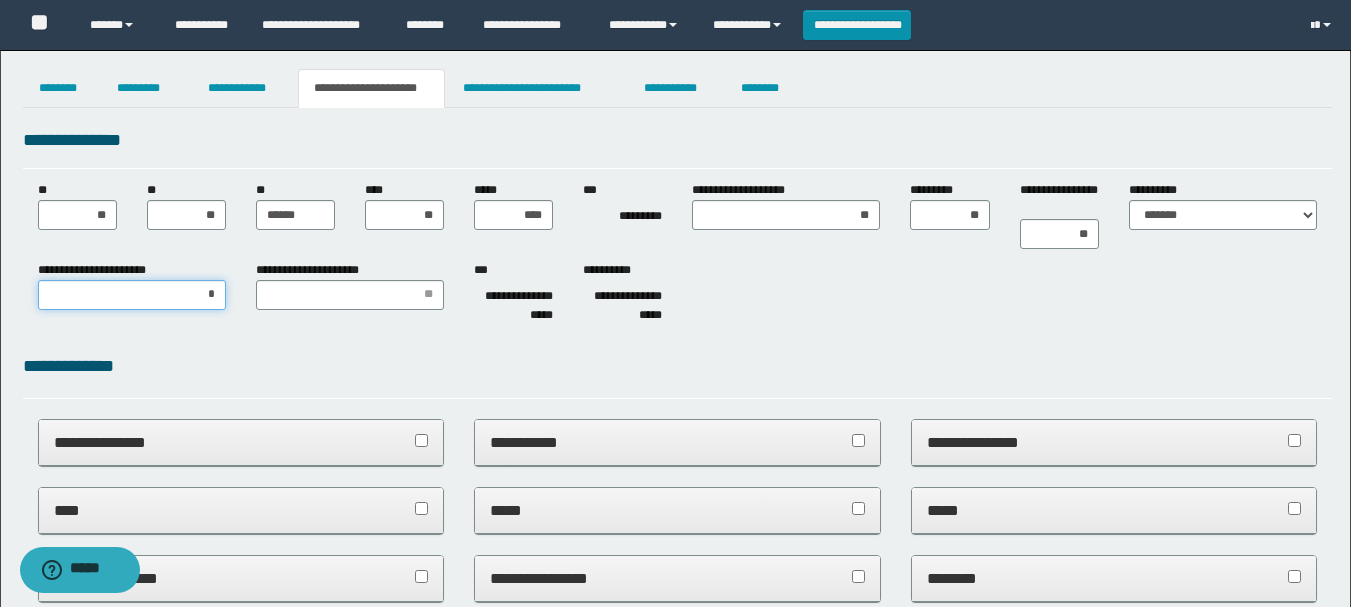 type on "**" 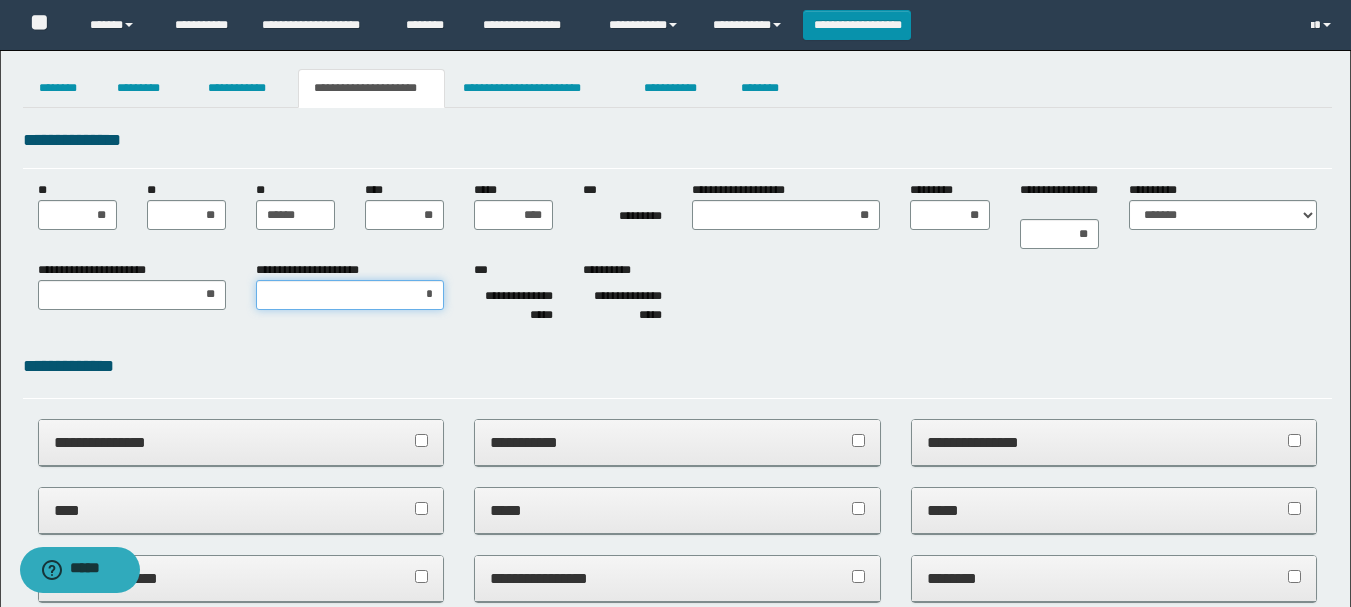 type on "**" 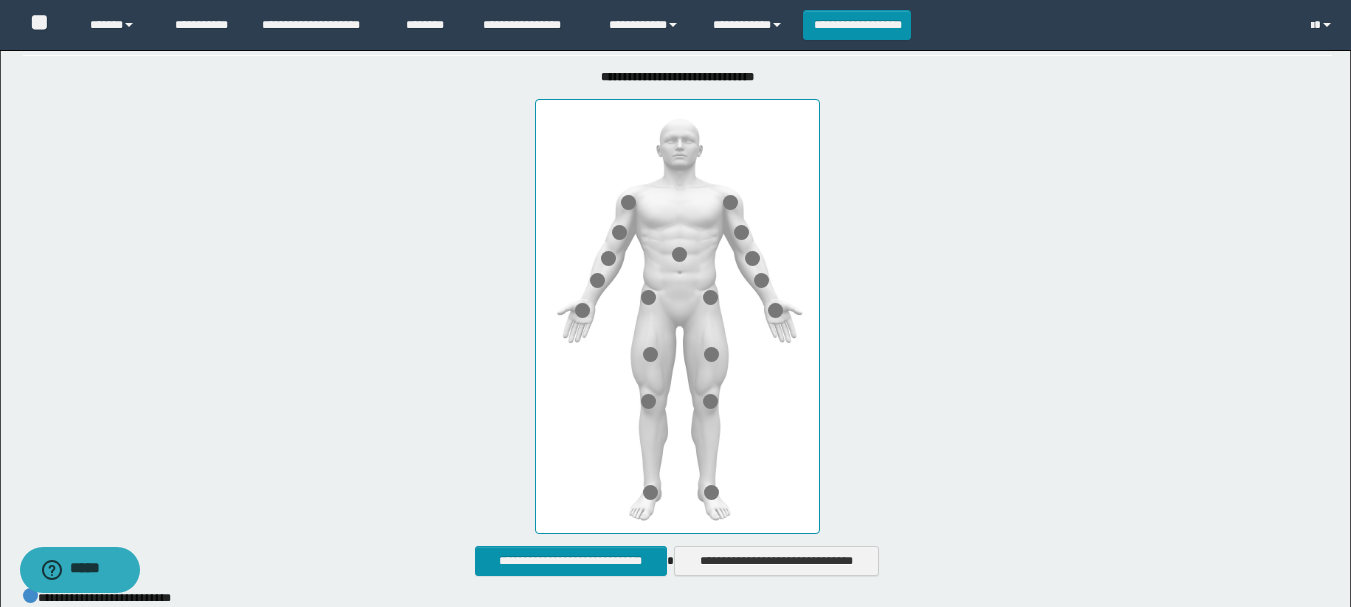 scroll, scrollTop: 900, scrollLeft: 0, axis: vertical 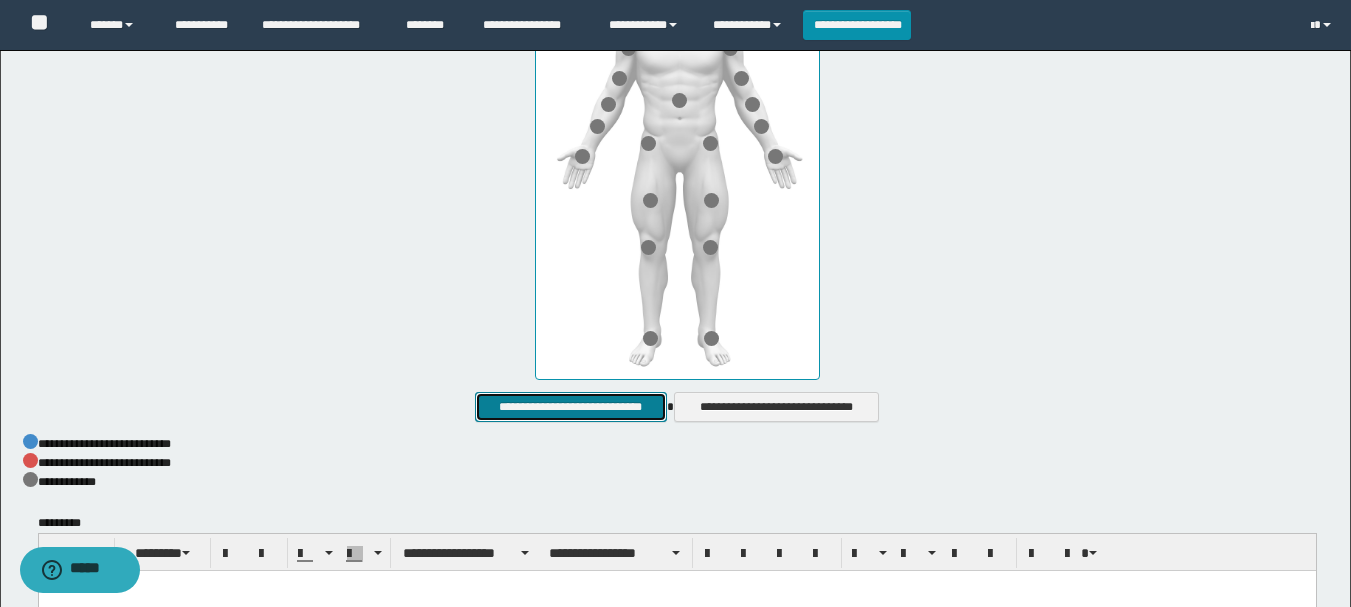 click on "**********" at bounding box center (570, 407) 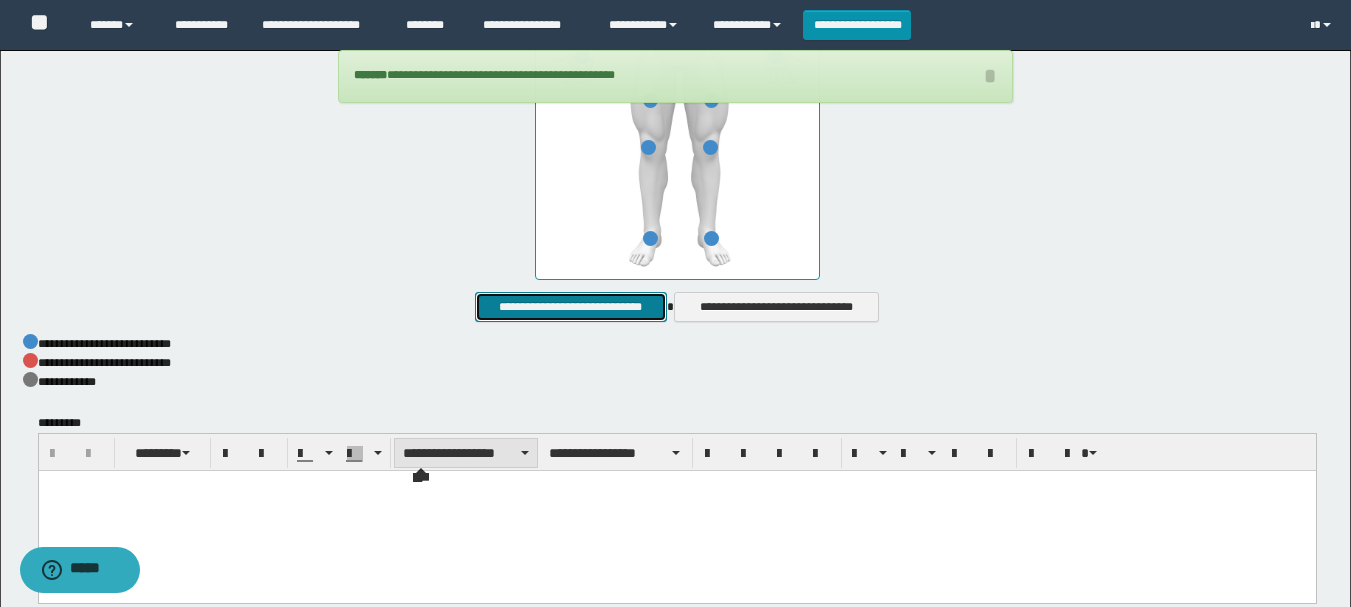 scroll, scrollTop: 1100, scrollLeft: 0, axis: vertical 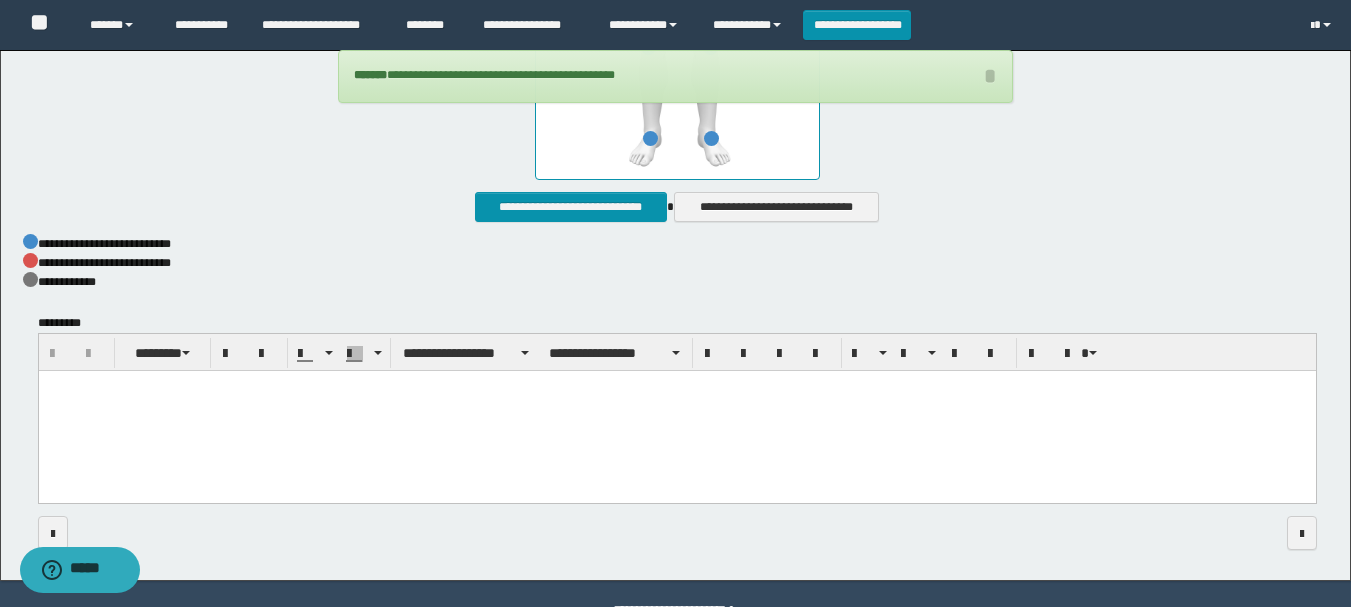 click at bounding box center [676, 412] 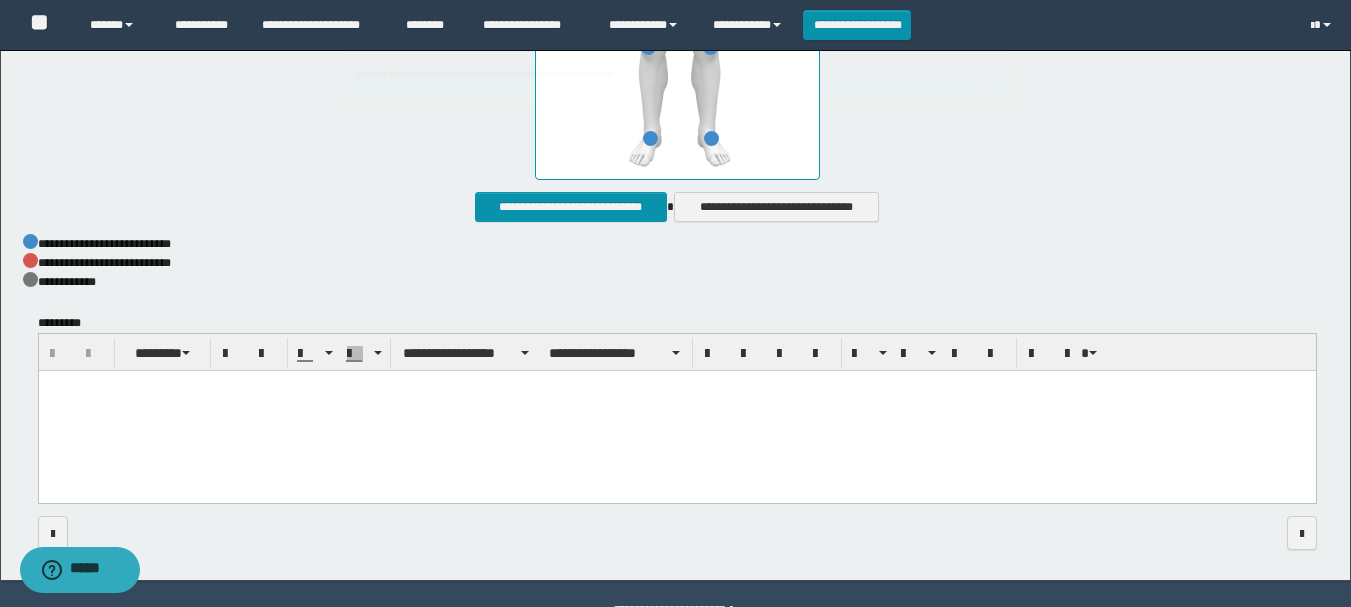 type 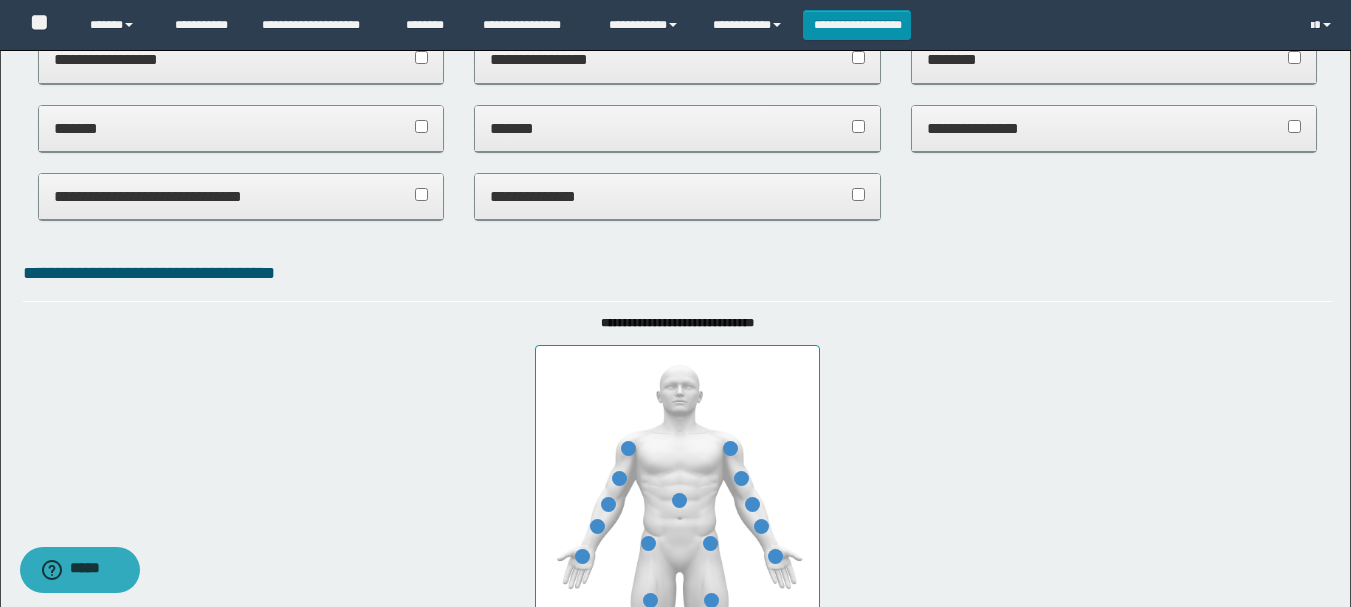 scroll, scrollTop: 0, scrollLeft: 0, axis: both 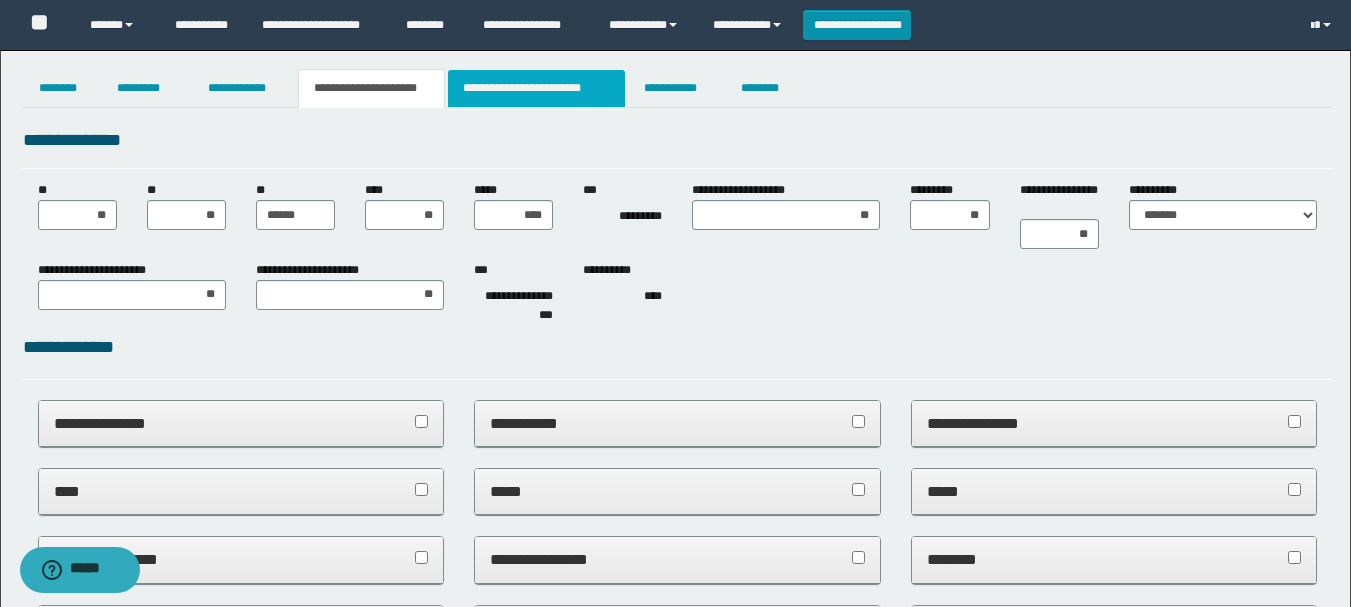 click on "**********" at bounding box center [537, 88] 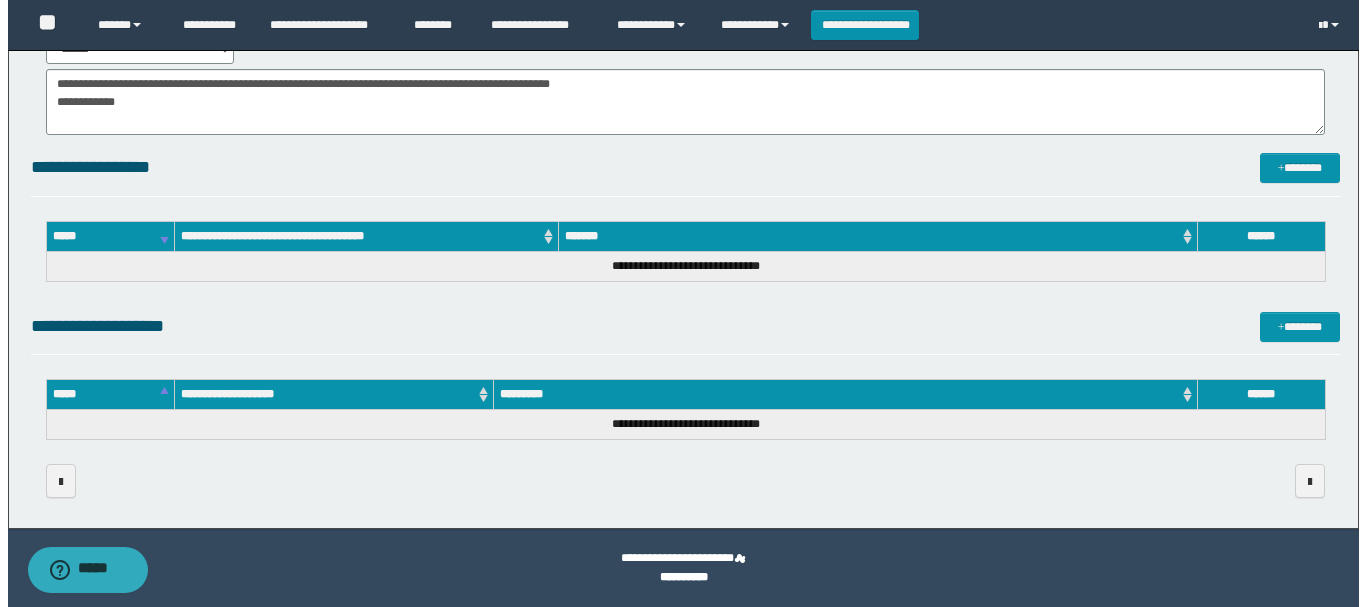 scroll, scrollTop: 0, scrollLeft: 0, axis: both 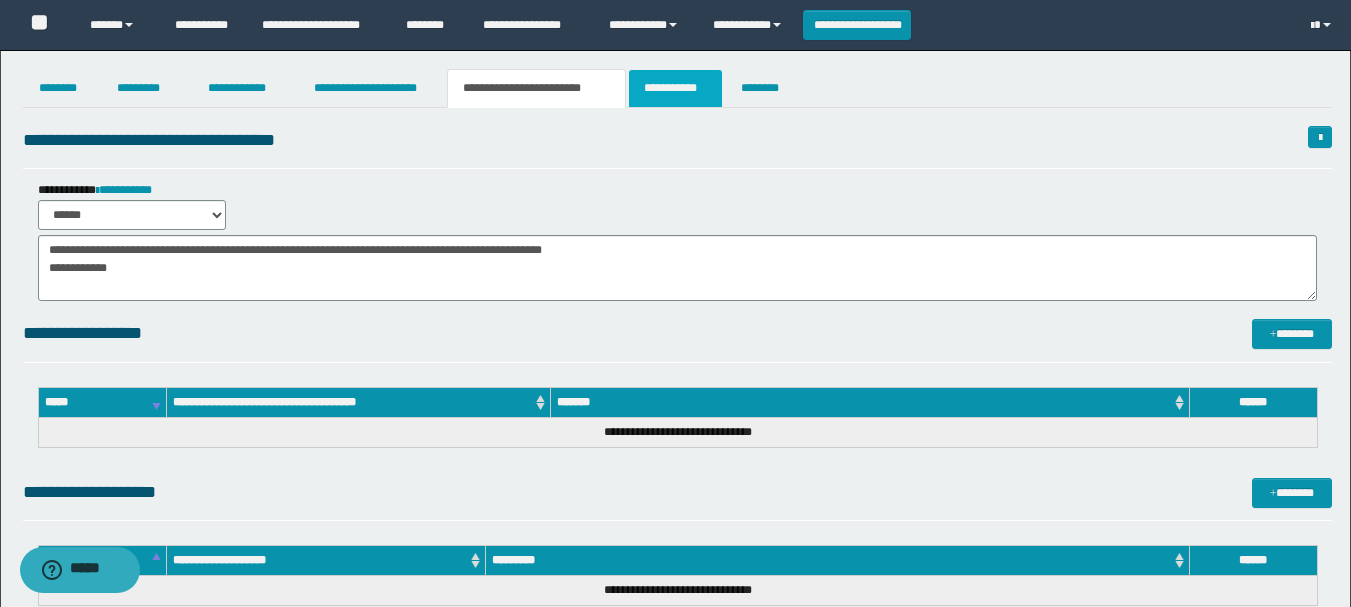 click on "**********" at bounding box center [675, 88] 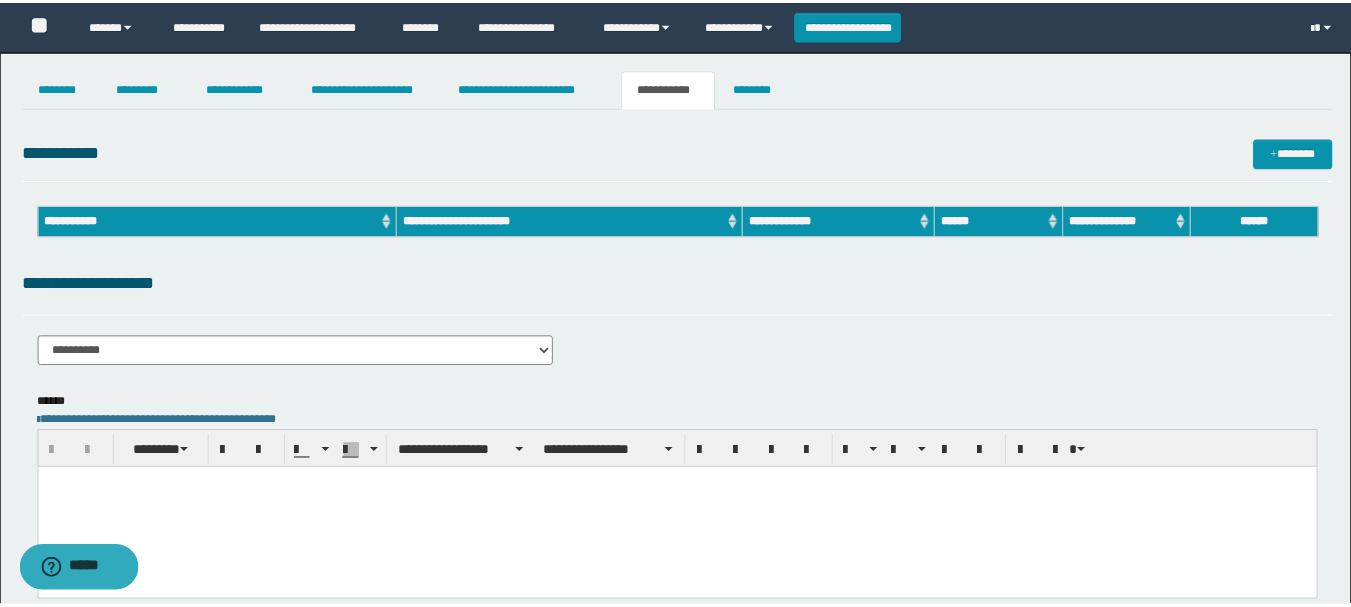 scroll, scrollTop: 0, scrollLeft: 0, axis: both 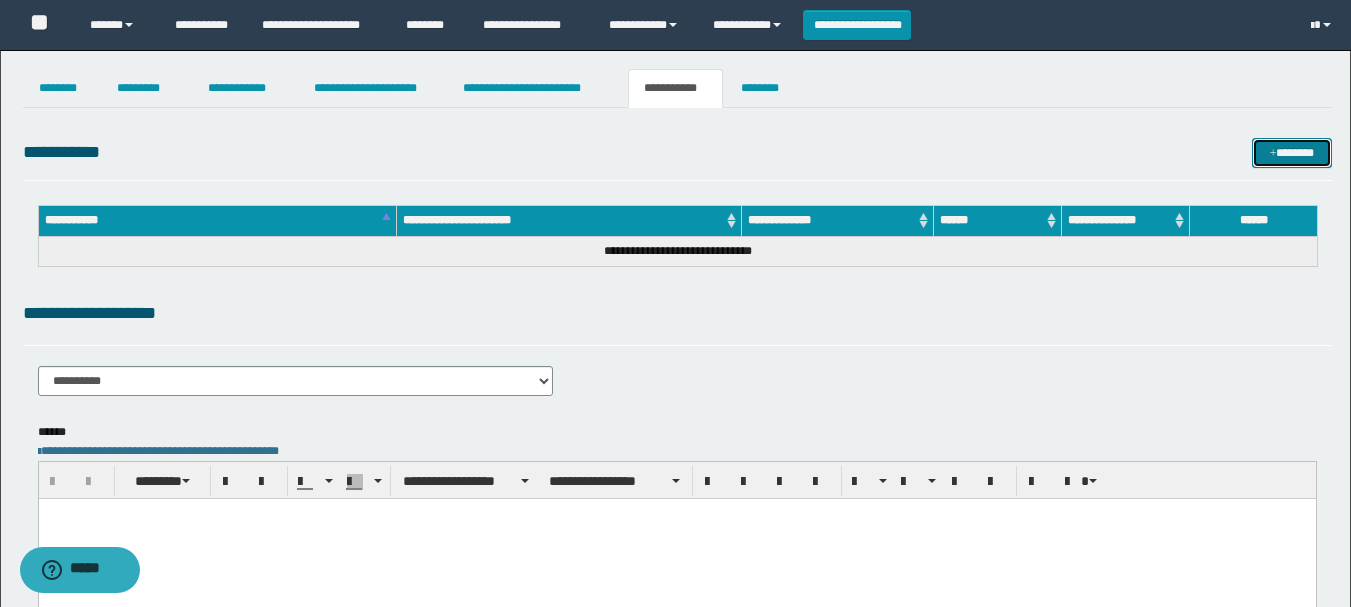 click on "*******" at bounding box center [1292, 153] 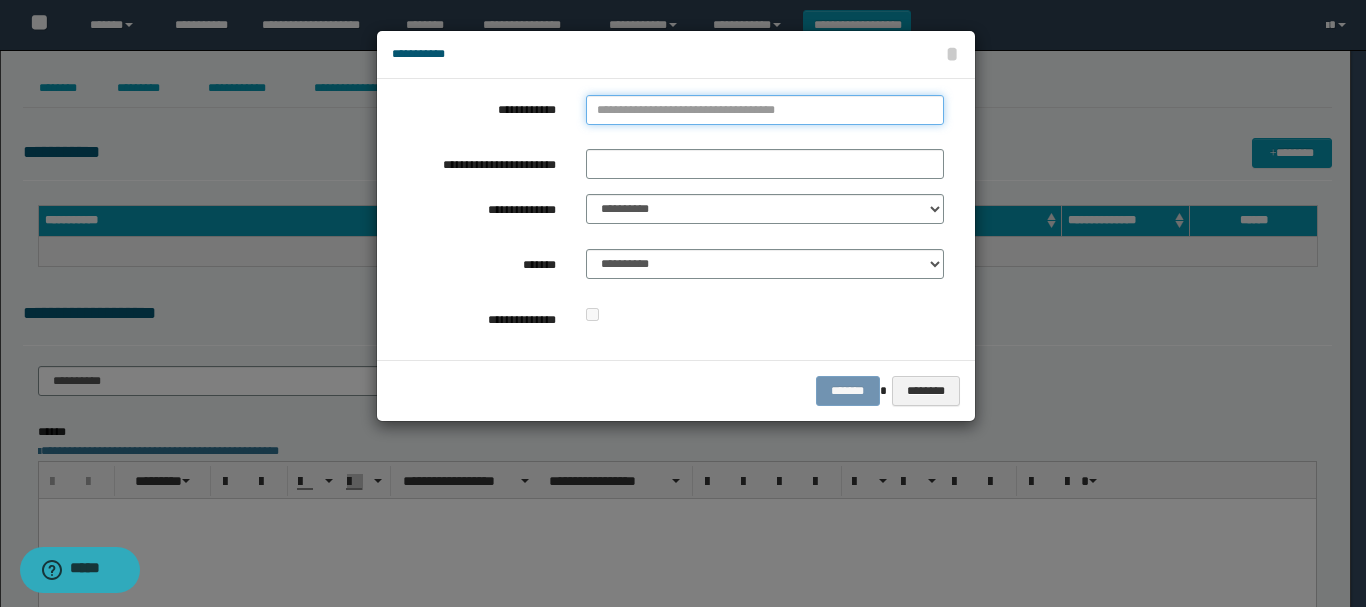 click on "**********" at bounding box center [765, 110] 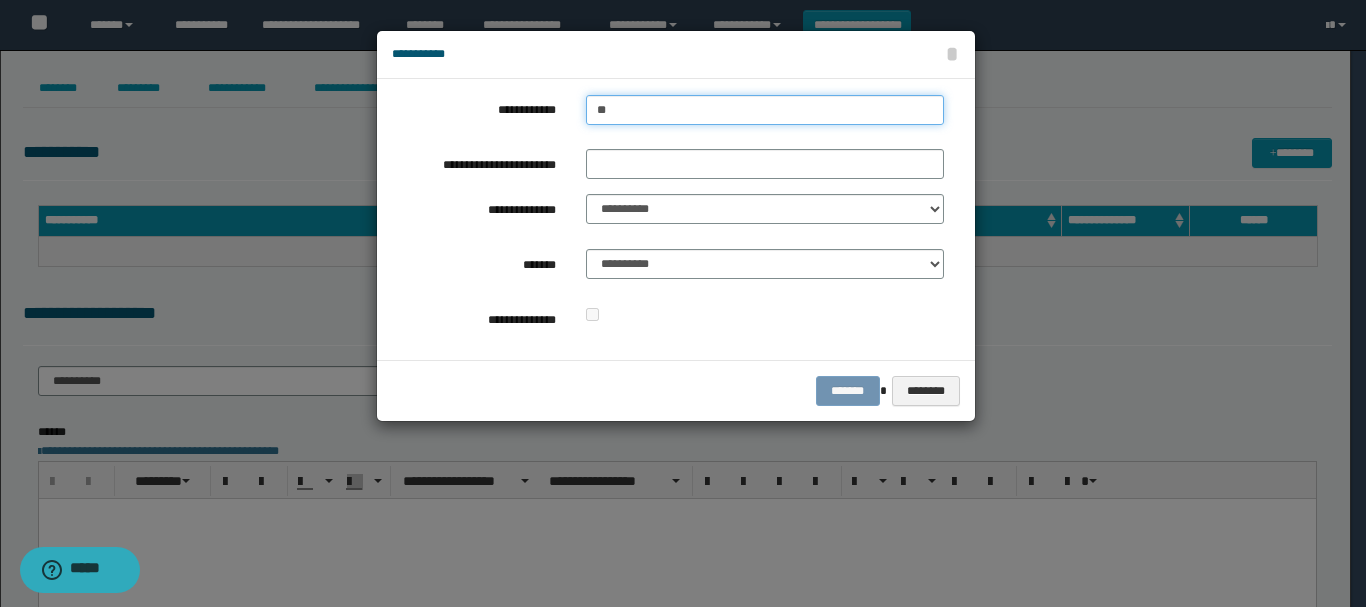 type on "***" 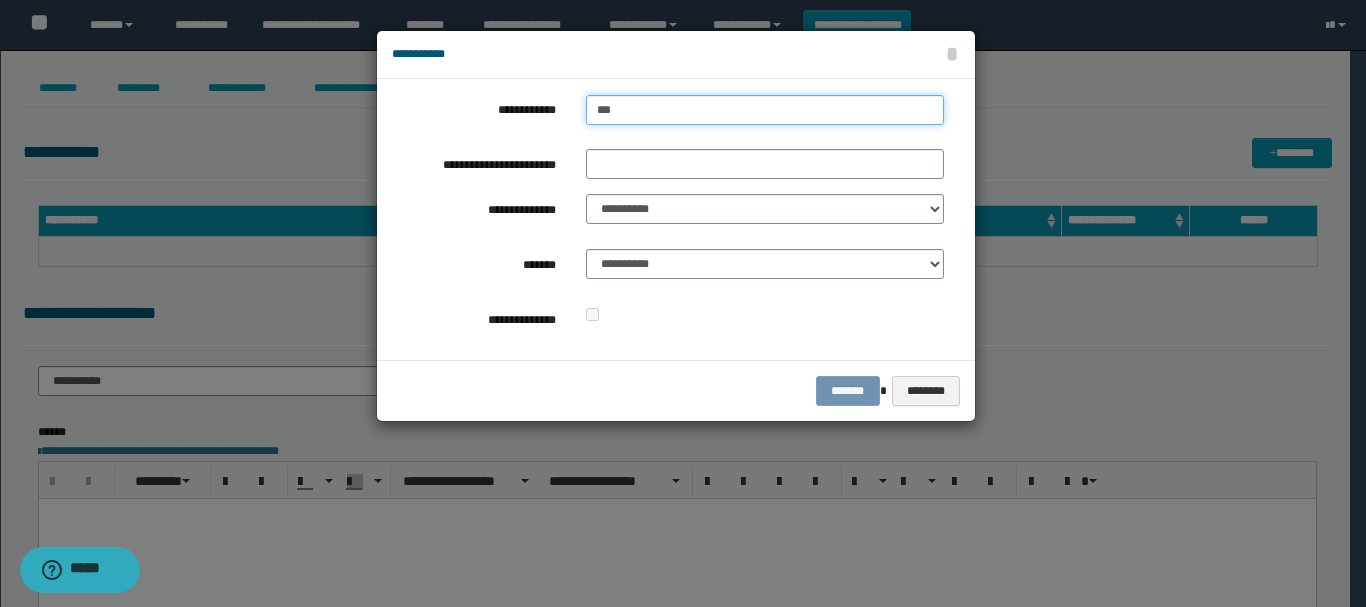 type on "***" 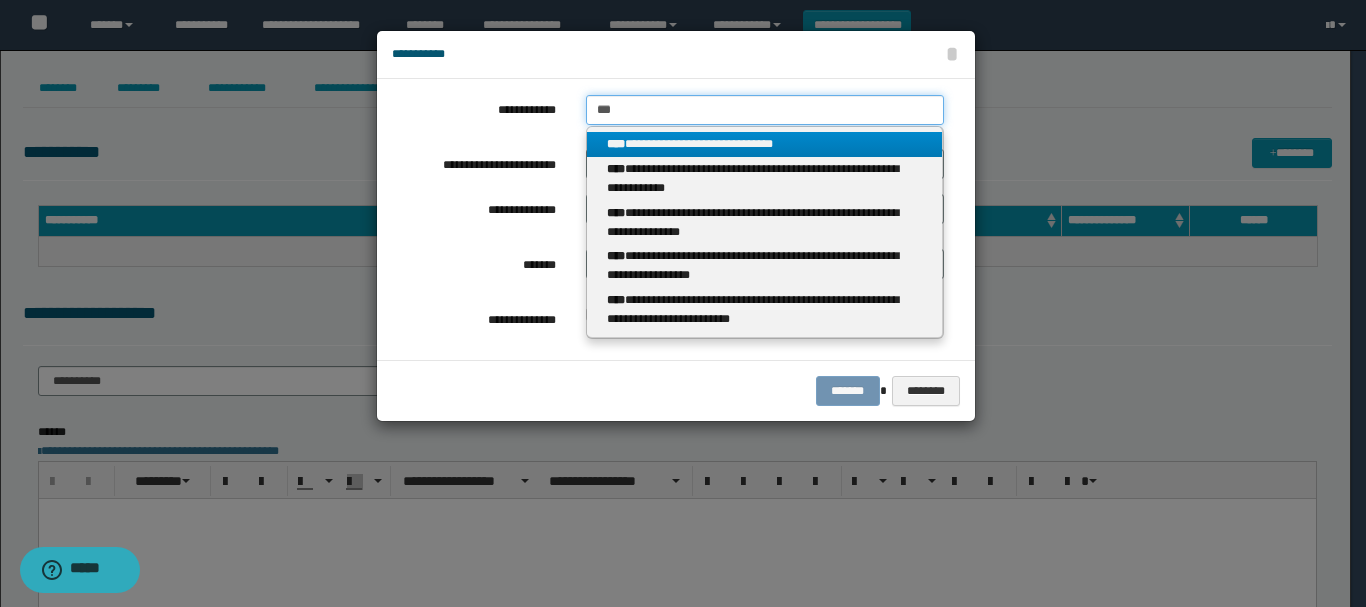 type on "***" 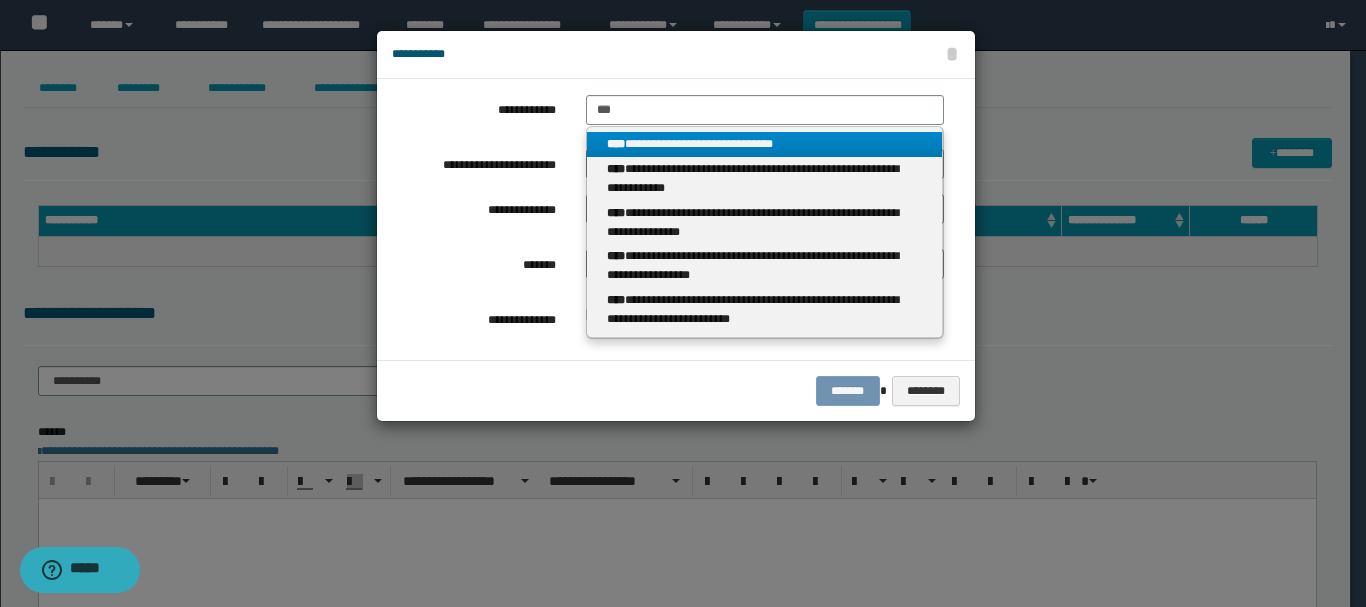 click on "****" at bounding box center [616, 144] 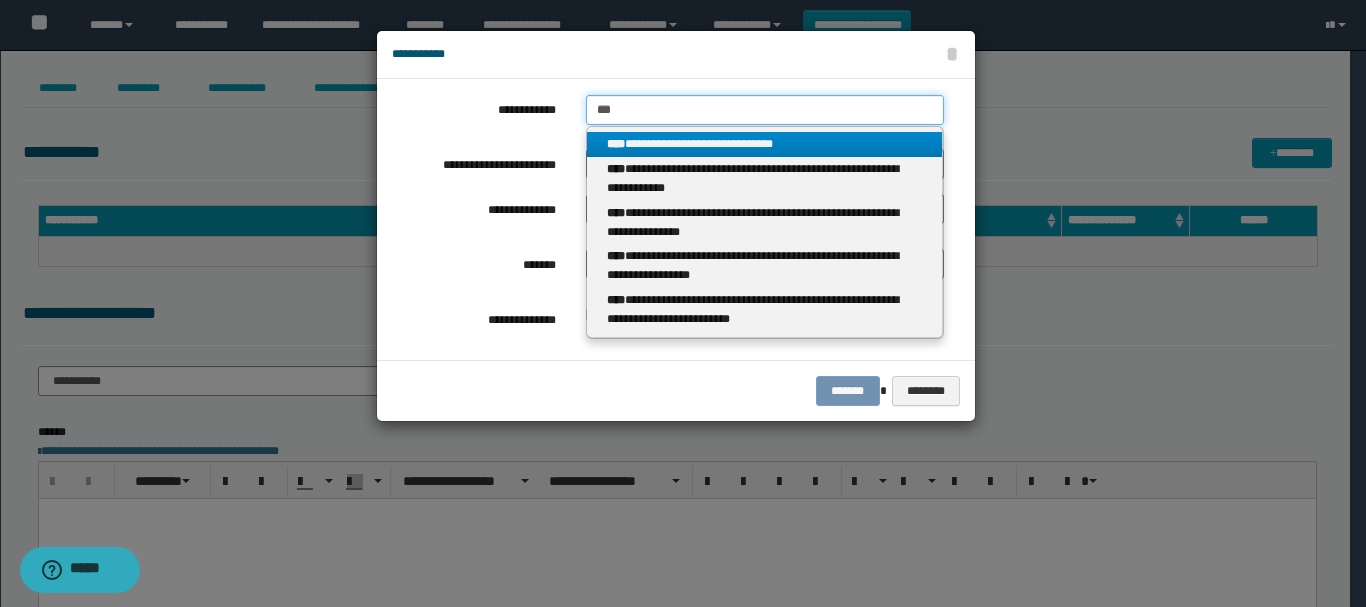 type 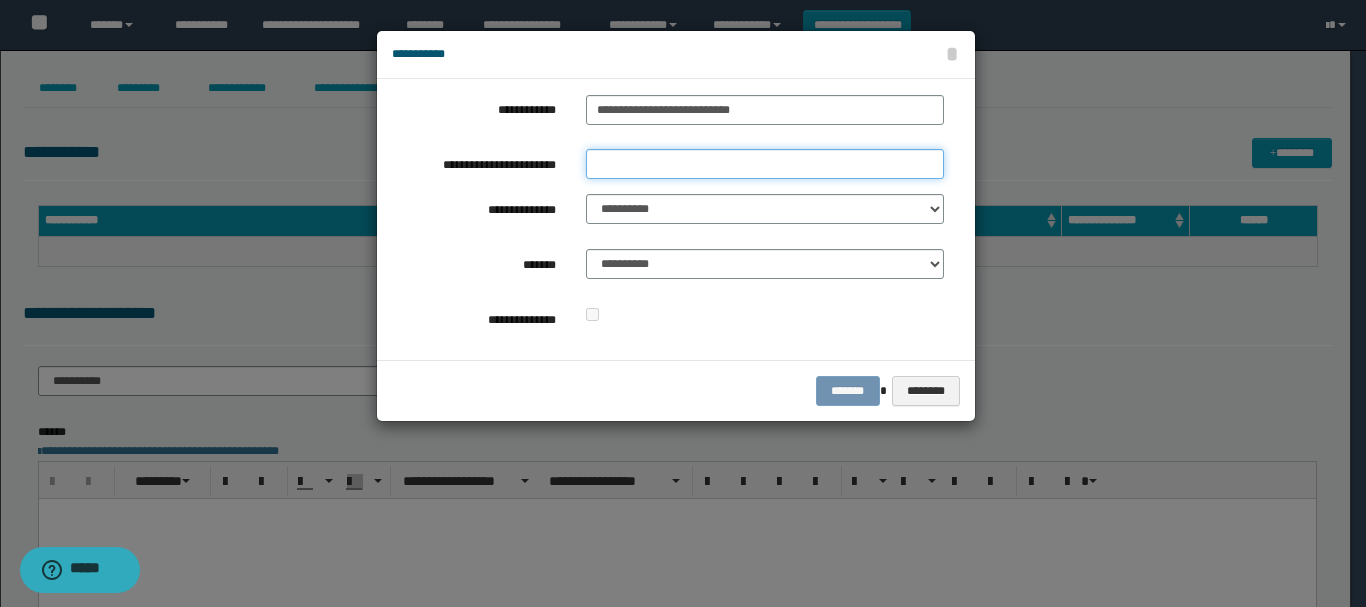 click on "**********" at bounding box center (765, 164) 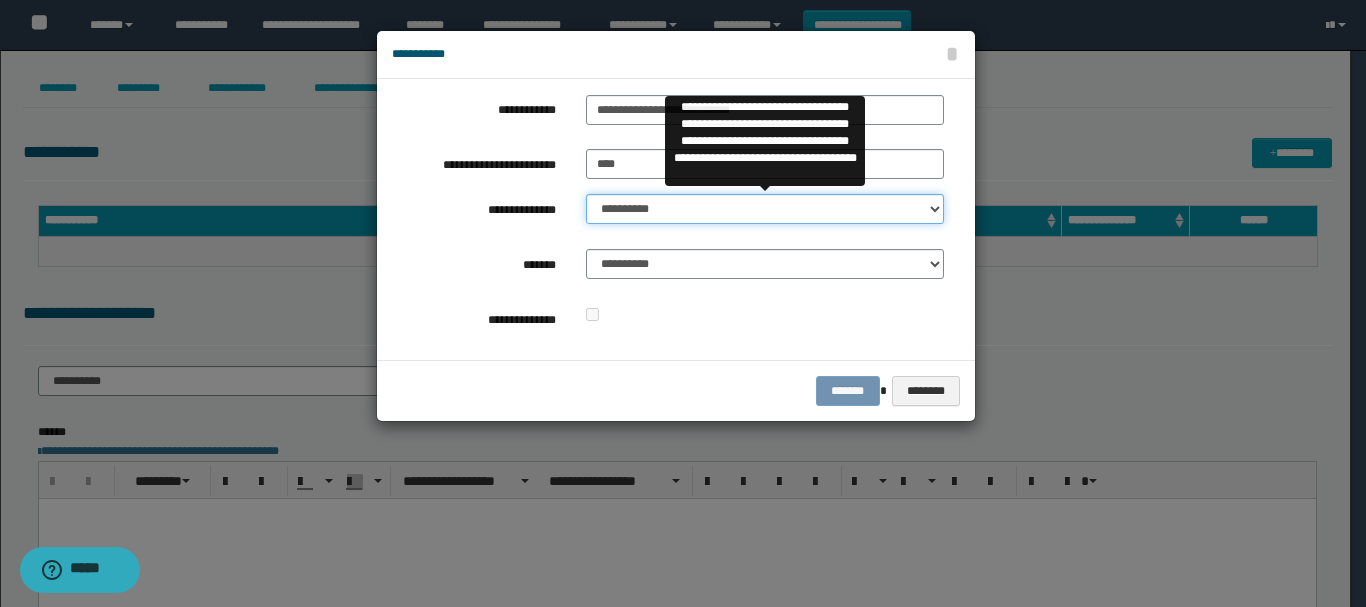 click on "**********" at bounding box center (765, 209) 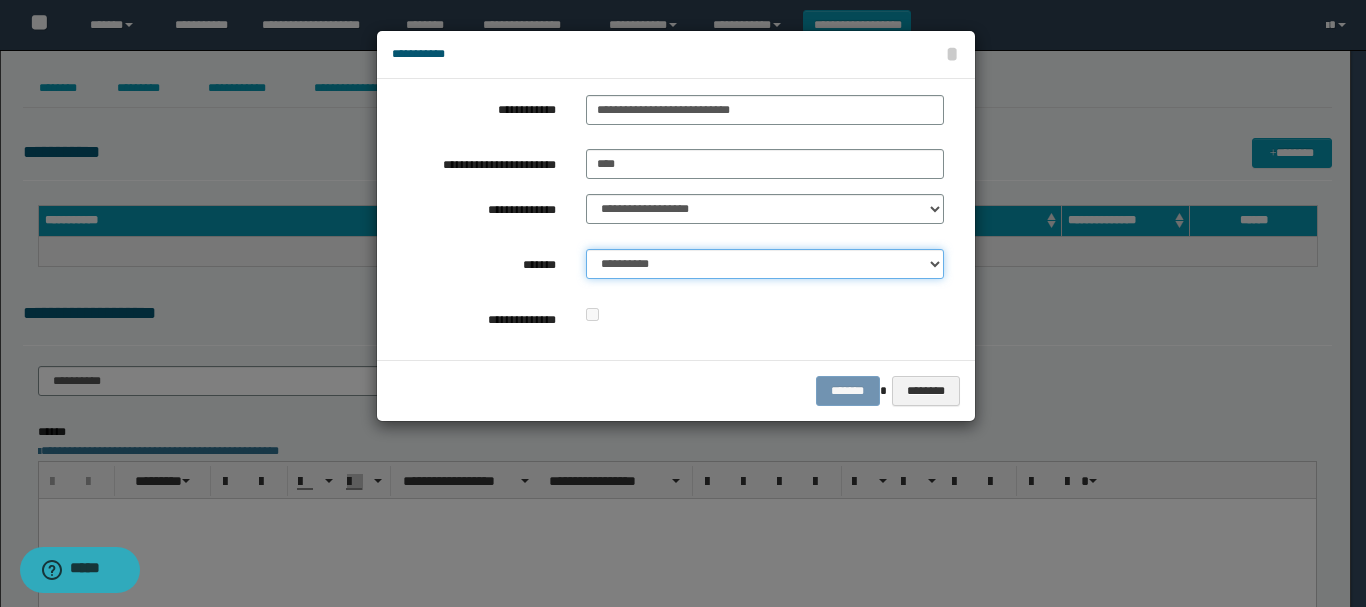 click on "**********" at bounding box center (765, 264) 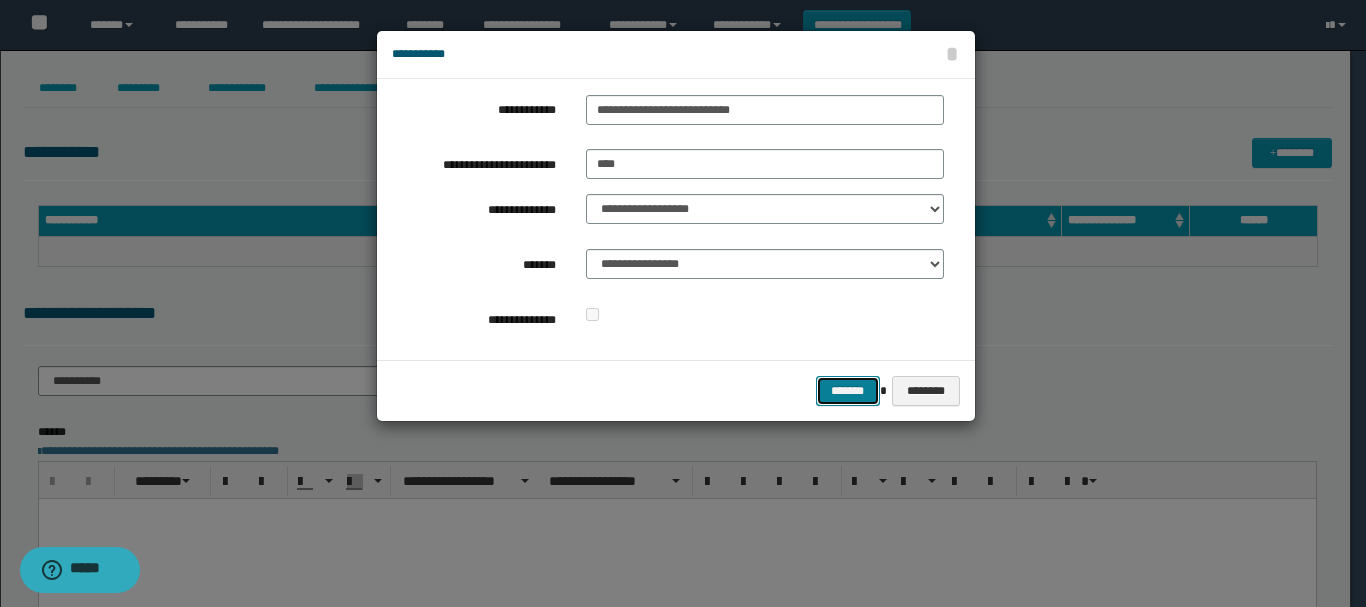 click on "*******" at bounding box center [848, 391] 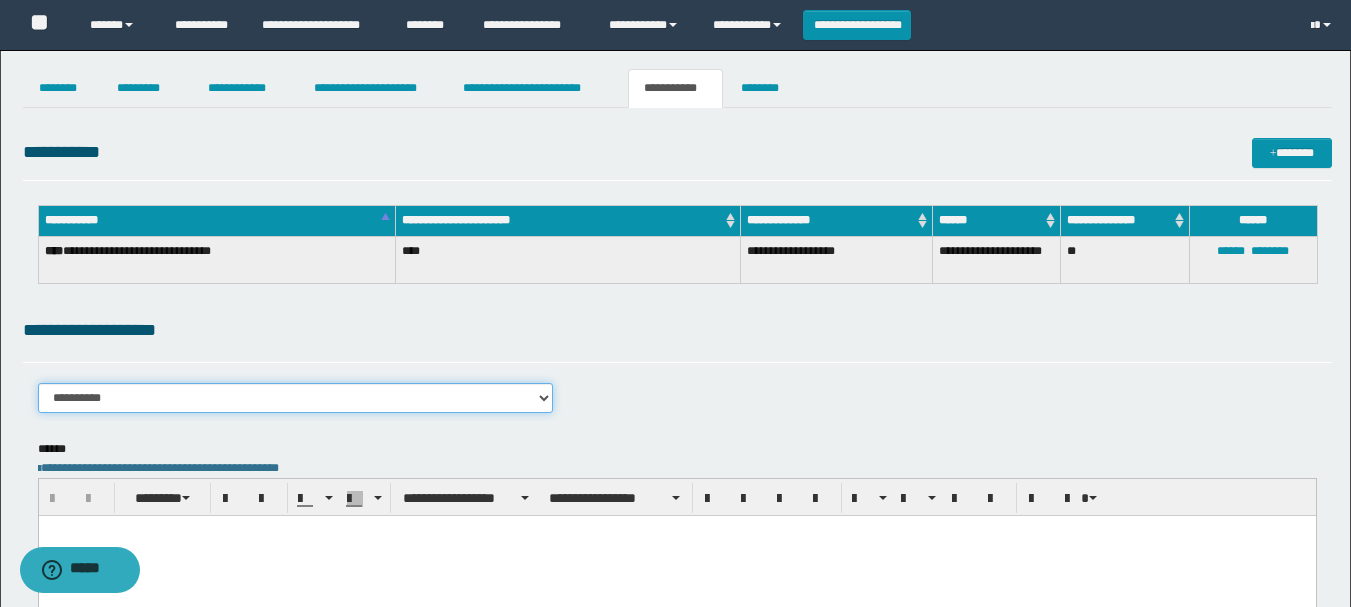 click on "**********" at bounding box center (296, 398) 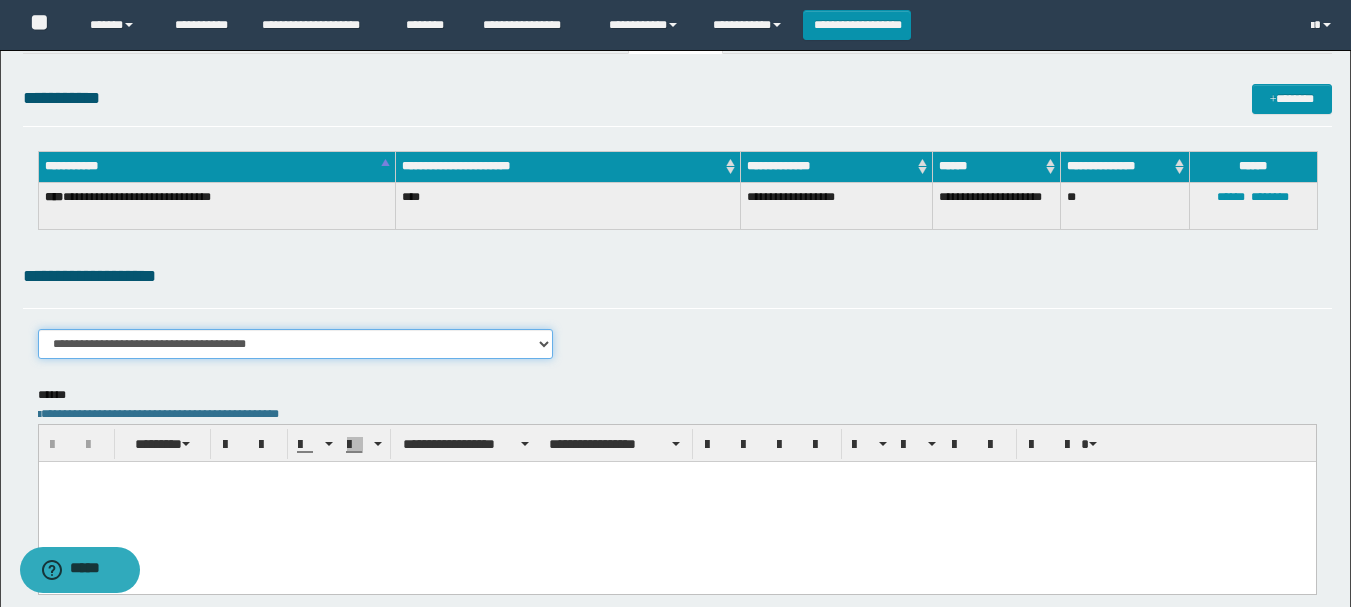 scroll, scrollTop: 100, scrollLeft: 0, axis: vertical 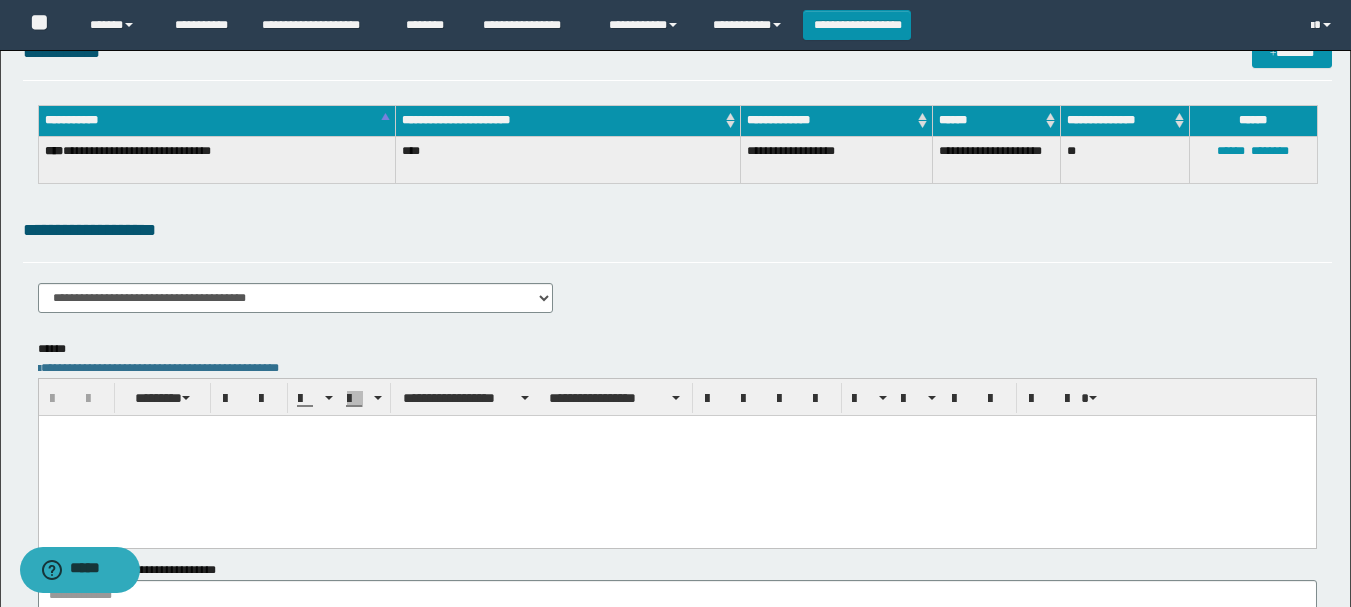 click at bounding box center [676, 455] 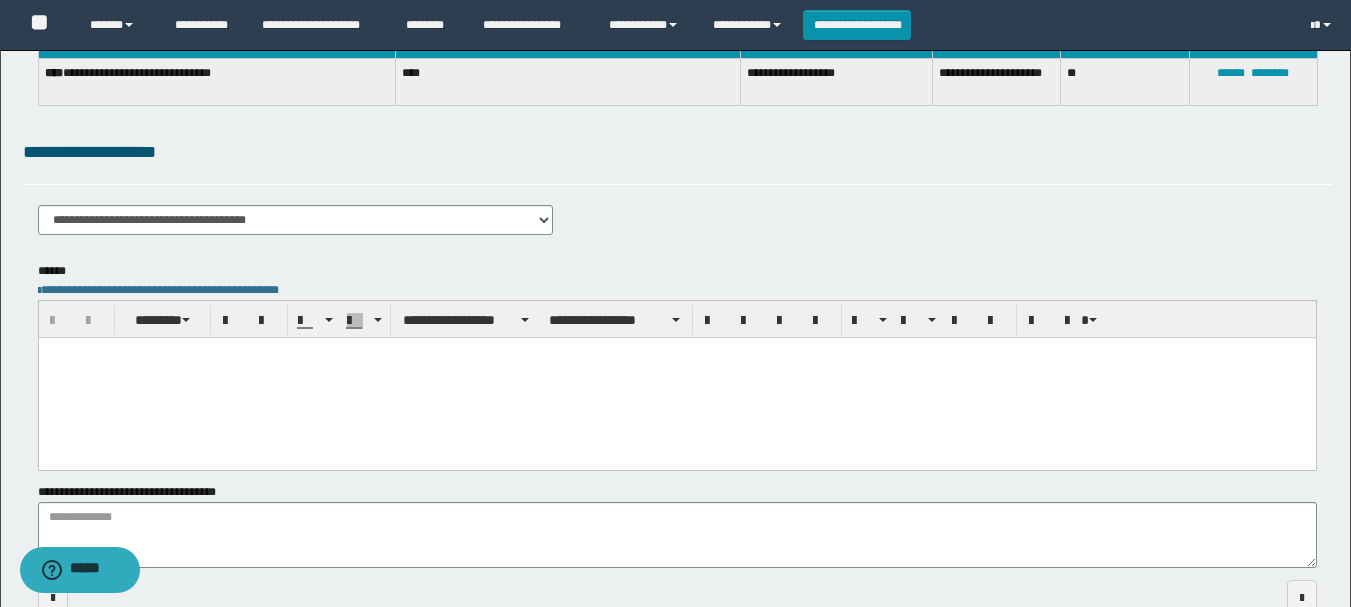 scroll, scrollTop: 293, scrollLeft: 0, axis: vertical 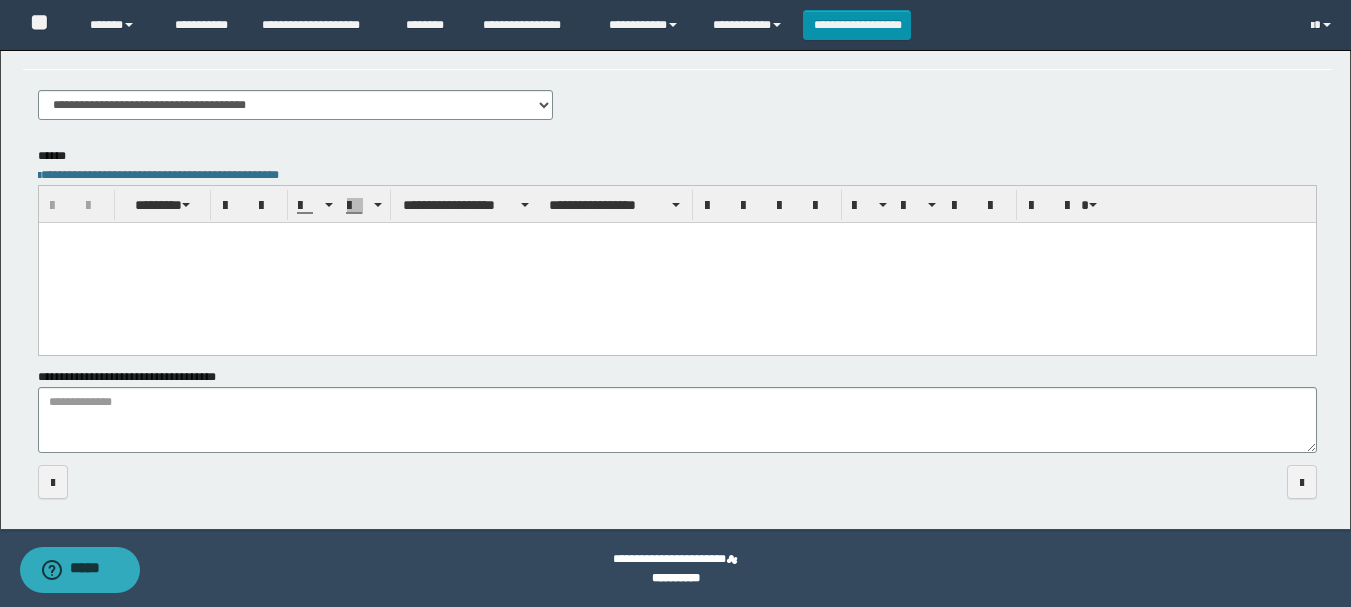click at bounding box center (676, 262) 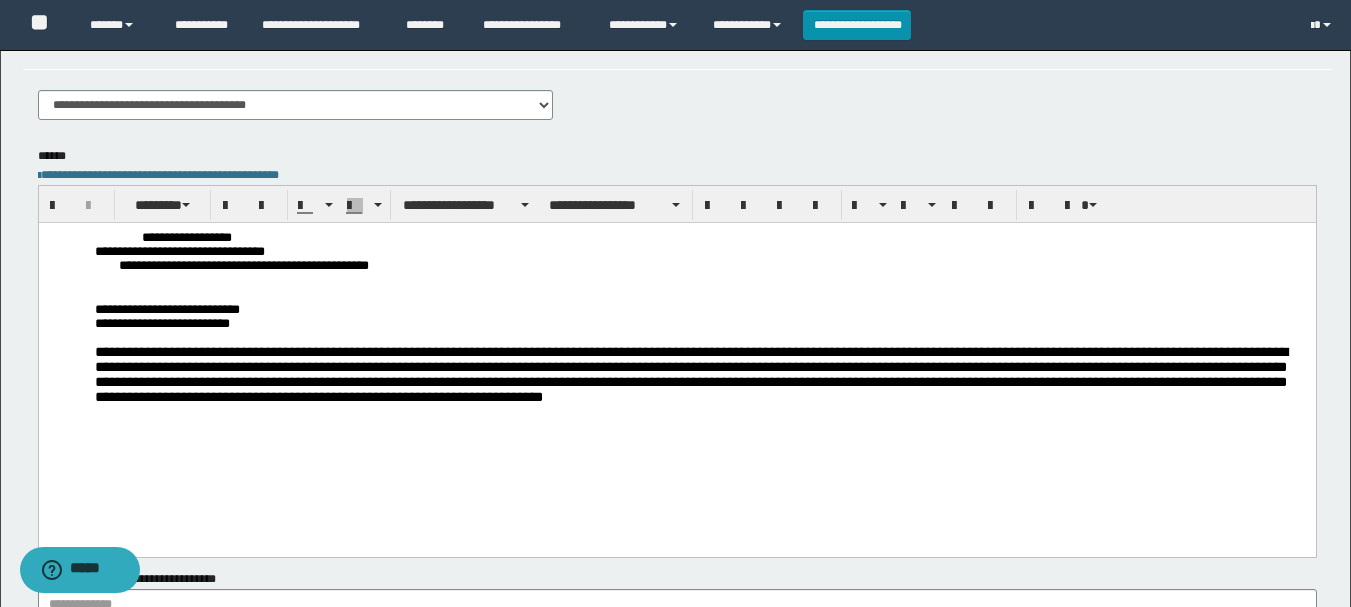 click on "**********" at bounding box center (676, 342) 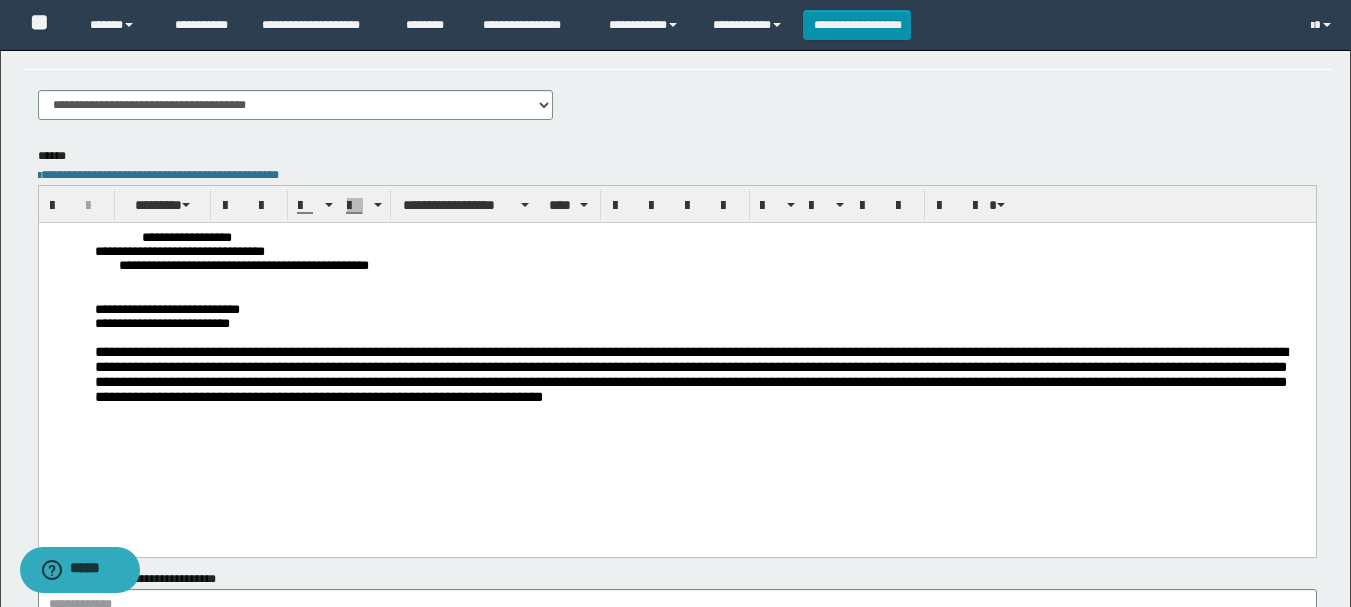 click at bounding box center (700, 295) 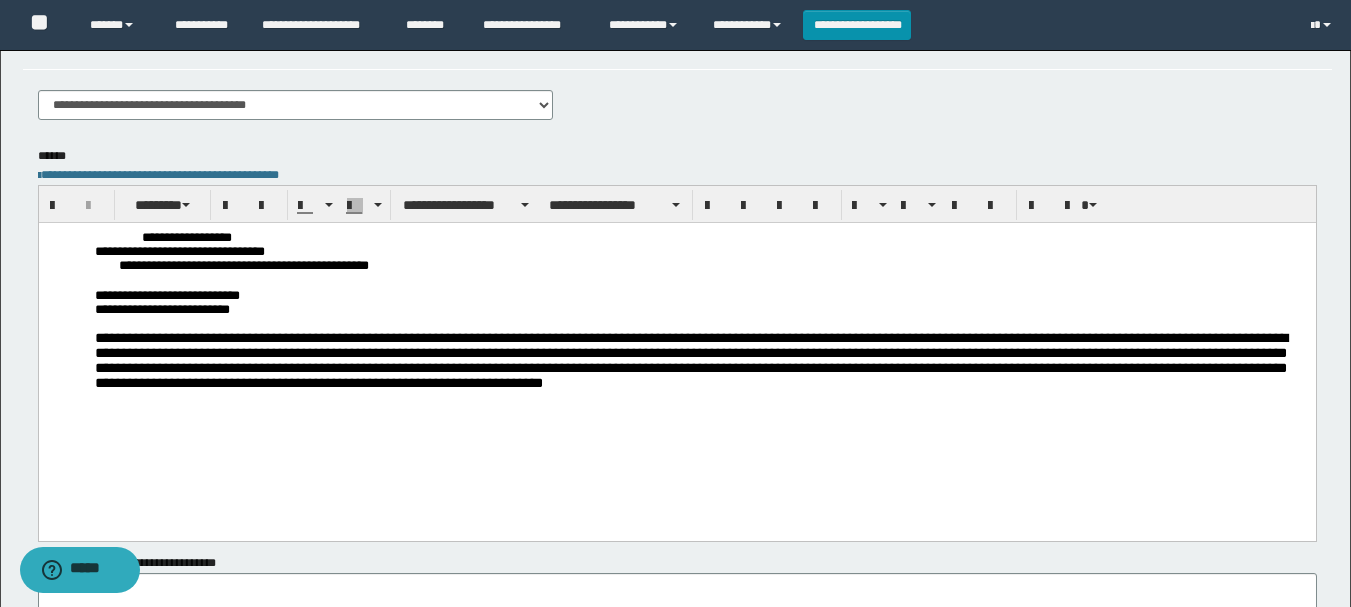 click on "**********" at bounding box center [676, 335] 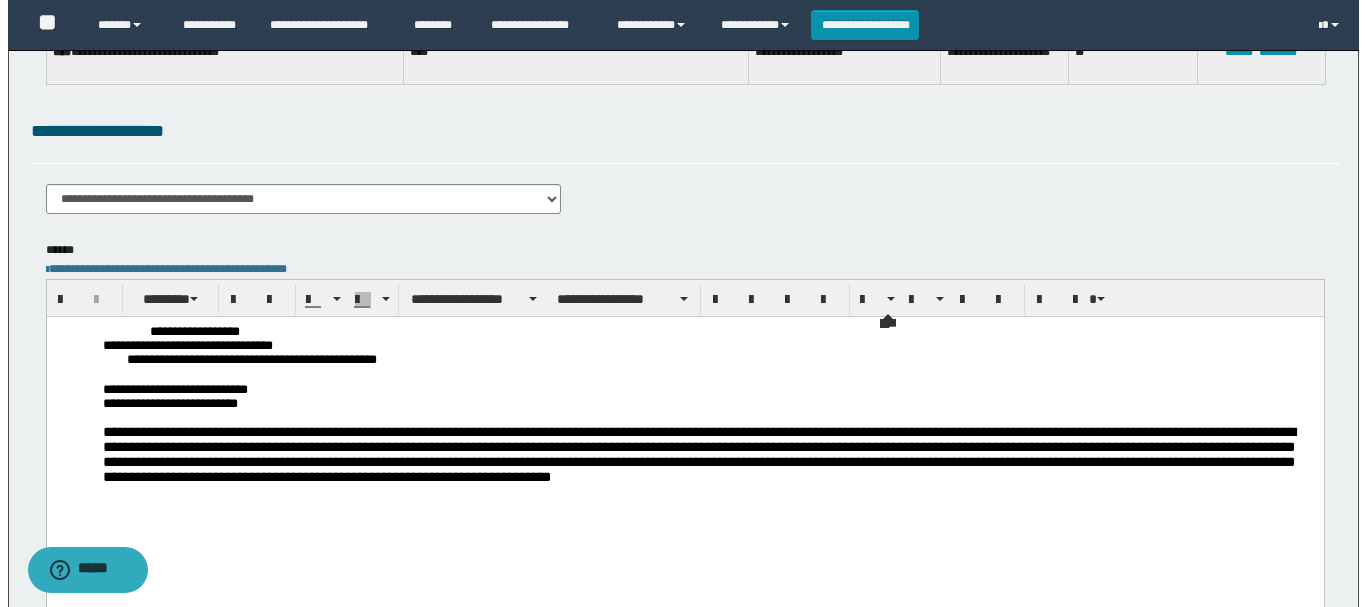 scroll, scrollTop: 0, scrollLeft: 0, axis: both 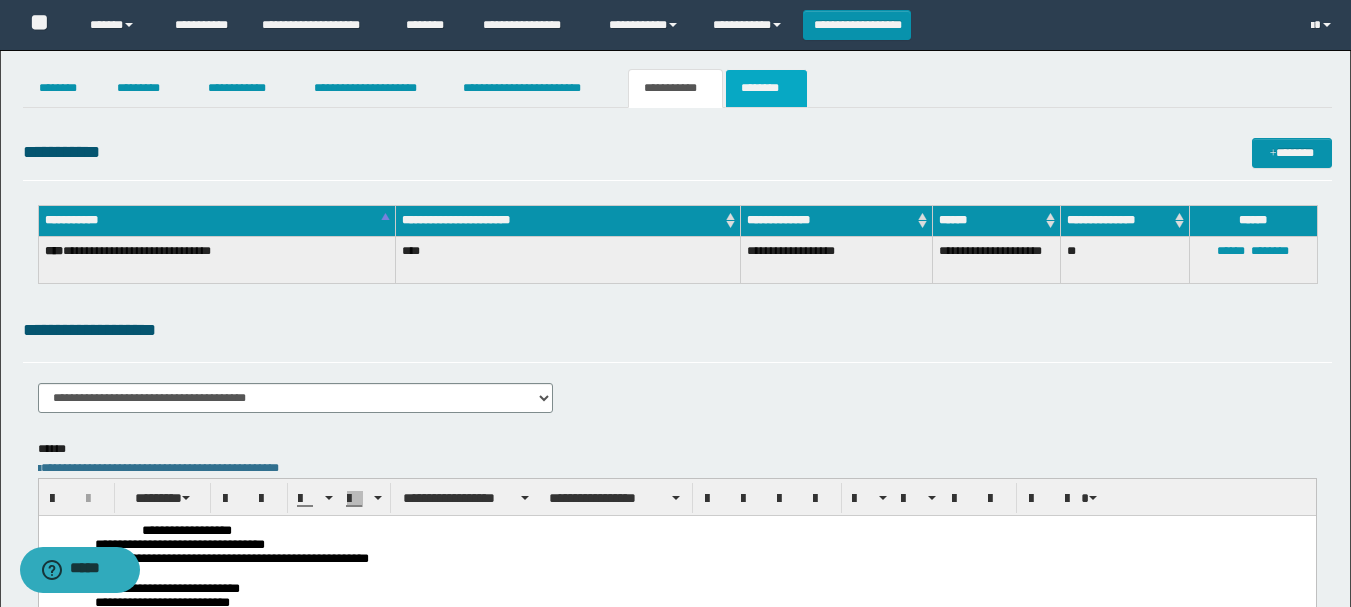 click on "********" at bounding box center (766, 88) 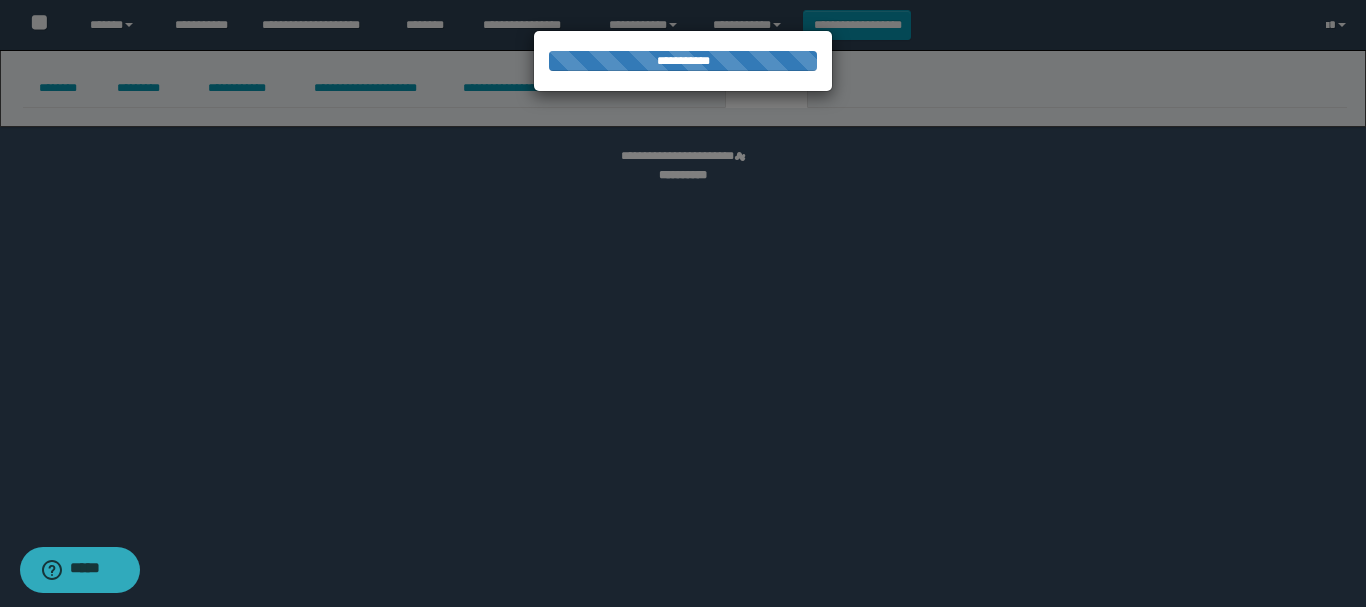 select 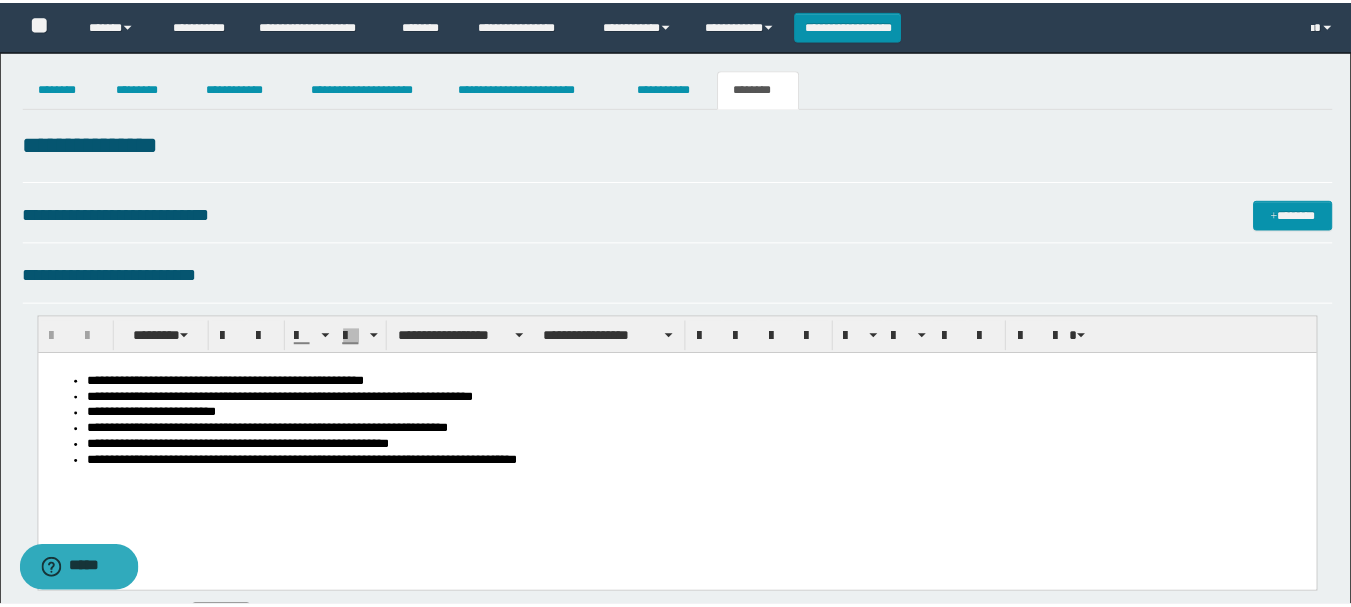 scroll, scrollTop: 0, scrollLeft: 0, axis: both 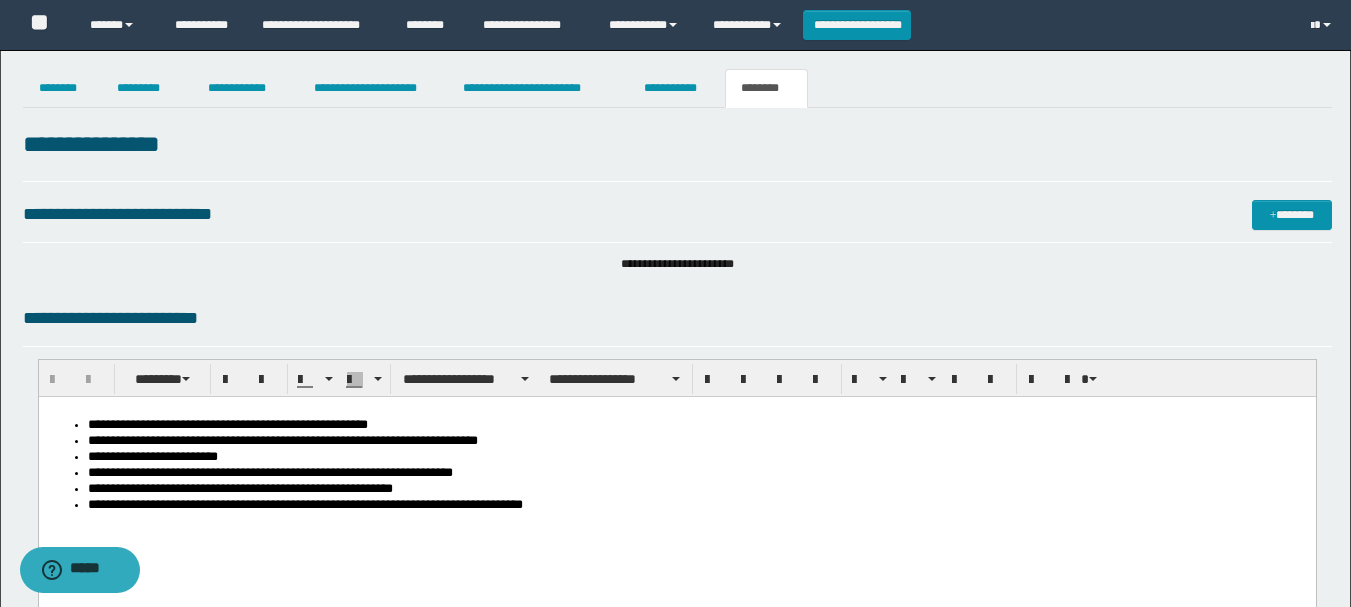 click on "**********" at bounding box center (677, 221) 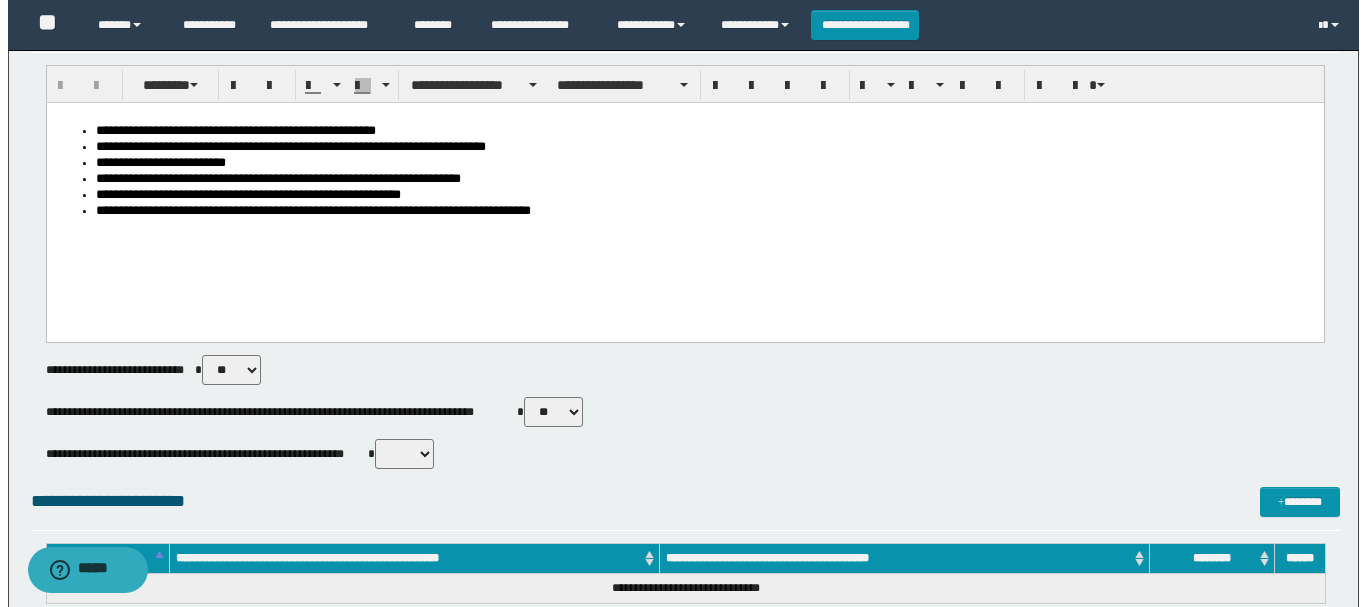 scroll, scrollTop: 0, scrollLeft: 0, axis: both 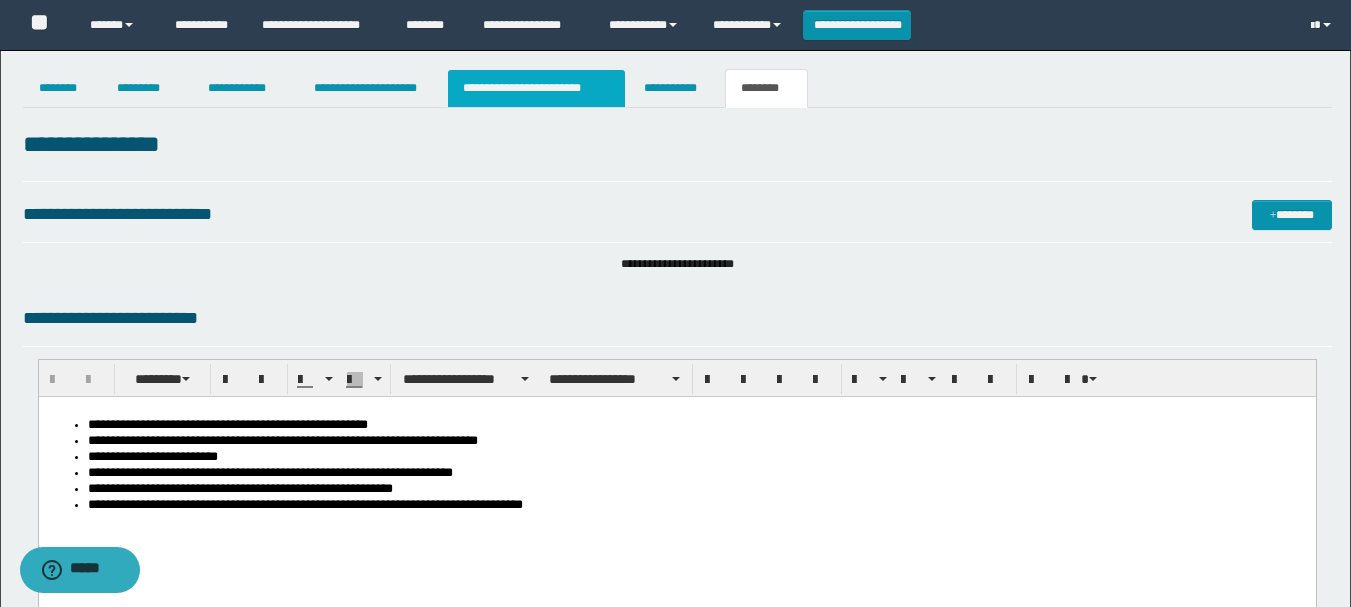 click on "**********" at bounding box center [537, 88] 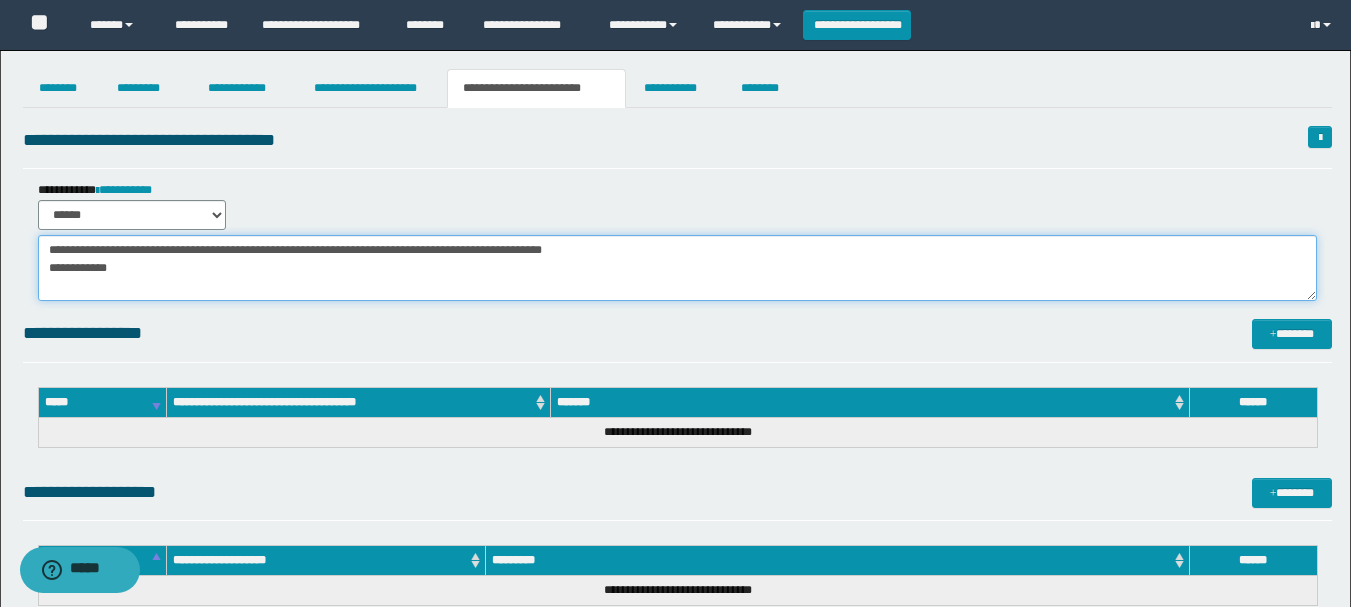 click on "**********" at bounding box center [677, 268] 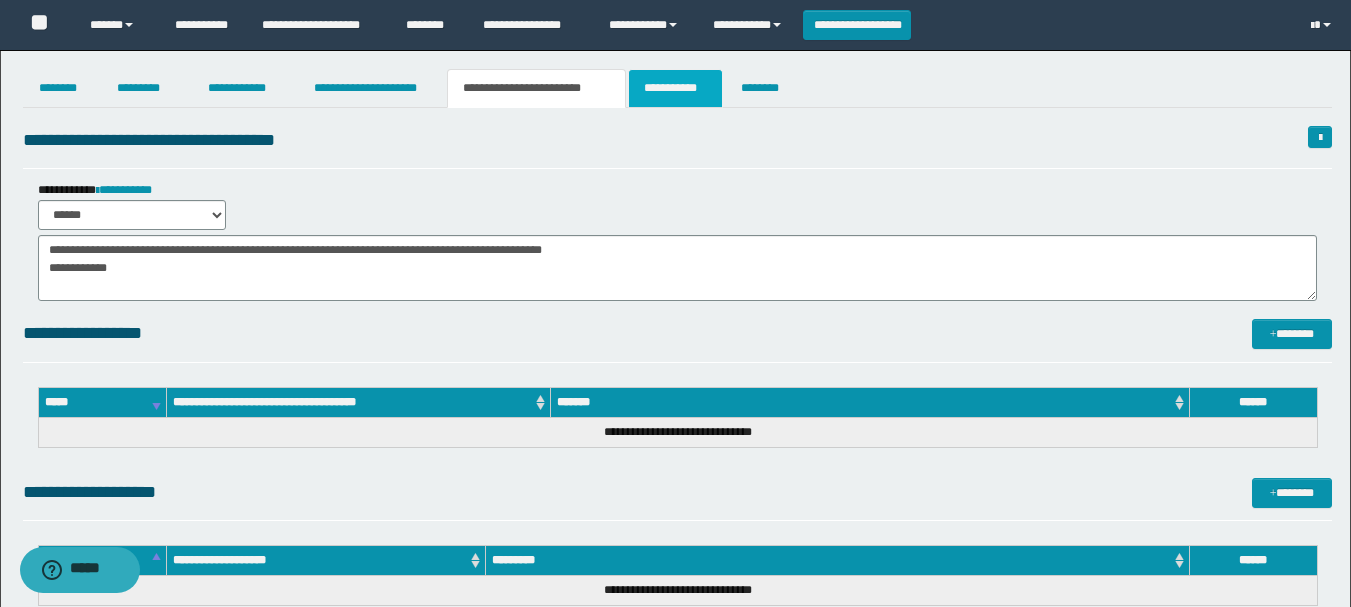 click on "**********" at bounding box center [675, 88] 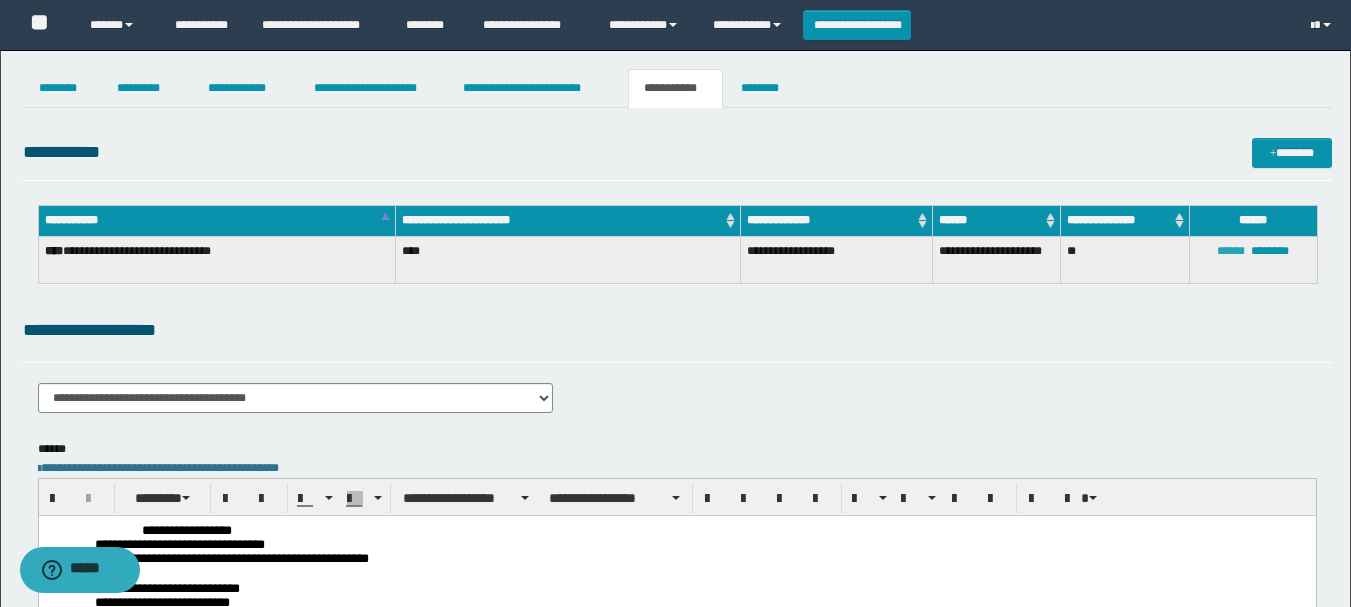 click on "******" at bounding box center (1231, 251) 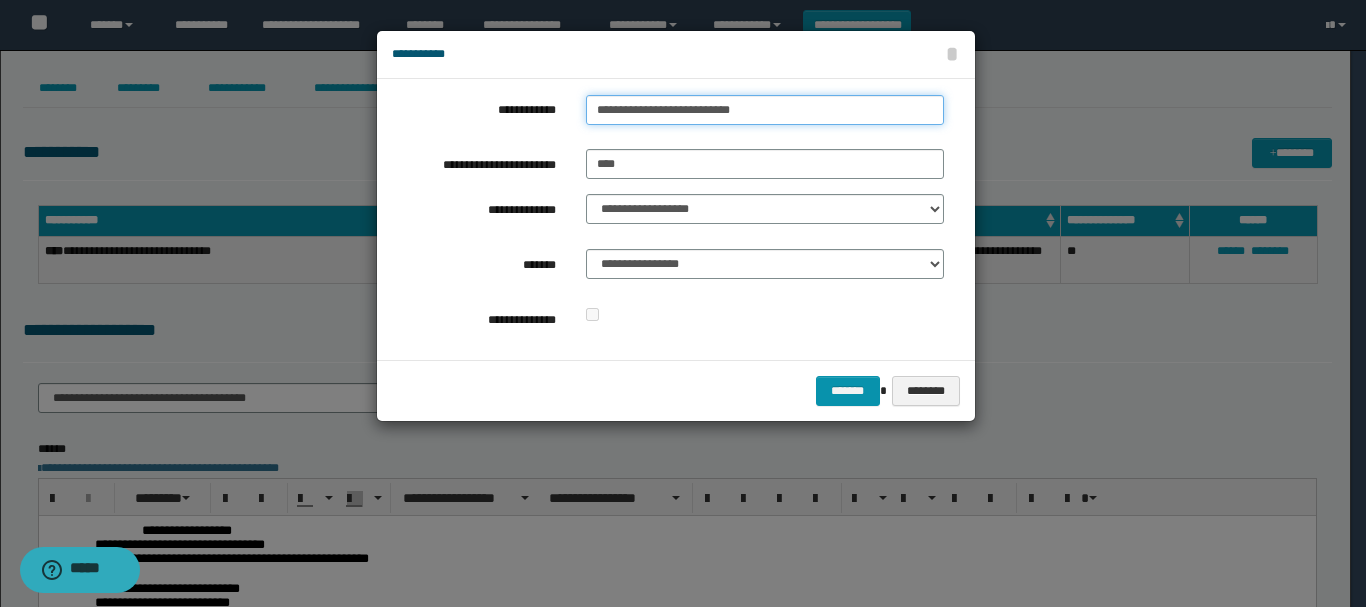 type on "**********" 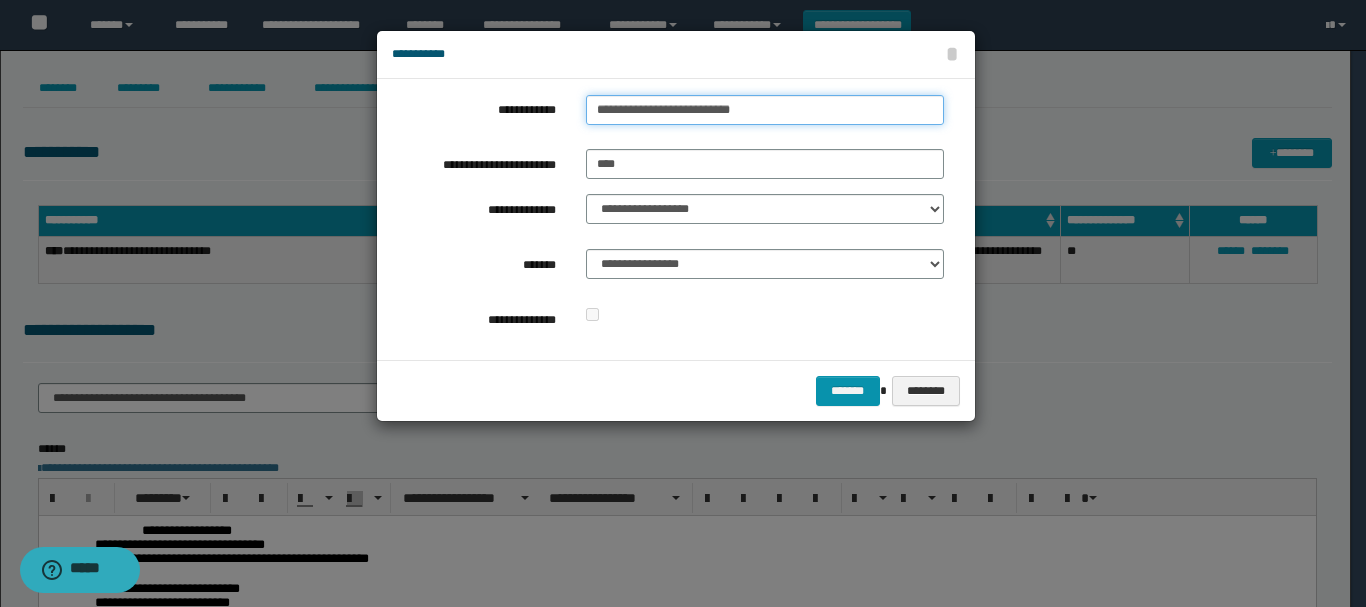 click on "**********" at bounding box center [765, 110] 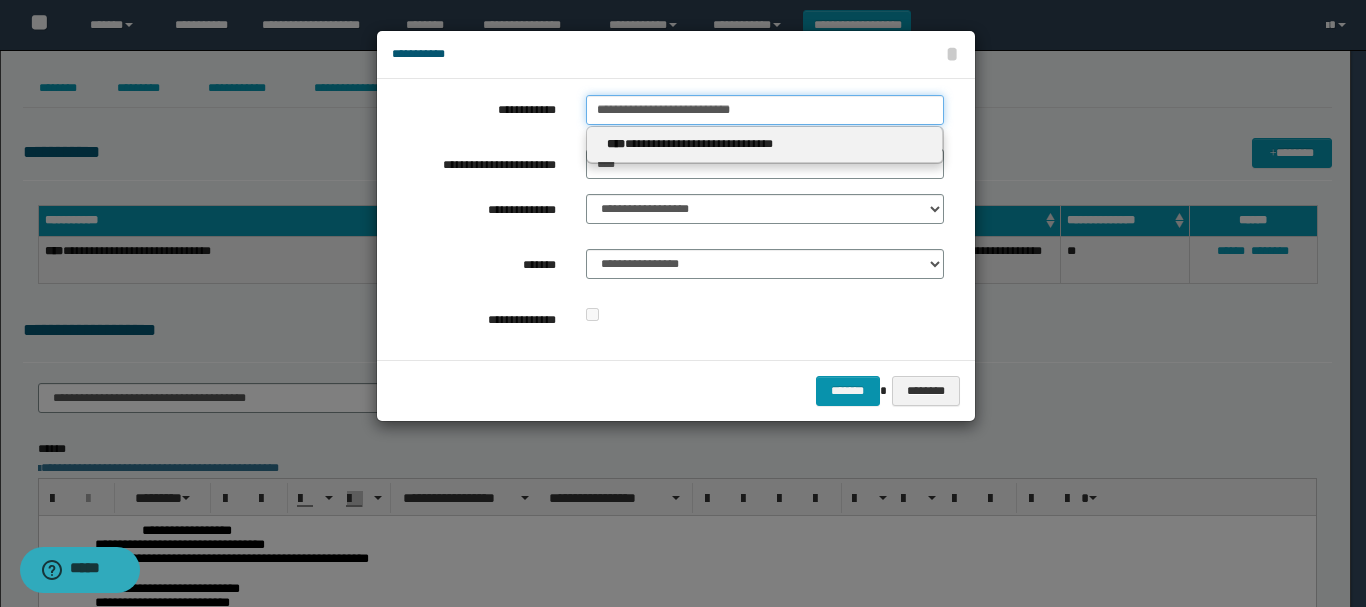 drag, startPoint x: 779, startPoint y: 114, endPoint x: 485, endPoint y: 119, distance: 294.0425 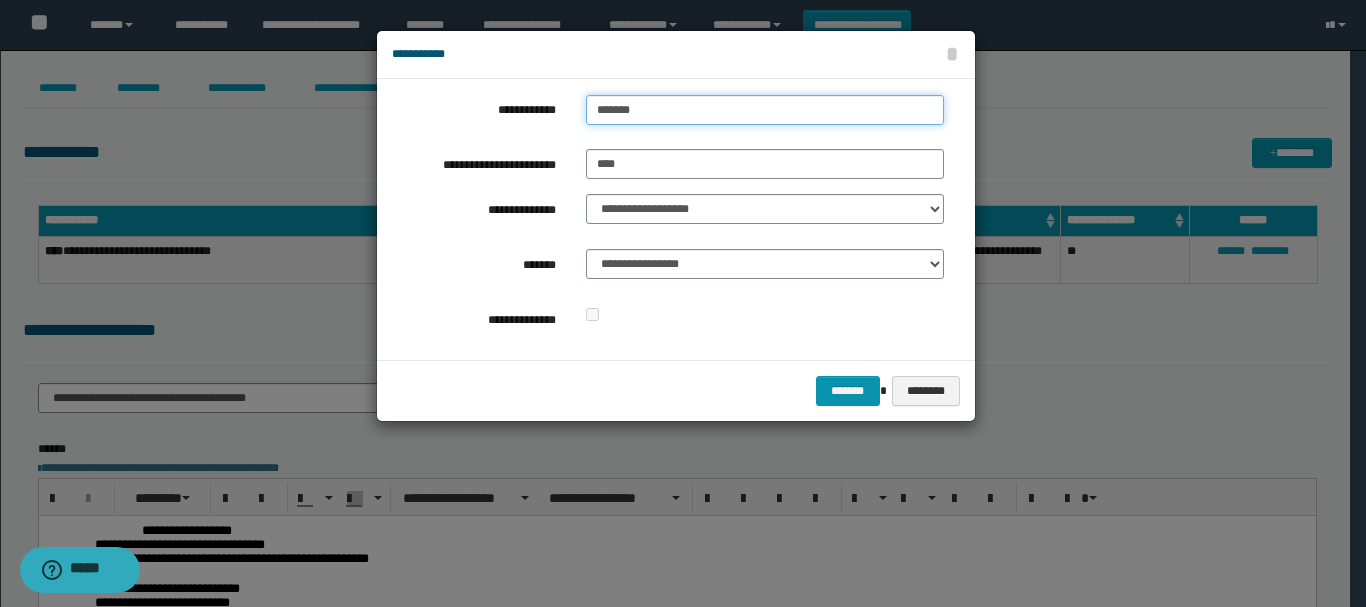 click on "*******" at bounding box center (765, 110) 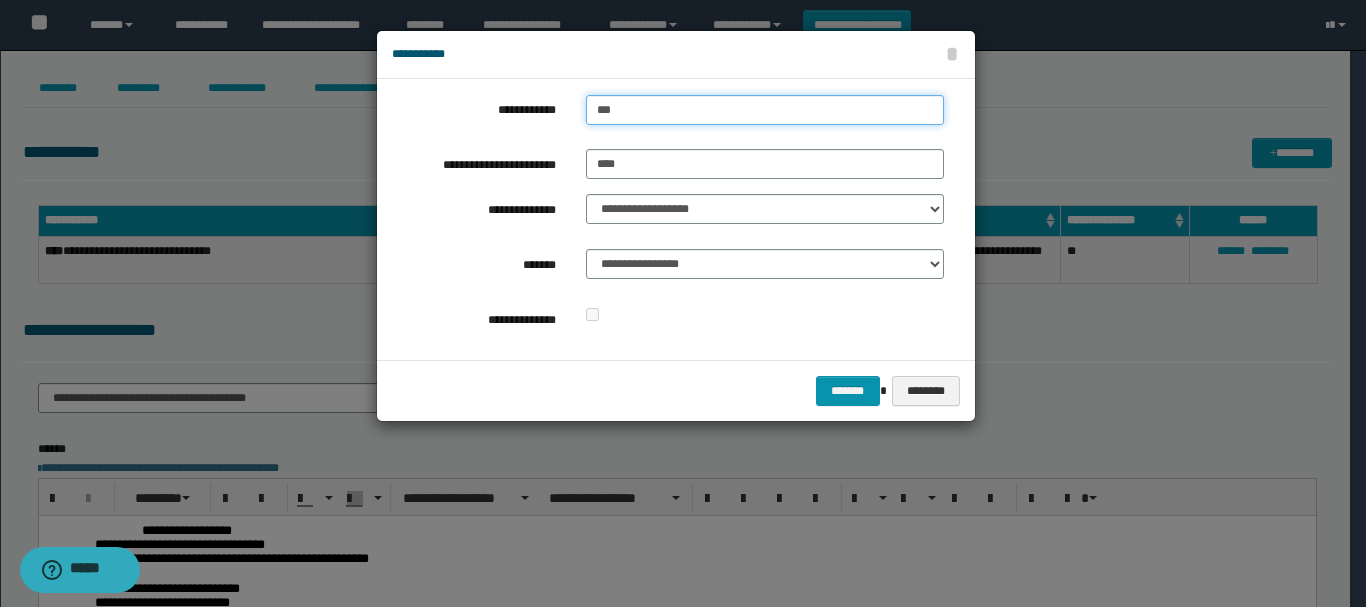 type on "**" 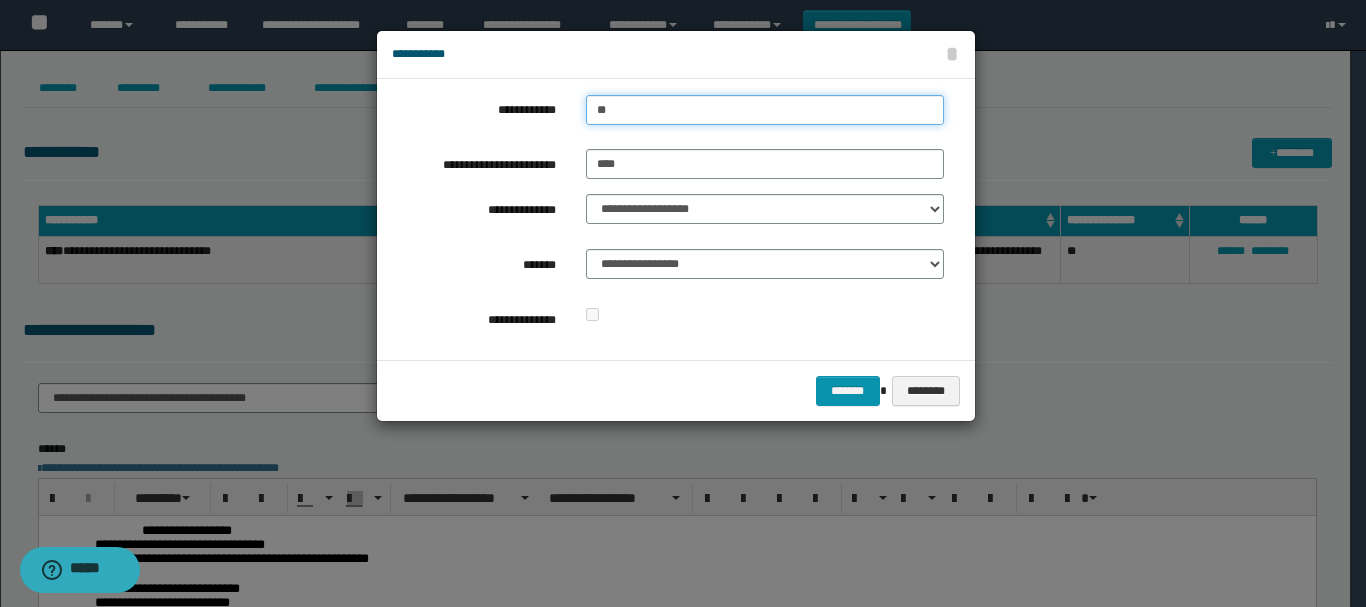 type on "**" 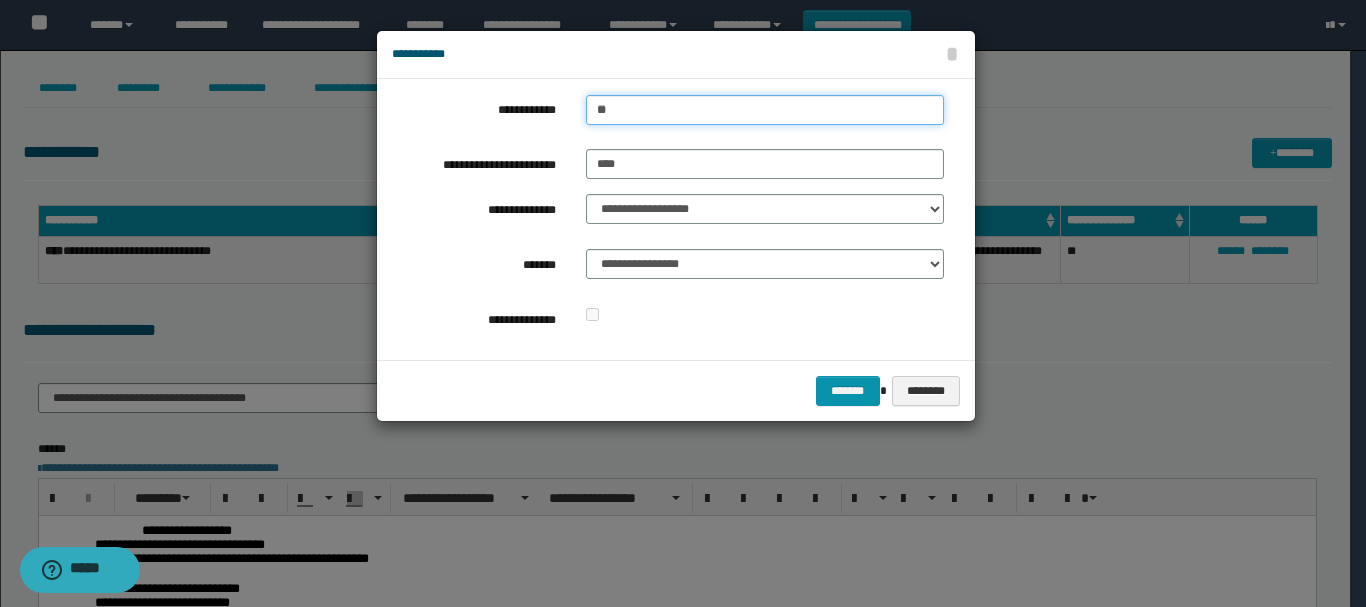type 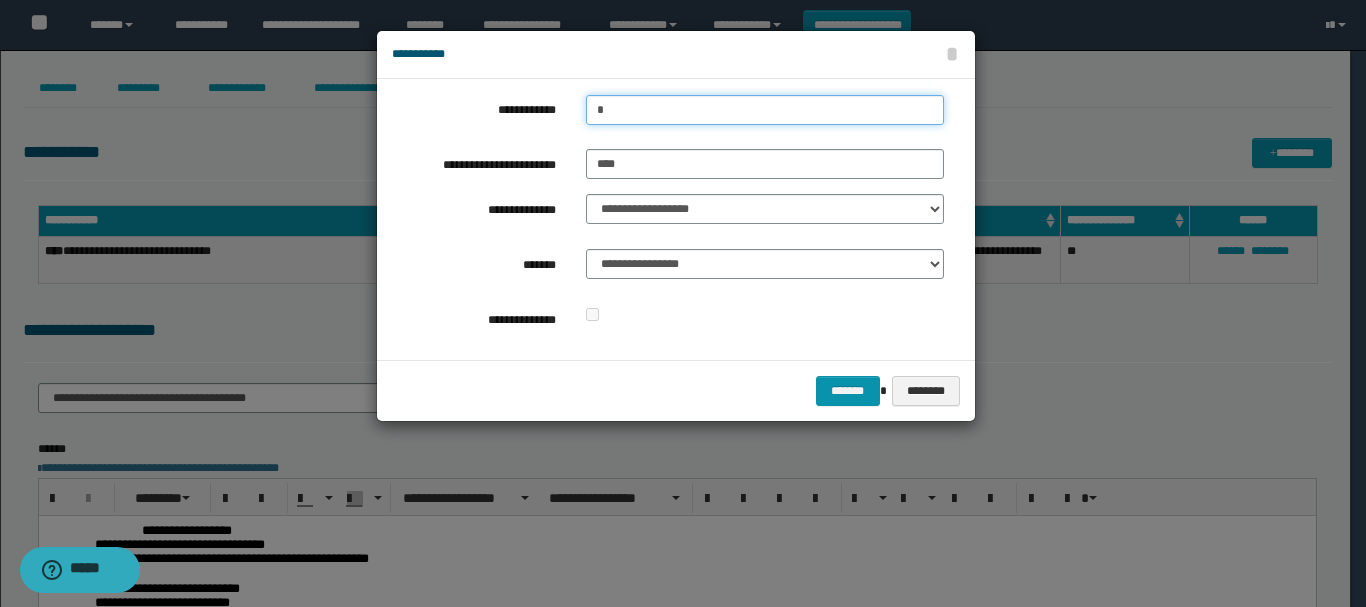 type on "**" 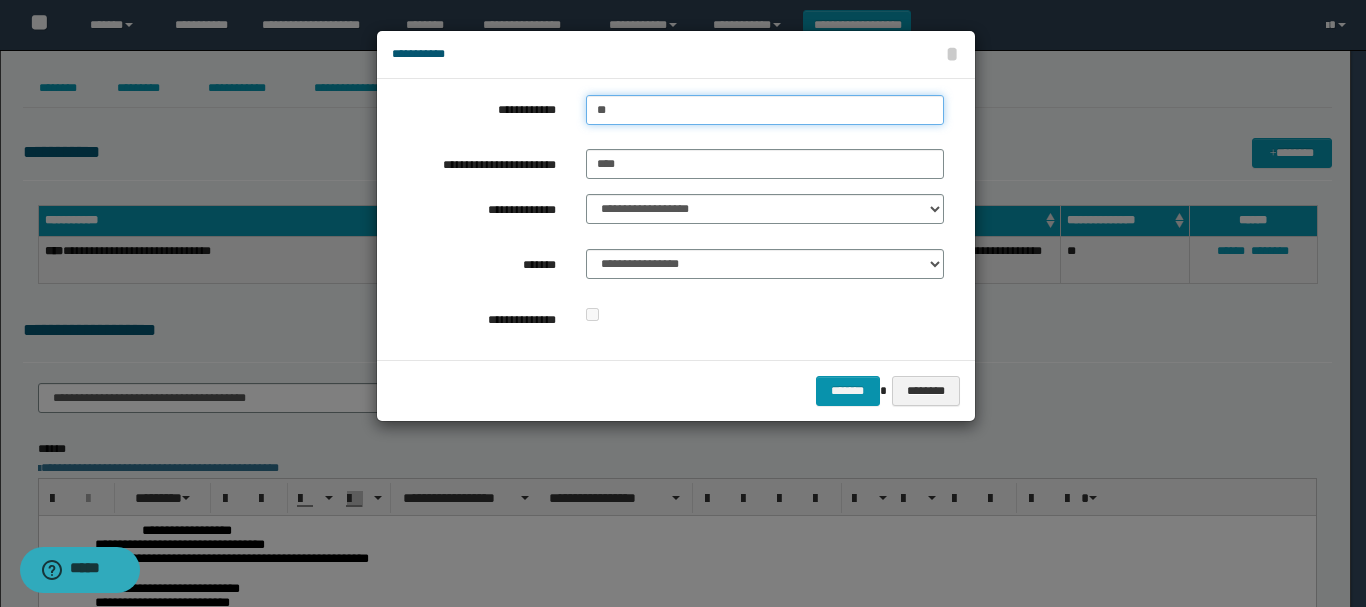 type on "**" 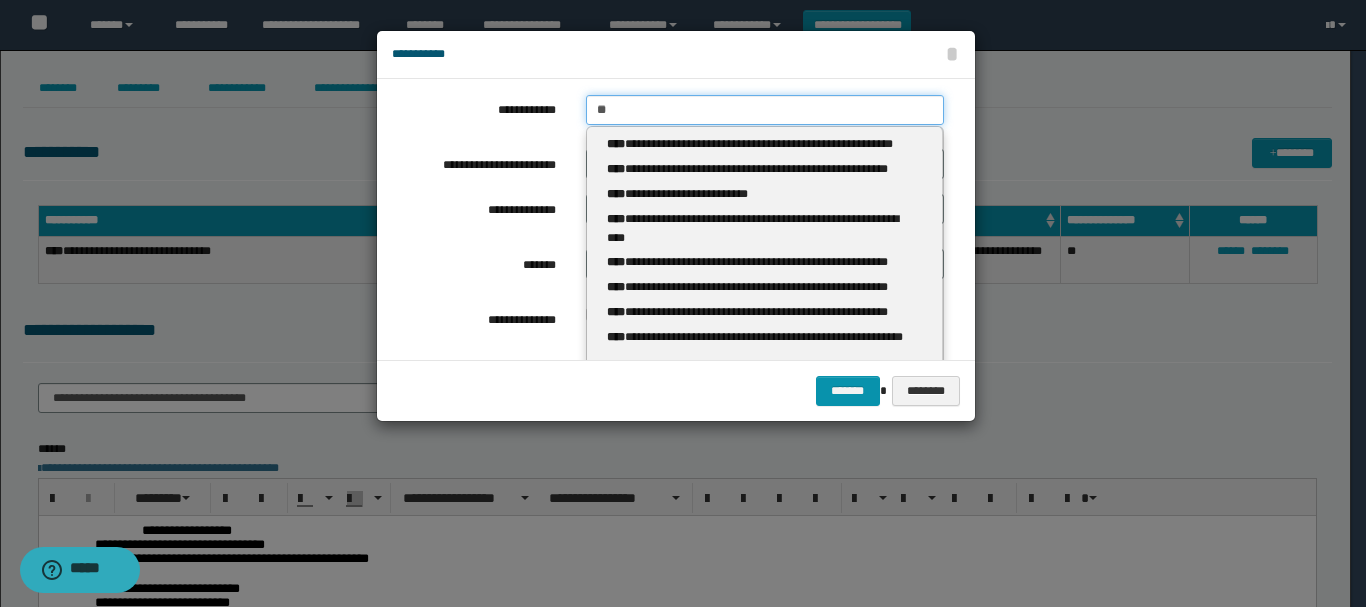 type 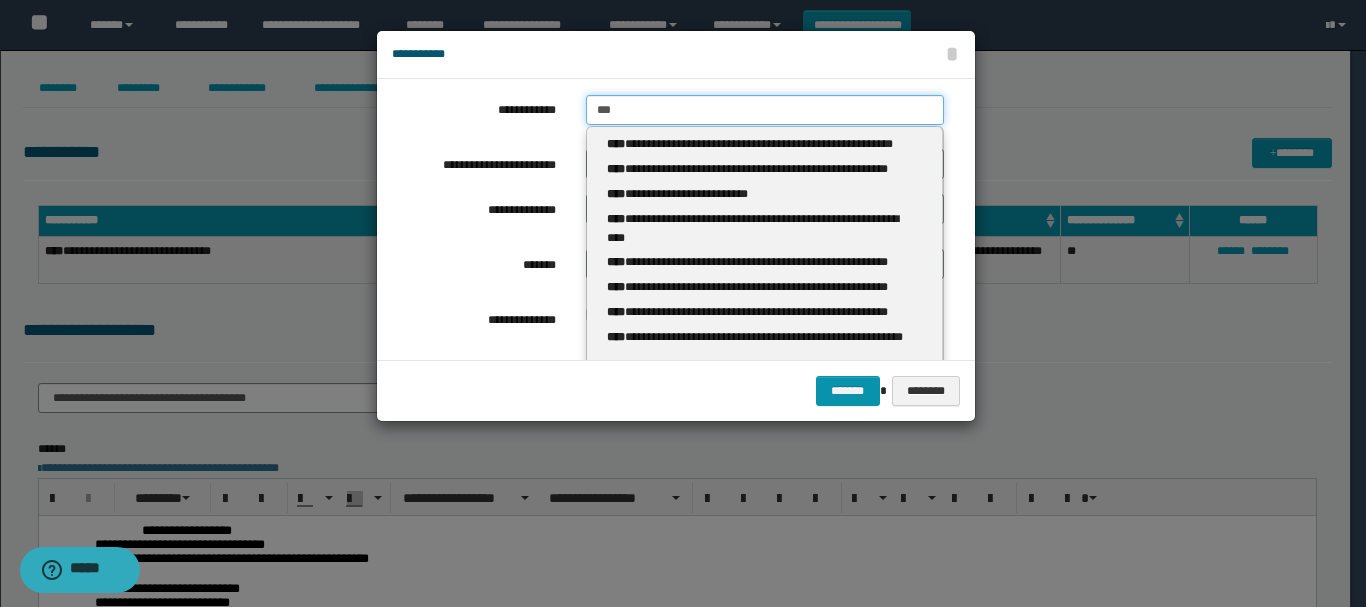 type on "***" 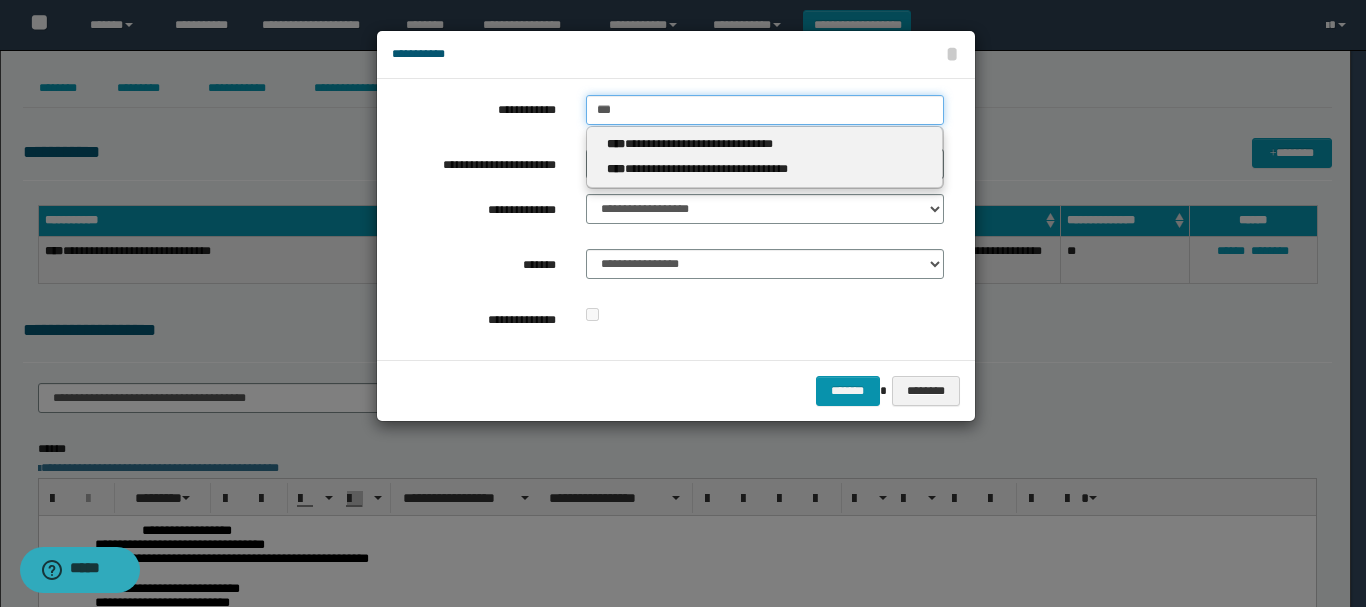 type 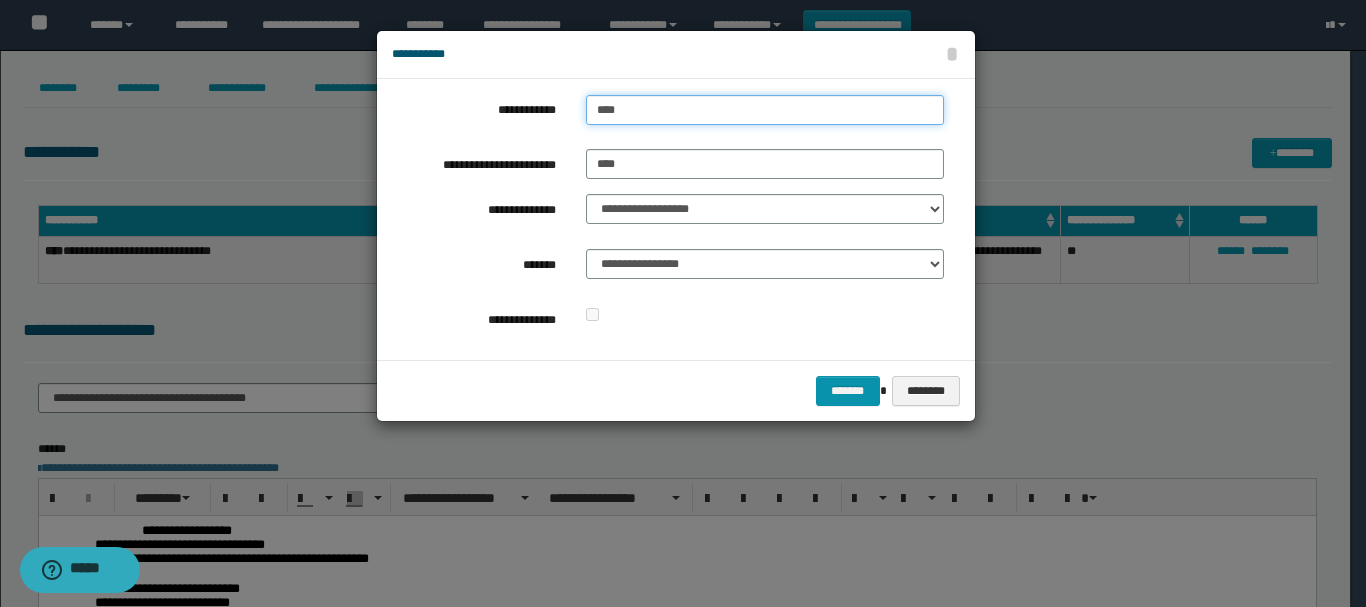type on "***" 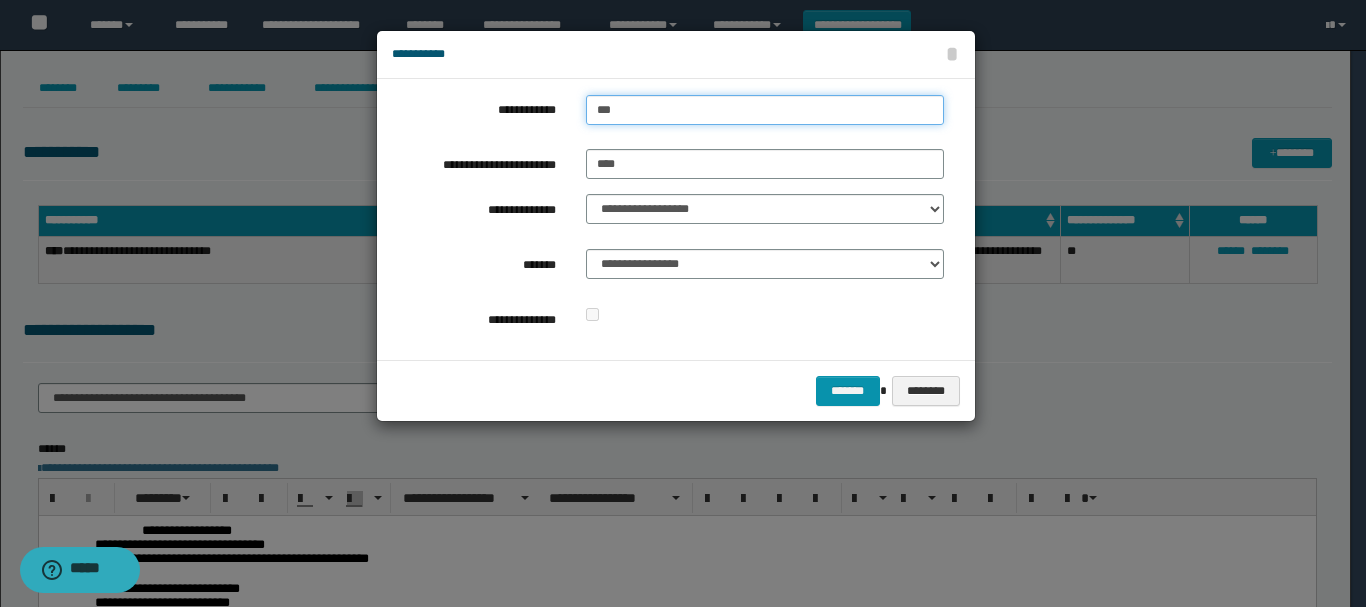 type on "***" 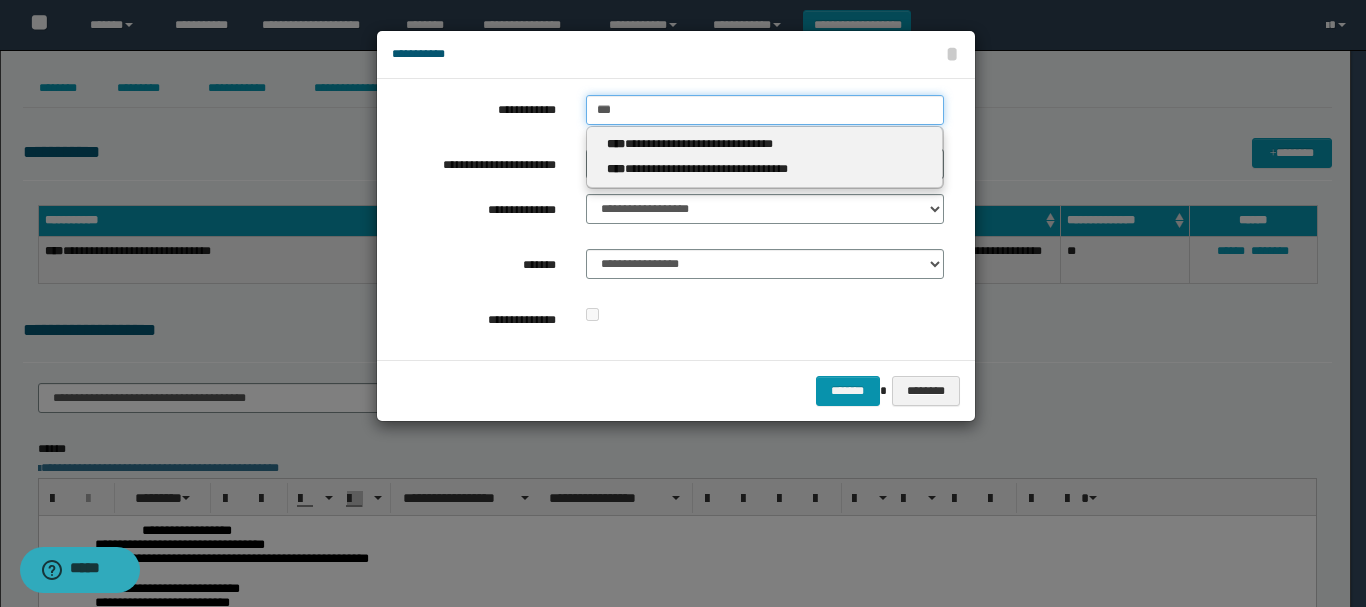 type 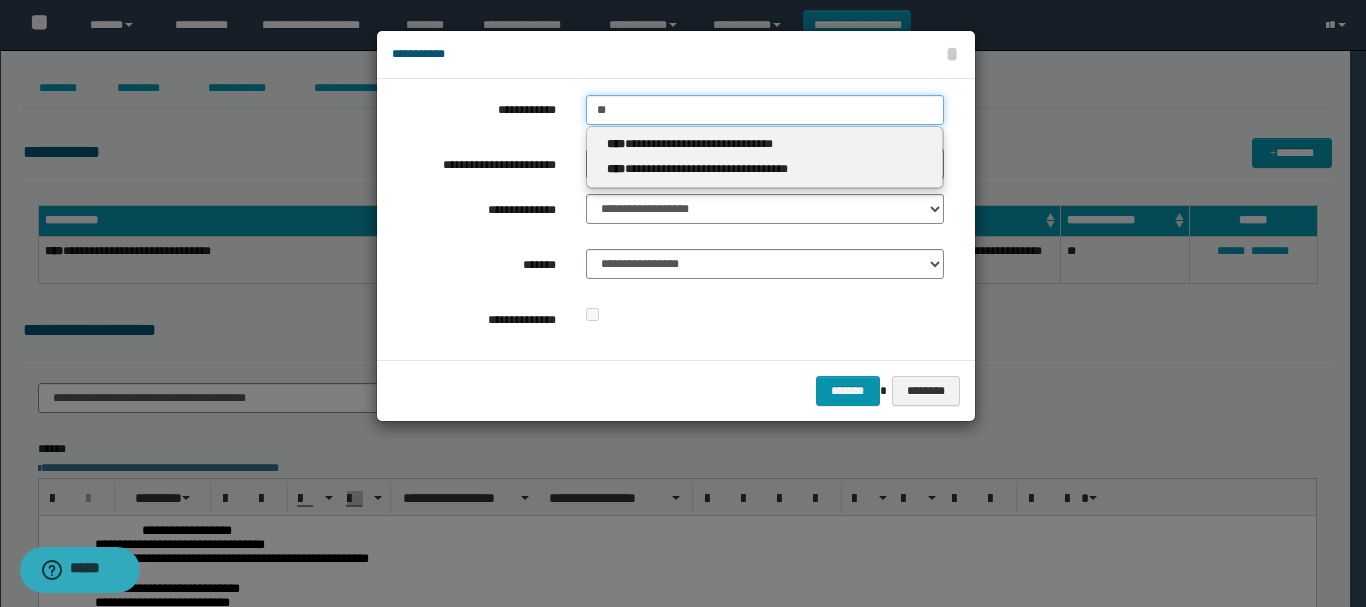 type on "**" 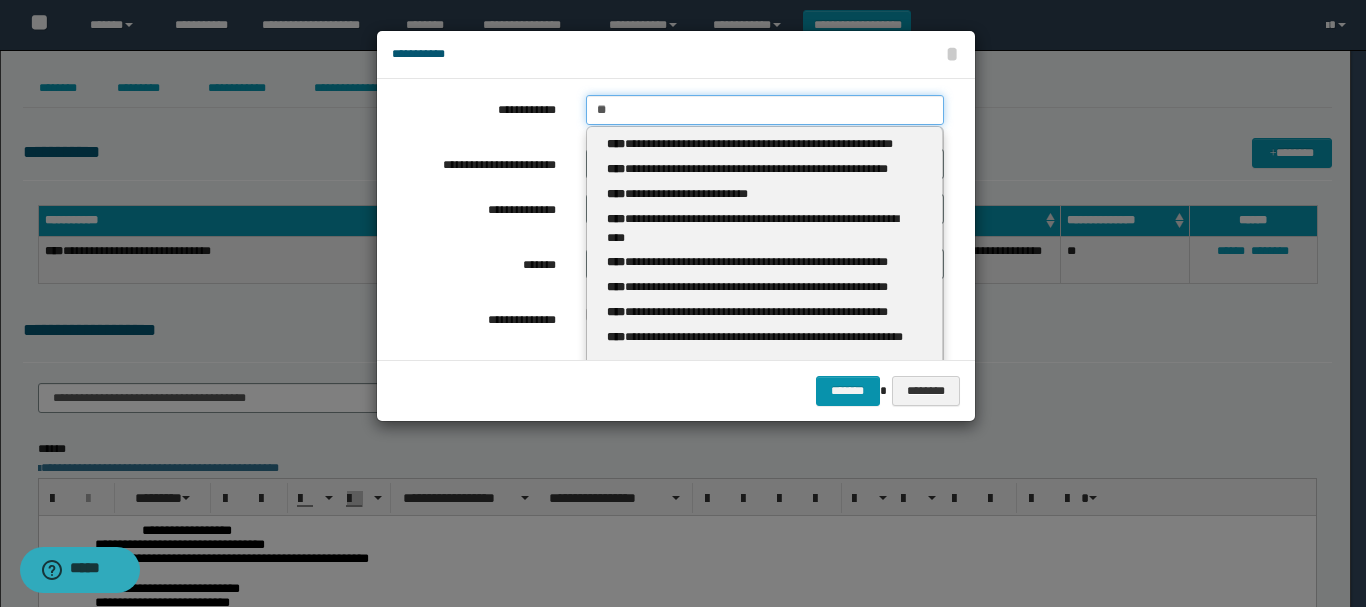 type 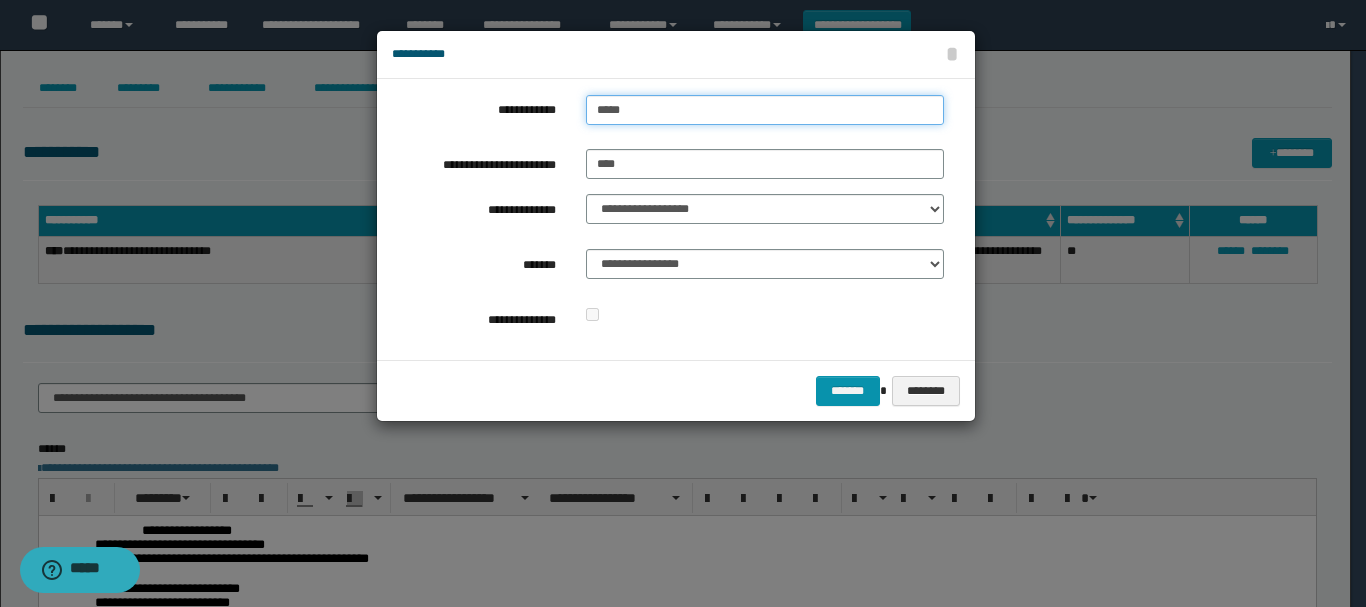 type on "******" 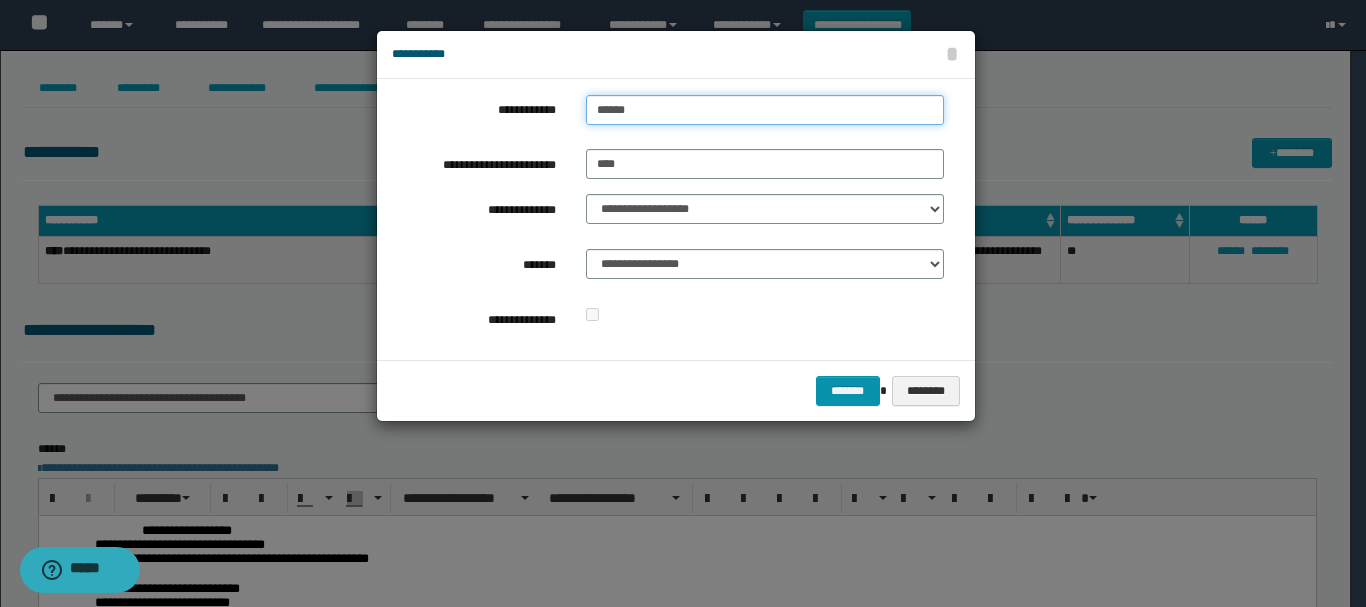 type on "******" 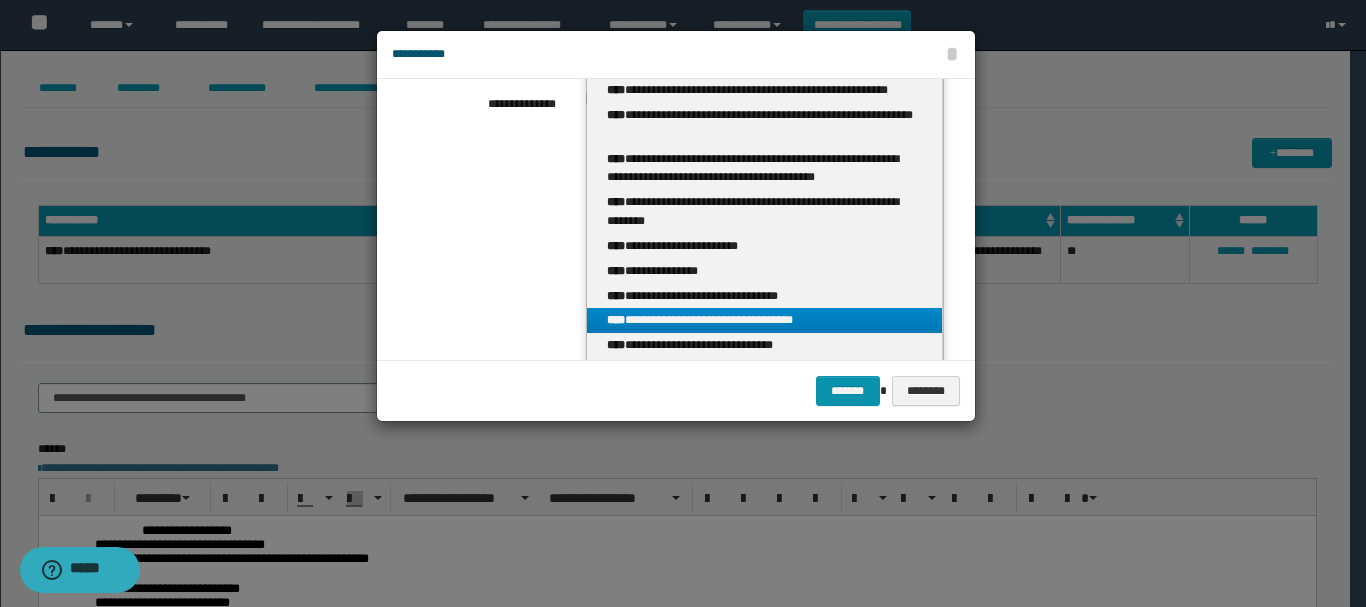 scroll, scrollTop: 221, scrollLeft: 0, axis: vertical 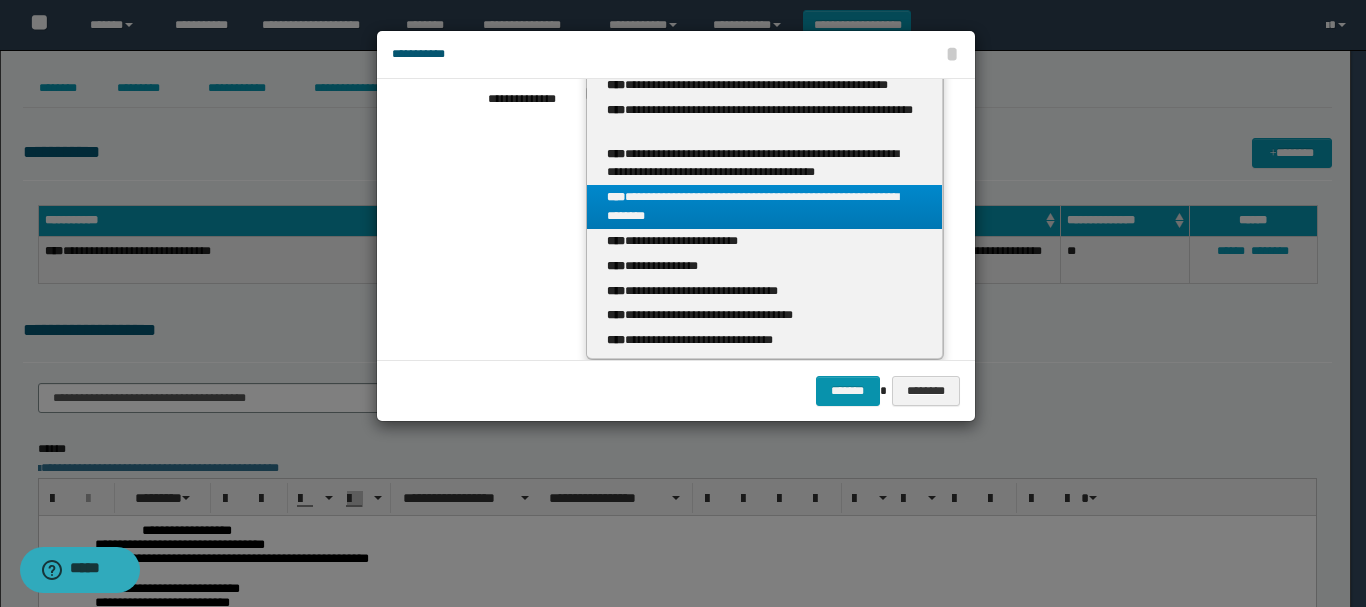 type on "******" 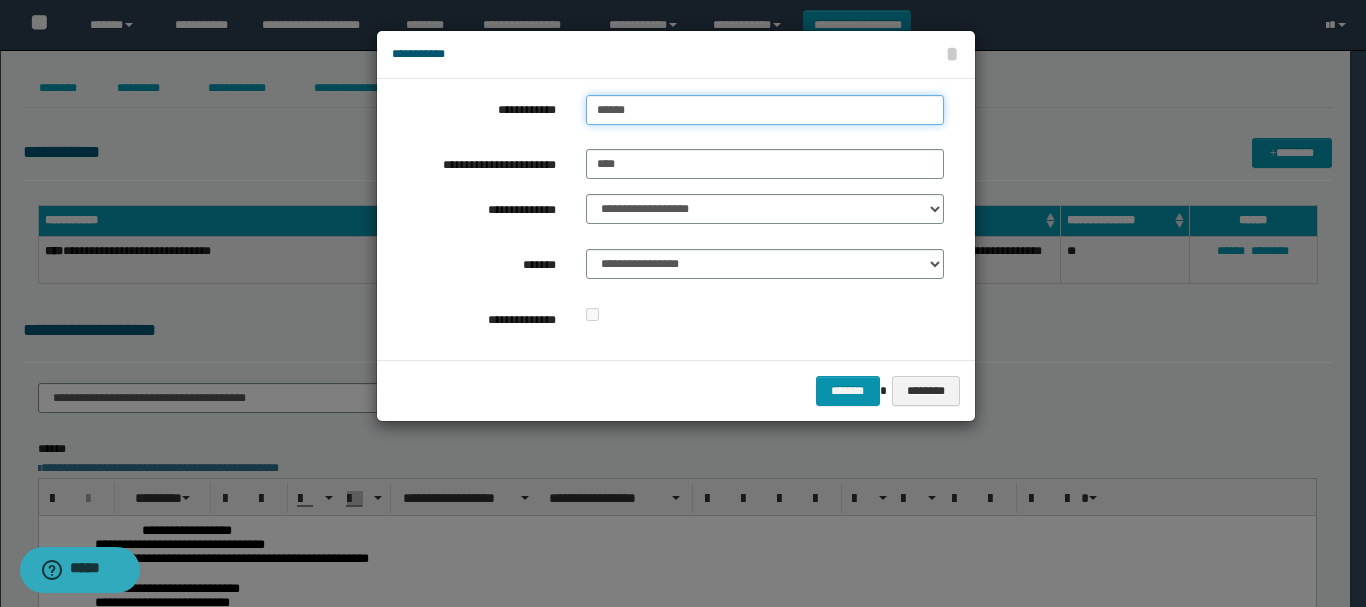 type on "******" 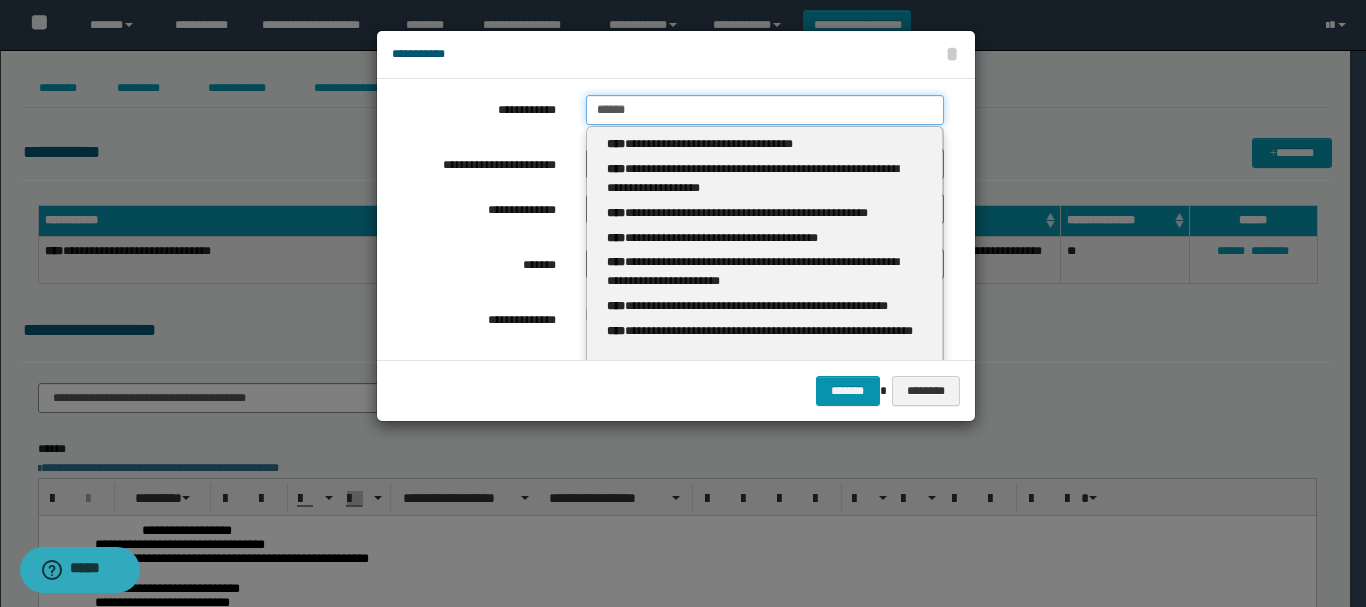 drag, startPoint x: 666, startPoint y: 114, endPoint x: 536, endPoint y: 115, distance: 130.00385 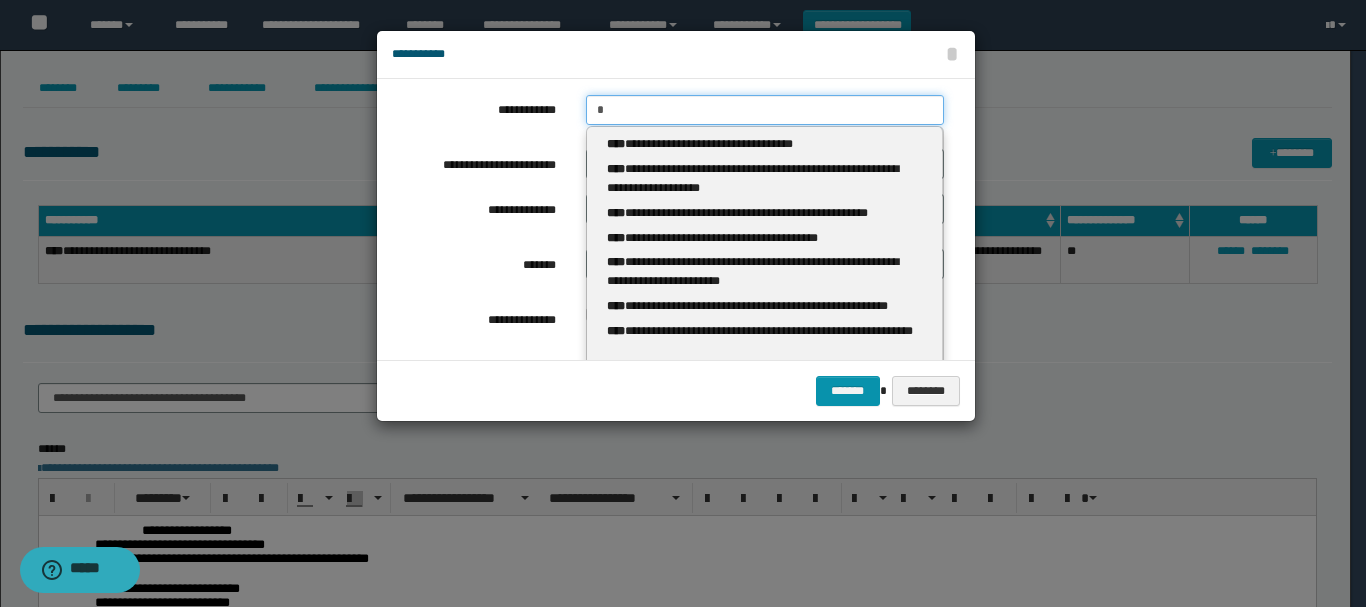 type on "**" 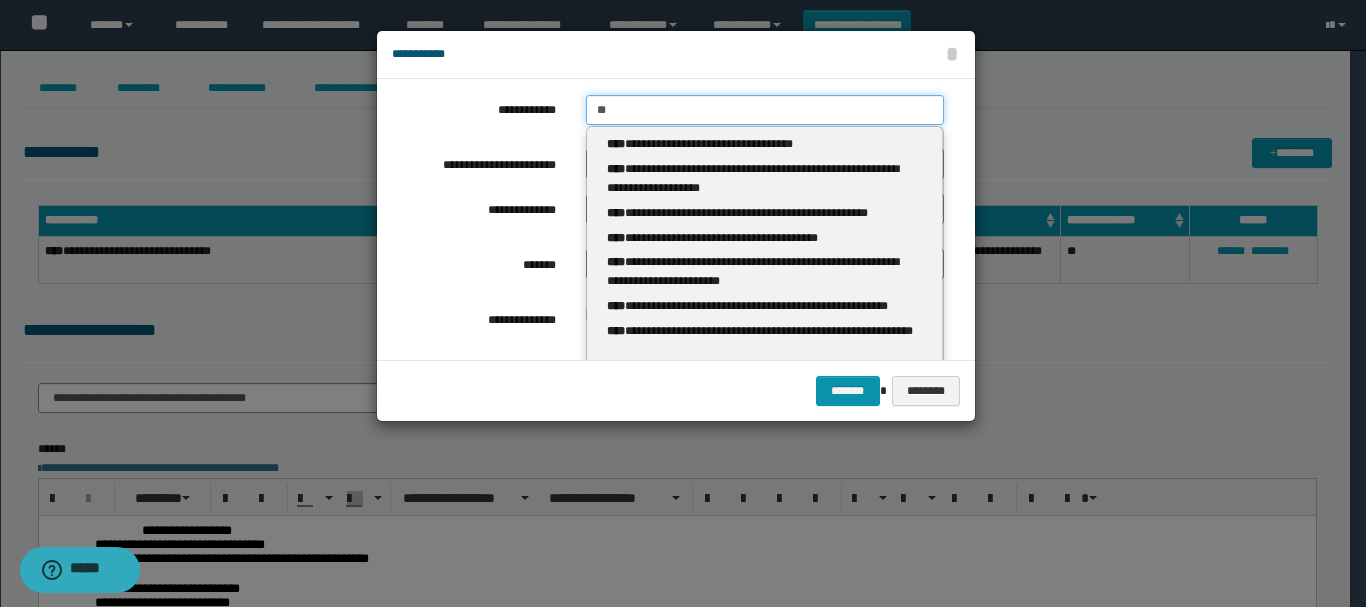 type on "**" 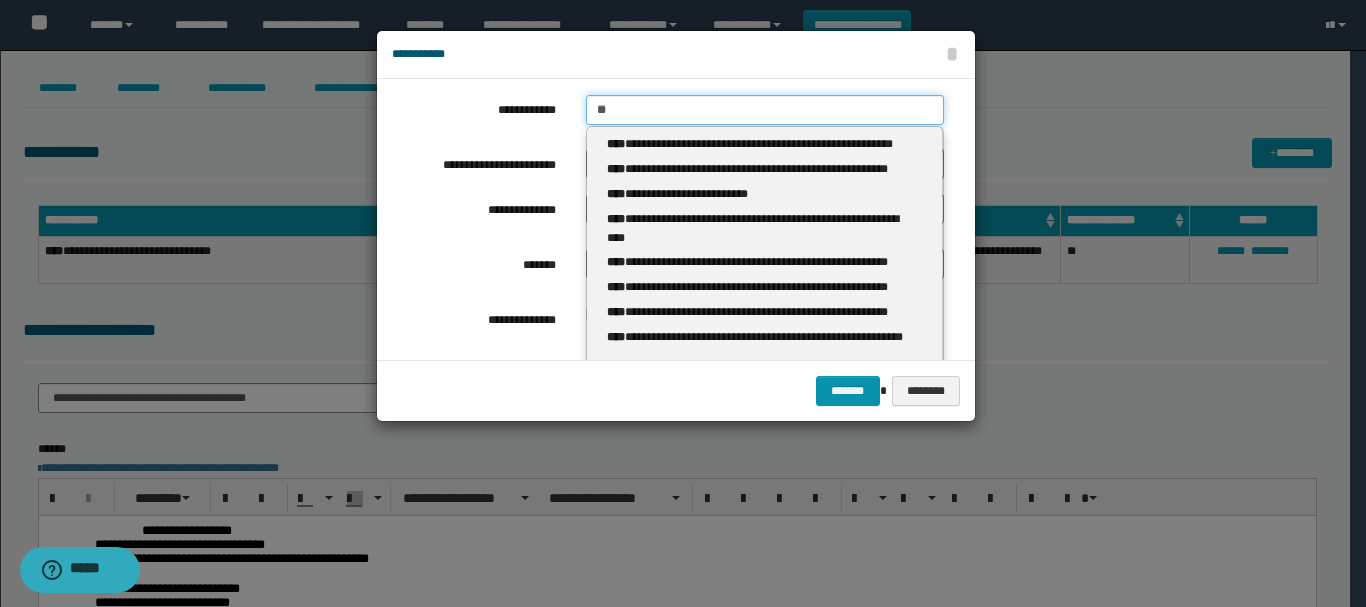 type 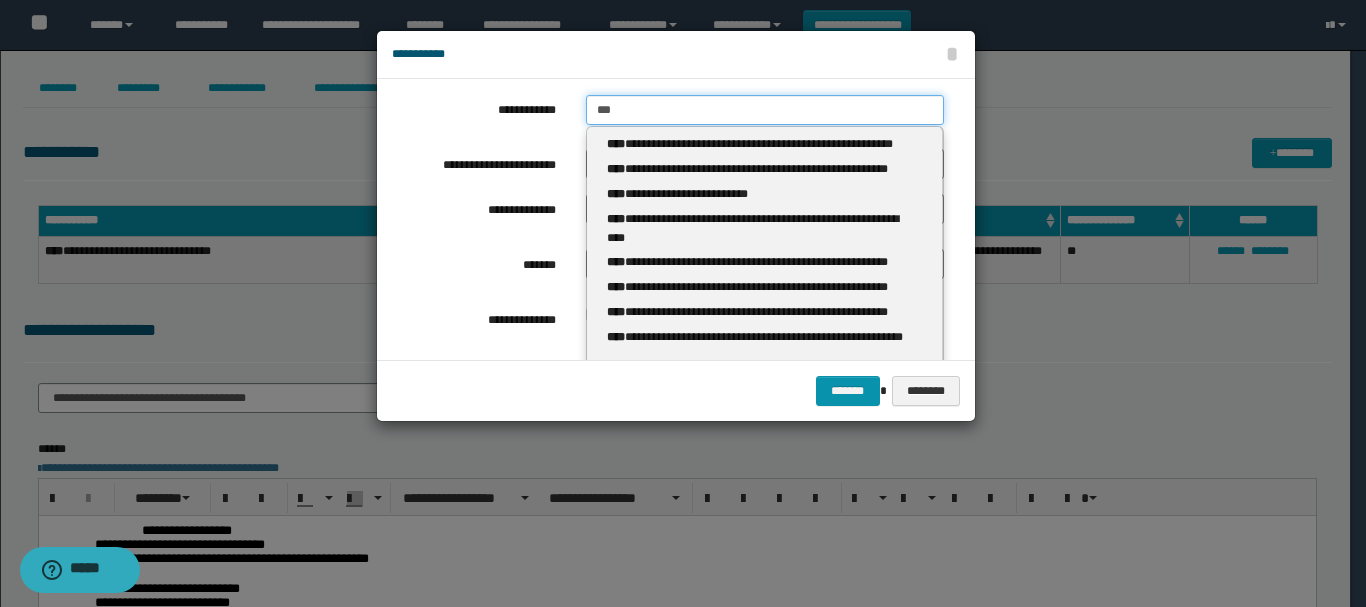 type on "***" 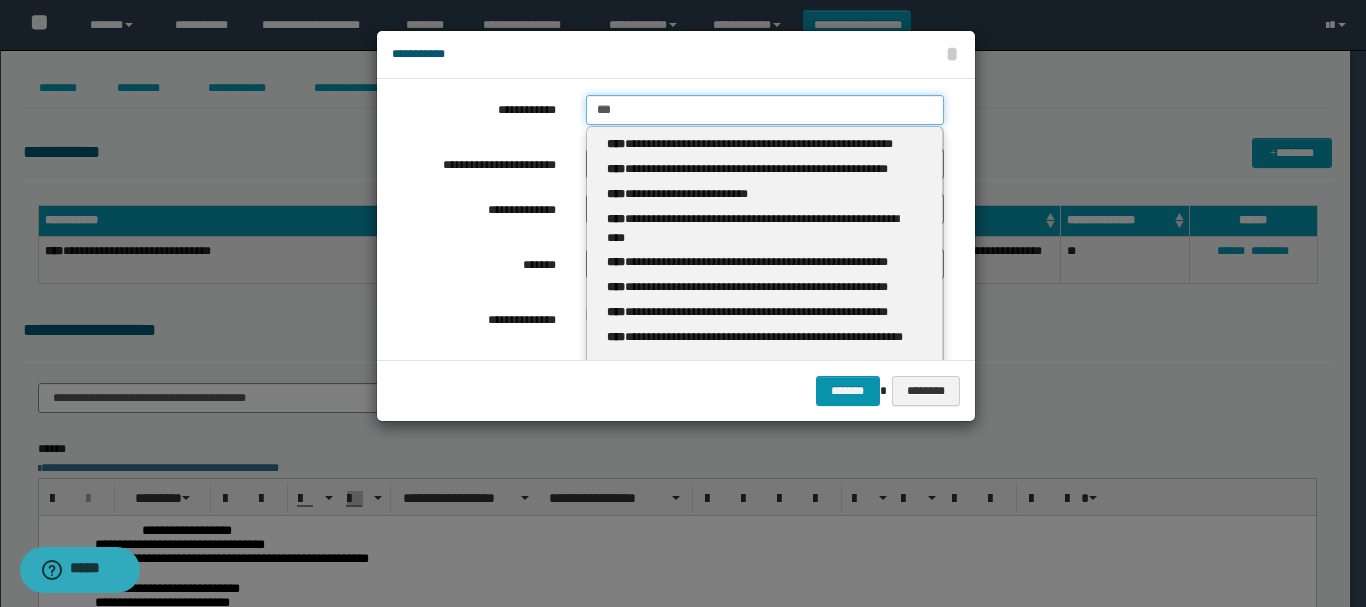 type 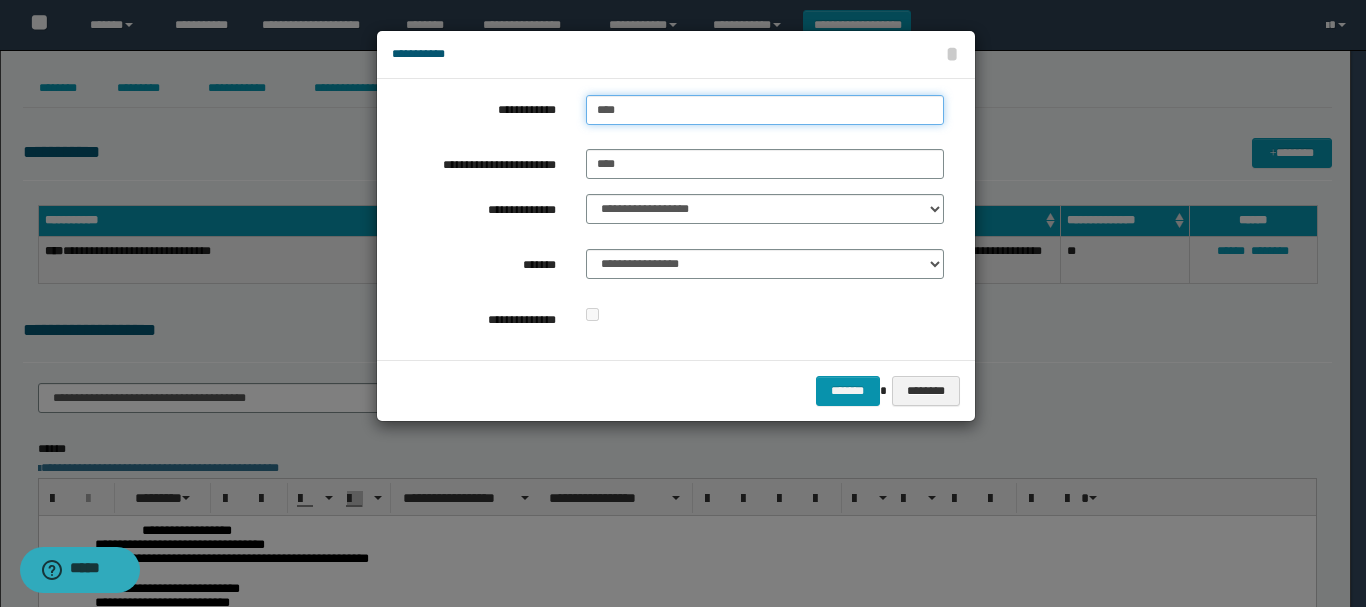 type on "***" 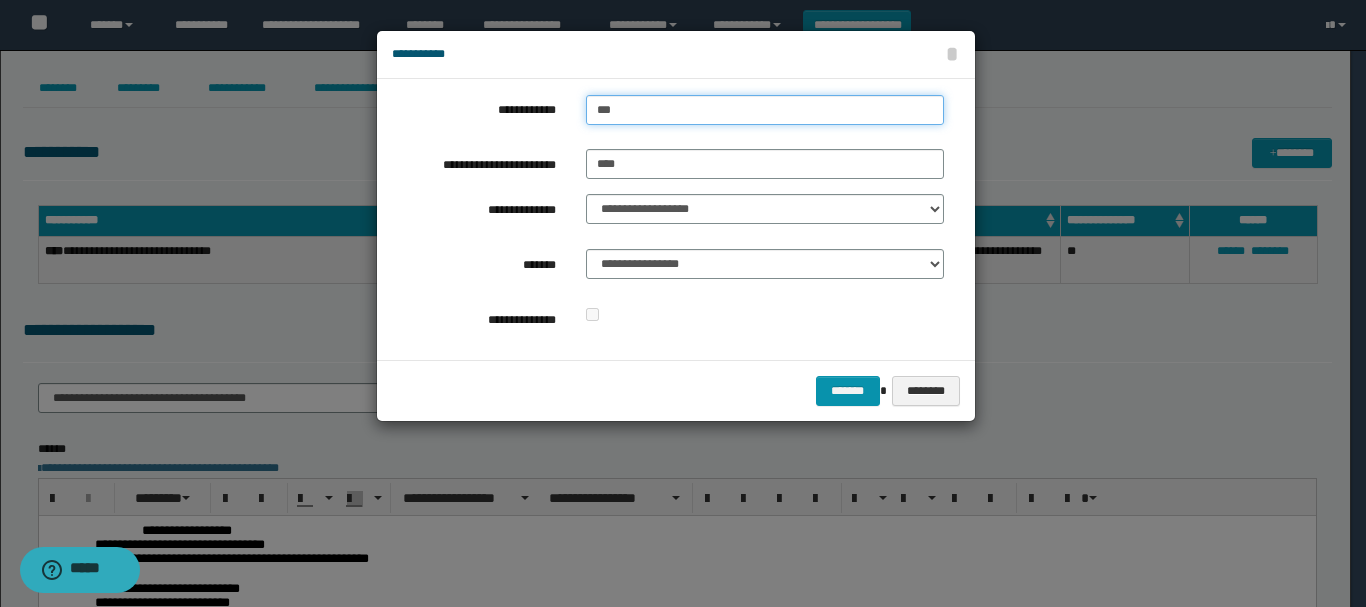 type on "***" 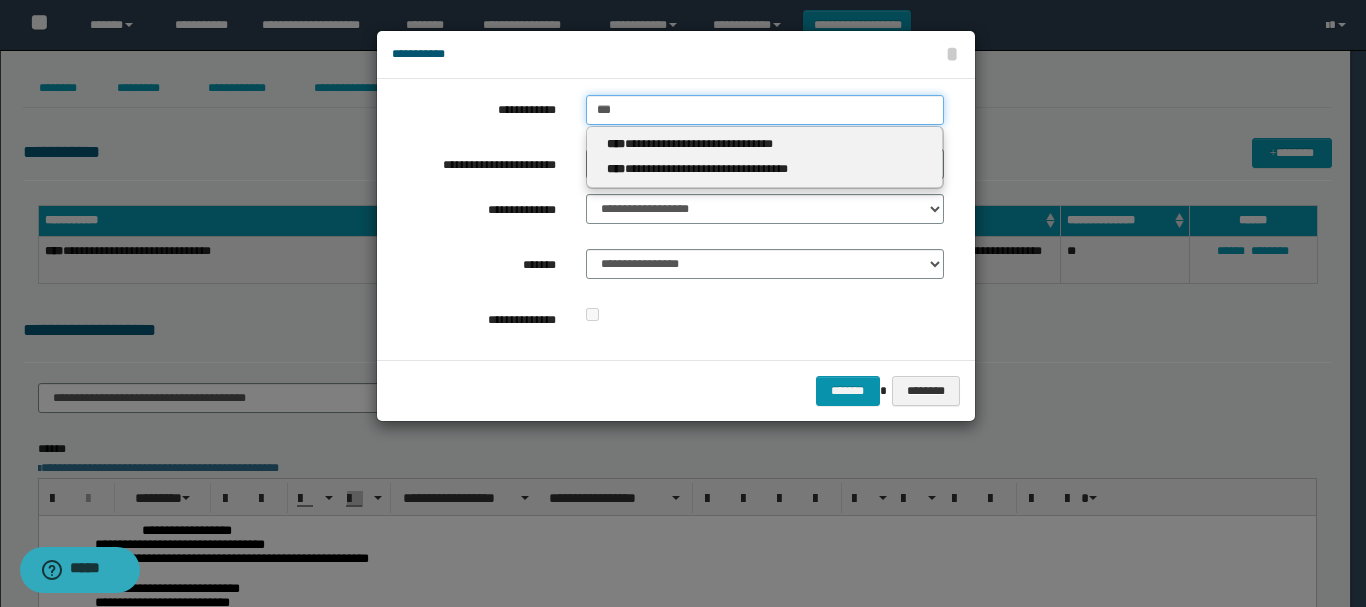 type 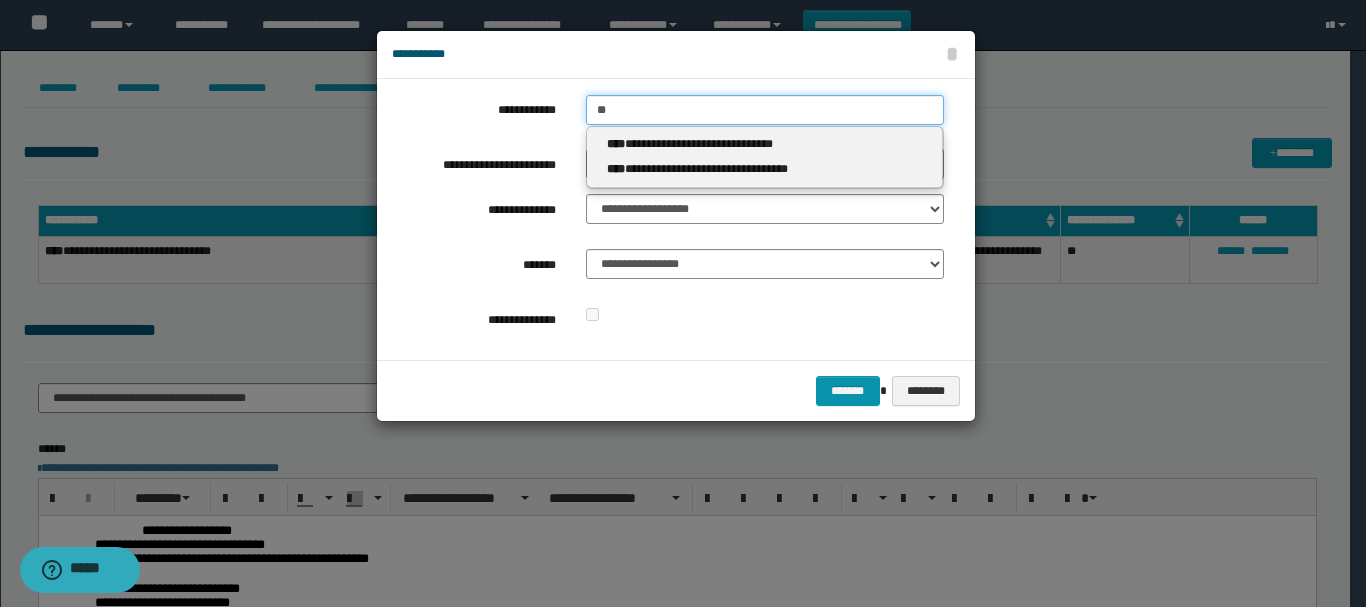 type on "**" 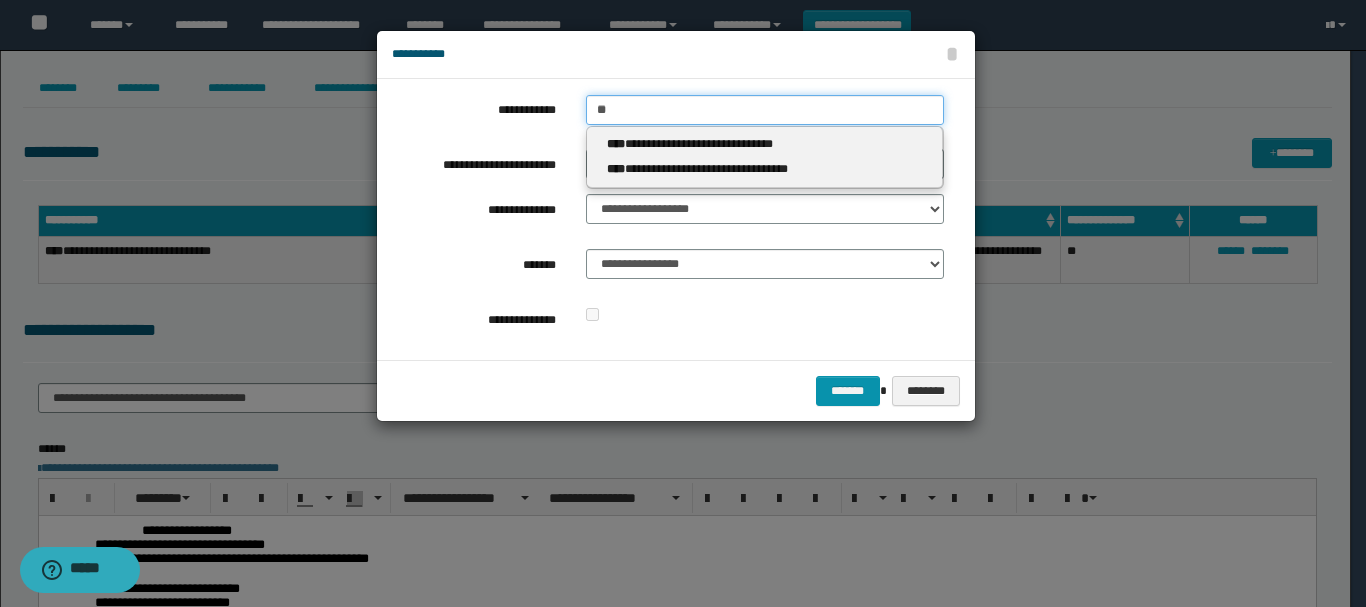 type 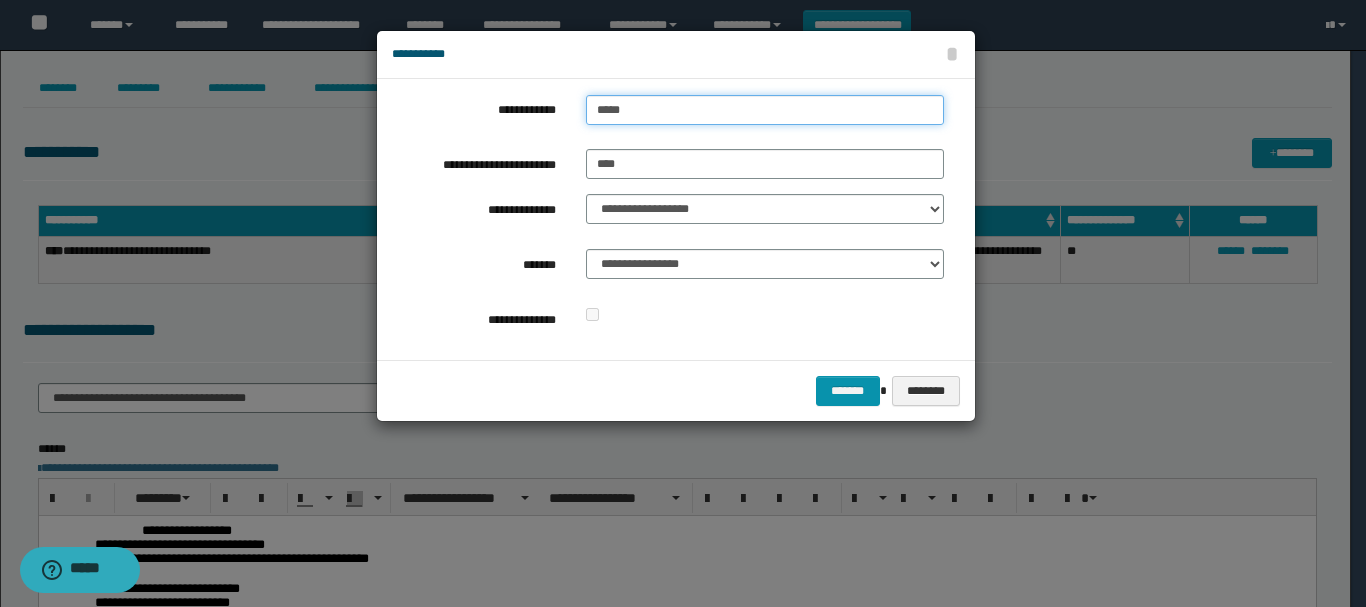 type on "******" 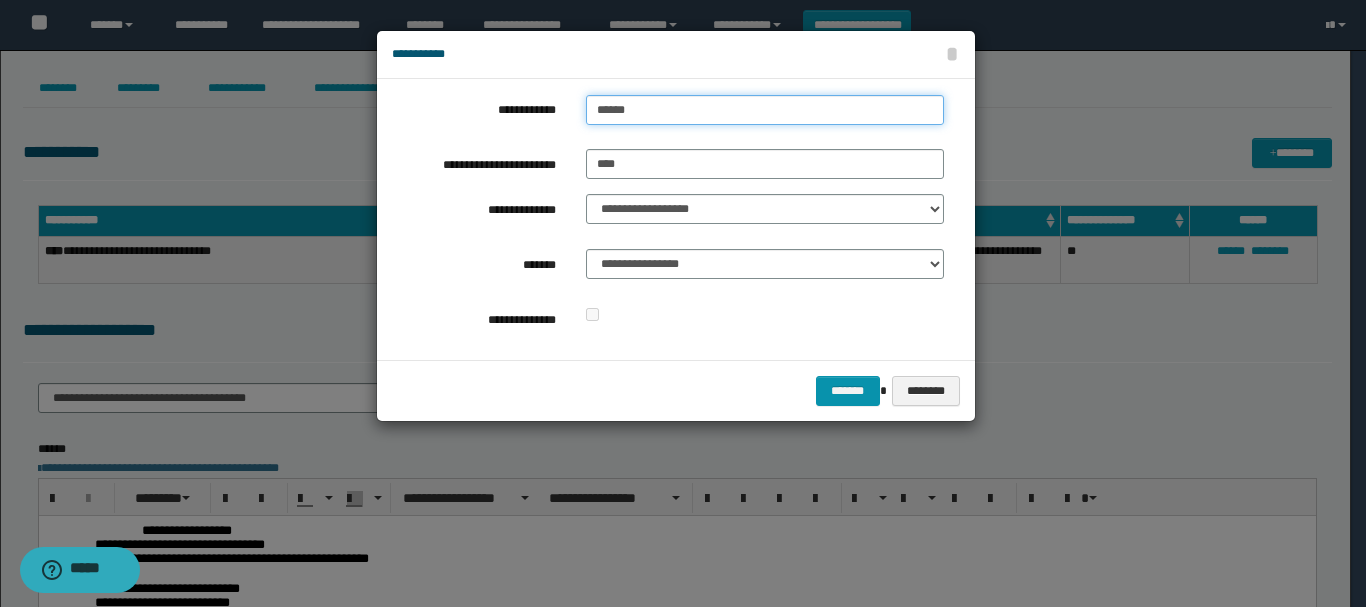 type on "******" 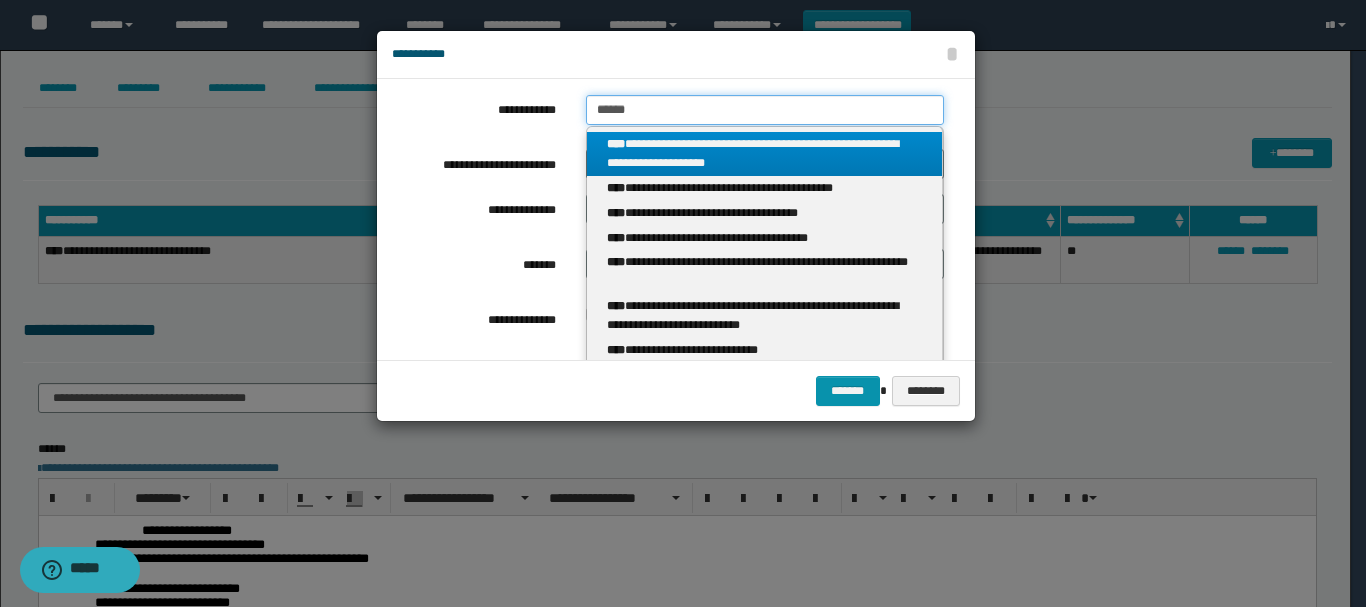 type 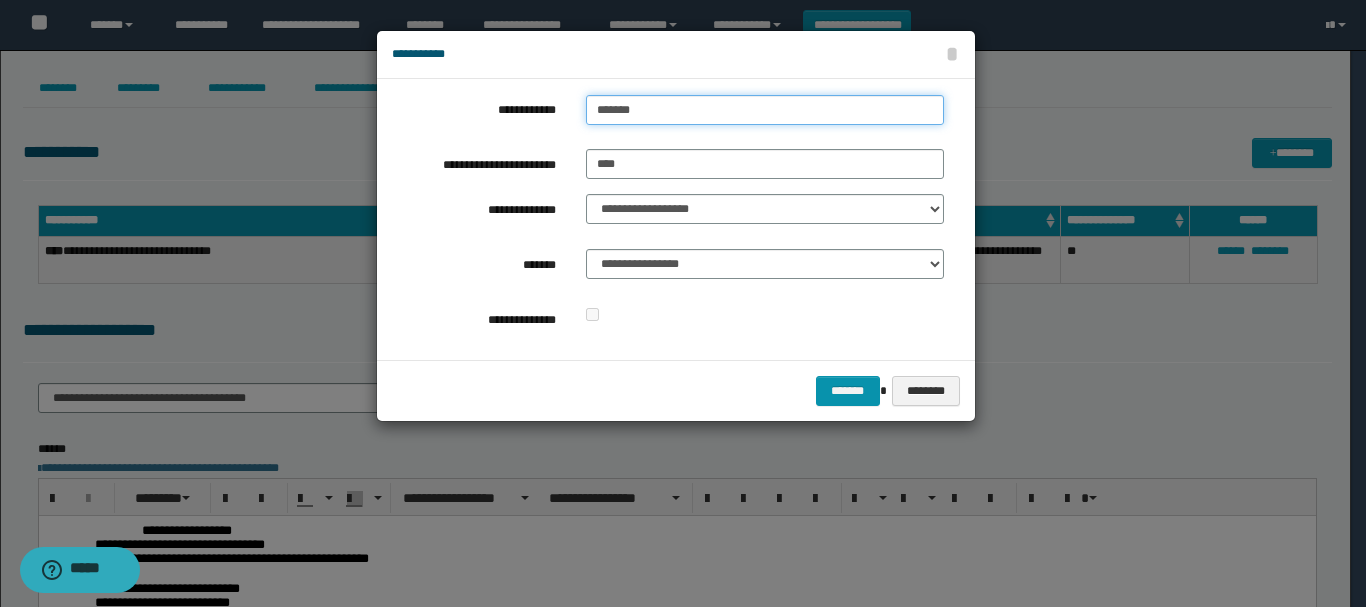 type on "*******" 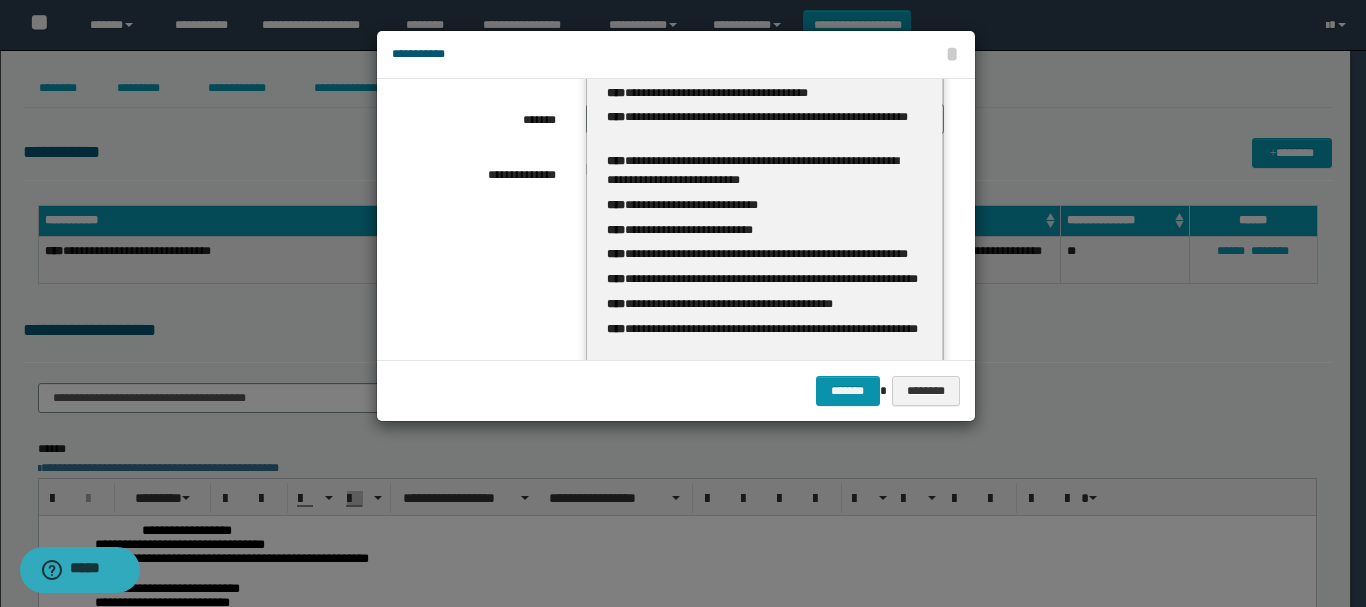 scroll, scrollTop: 0, scrollLeft: 0, axis: both 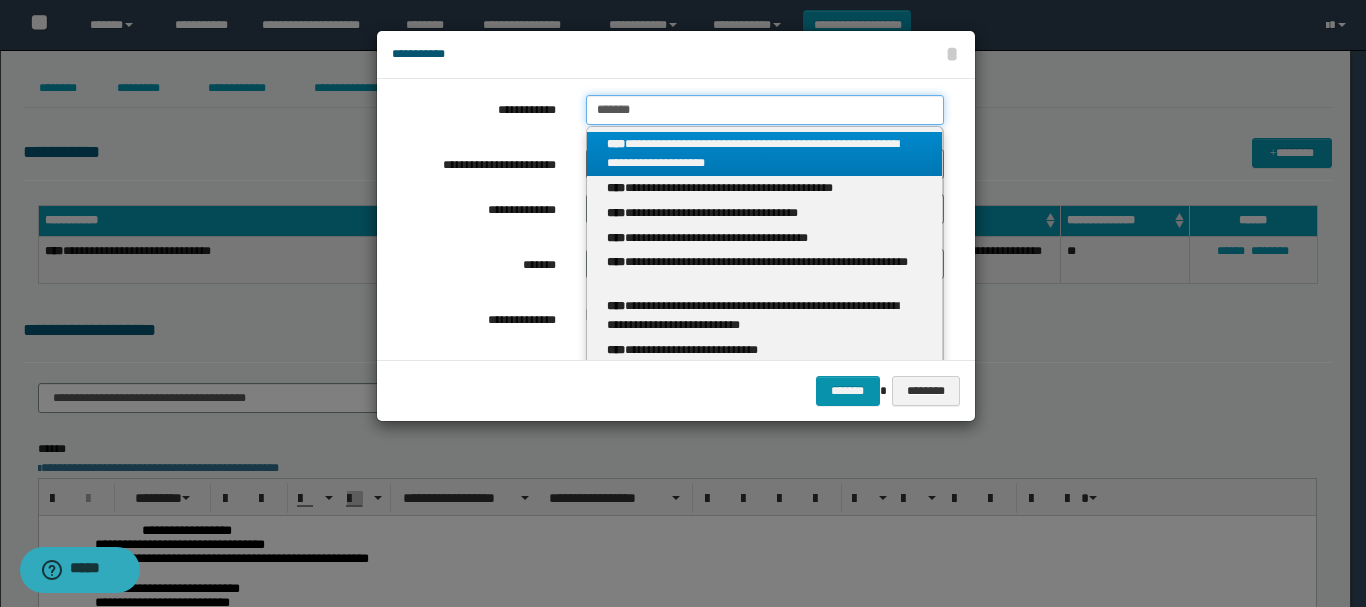 drag, startPoint x: 585, startPoint y: 102, endPoint x: 474, endPoint y: 97, distance: 111.11256 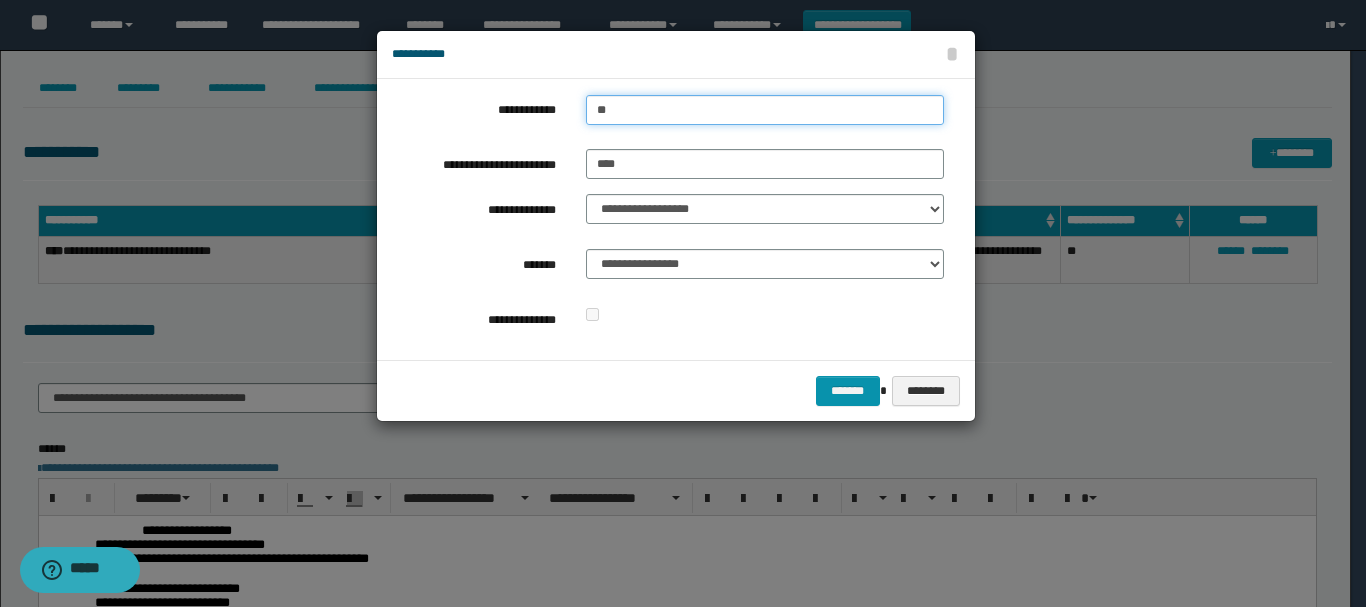 type on "***" 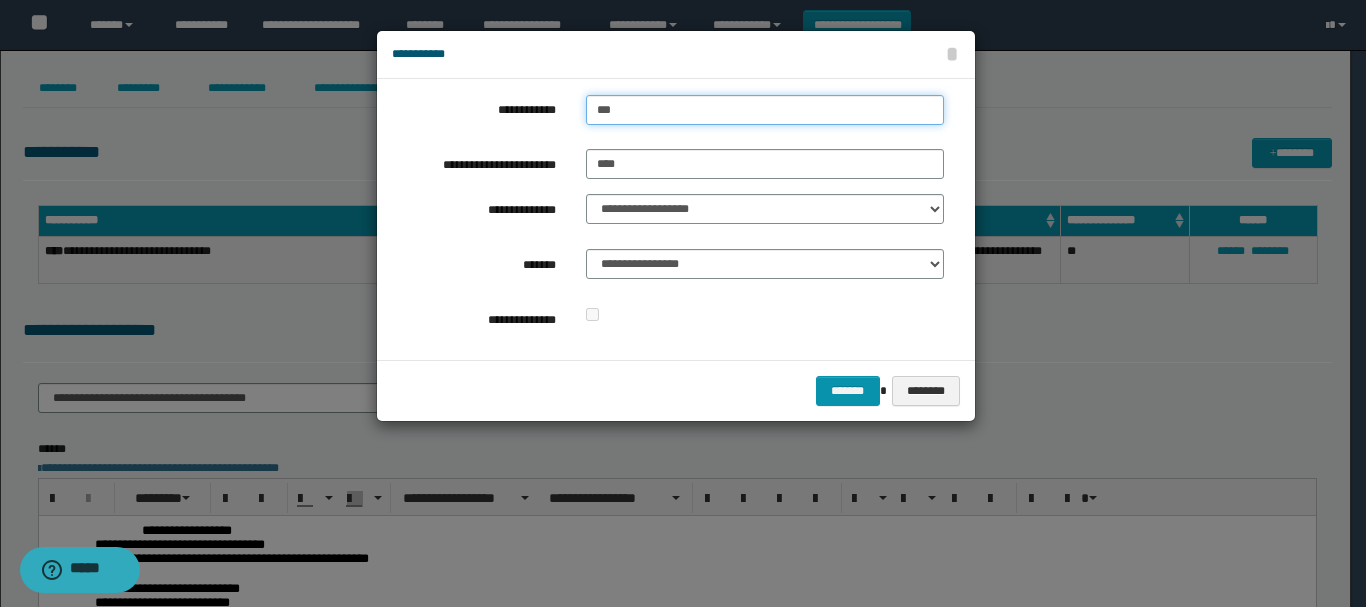 type on "**********" 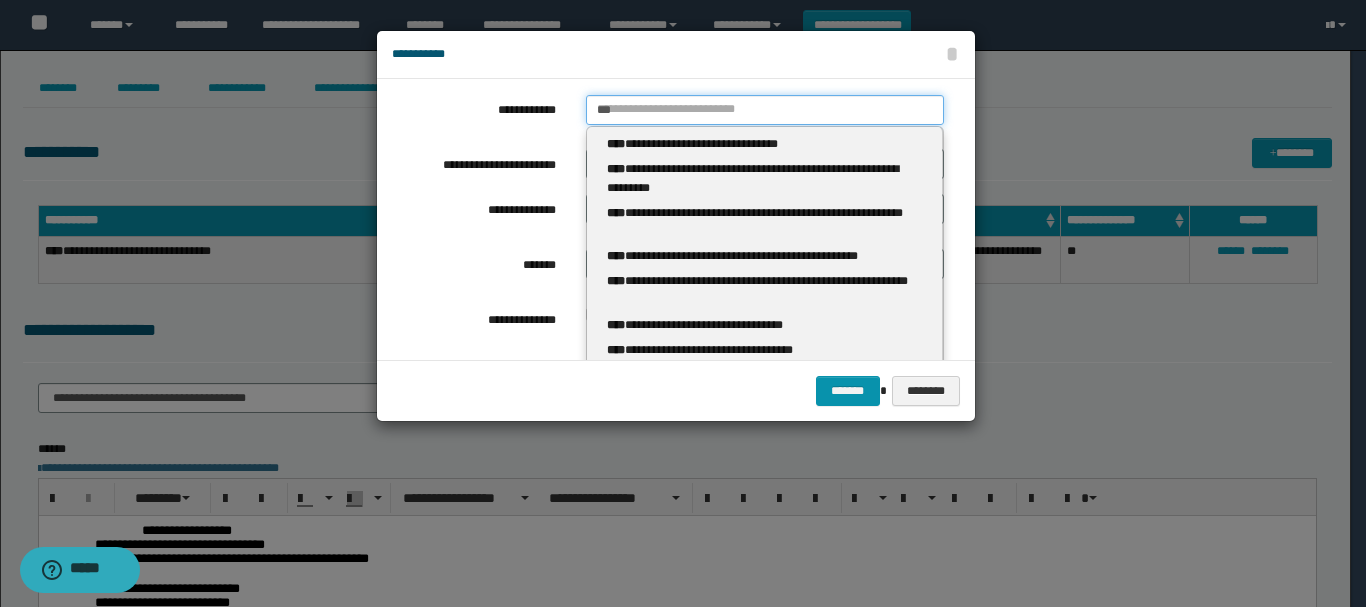 type 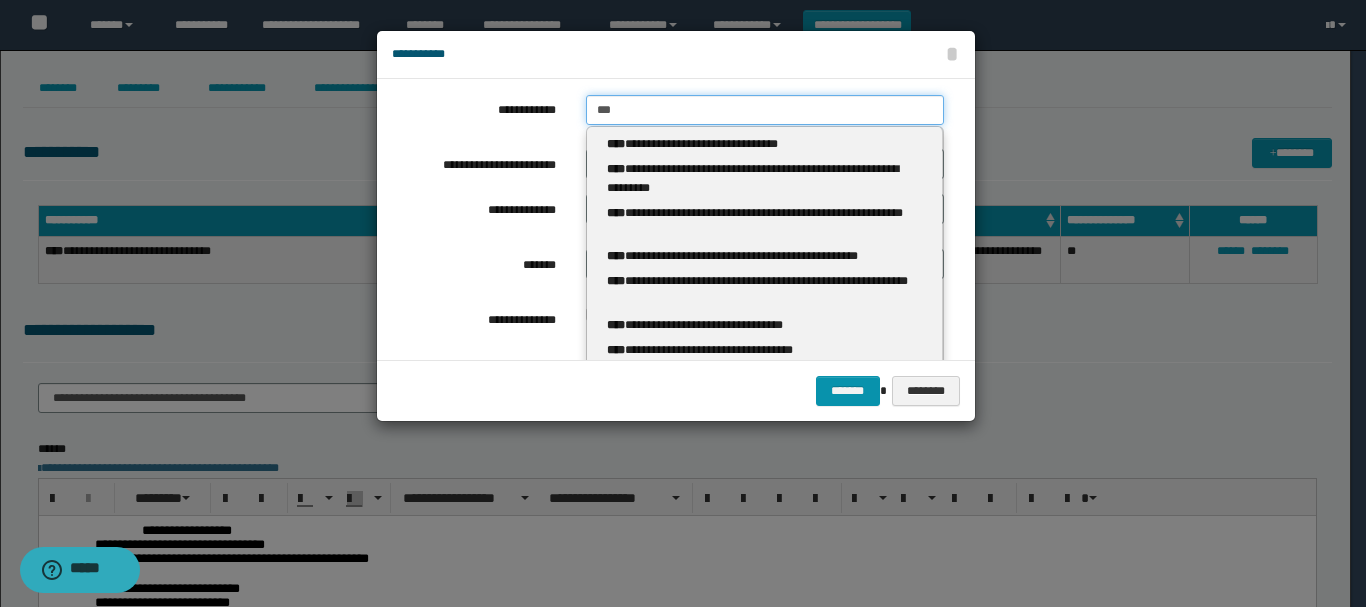 type on "****" 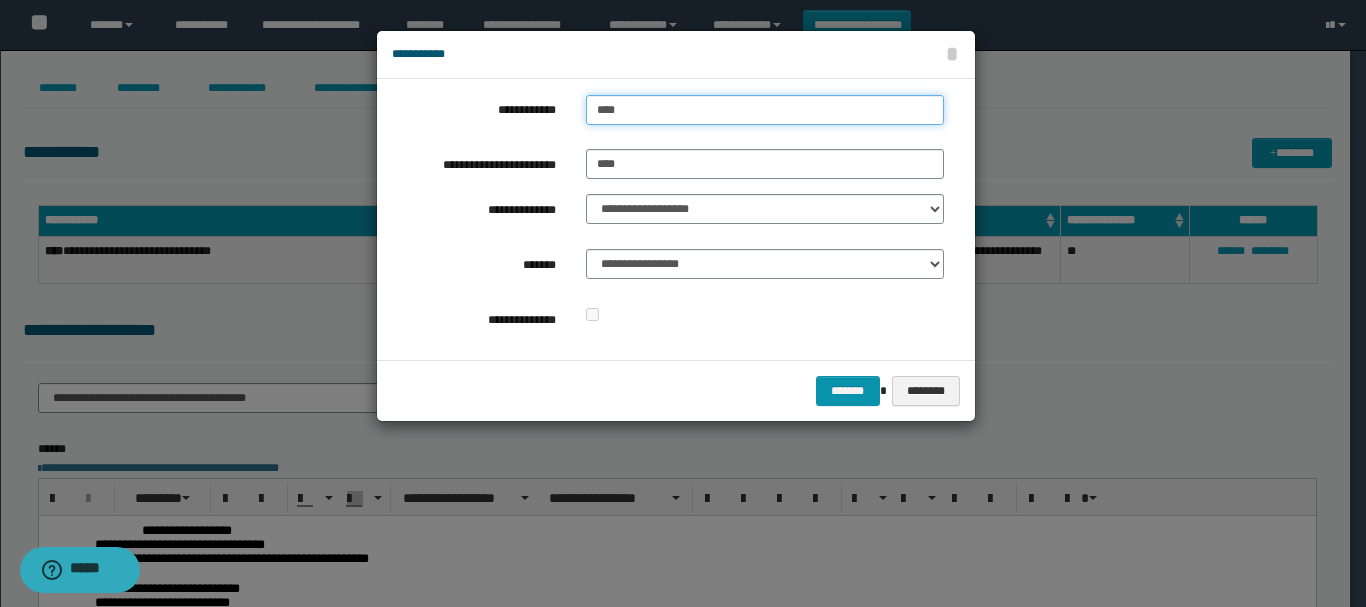 type on "****" 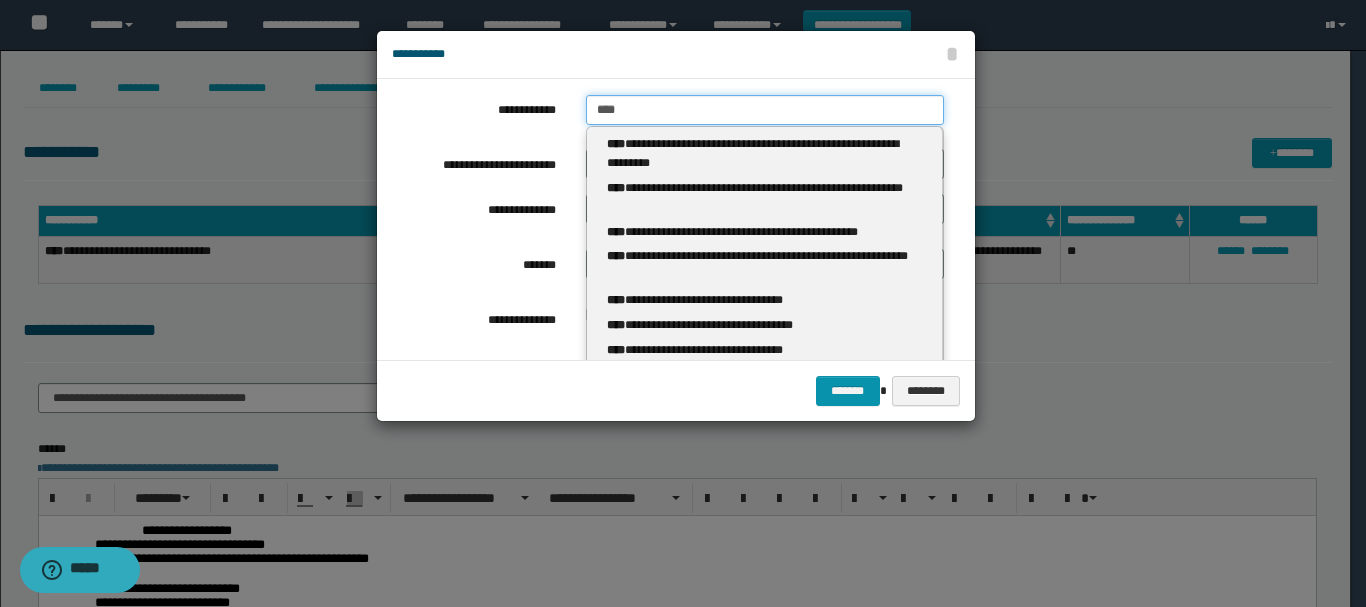 type 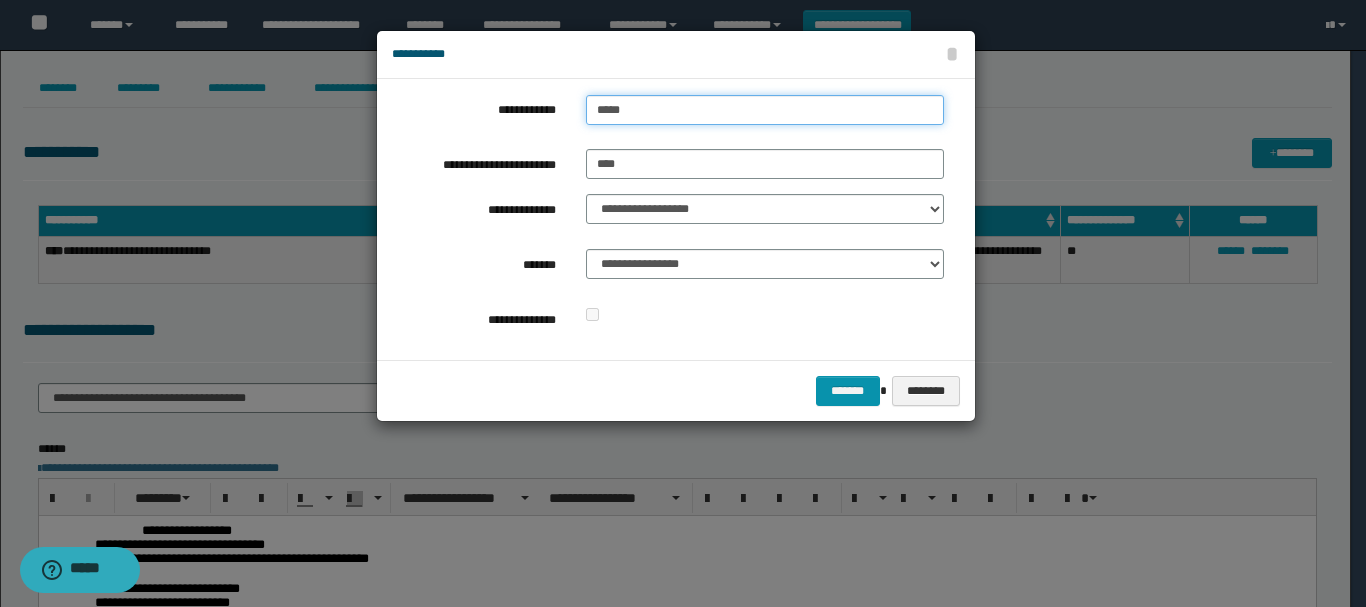 type on "**********" 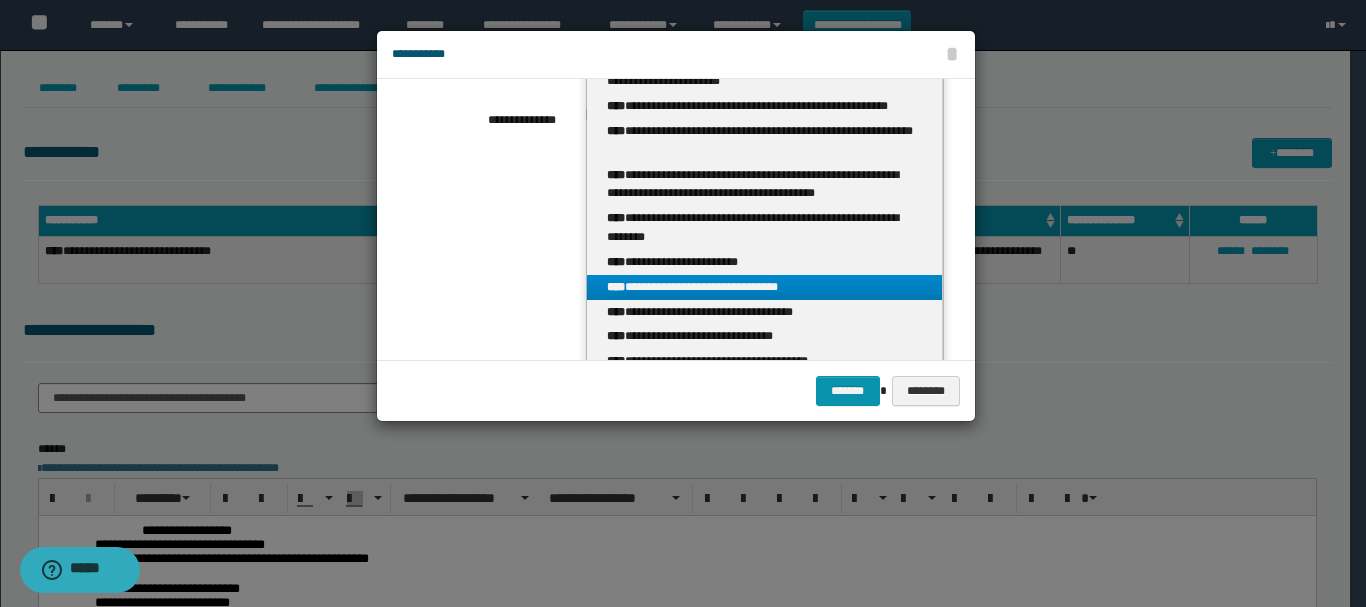 scroll, scrollTop: 221, scrollLeft: 0, axis: vertical 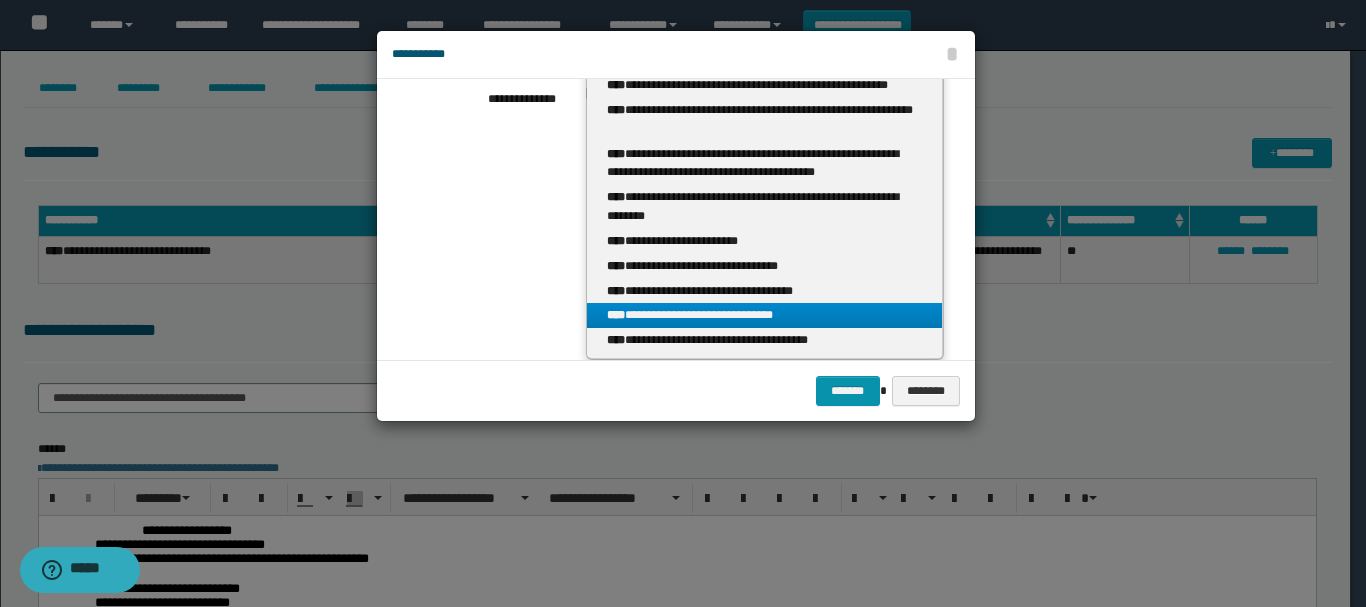 type on "*****" 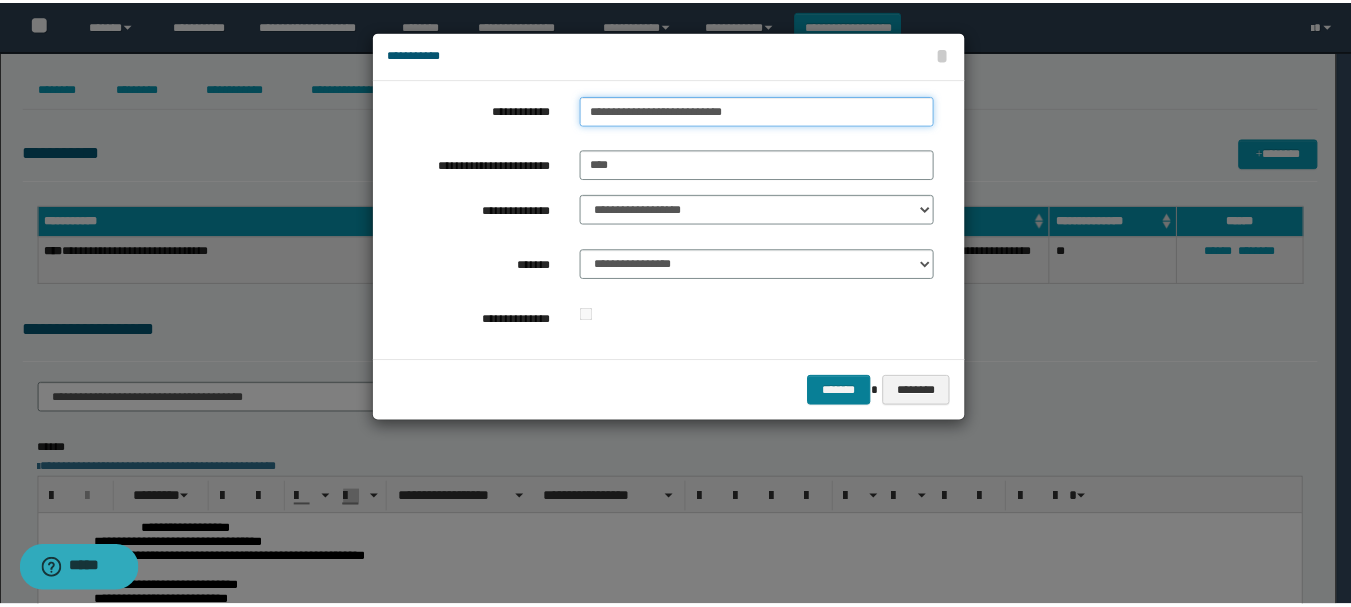 scroll, scrollTop: 0, scrollLeft: 0, axis: both 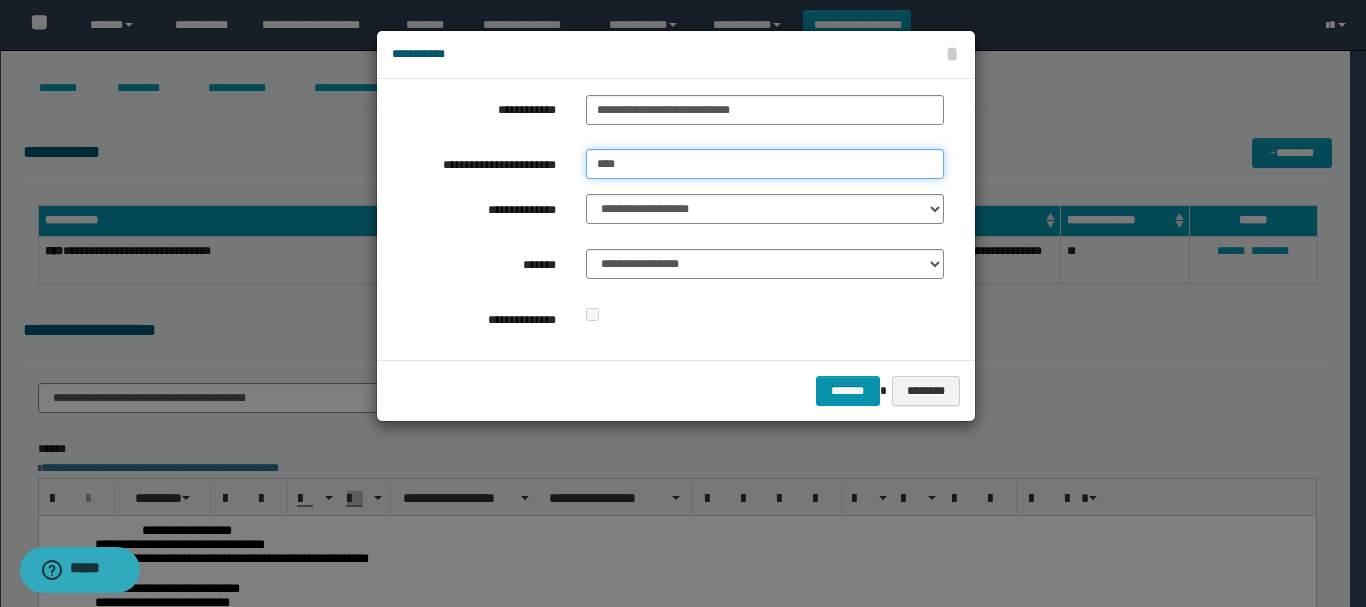 click on "****" at bounding box center [765, 164] 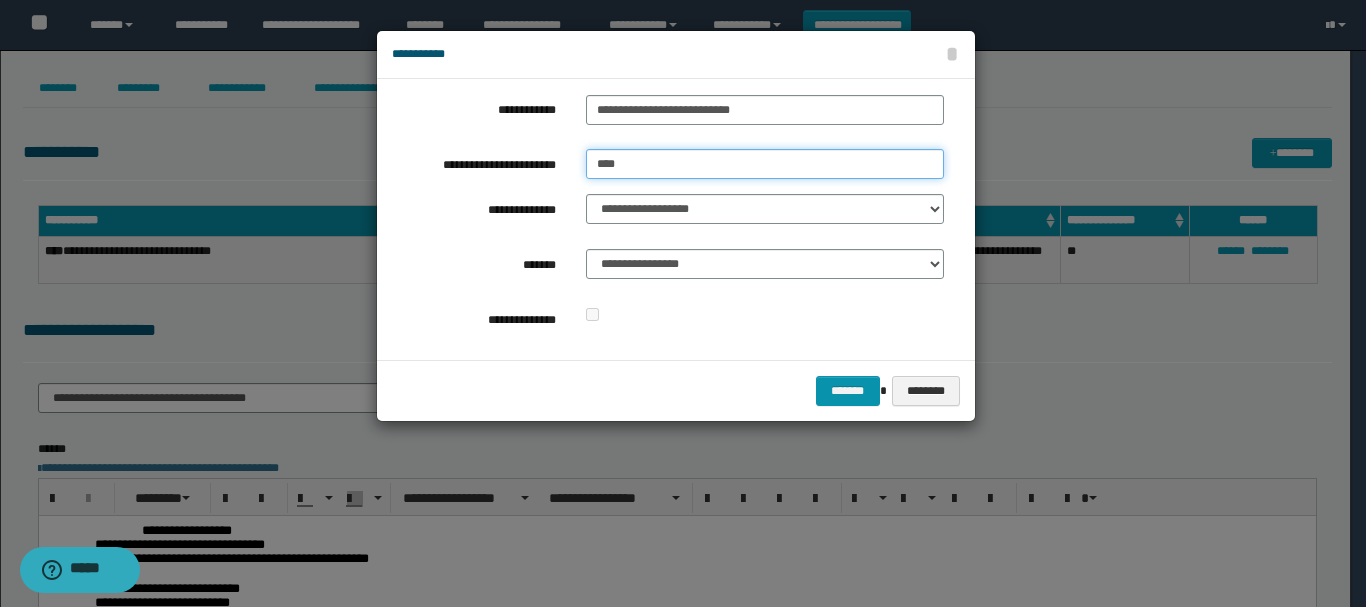 click on "****" at bounding box center [765, 164] 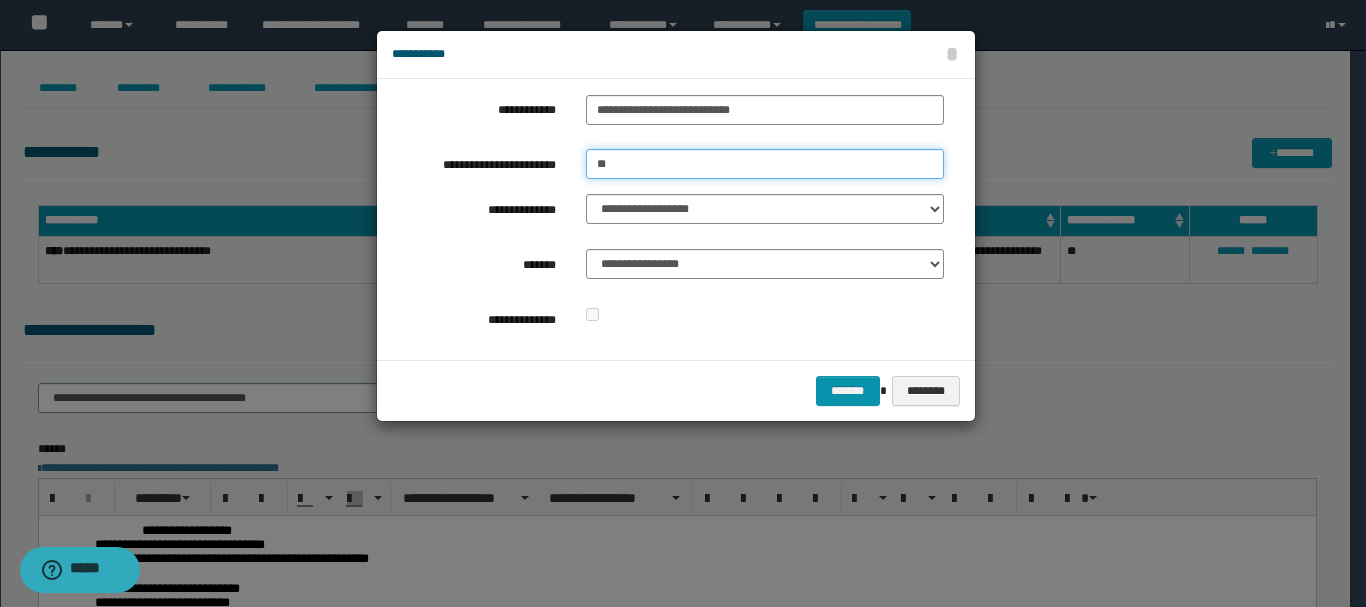 type on "*" 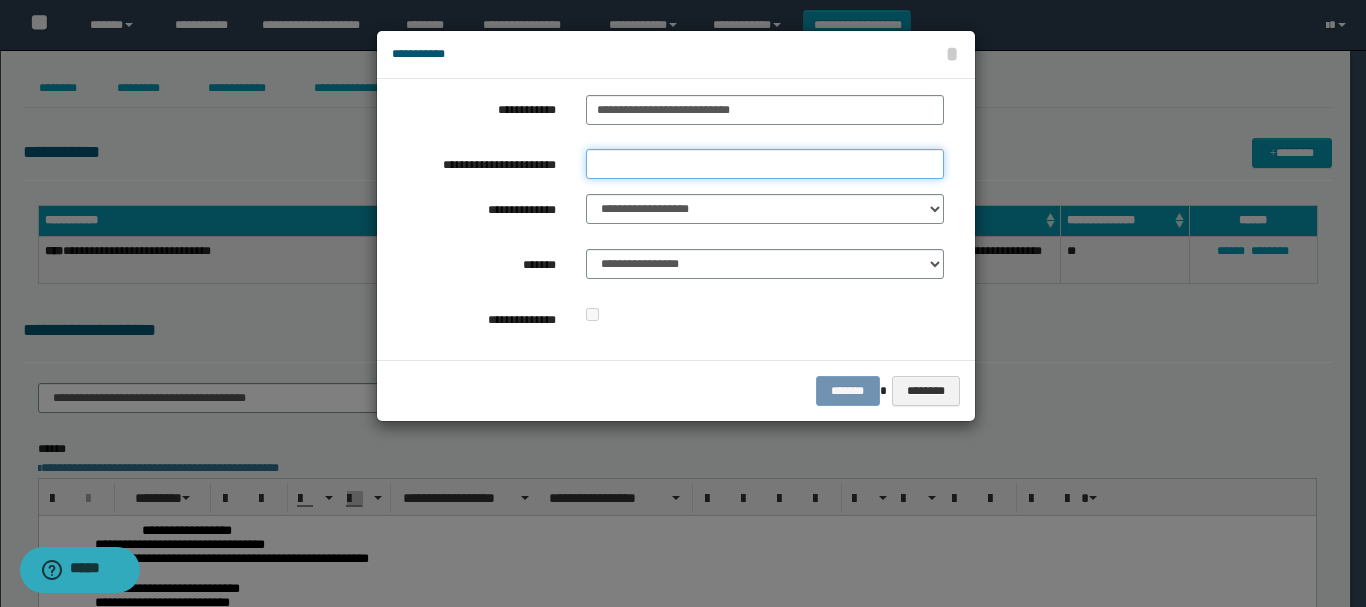 click on "**********" at bounding box center (765, 164) 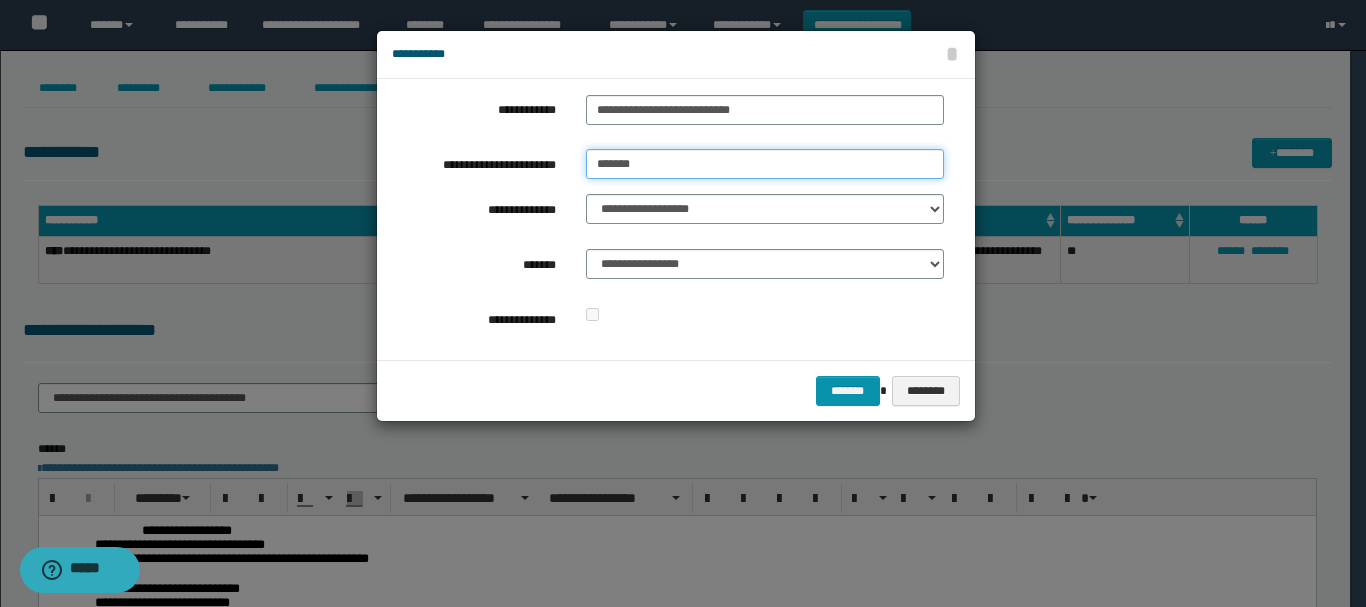 type on "**********" 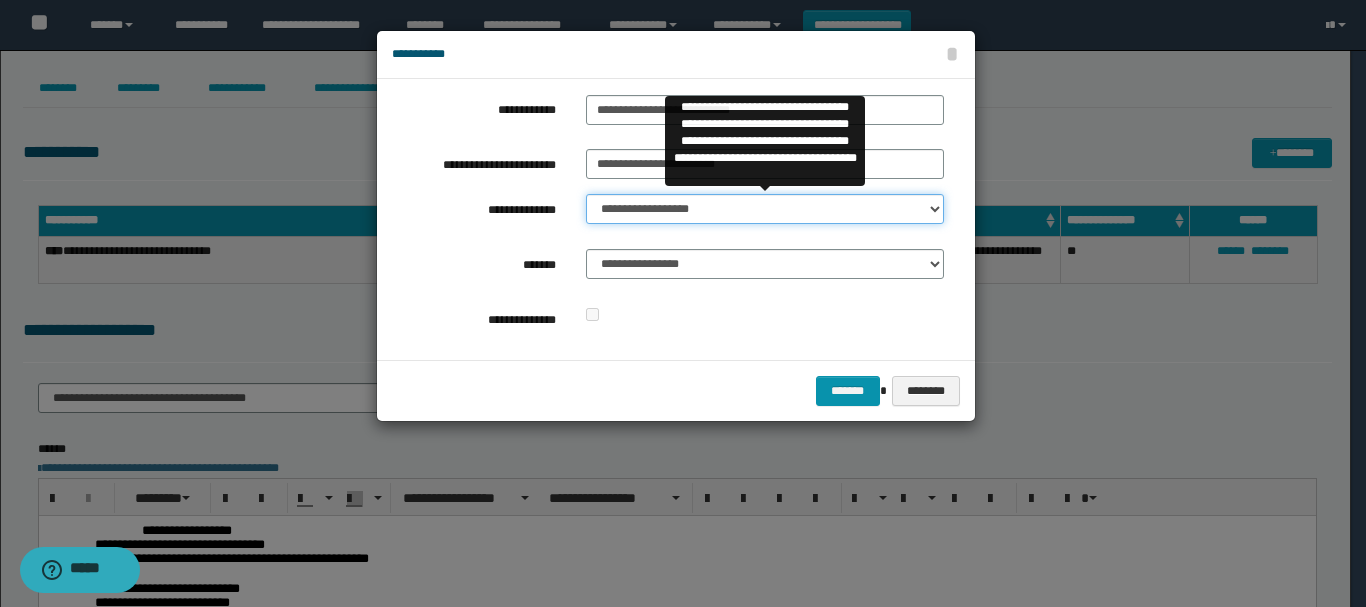 click on "**********" at bounding box center [765, 209] 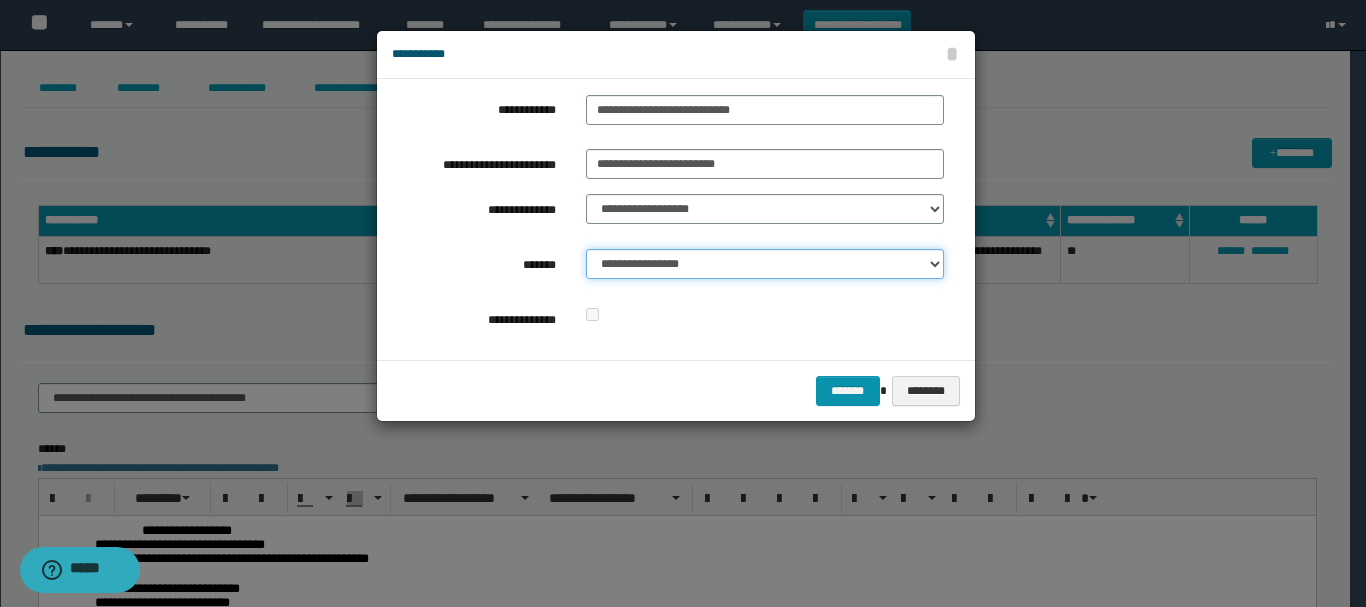 click on "**********" at bounding box center (765, 264) 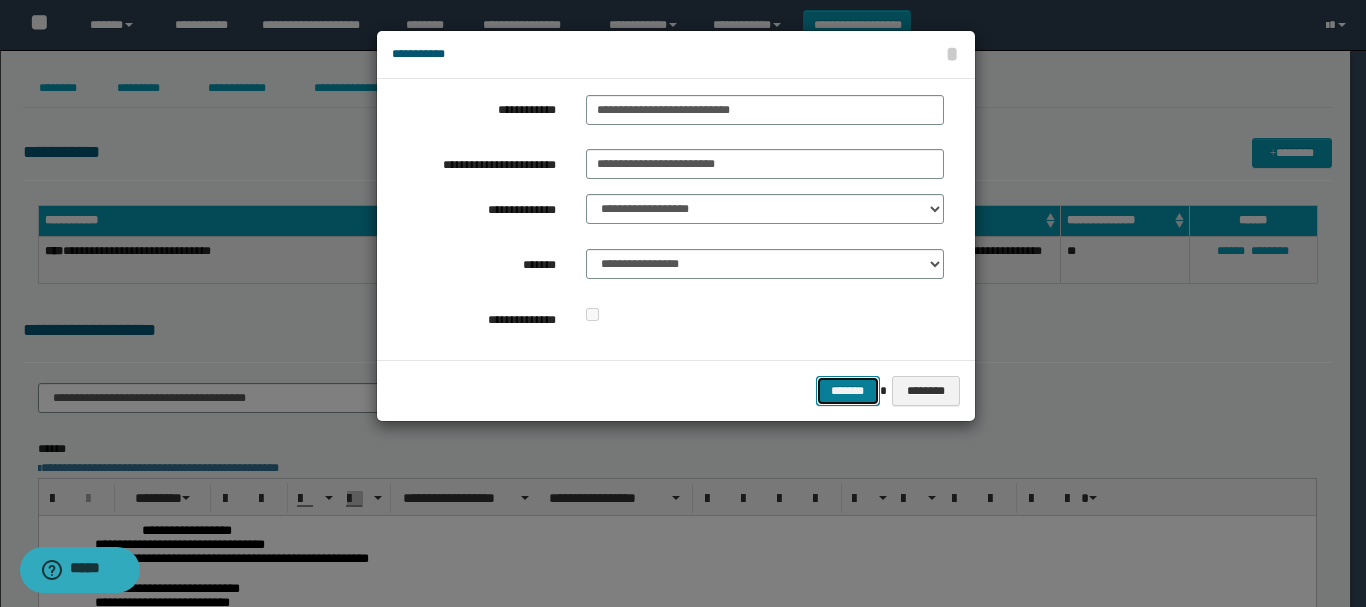 click on "*******" at bounding box center [848, 391] 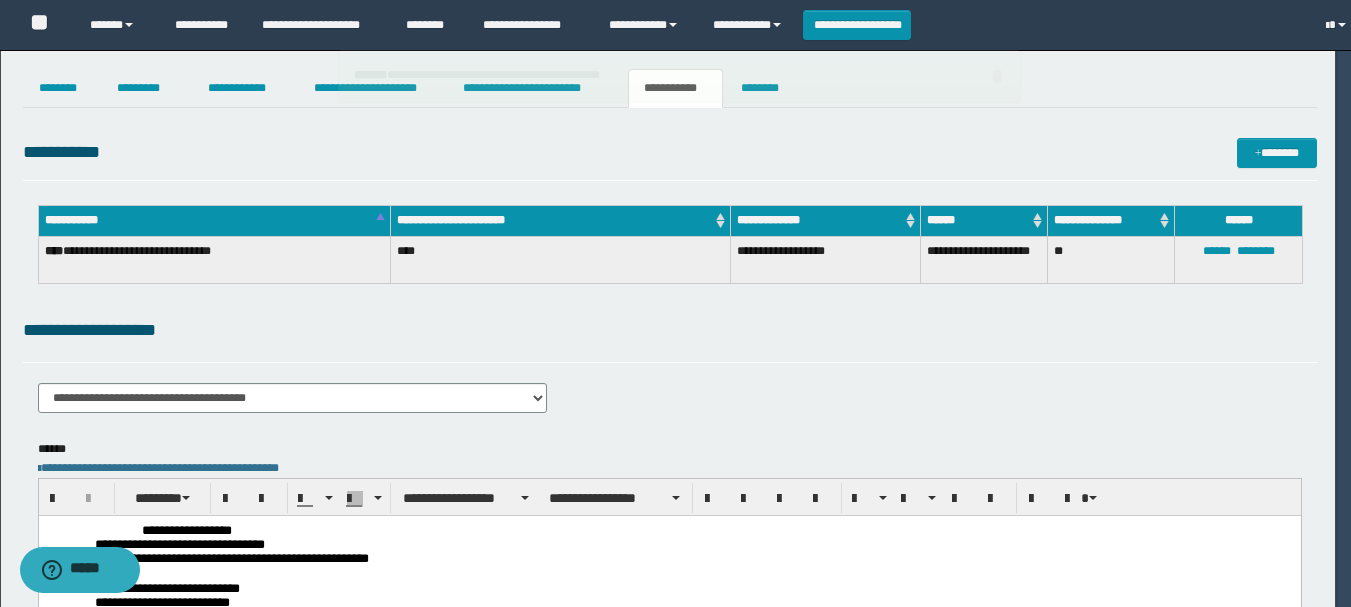 type 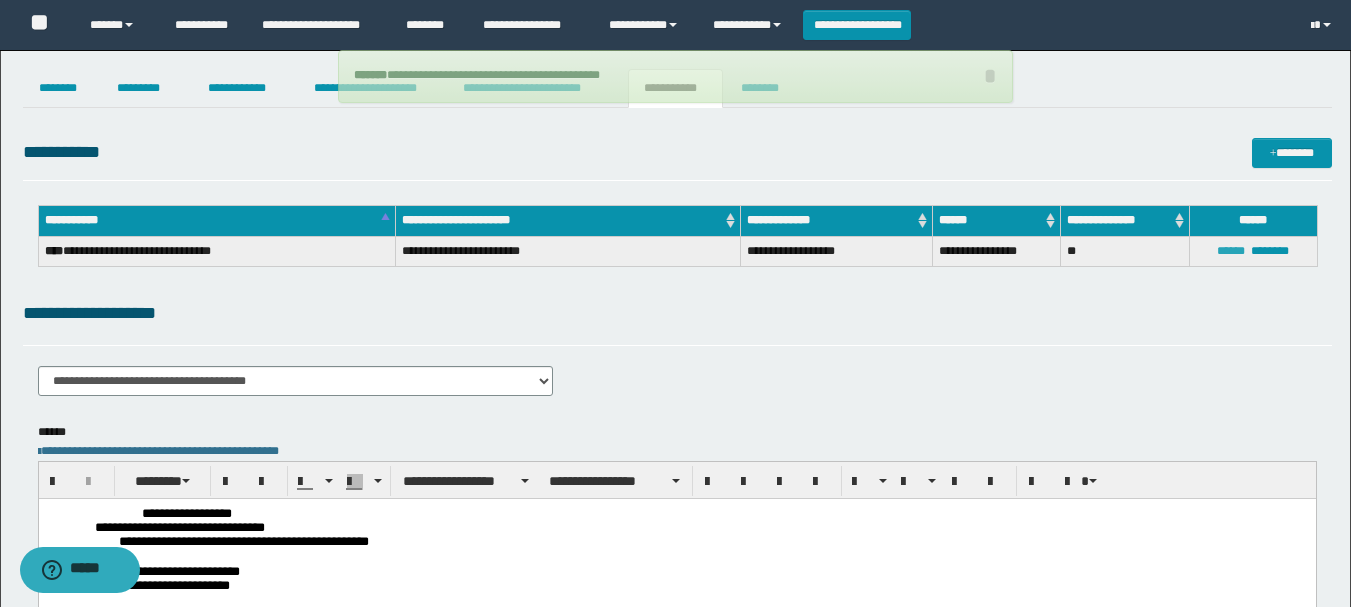 click on "******" at bounding box center [1231, 251] 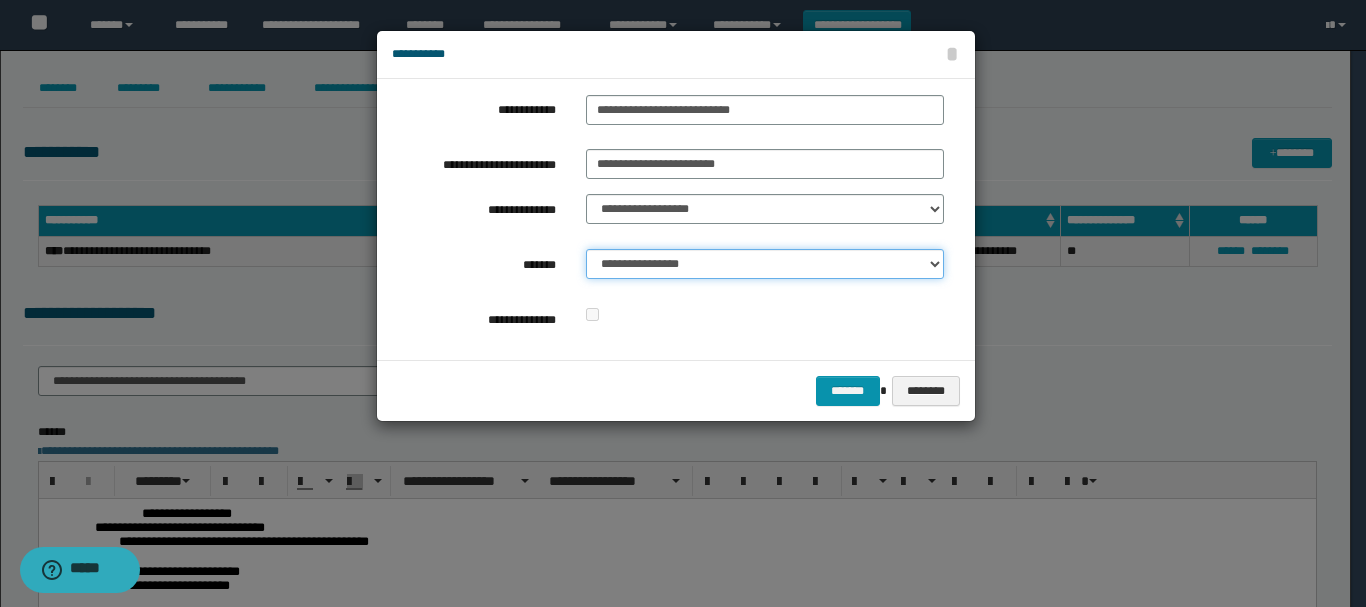 click on "**********" at bounding box center (765, 264) 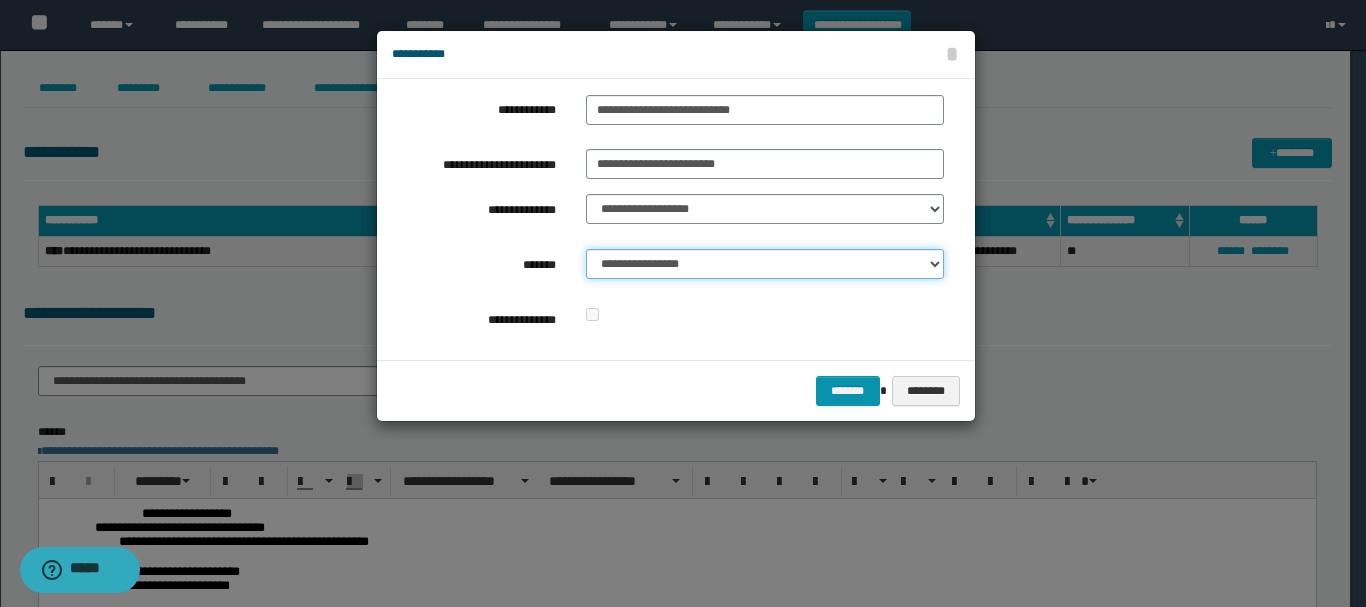 select on "*" 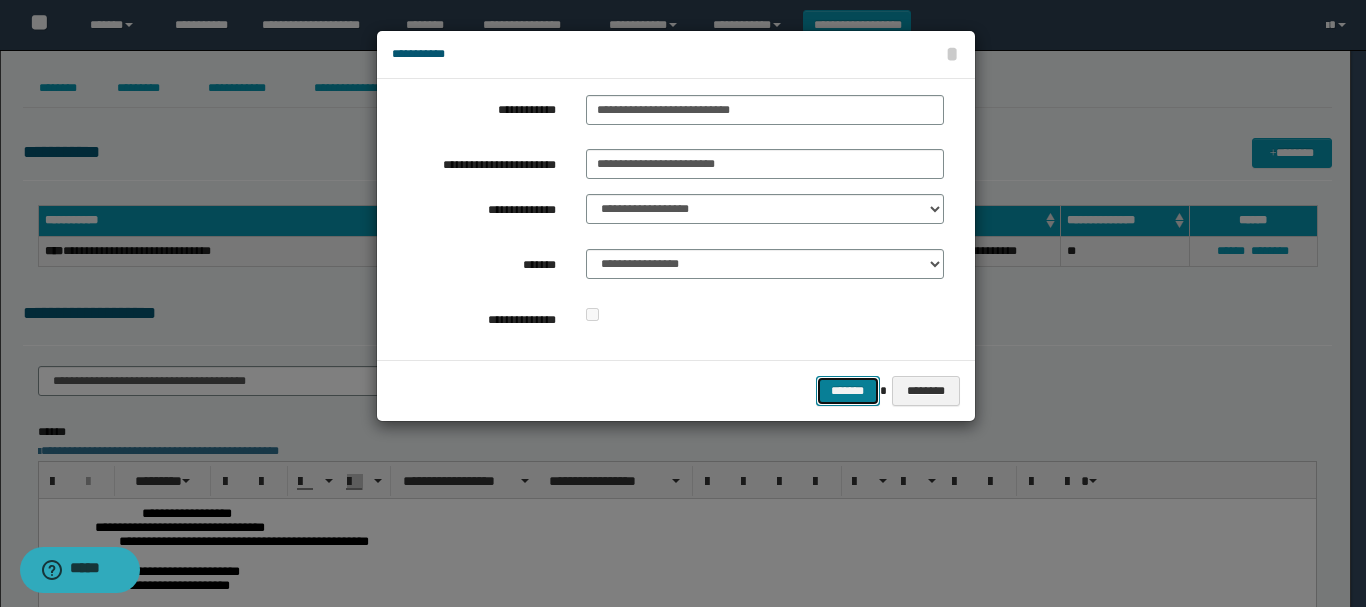 click on "*******" at bounding box center [848, 391] 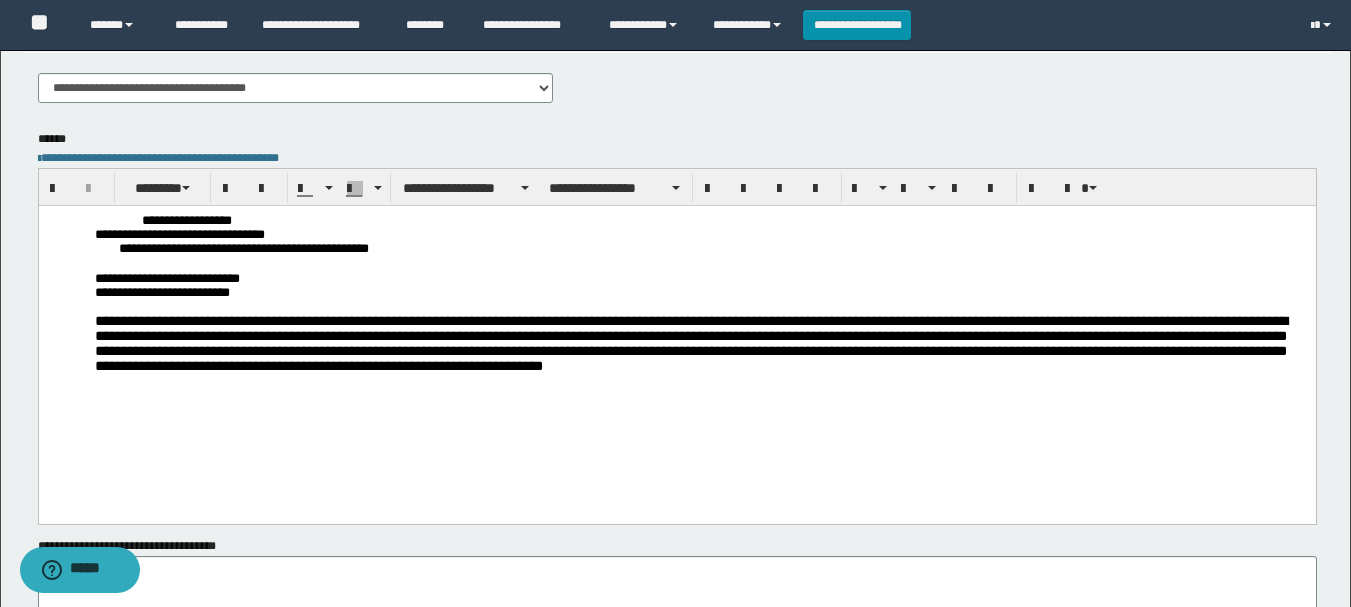 scroll, scrollTop: 300, scrollLeft: 0, axis: vertical 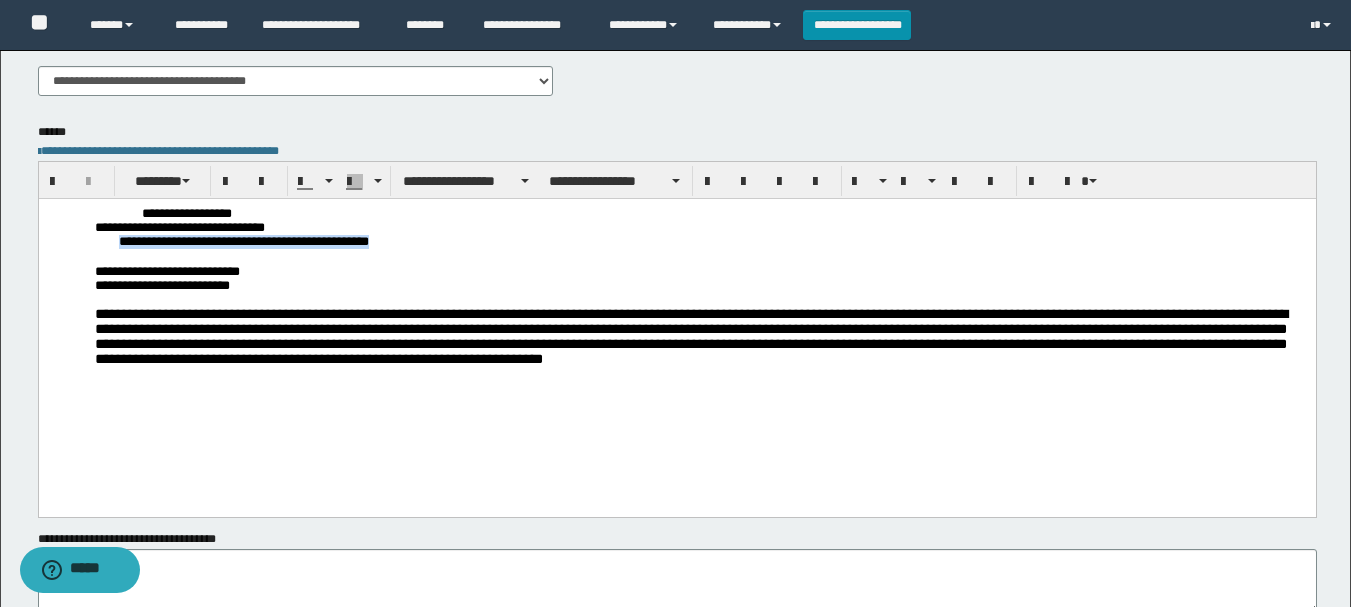 drag, startPoint x: 454, startPoint y: 242, endPoint x: 112, endPoint y: 248, distance: 342.0526 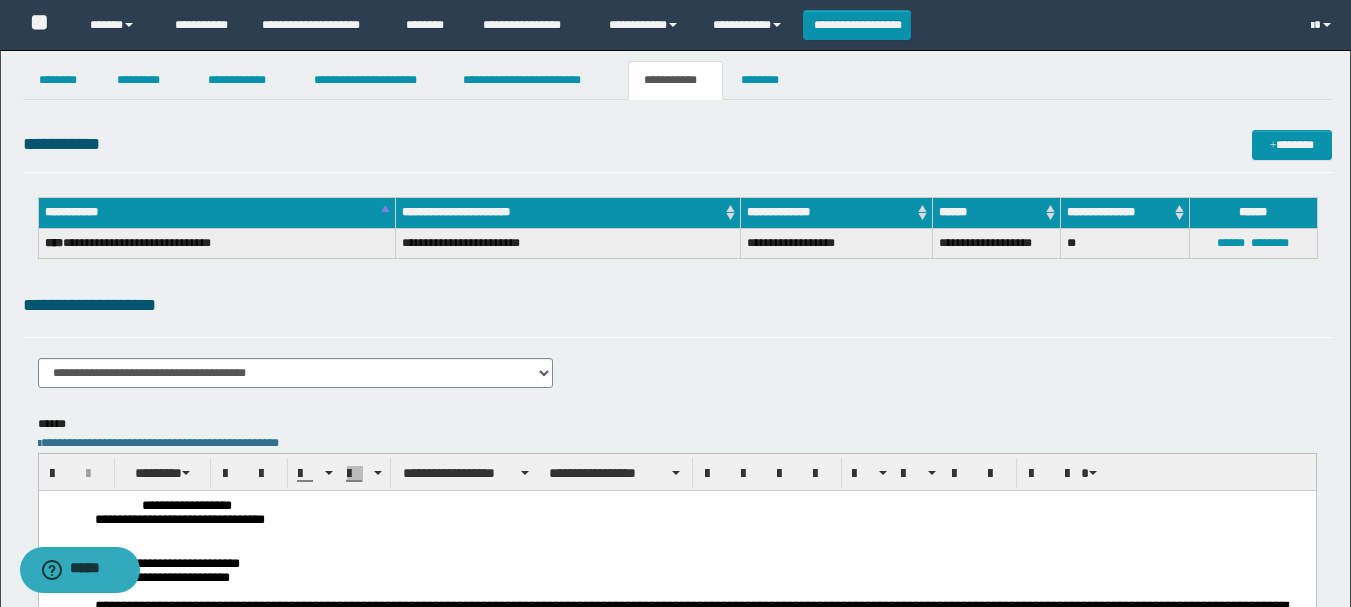 scroll, scrollTop: 0, scrollLeft: 0, axis: both 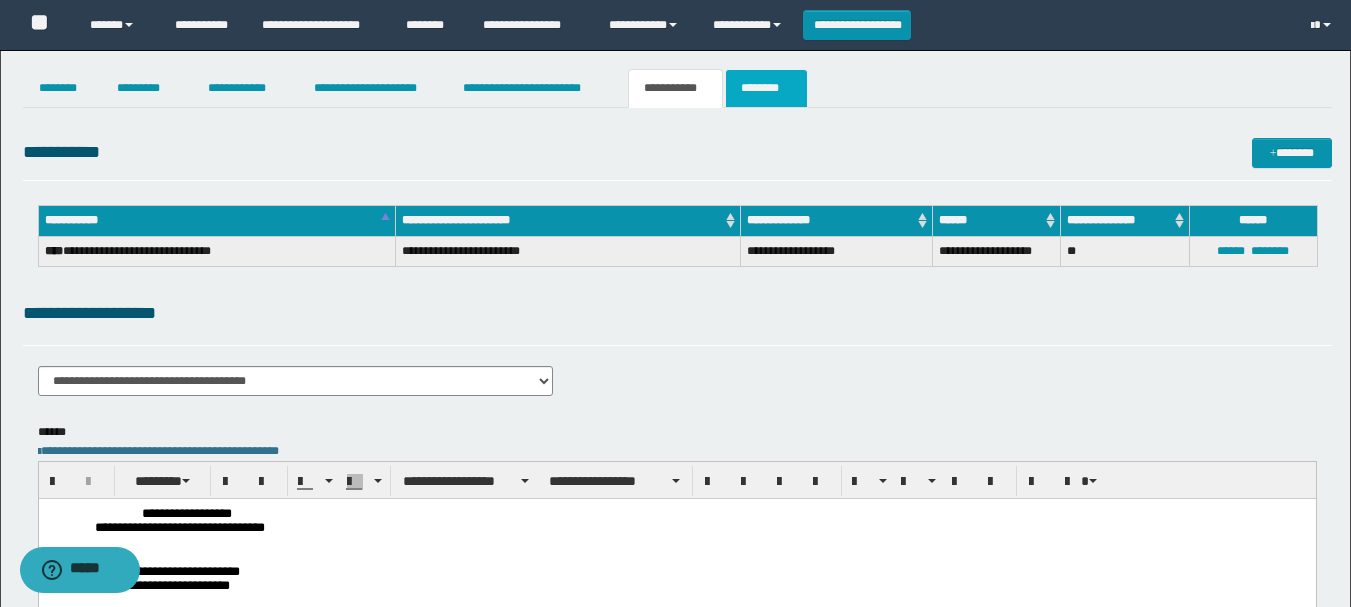 click on "********" at bounding box center [766, 88] 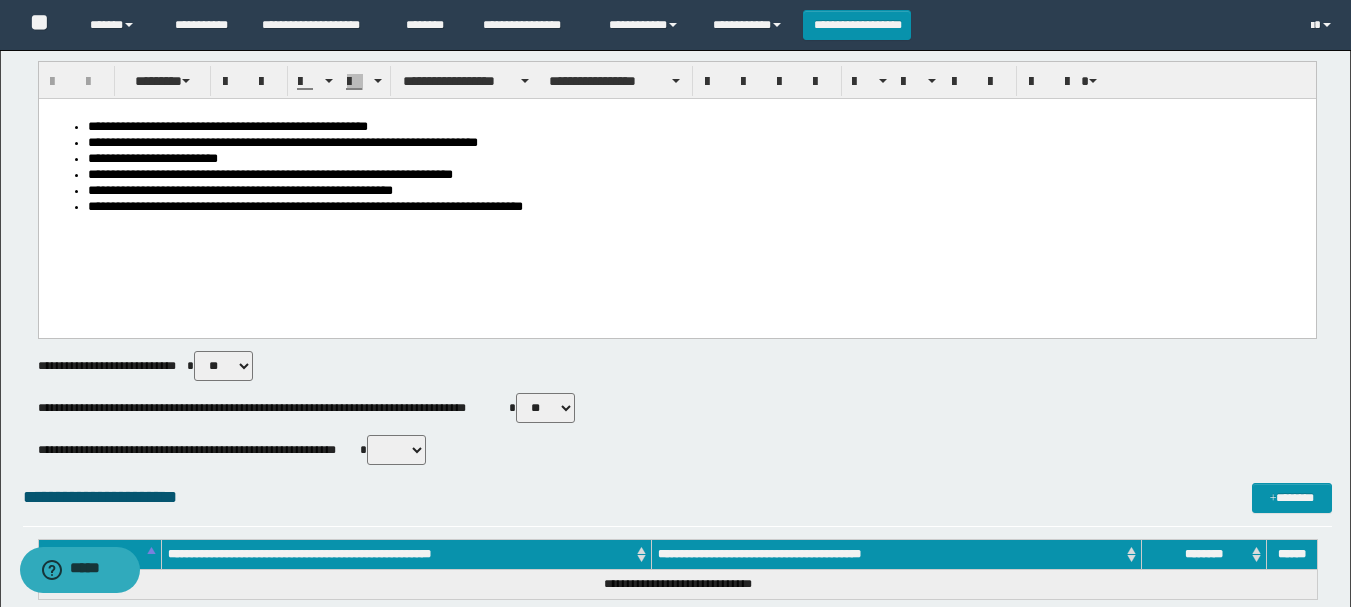 scroll, scrollTop: 500, scrollLeft: 0, axis: vertical 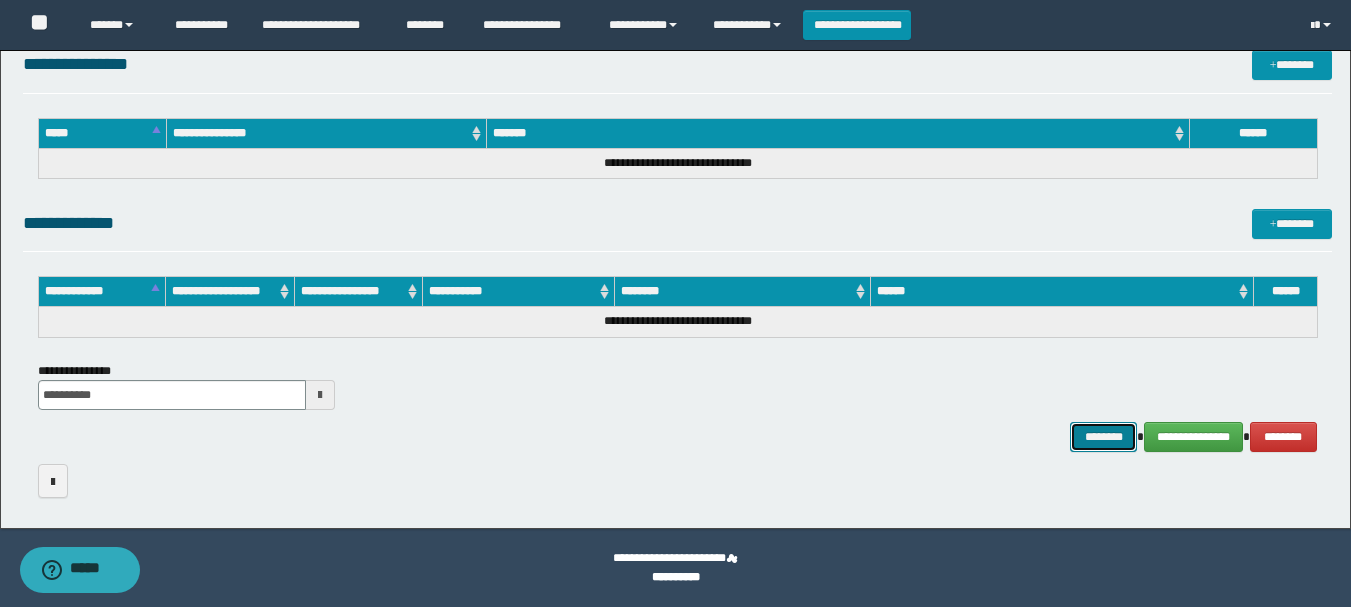 click on "********" at bounding box center [1104, 437] 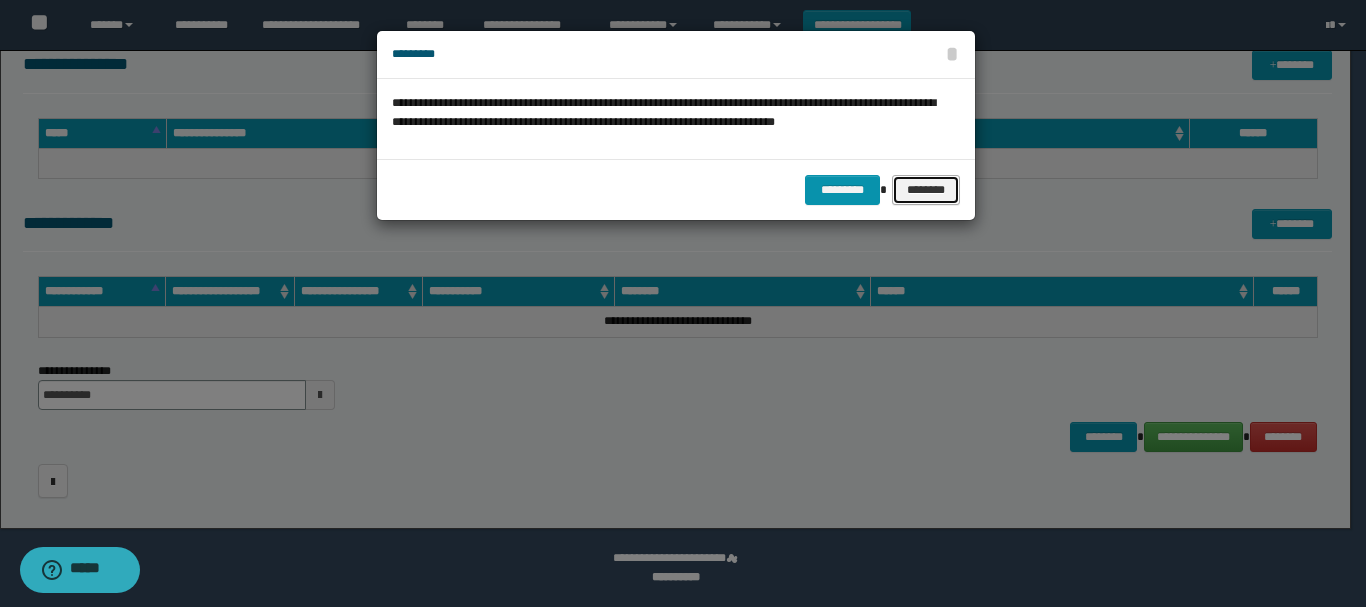 click on "********" at bounding box center (925, 190) 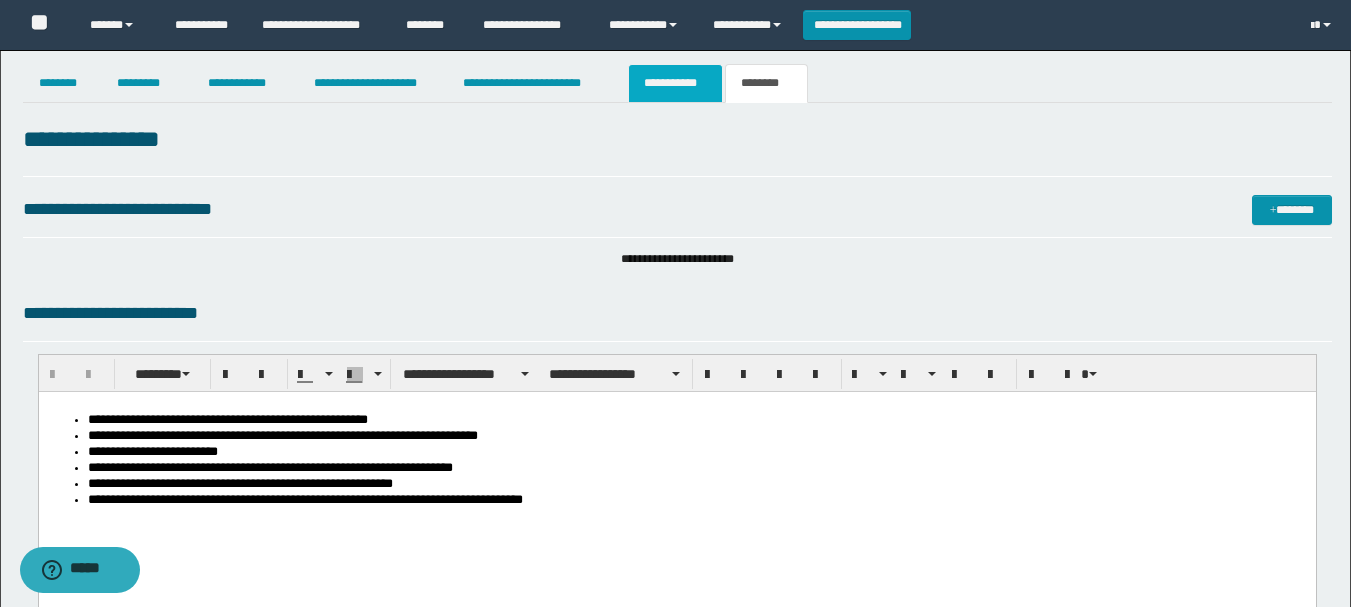 scroll, scrollTop: 0, scrollLeft: 0, axis: both 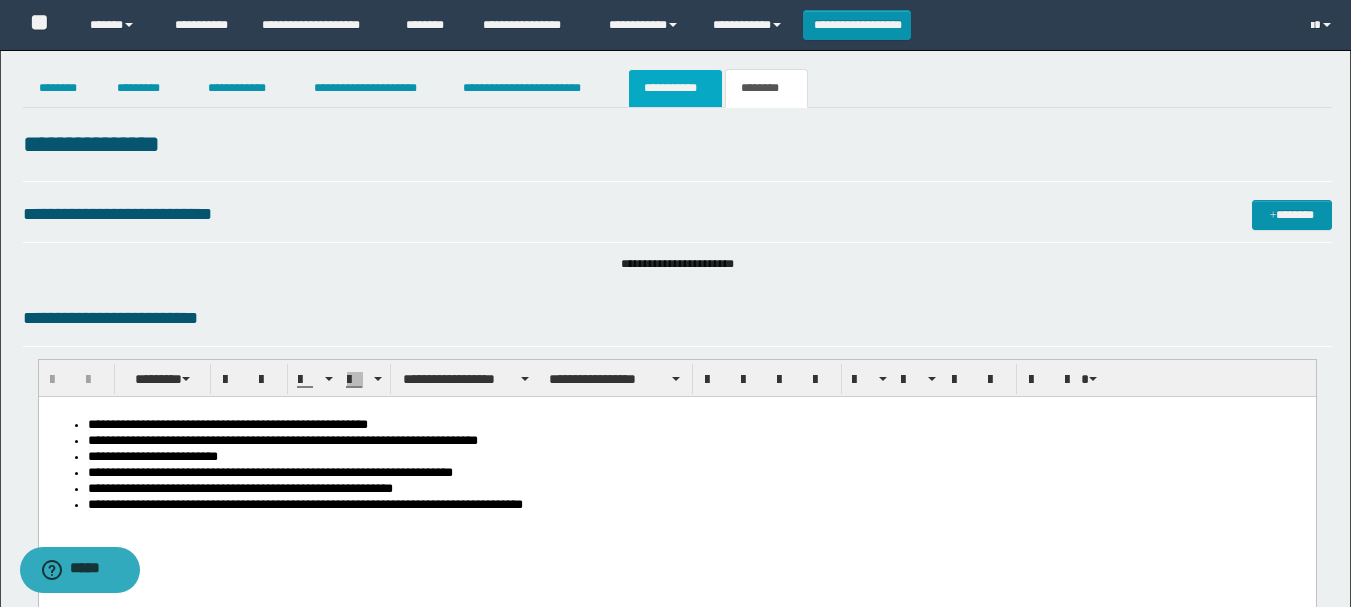 click on "**********" at bounding box center (675, 88) 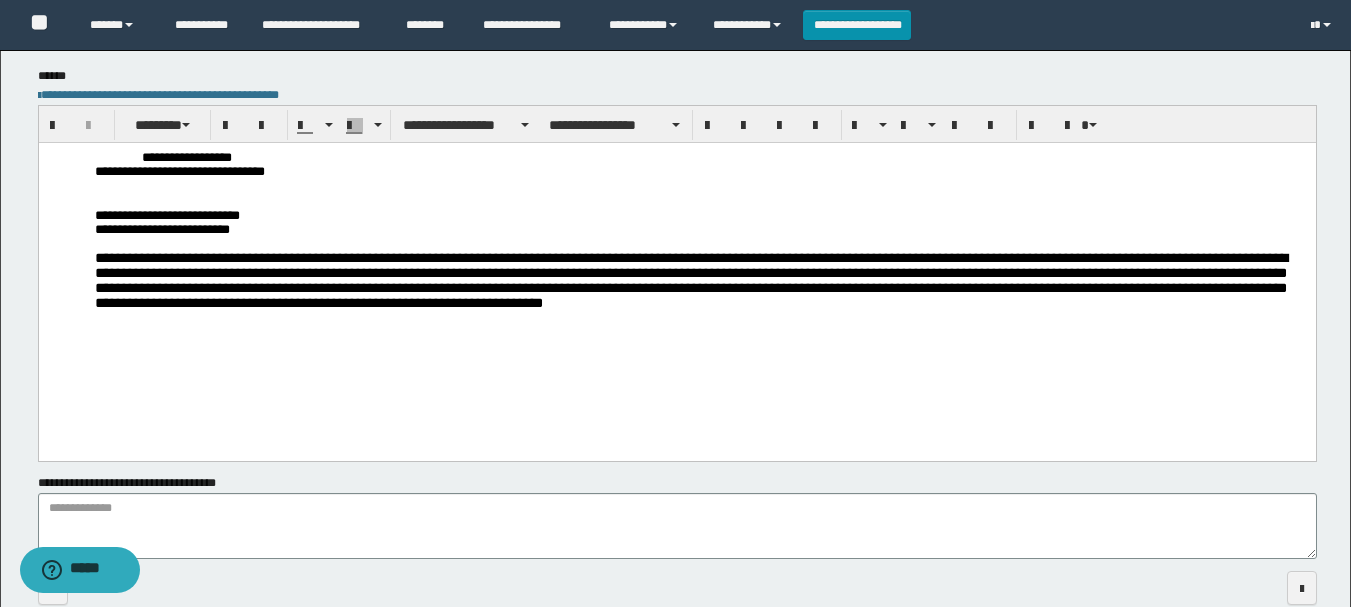 scroll, scrollTop: 462, scrollLeft: 0, axis: vertical 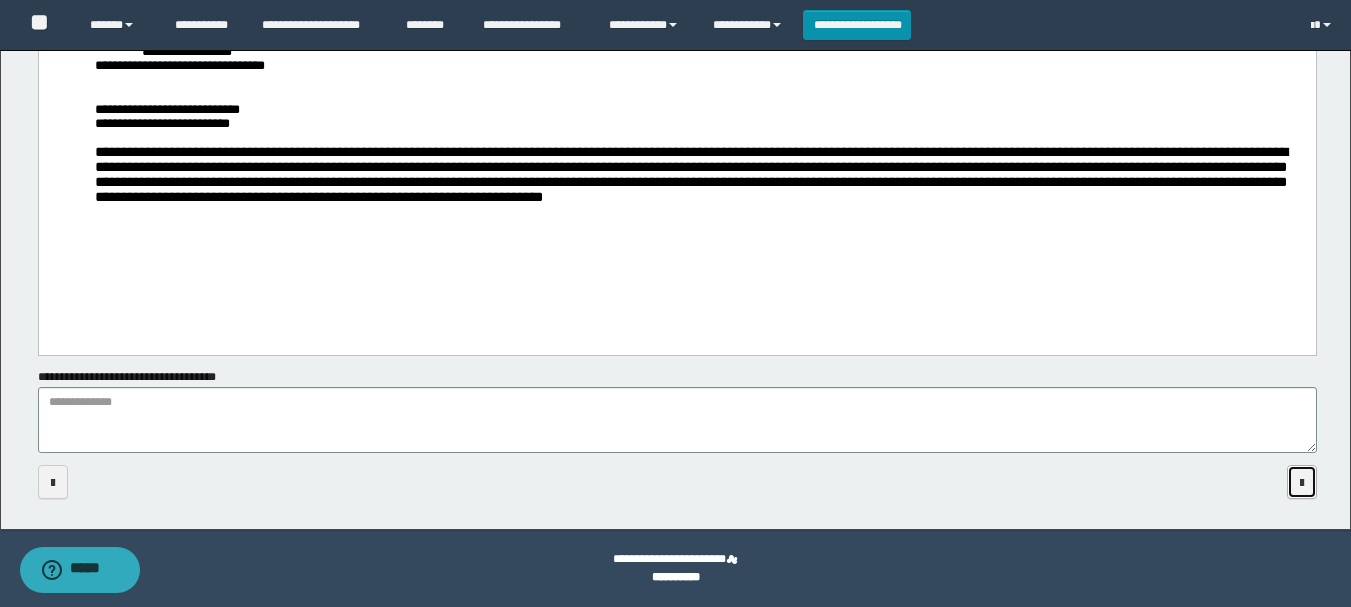 click at bounding box center [1302, 482] 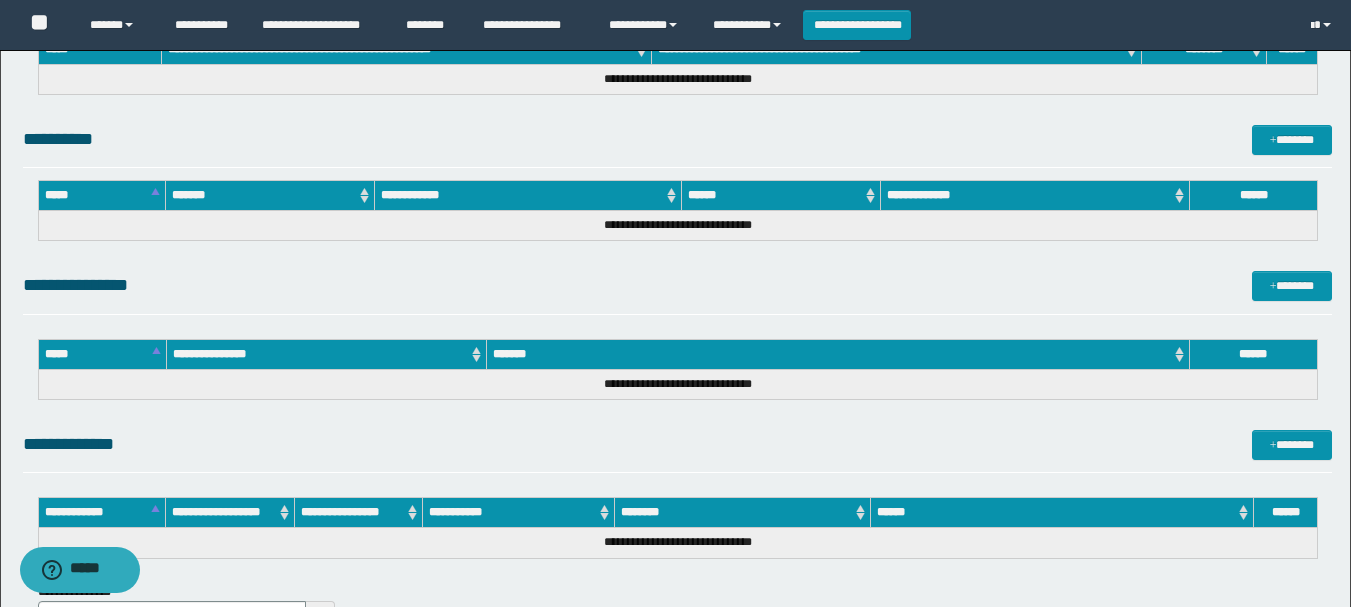 scroll, scrollTop: 1024, scrollLeft: 0, axis: vertical 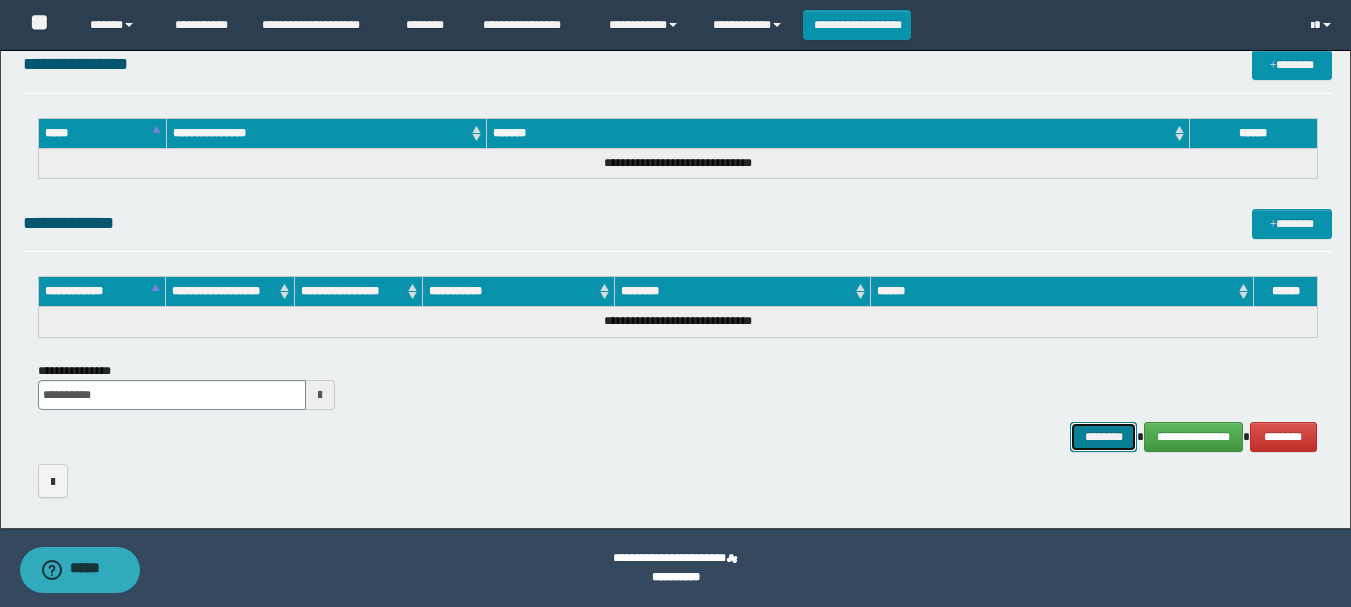 click on "********" at bounding box center (1104, 437) 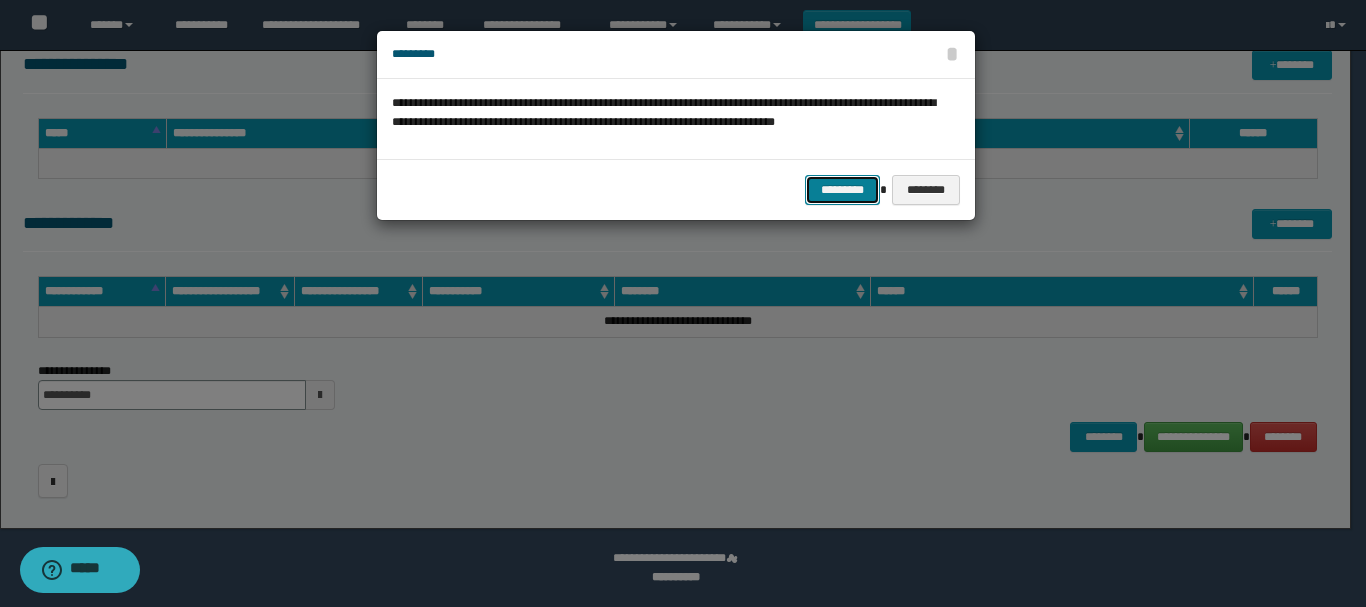 click on "*********" at bounding box center (842, 190) 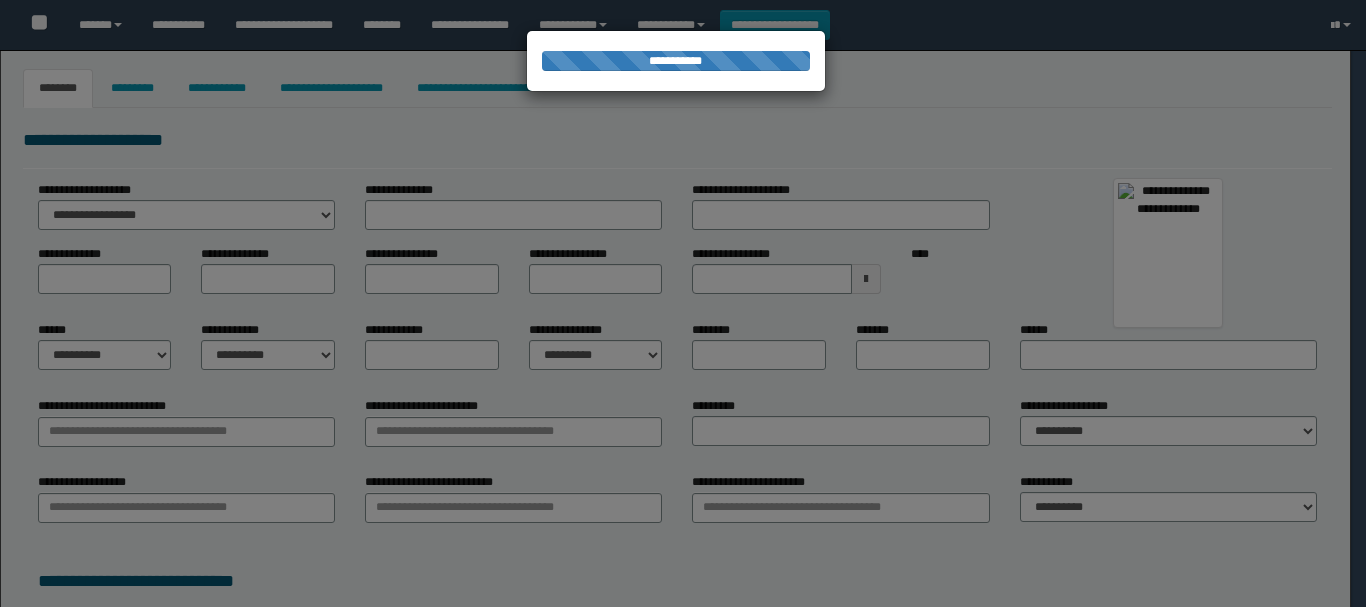 select on "***" 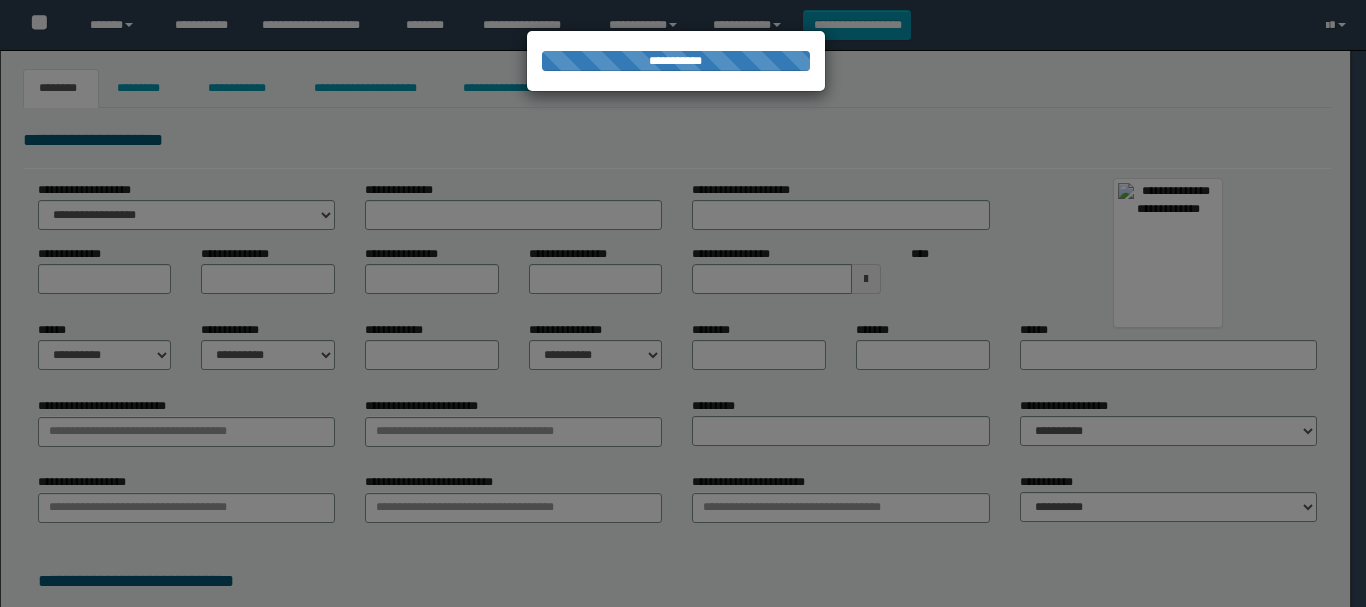 scroll, scrollTop: 0, scrollLeft: 0, axis: both 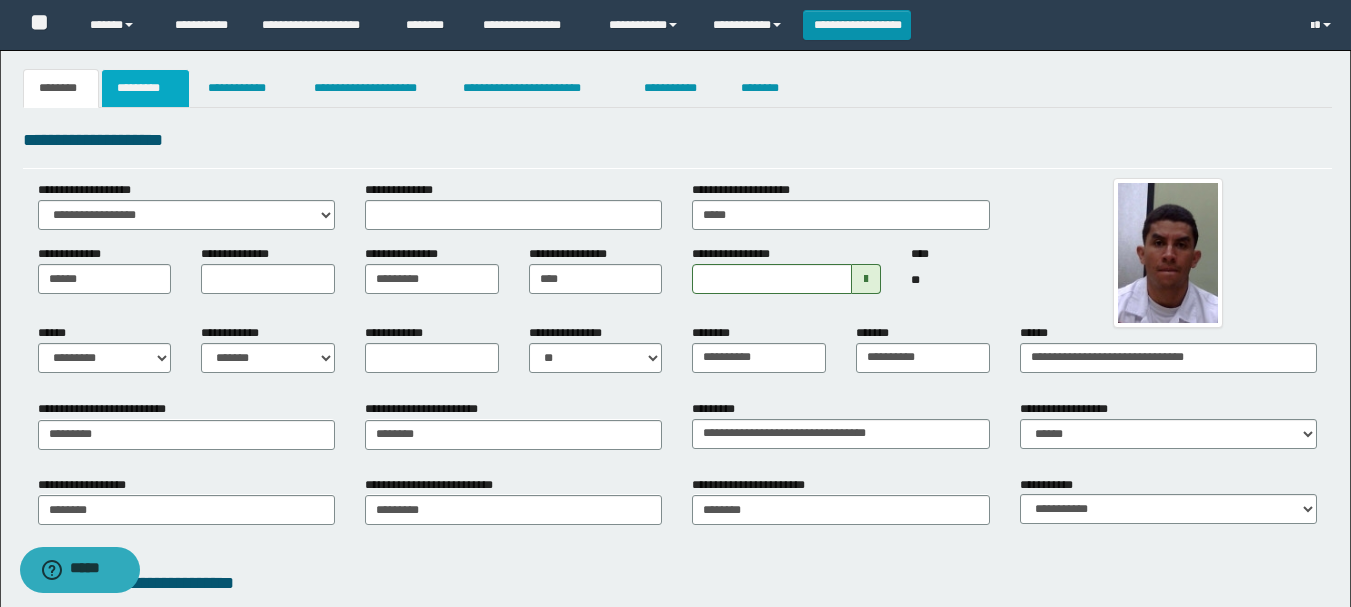 click on "*********" at bounding box center [145, 88] 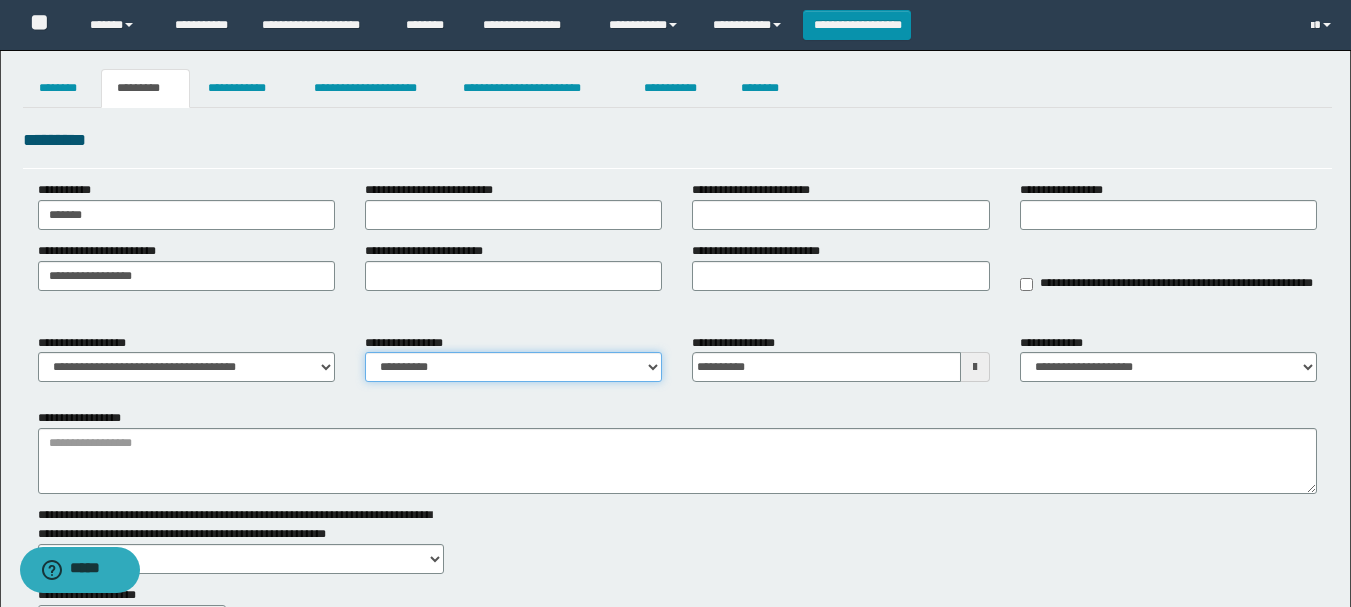drag, startPoint x: 438, startPoint y: 372, endPoint x: 448, endPoint y: 380, distance: 12.806249 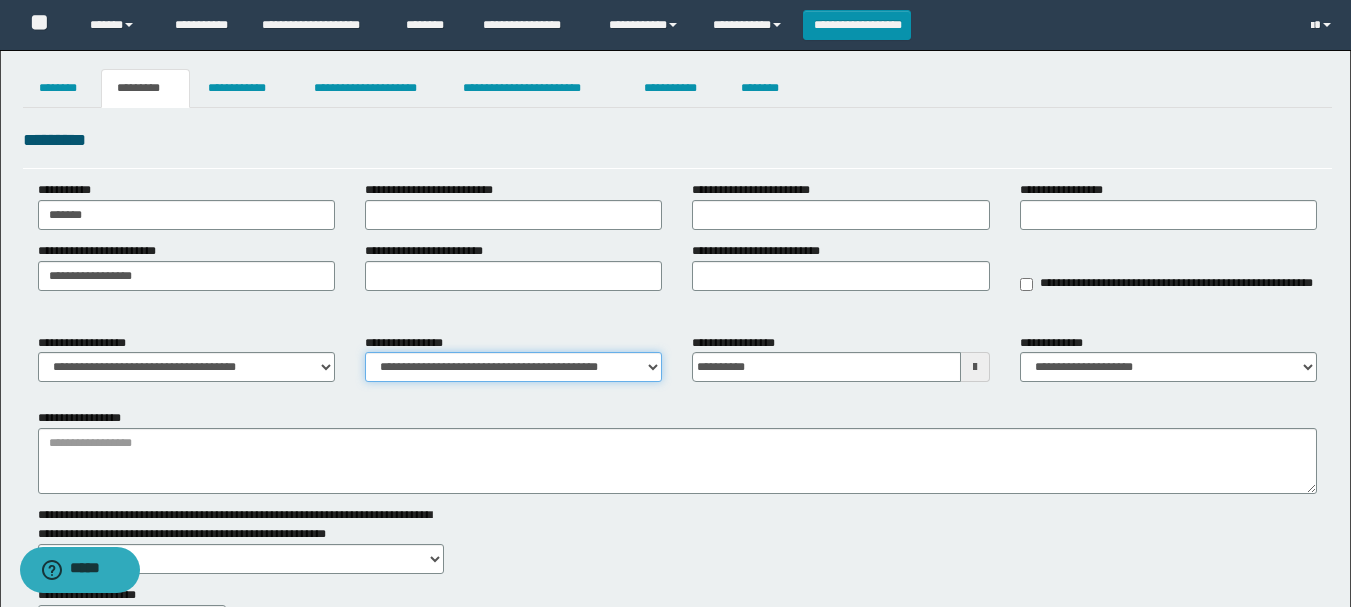 click on "**********" at bounding box center (513, 367) 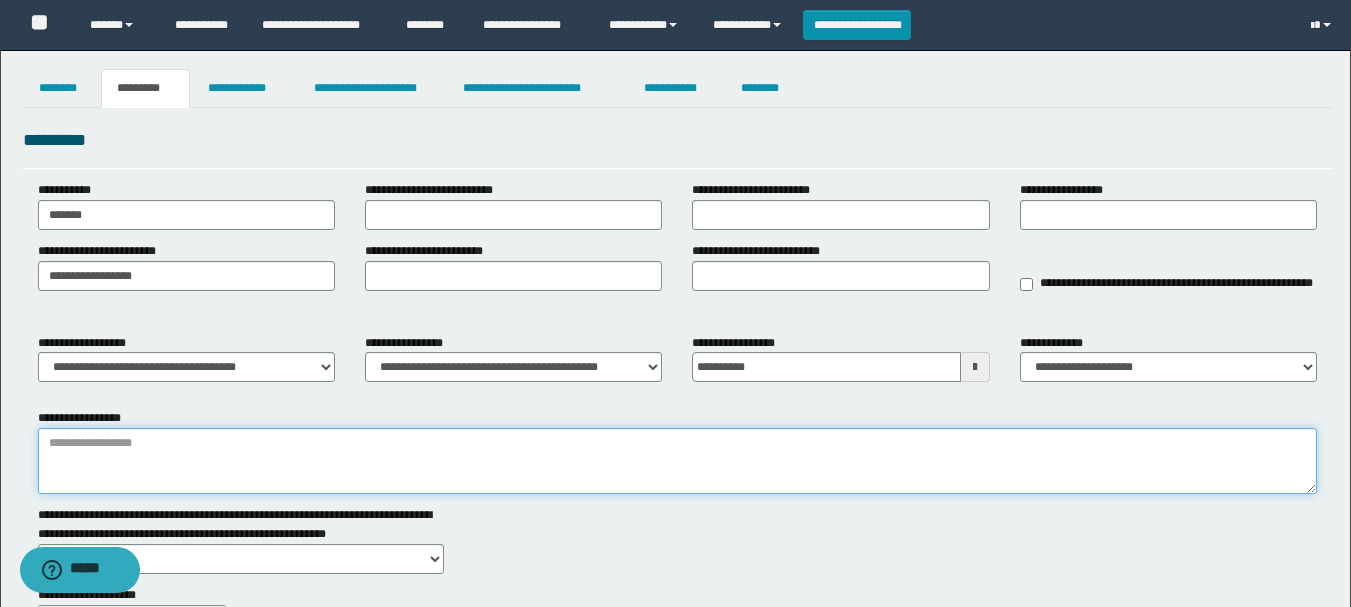 click on "**********" at bounding box center [677, 461] 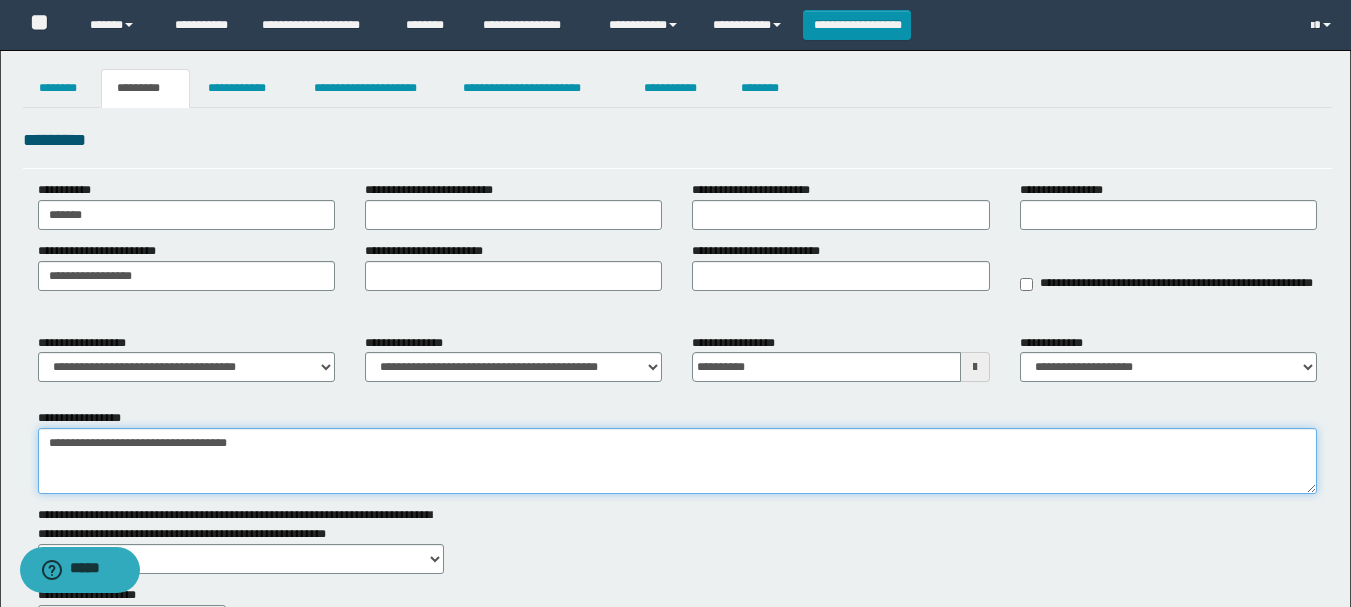 scroll, scrollTop: 321, scrollLeft: 0, axis: vertical 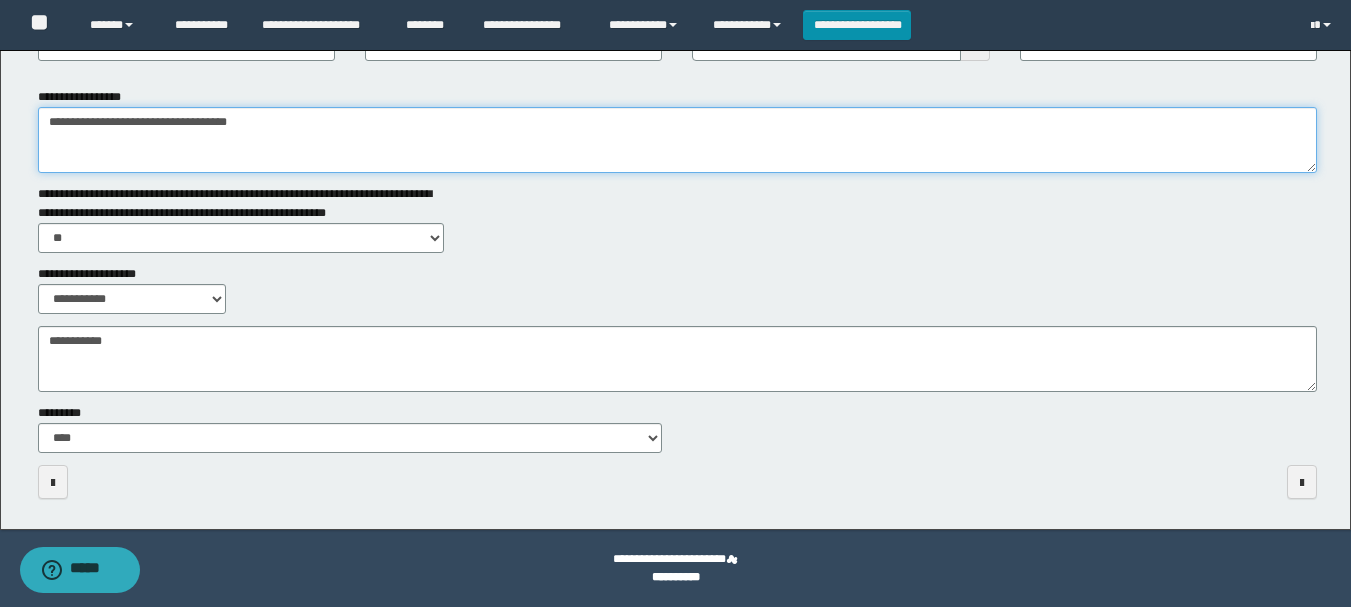 type on "**********" 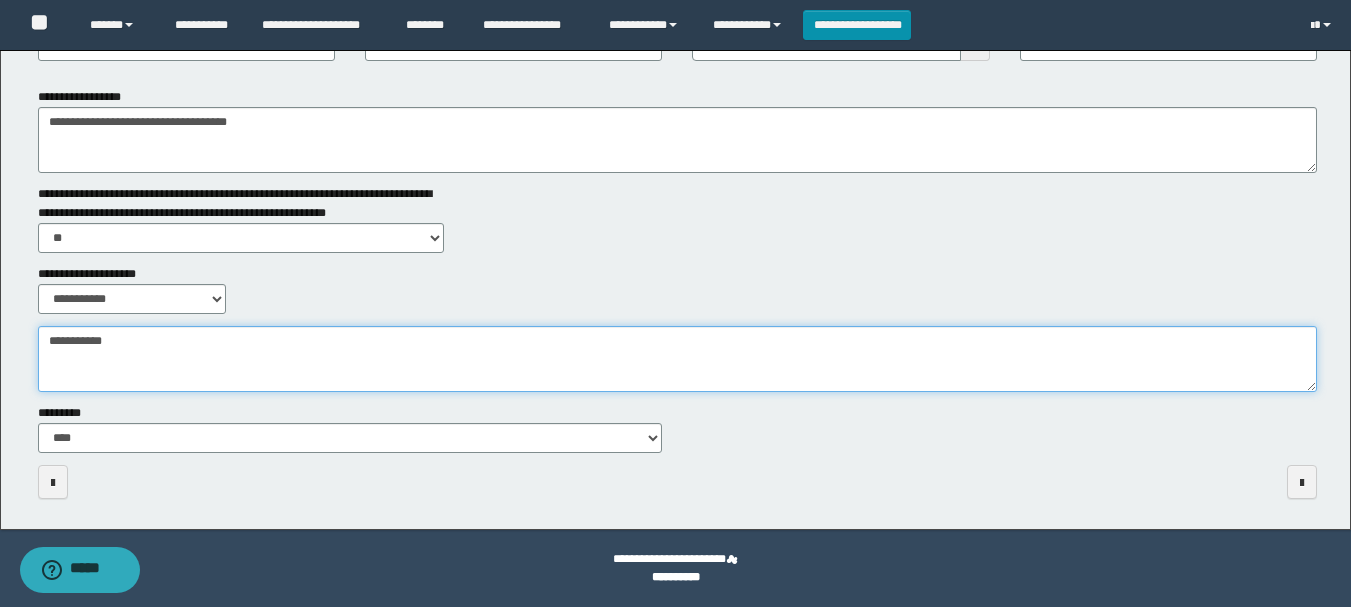 click on "**********" at bounding box center (677, 359) 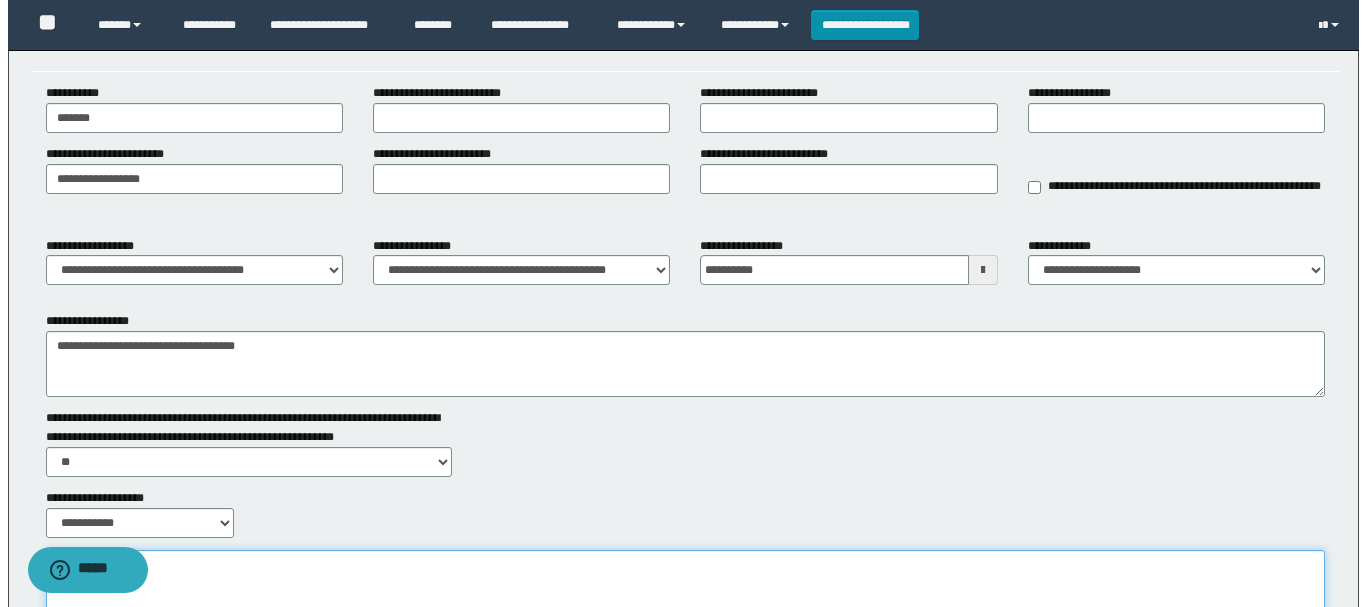 scroll, scrollTop: 0, scrollLeft: 0, axis: both 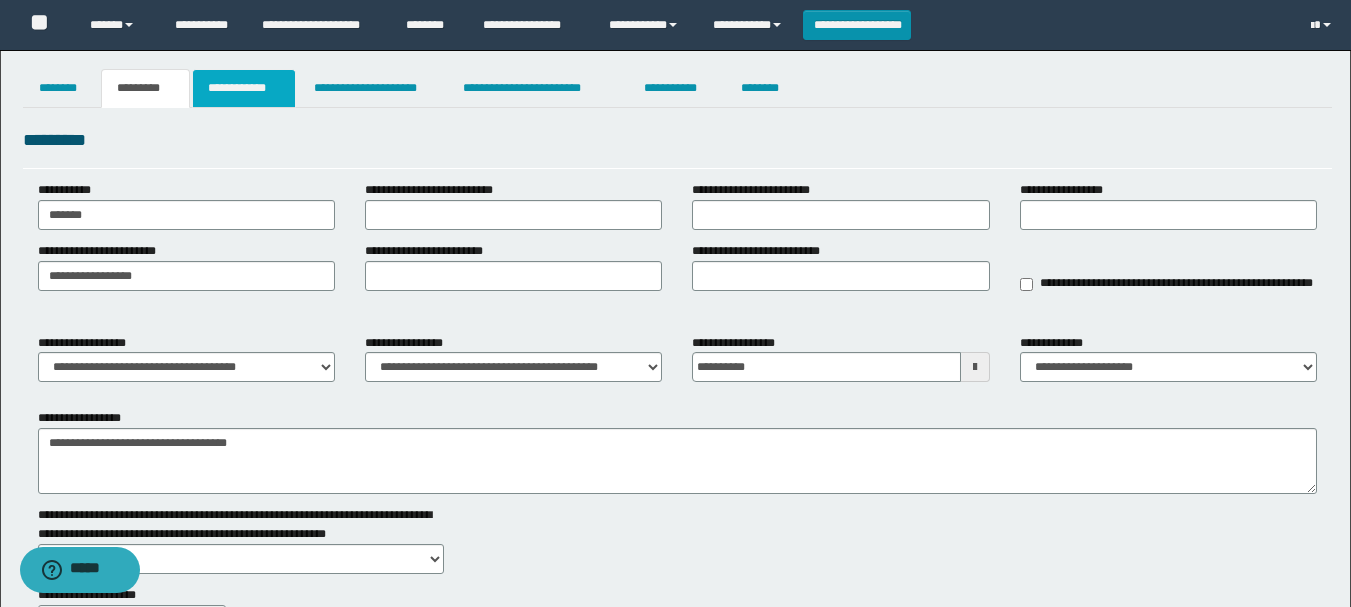 type on "*****" 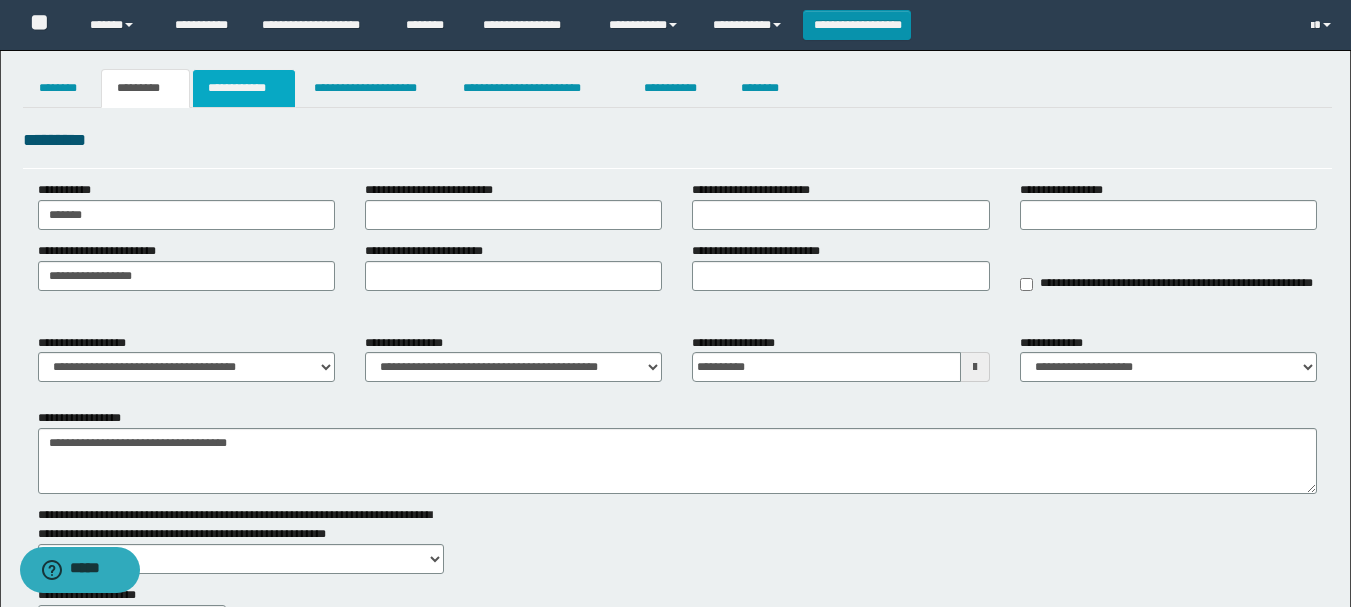 click on "**********" at bounding box center [244, 88] 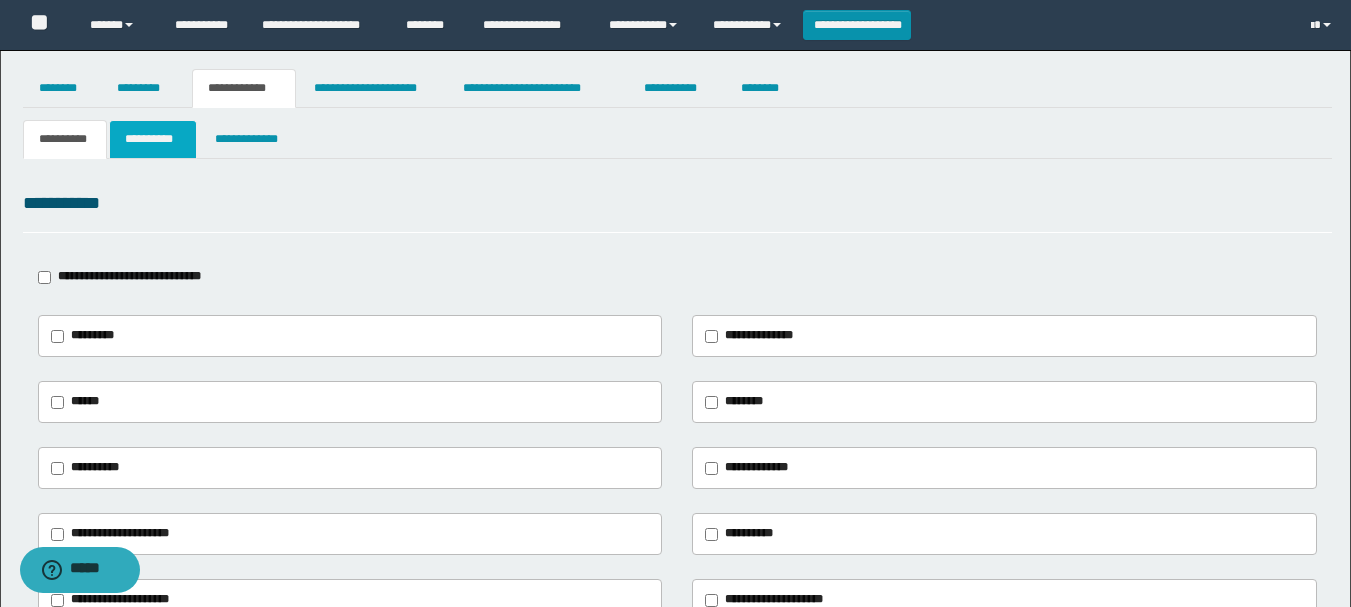 click on "**********" at bounding box center (153, 139) 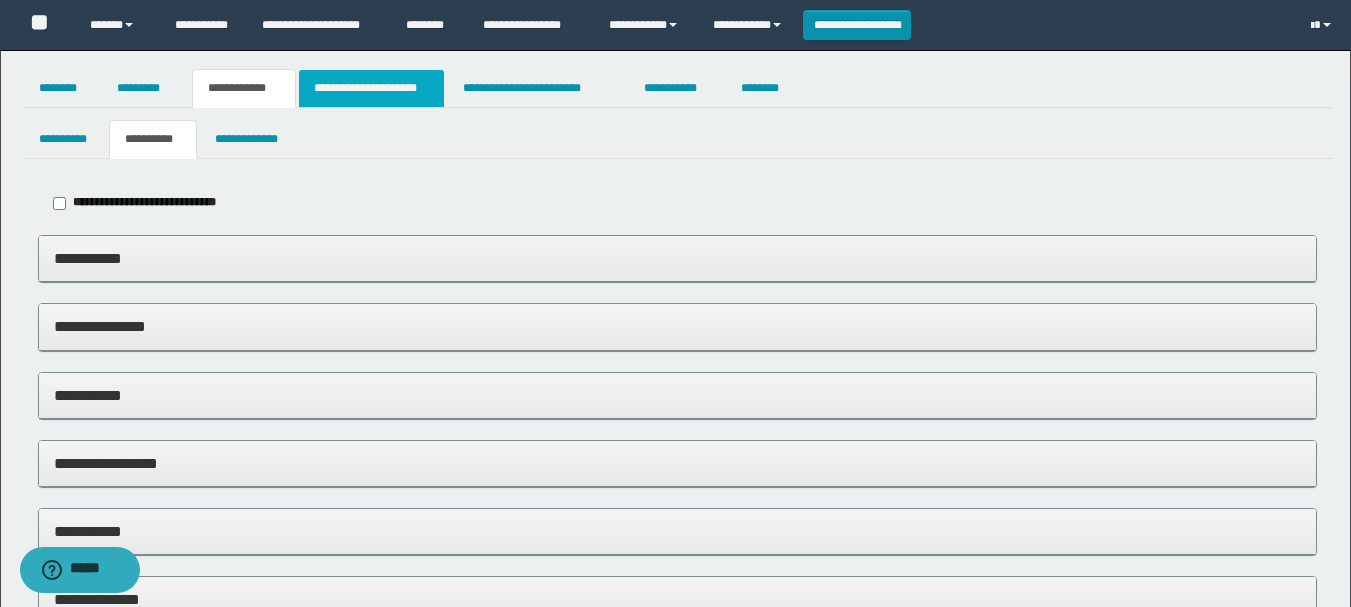 click on "**********" at bounding box center (371, 88) 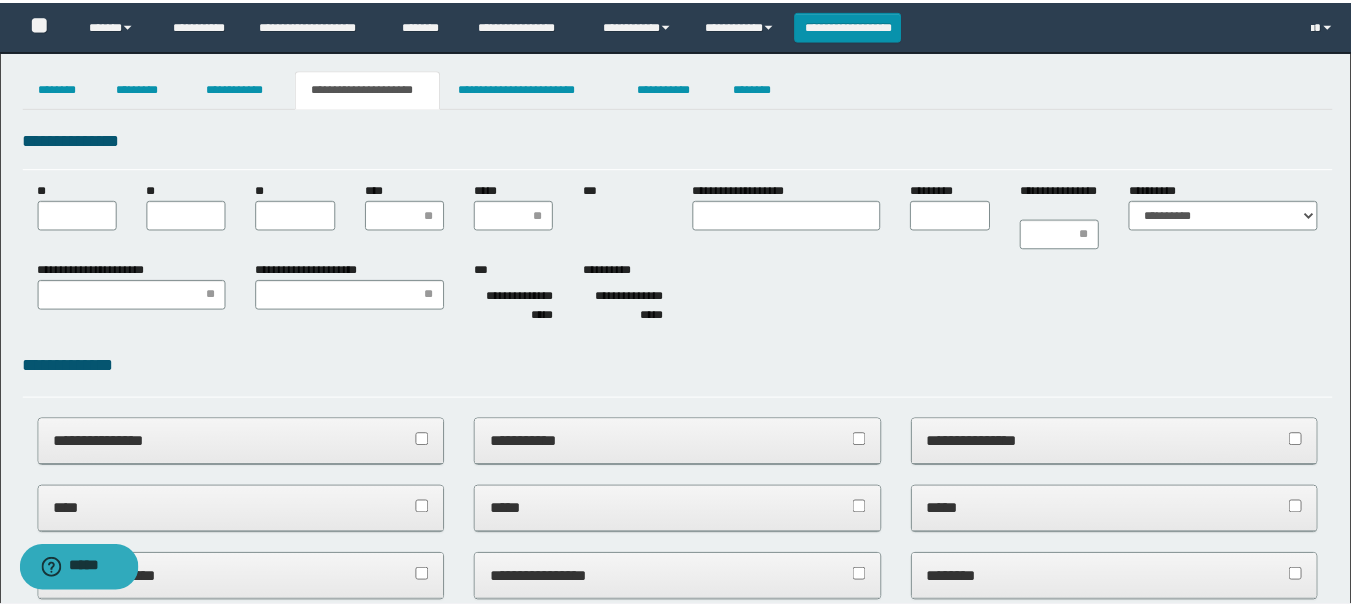 scroll, scrollTop: 0, scrollLeft: 0, axis: both 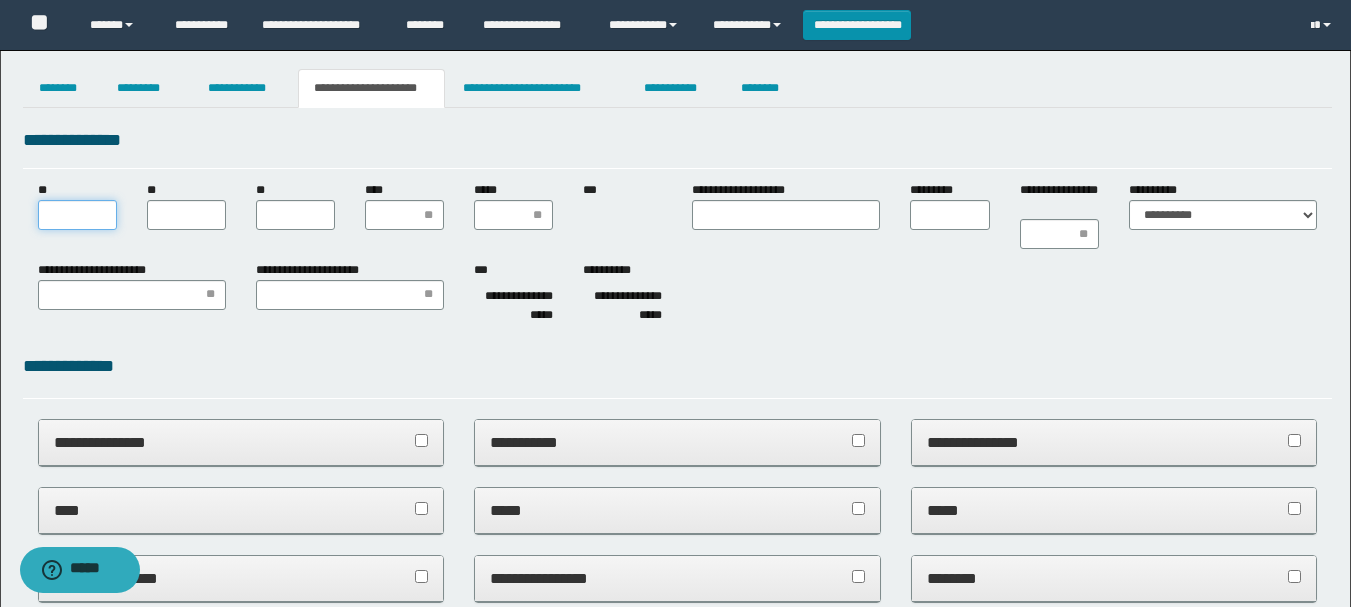 click on "**" at bounding box center (77, 215) 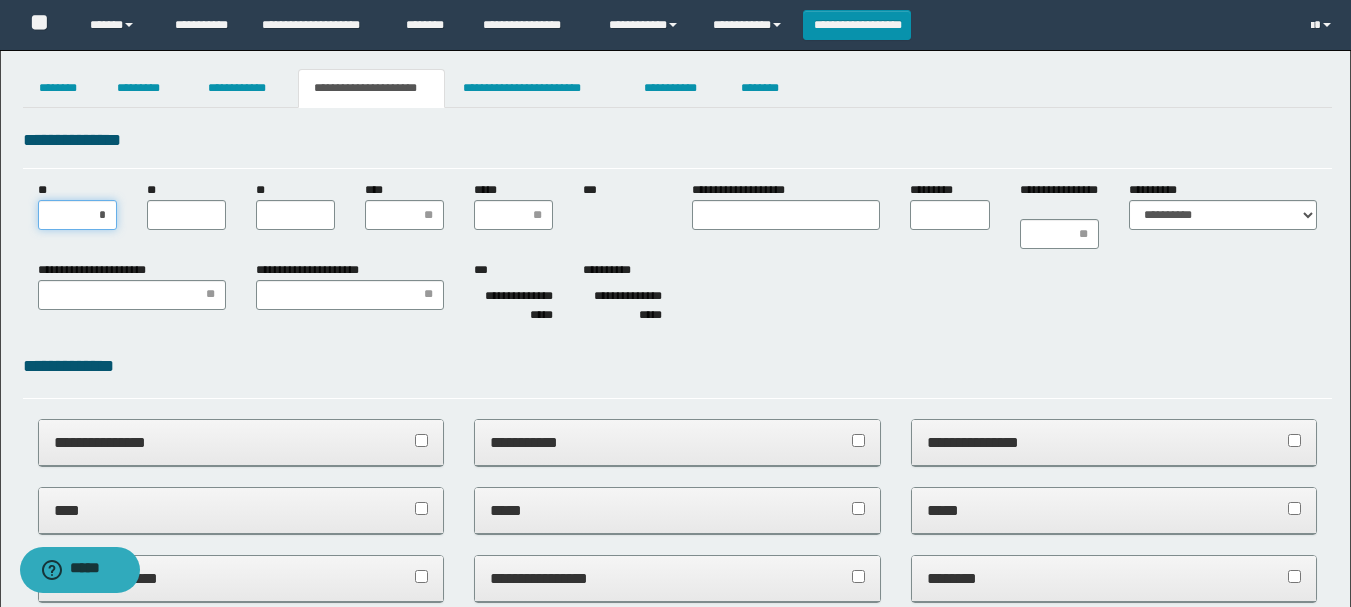 type on "**" 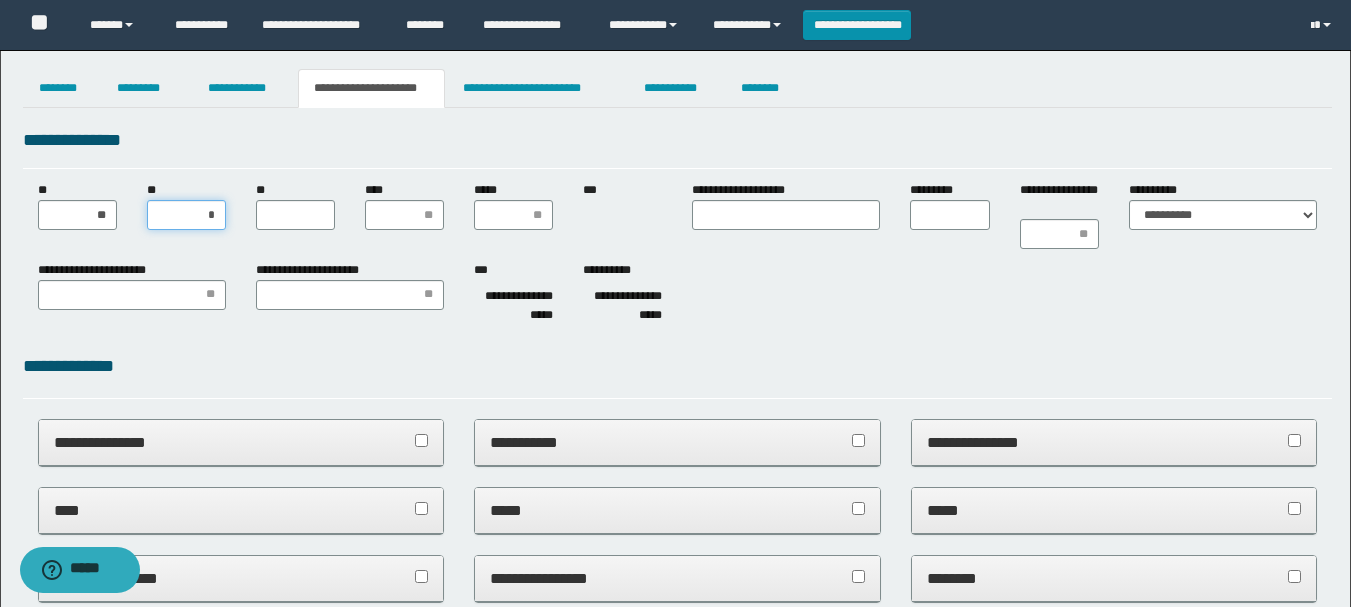 type on "**" 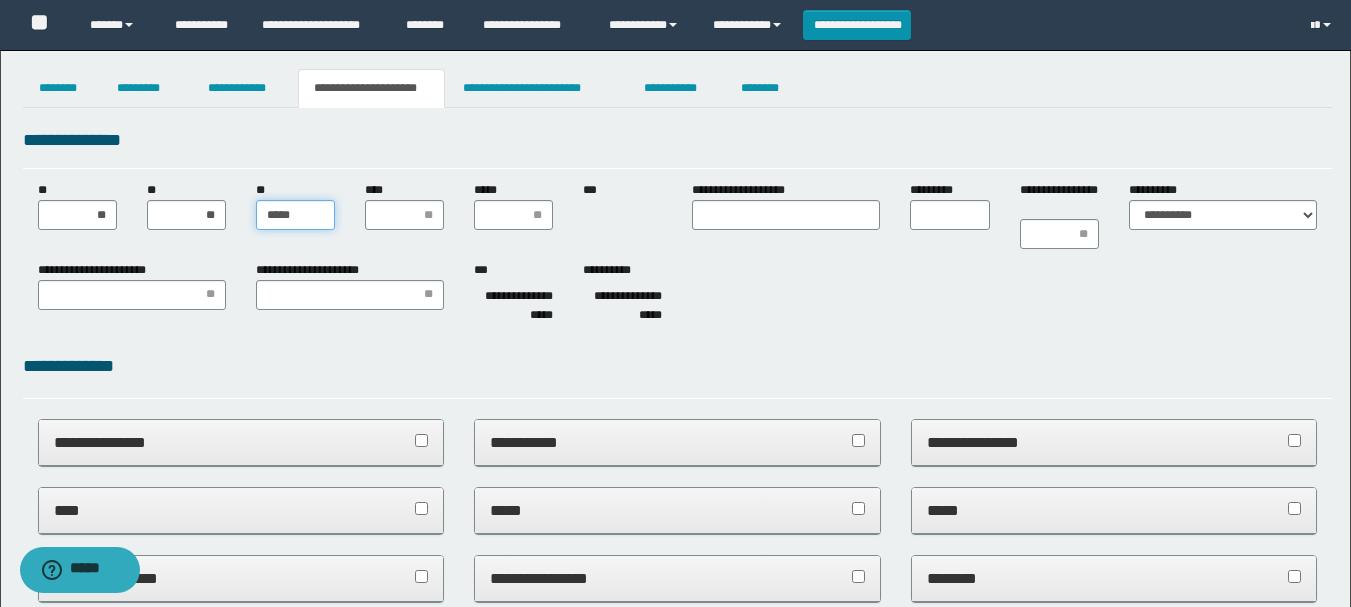 type on "******" 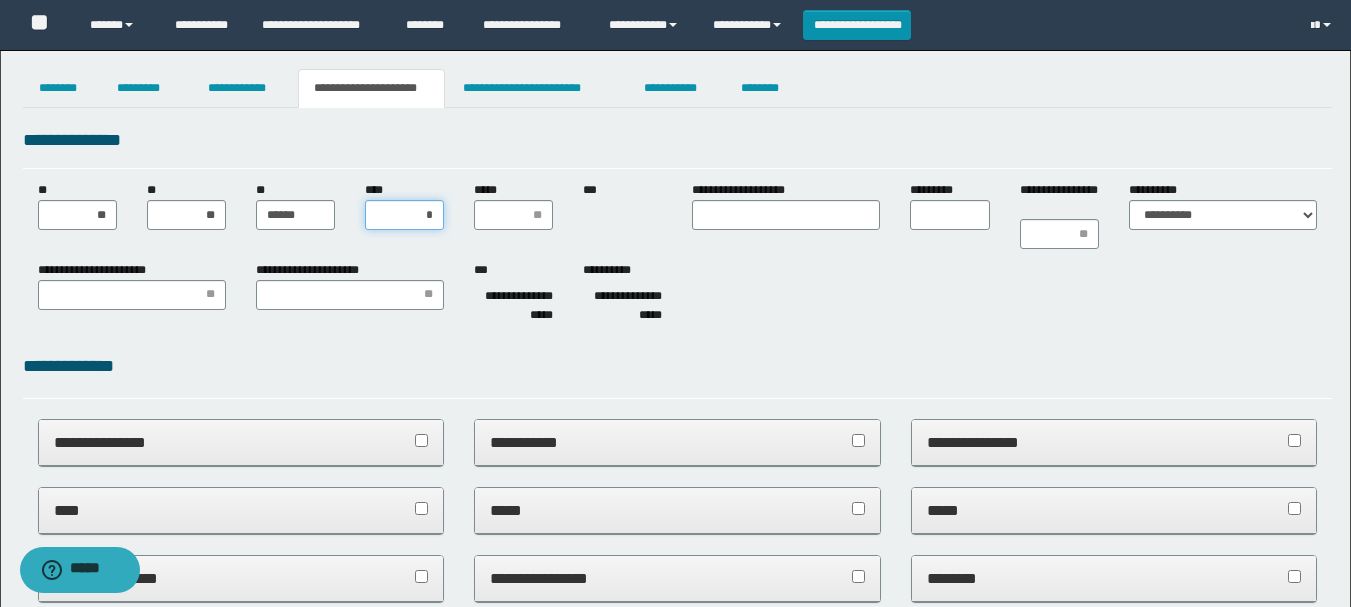 type on "**" 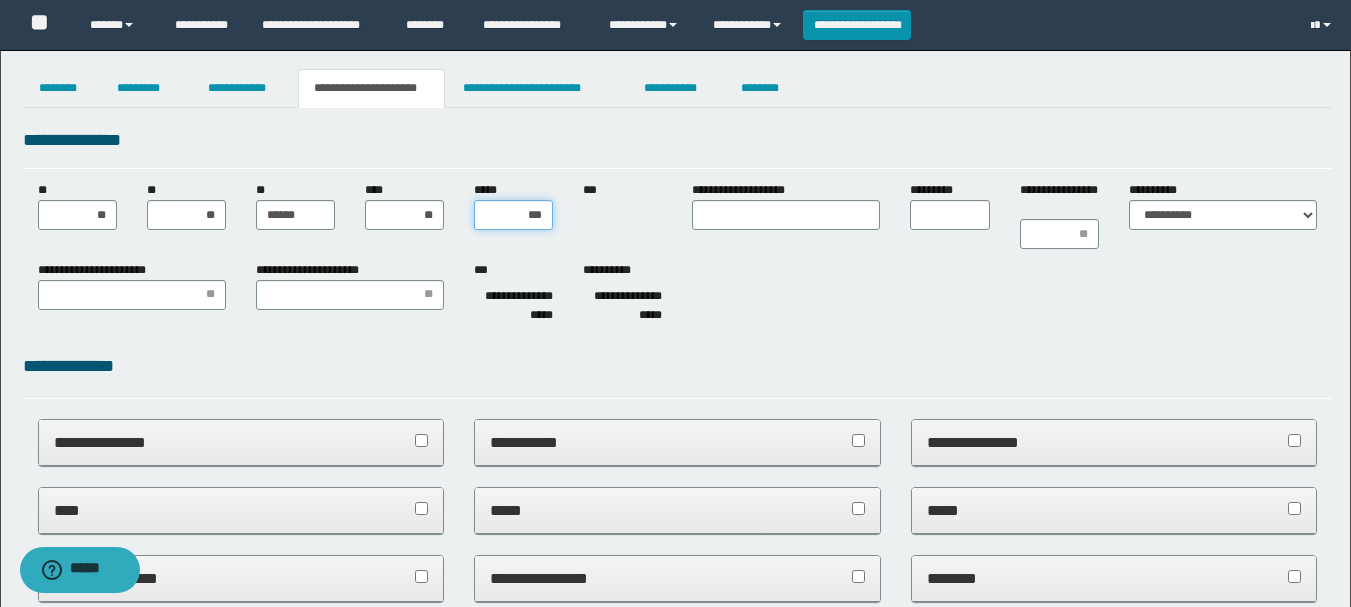 type on "****" 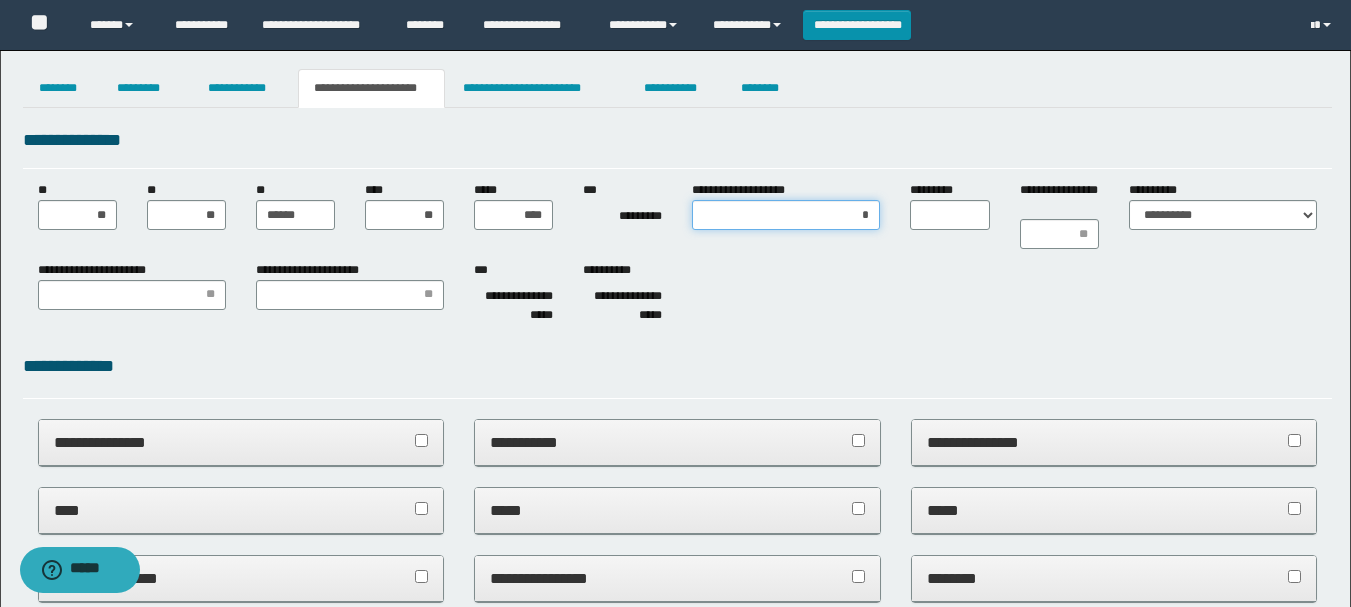 type on "**" 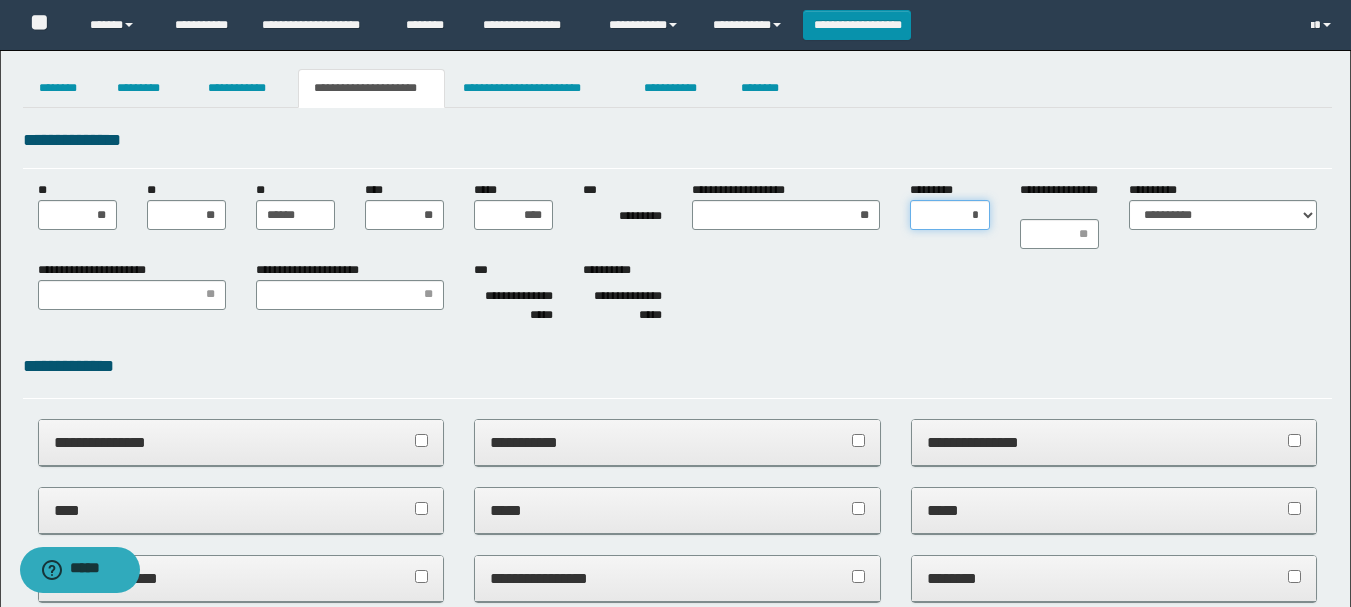 type on "**" 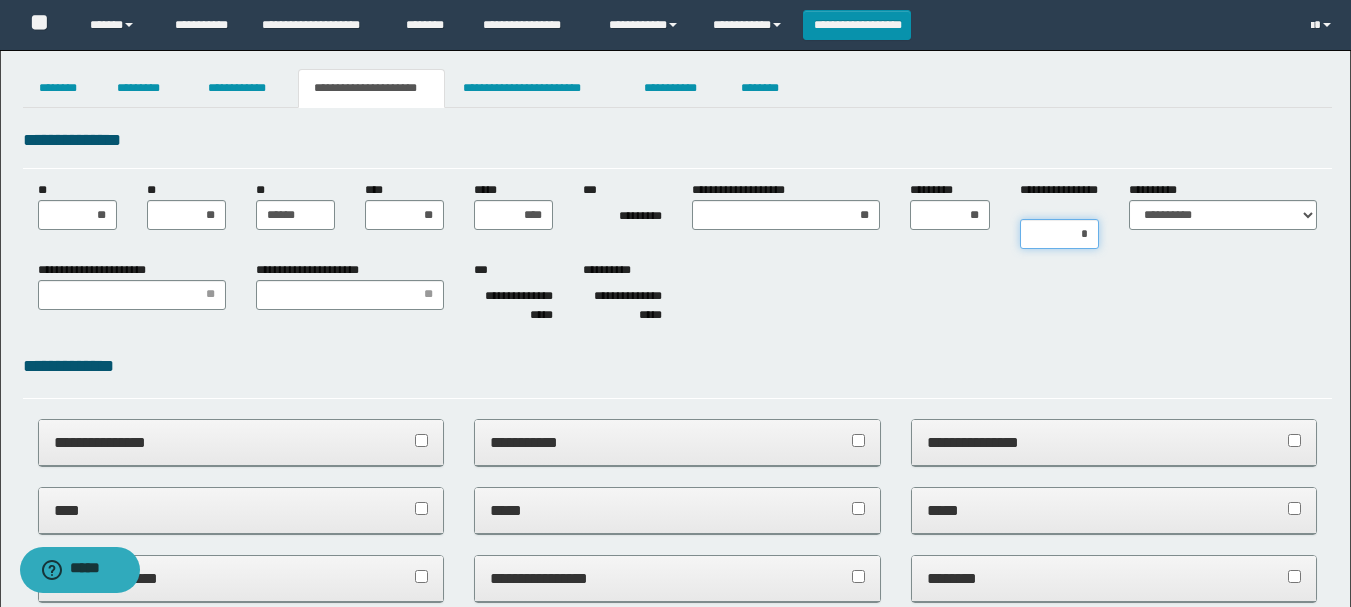 type on "**" 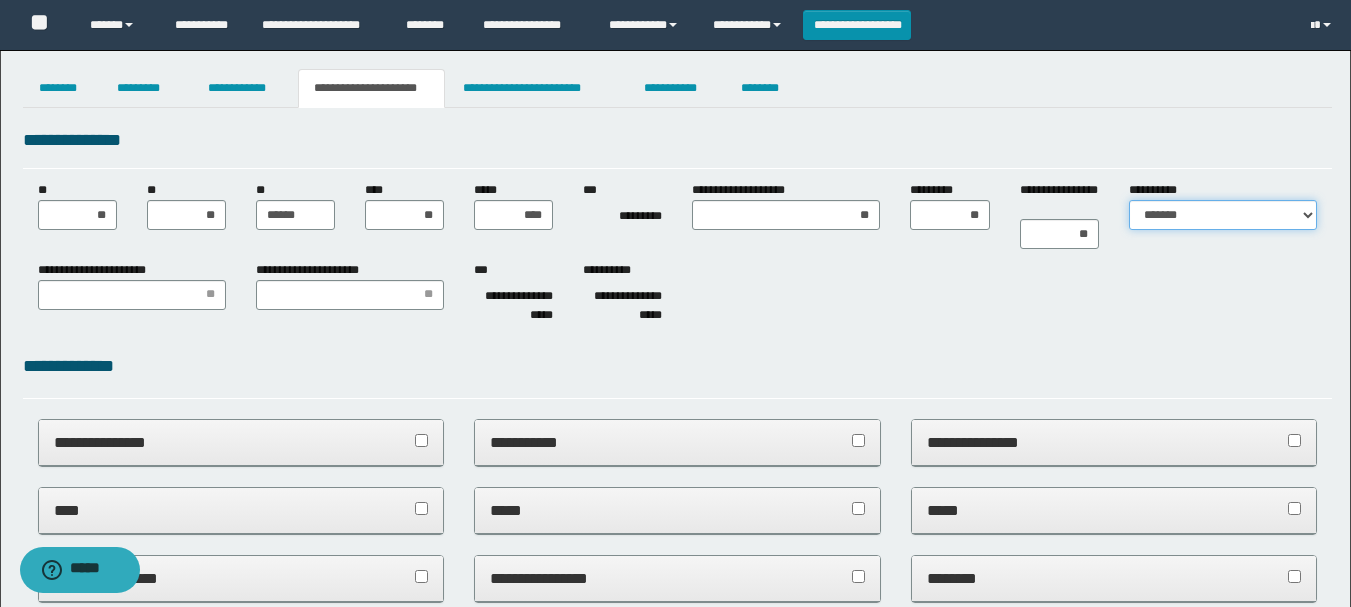click on "**********" at bounding box center (1223, 215) 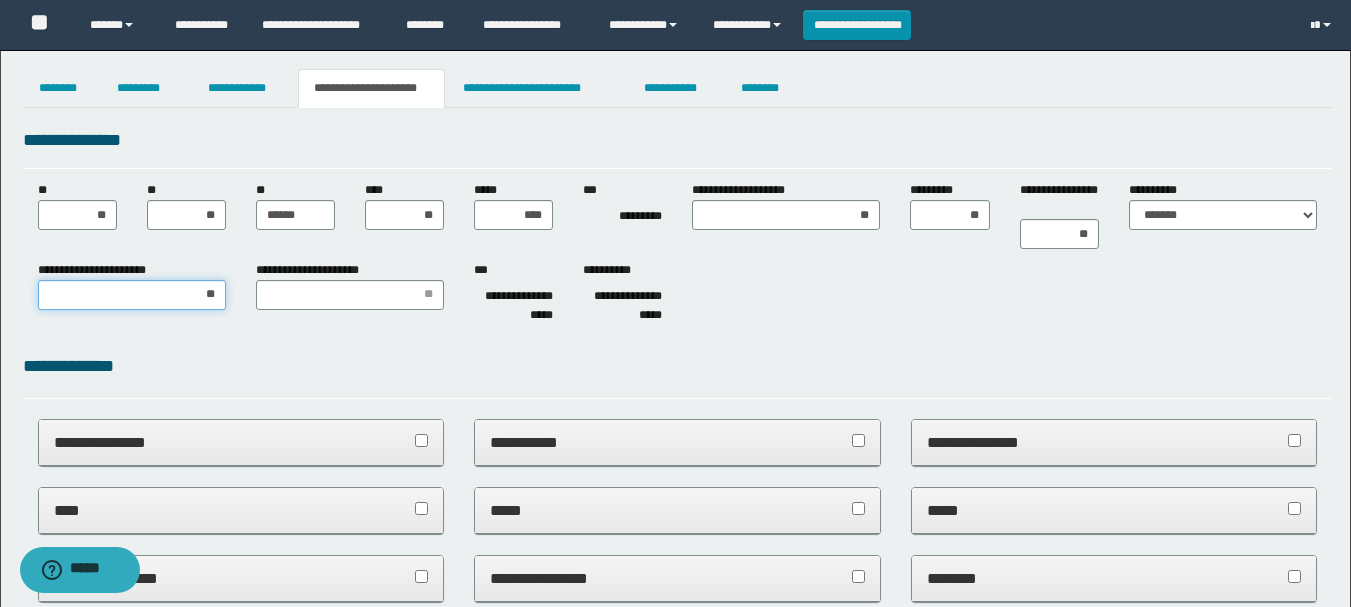 click on "**" at bounding box center (132, 295) 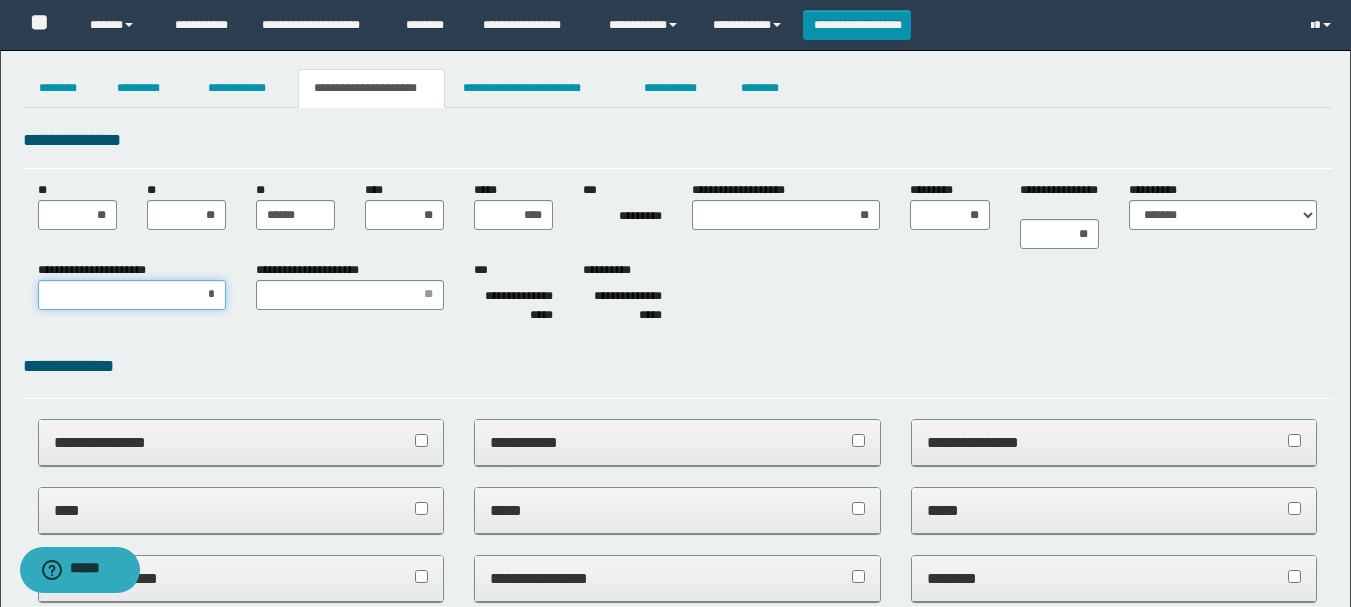 type on "**" 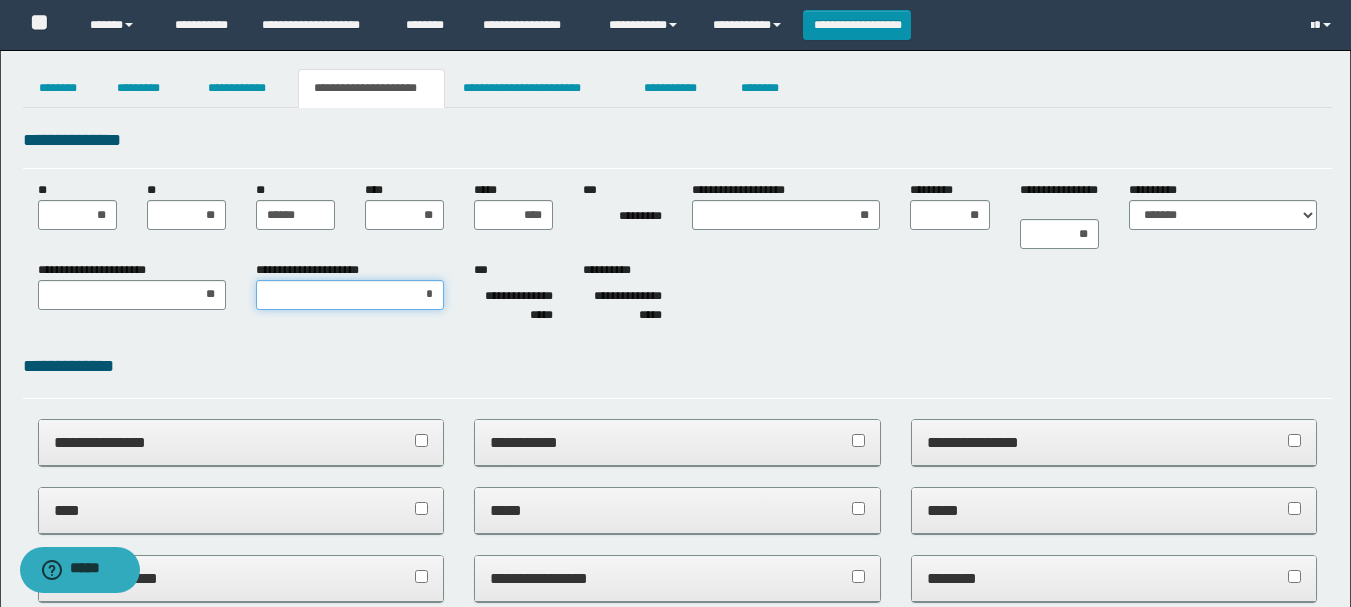type on "**" 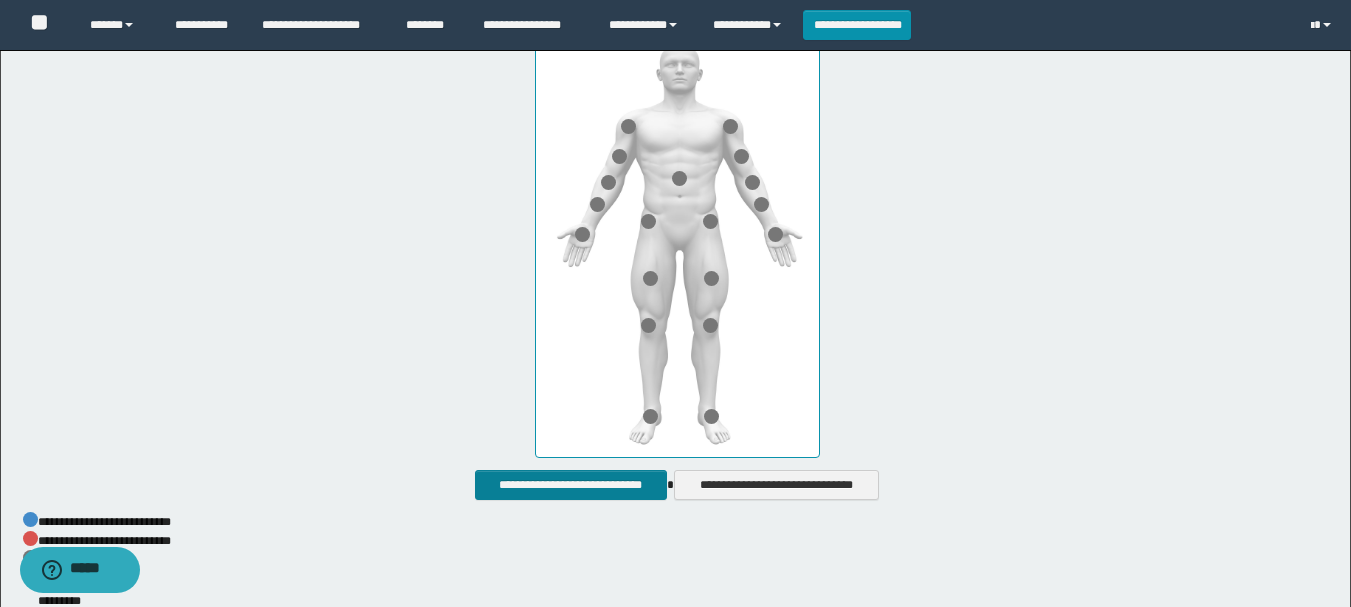 scroll, scrollTop: 1000, scrollLeft: 0, axis: vertical 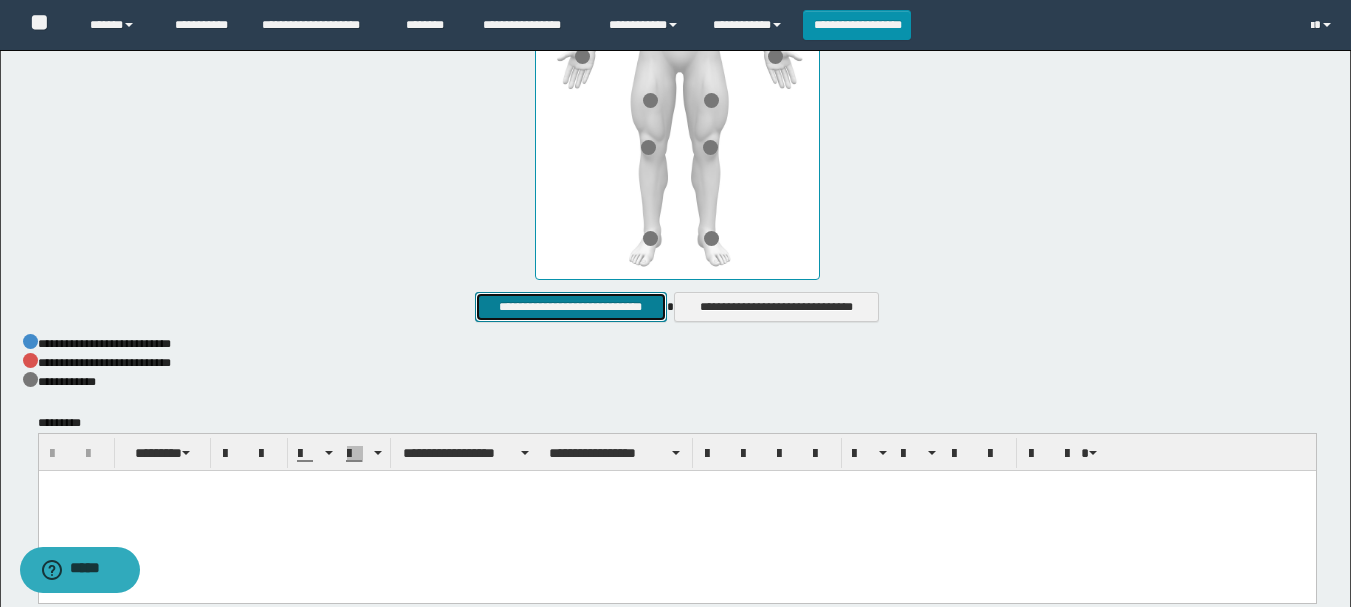 click on "**********" at bounding box center (570, 307) 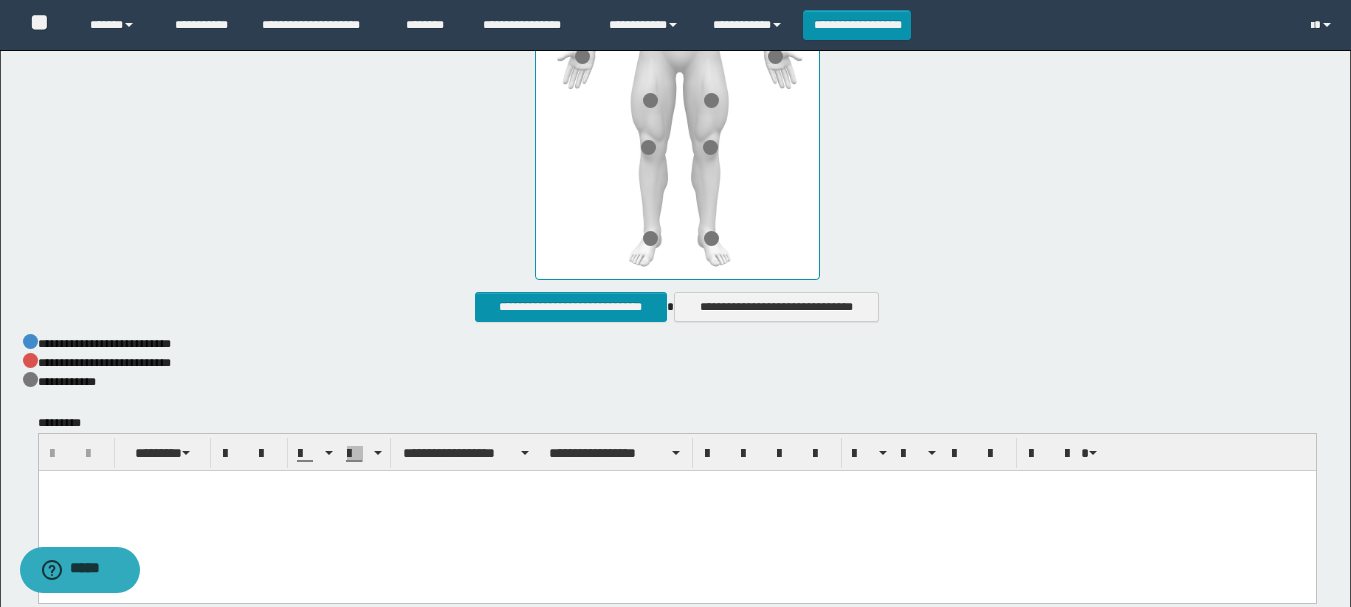 click at bounding box center (676, 512) 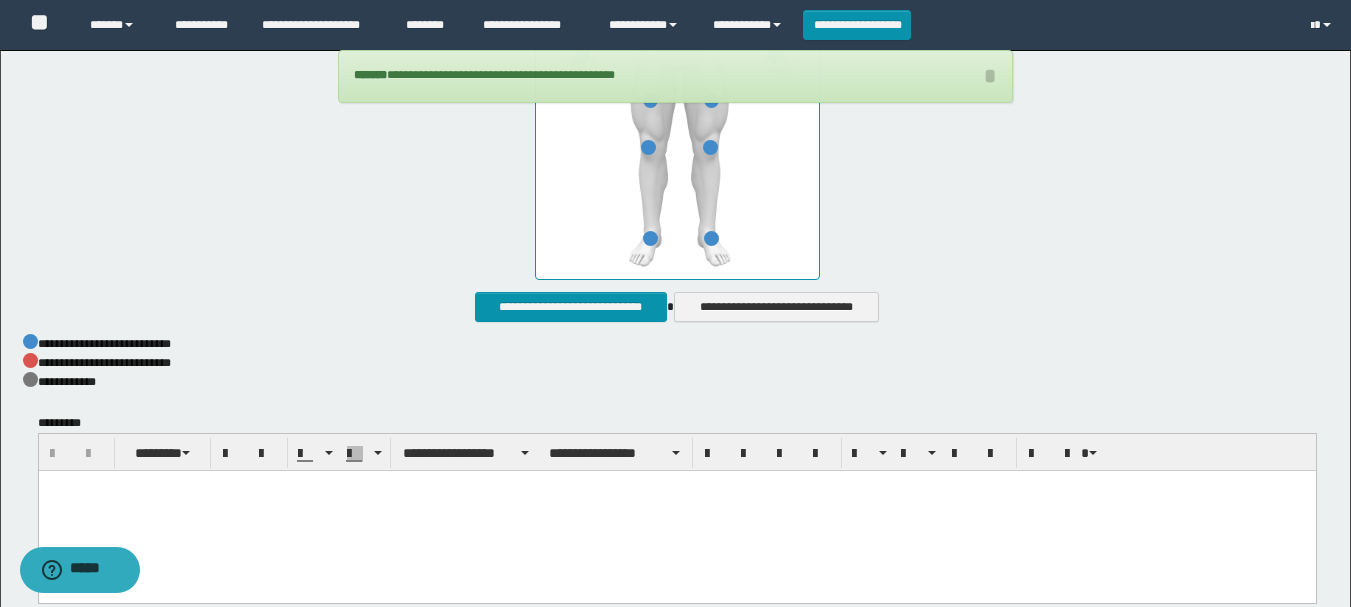 type 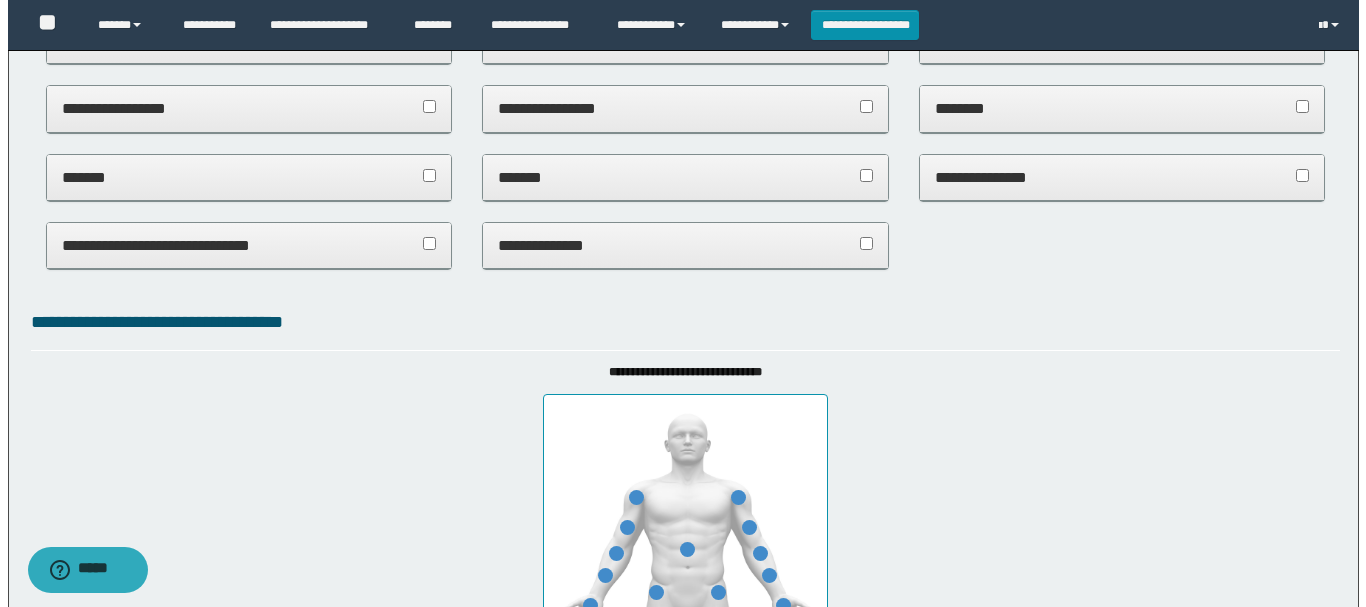 scroll, scrollTop: 0, scrollLeft: 0, axis: both 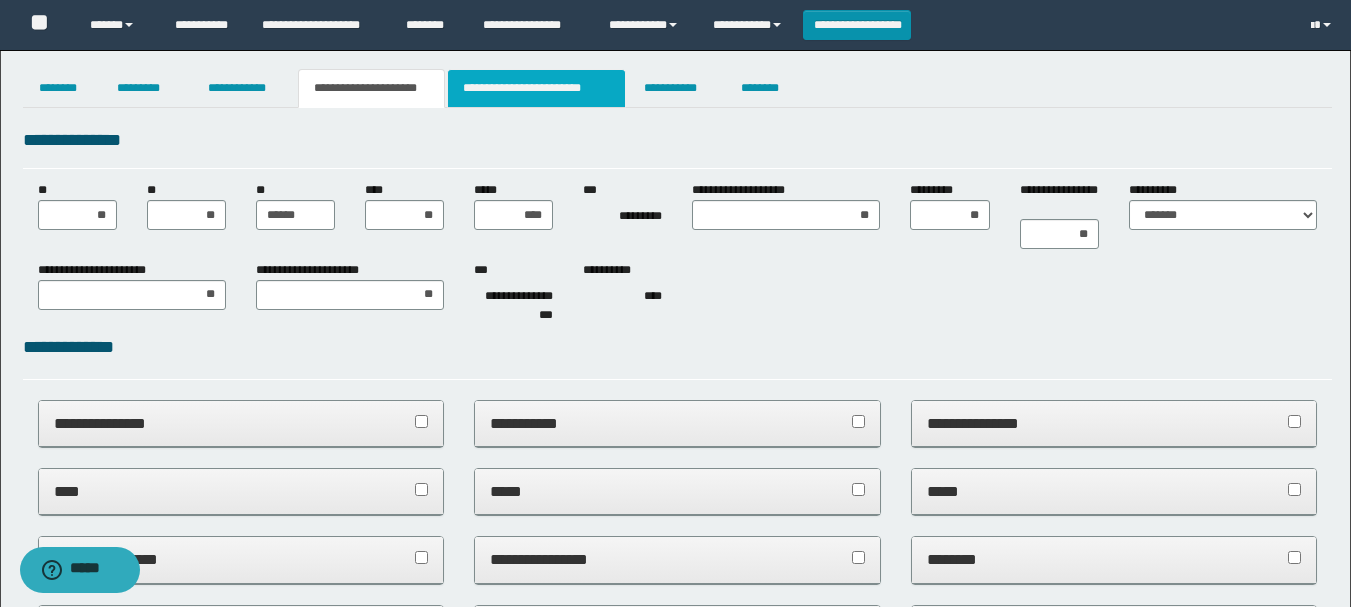 click on "**********" at bounding box center (537, 88) 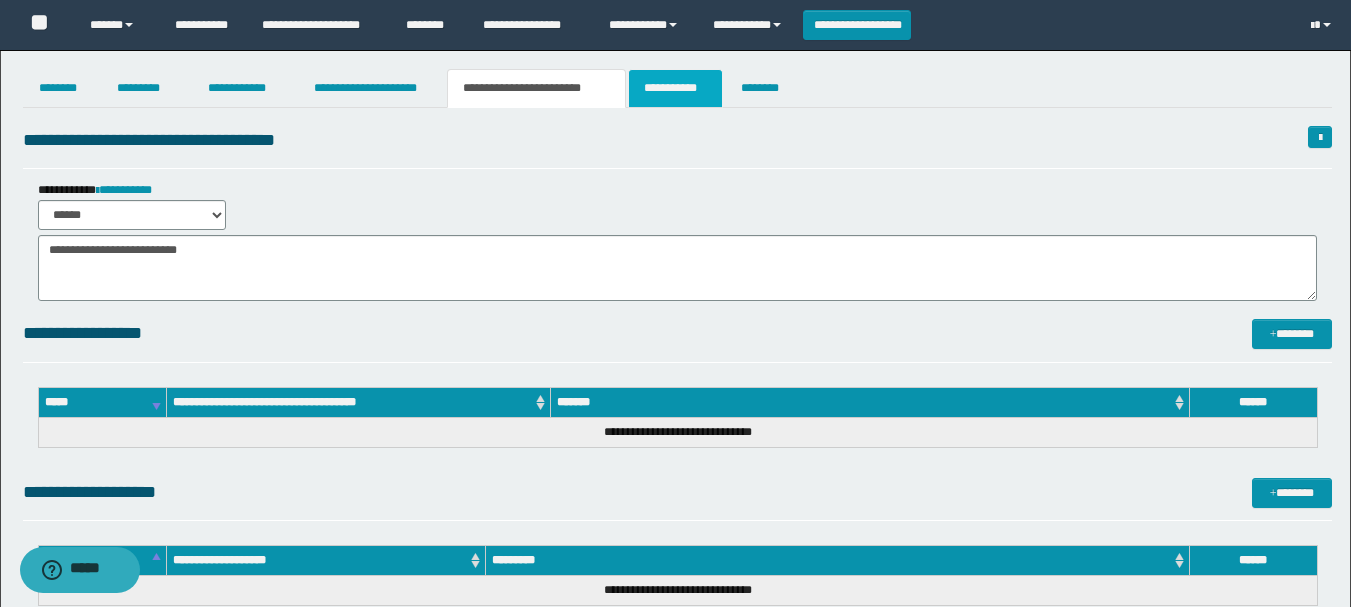 click on "**********" at bounding box center [675, 88] 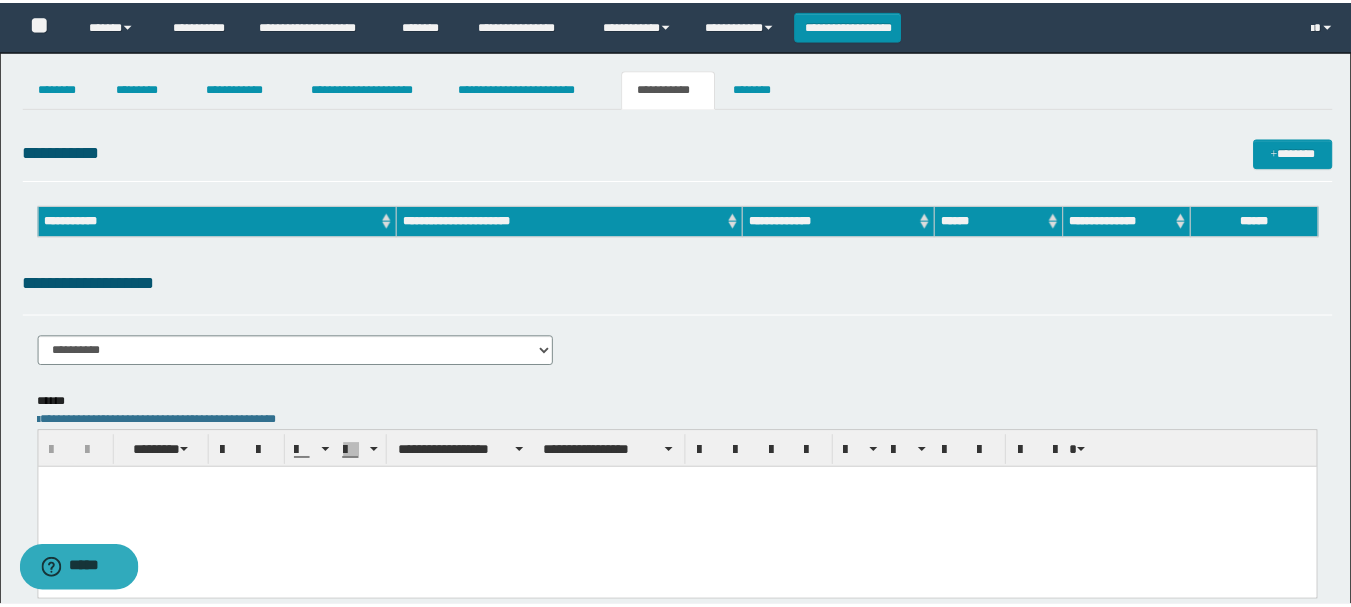 scroll, scrollTop: 0, scrollLeft: 0, axis: both 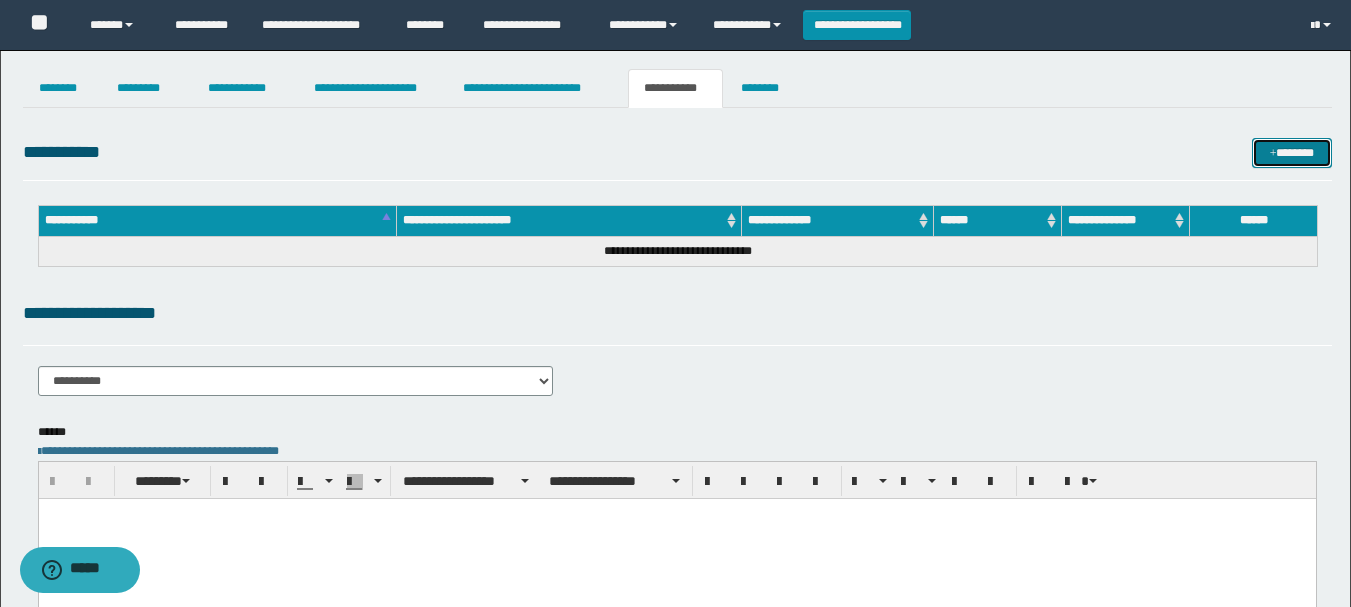 drag, startPoint x: 1257, startPoint y: 150, endPoint x: 1165, endPoint y: 197, distance: 103.31021 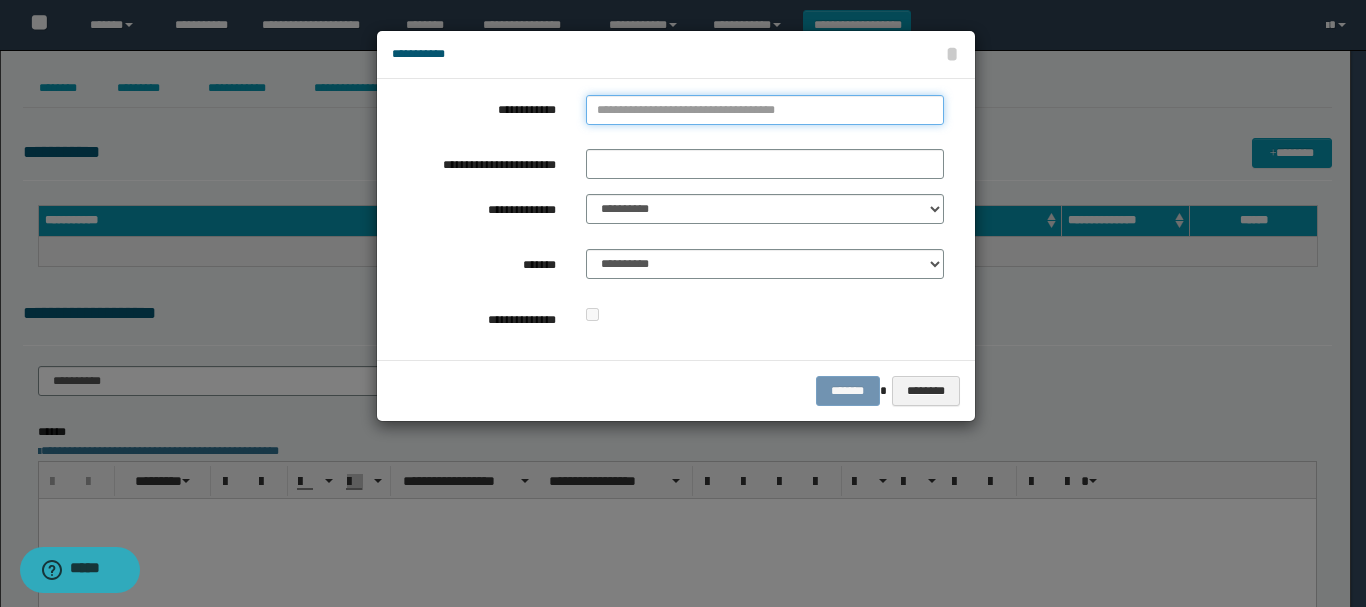 click on "**********" at bounding box center (765, 110) 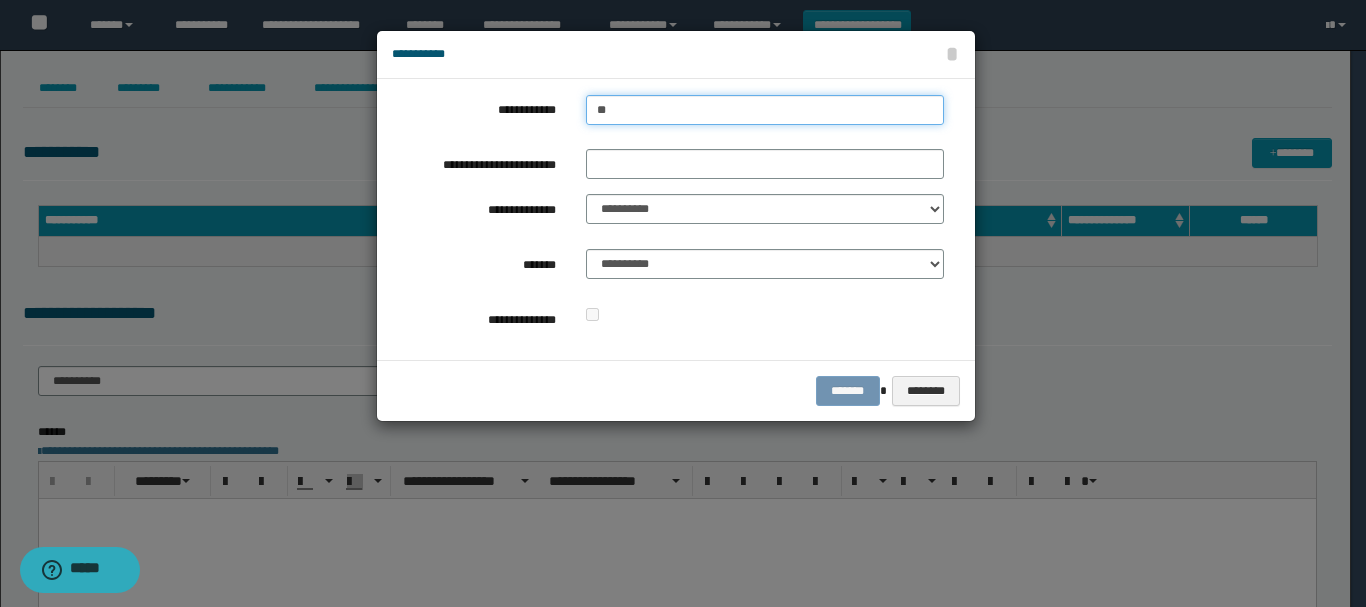 type on "***" 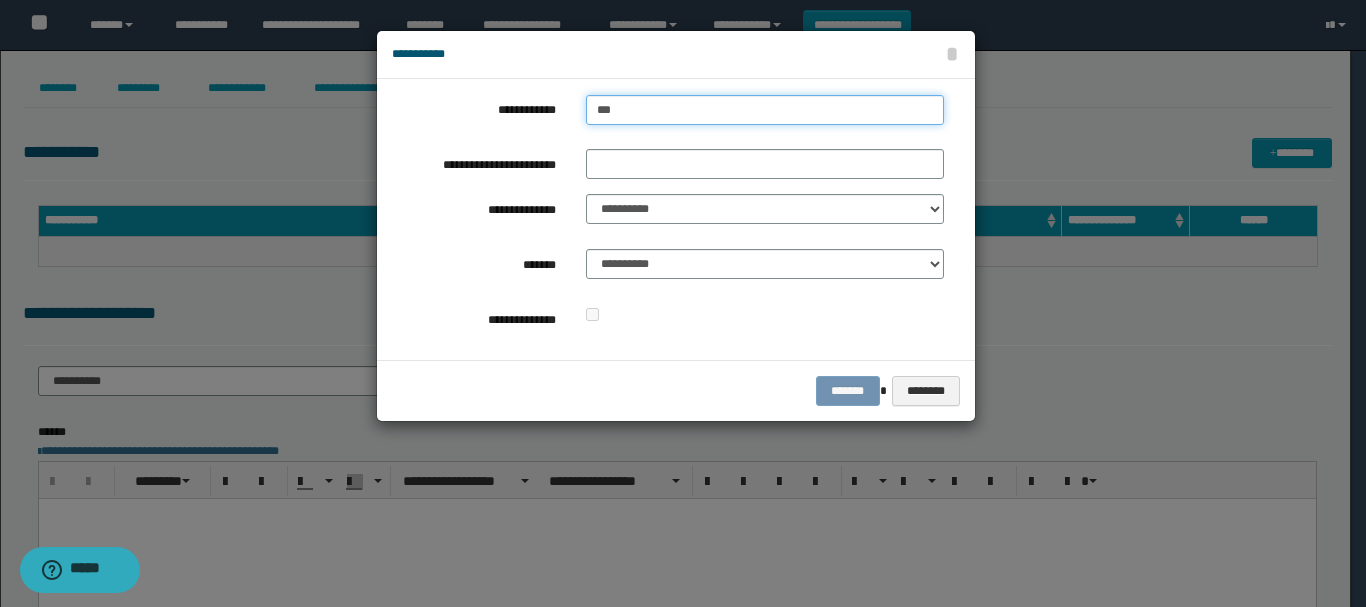 type on "***" 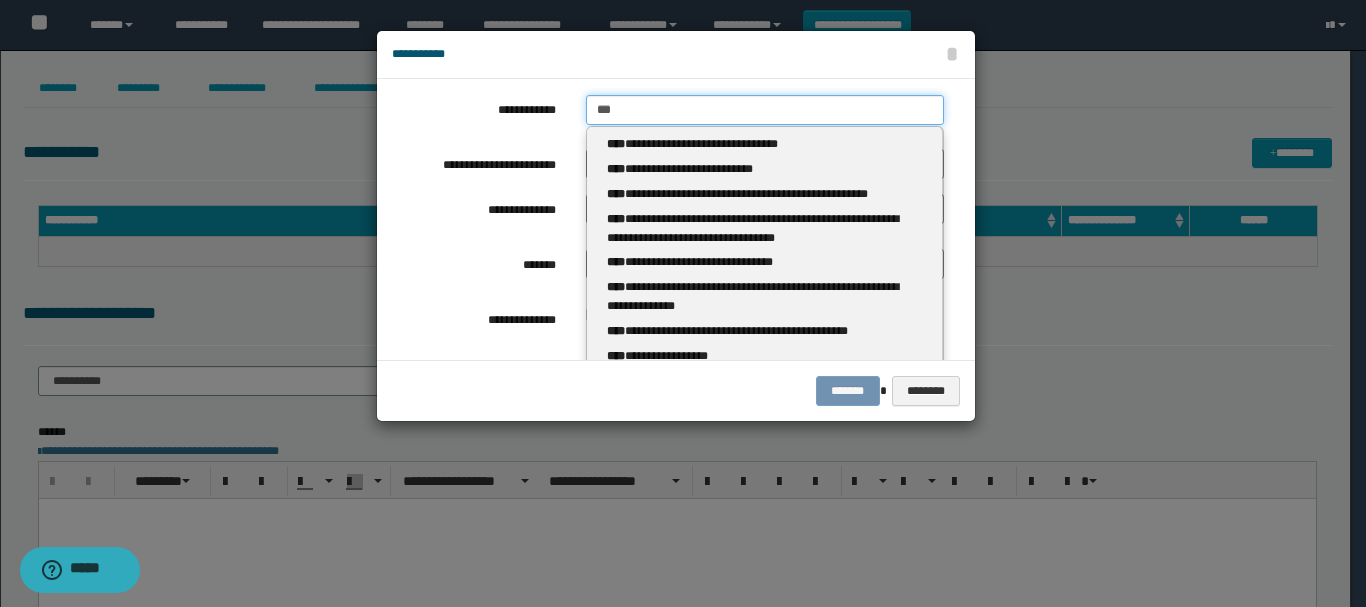 click on "***" at bounding box center [765, 110] 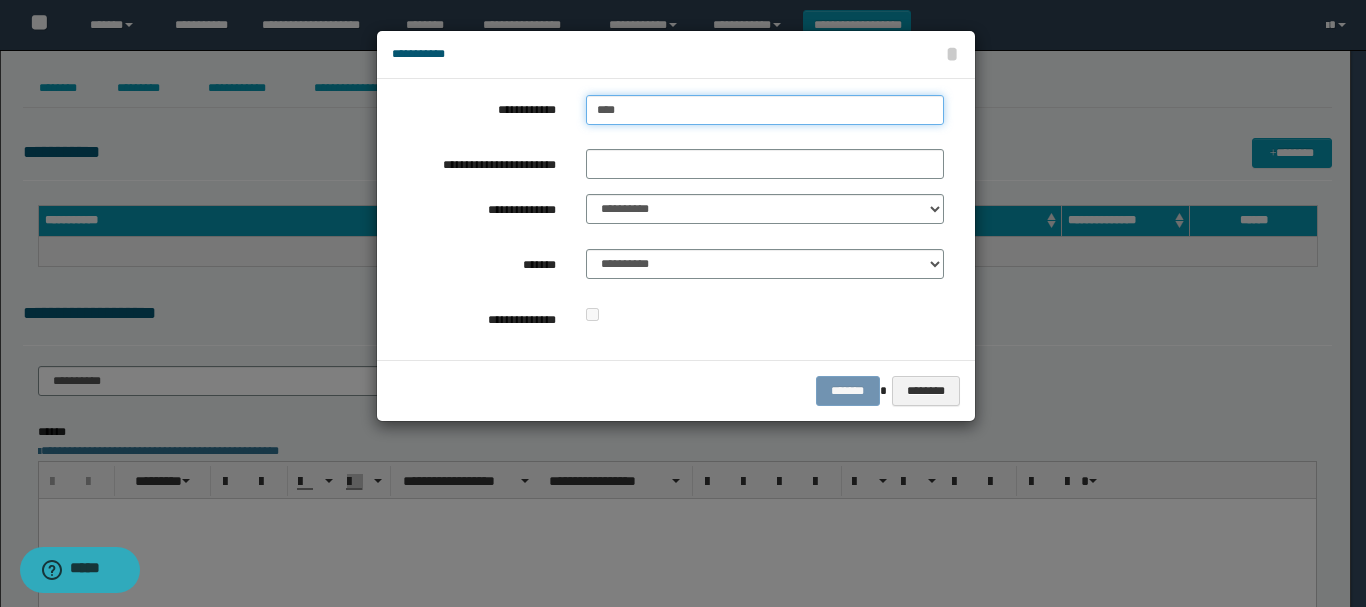 type on "****" 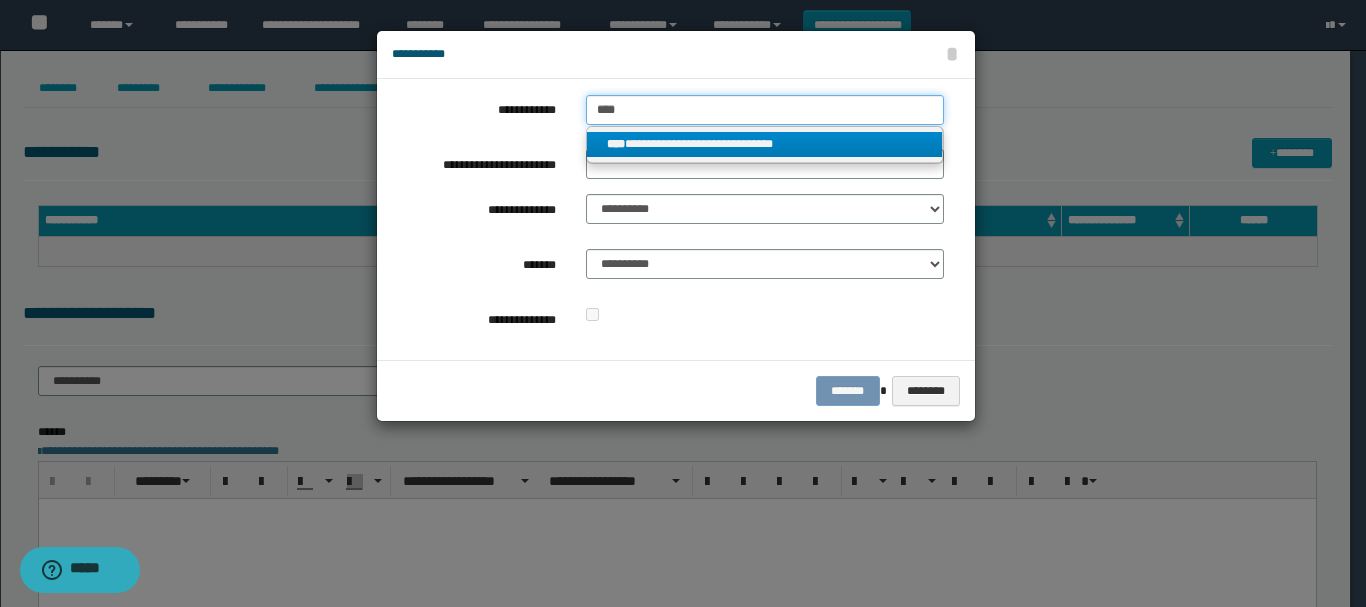 type on "****" 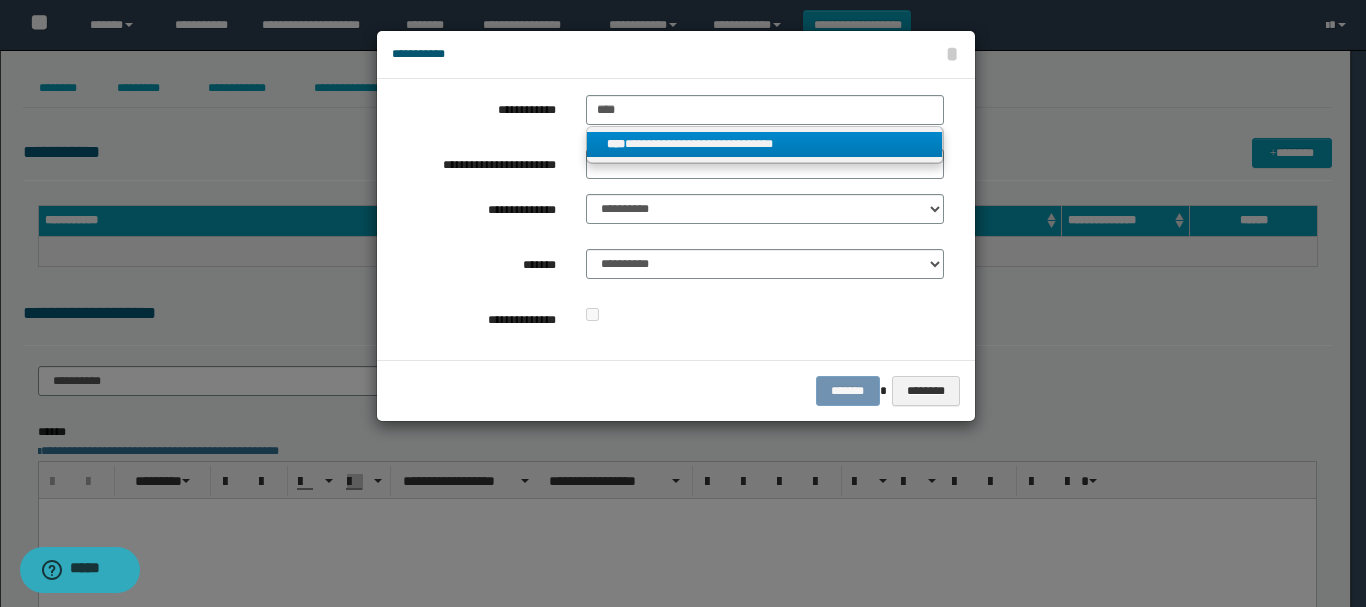 click on "**********" at bounding box center [765, 144] 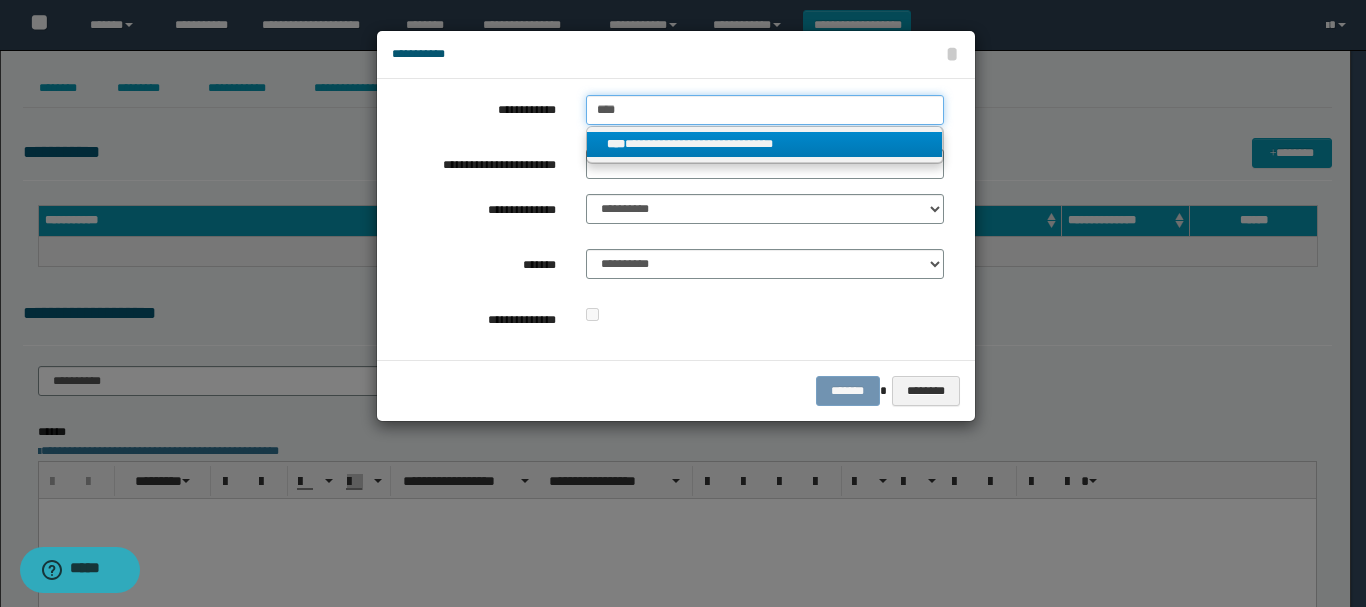 type 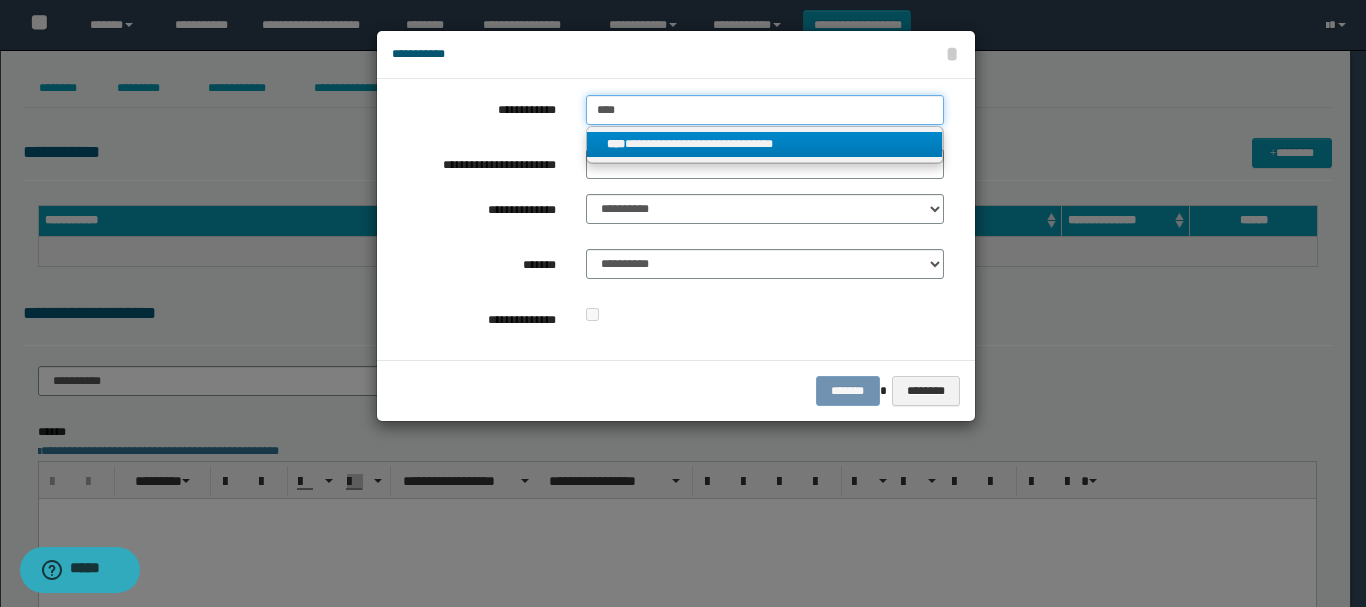 type on "**********" 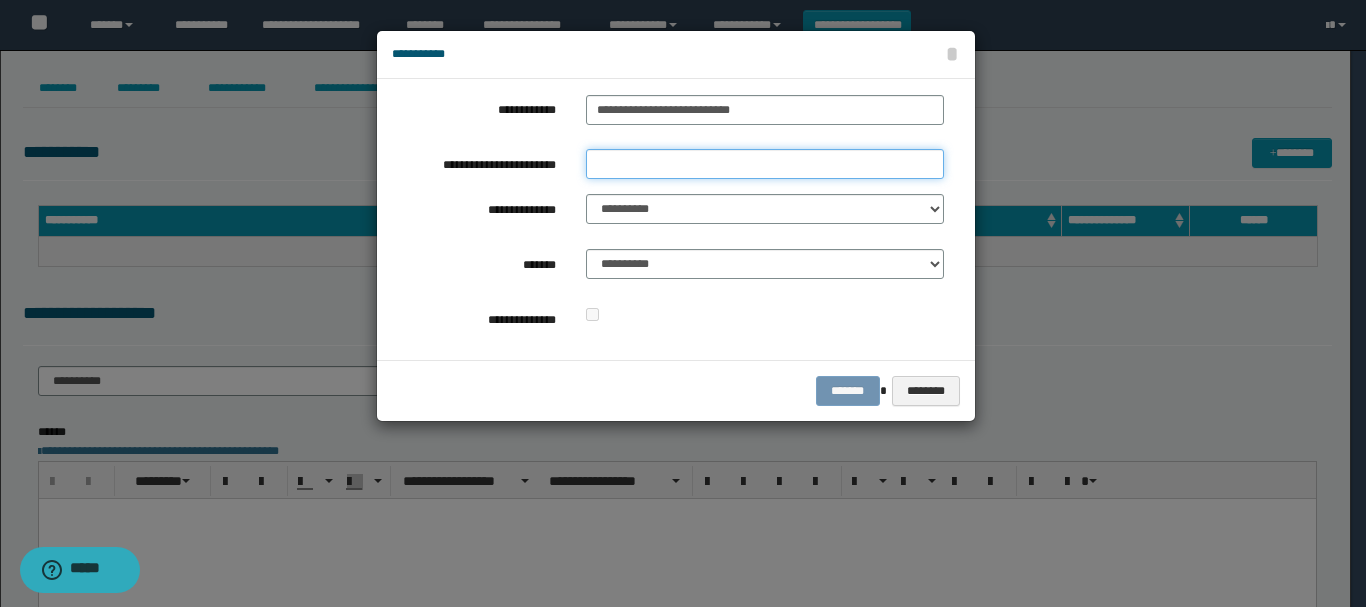 click on "**********" at bounding box center (765, 164) 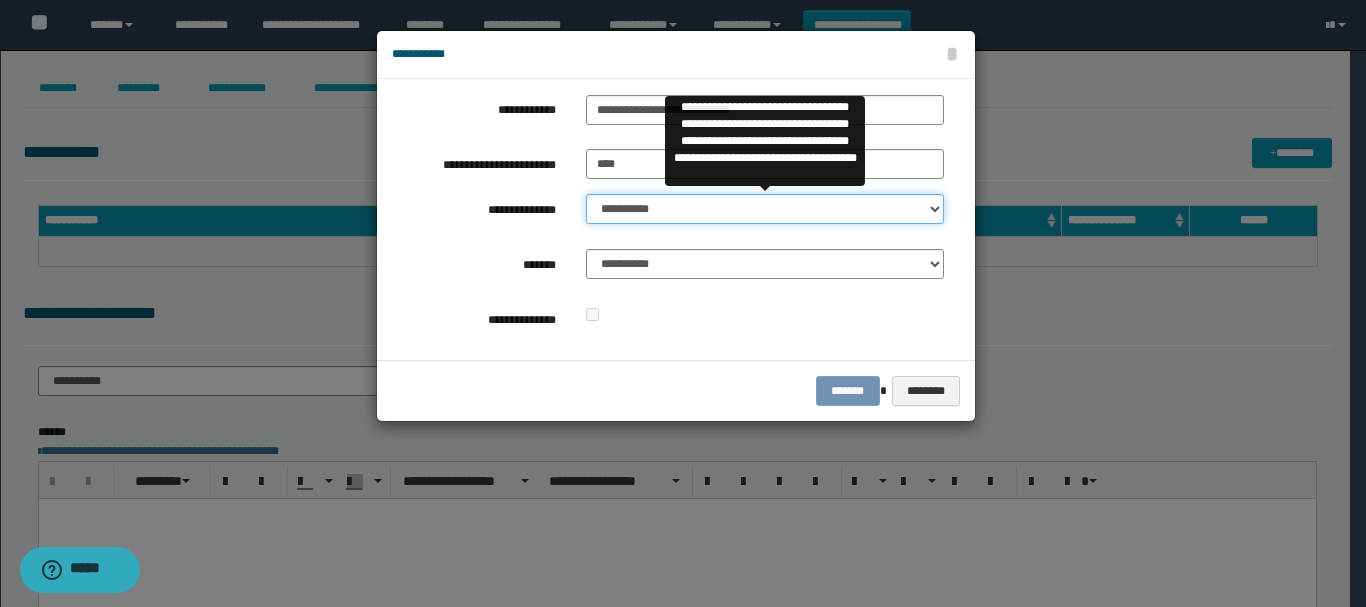drag, startPoint x: 685, startPoint y: 213, endPoint x: 688, endPoint y: 223, distance: 10.440307 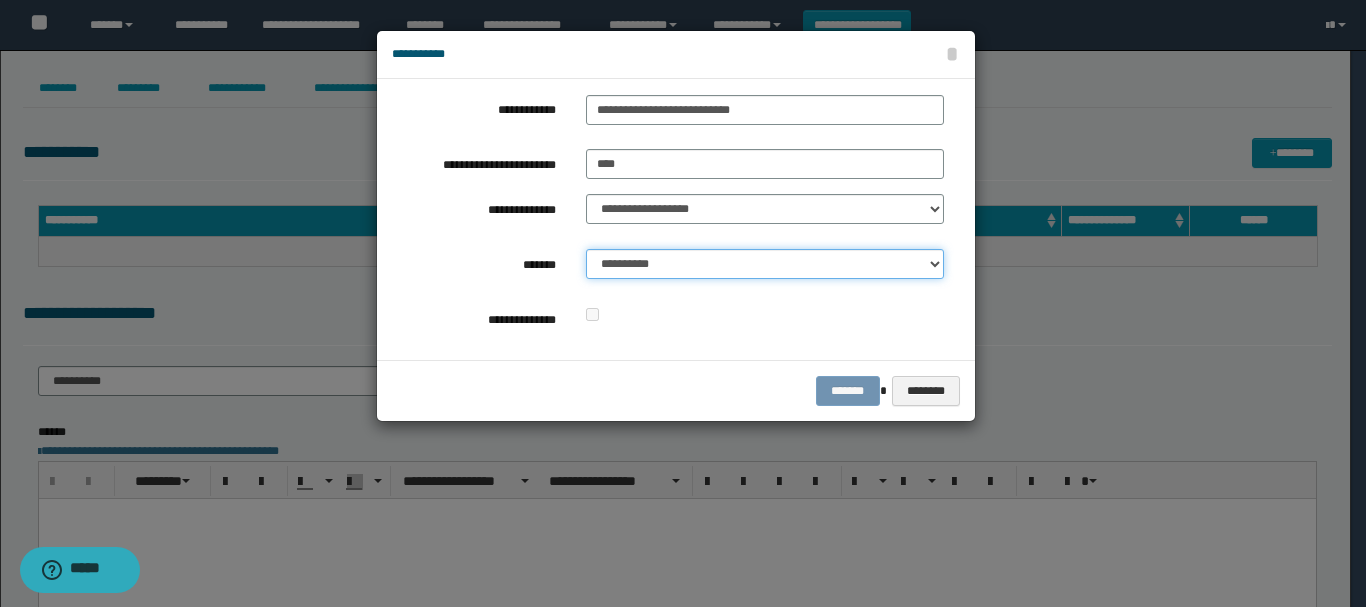 click on "**********" at bounding box center (765, 264) 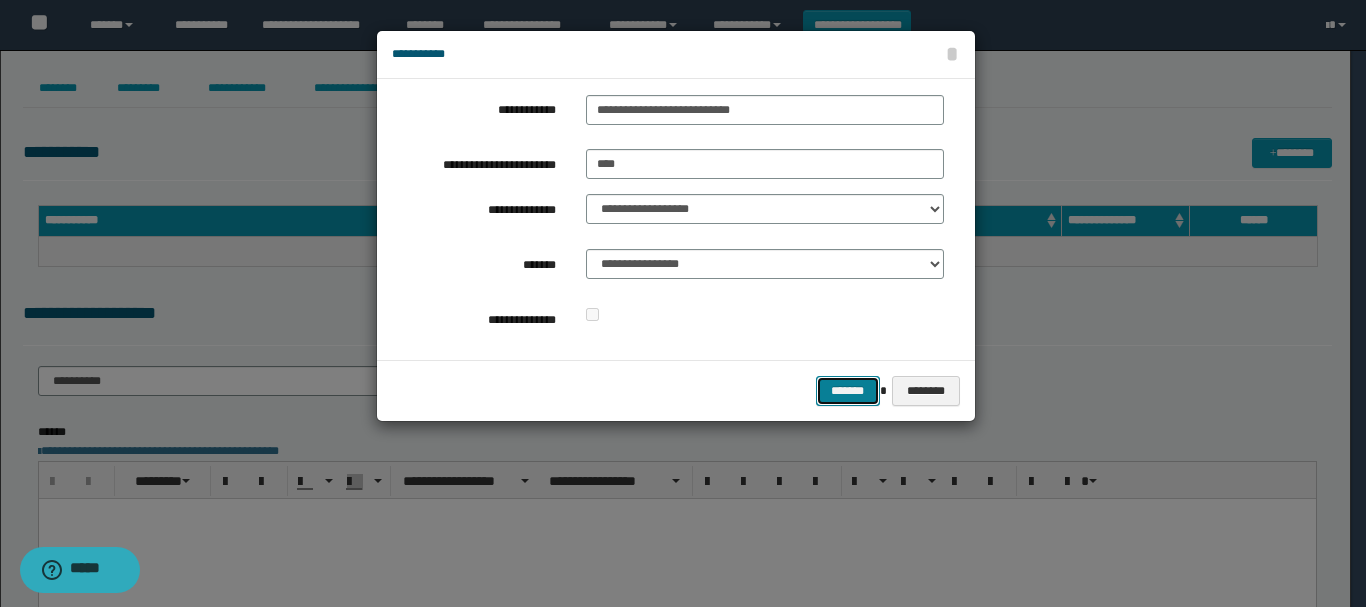 click on "*******" at bounding box center (848, 391) 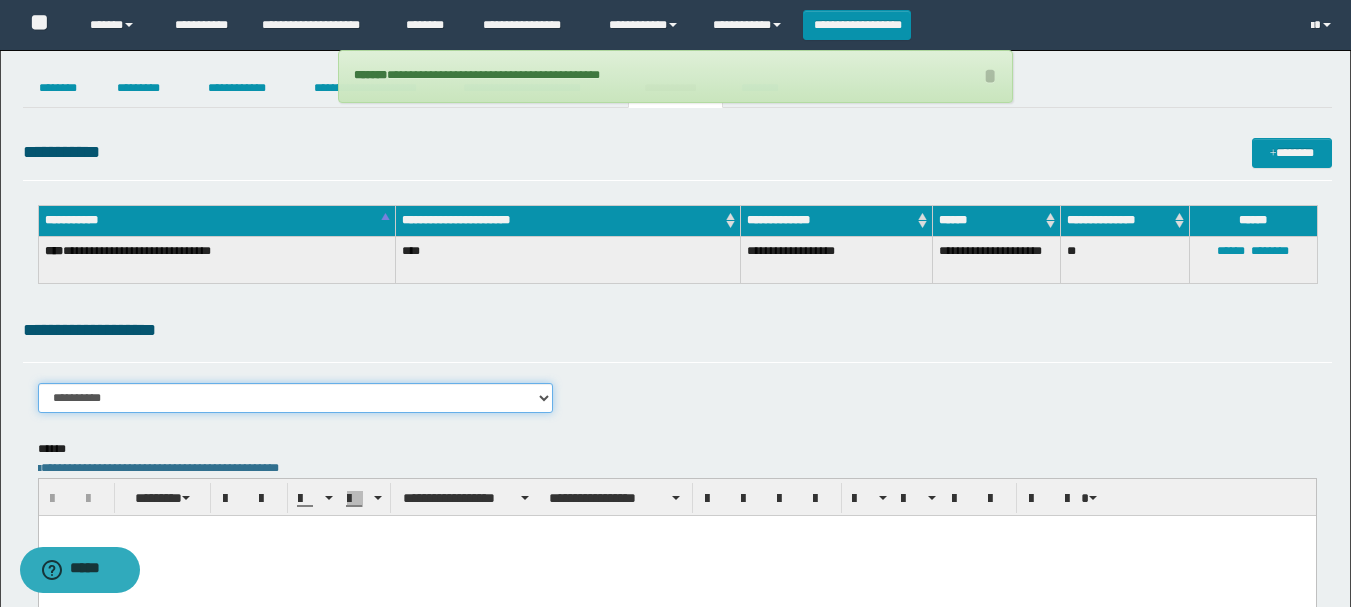 click on "**********" at bounding box center [296, 398] 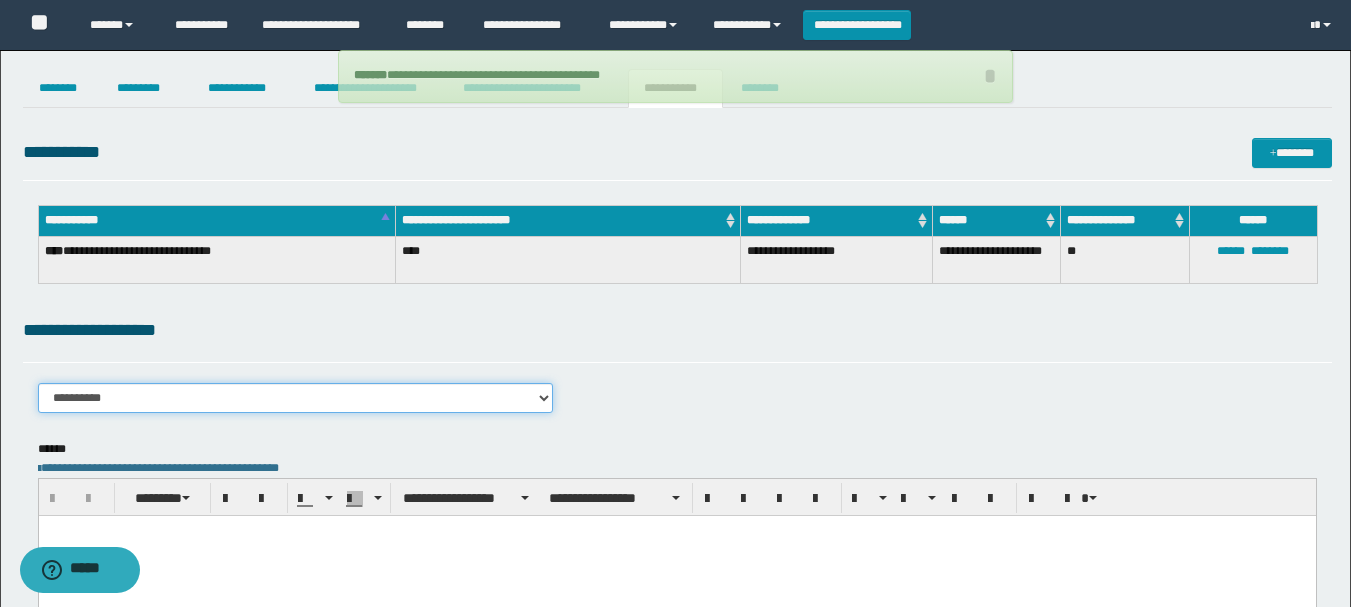 select on "****" 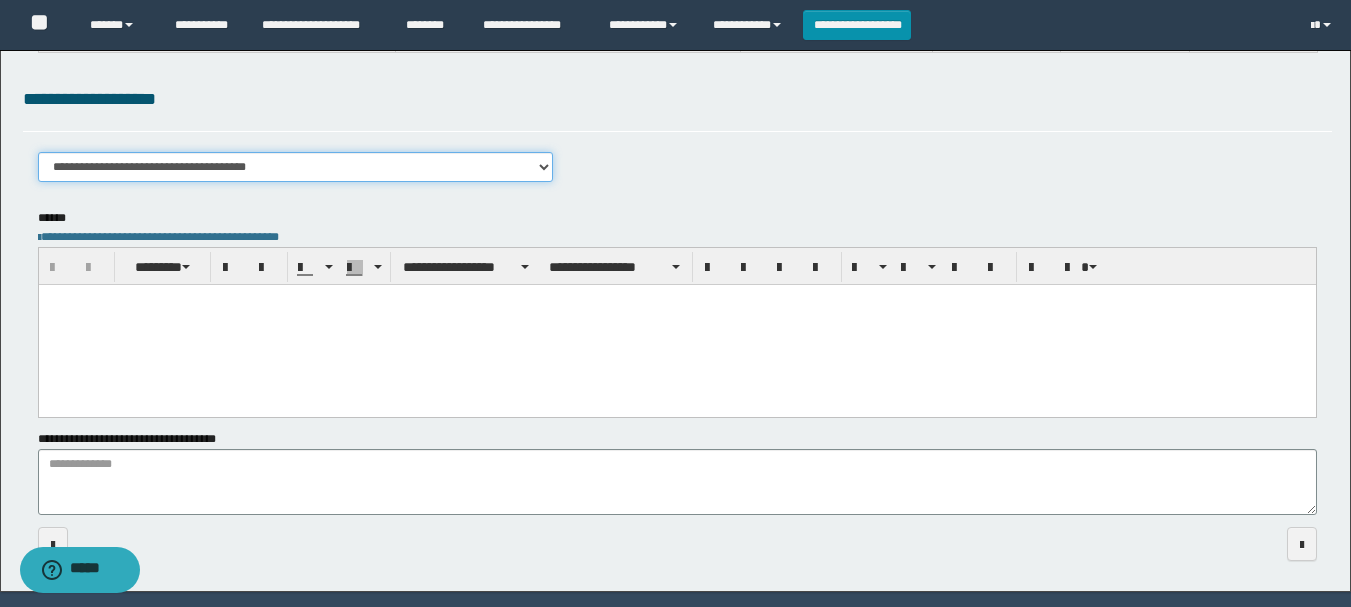 scroll, scrollTop: 293, scrollLeft: 0, axis: vertical 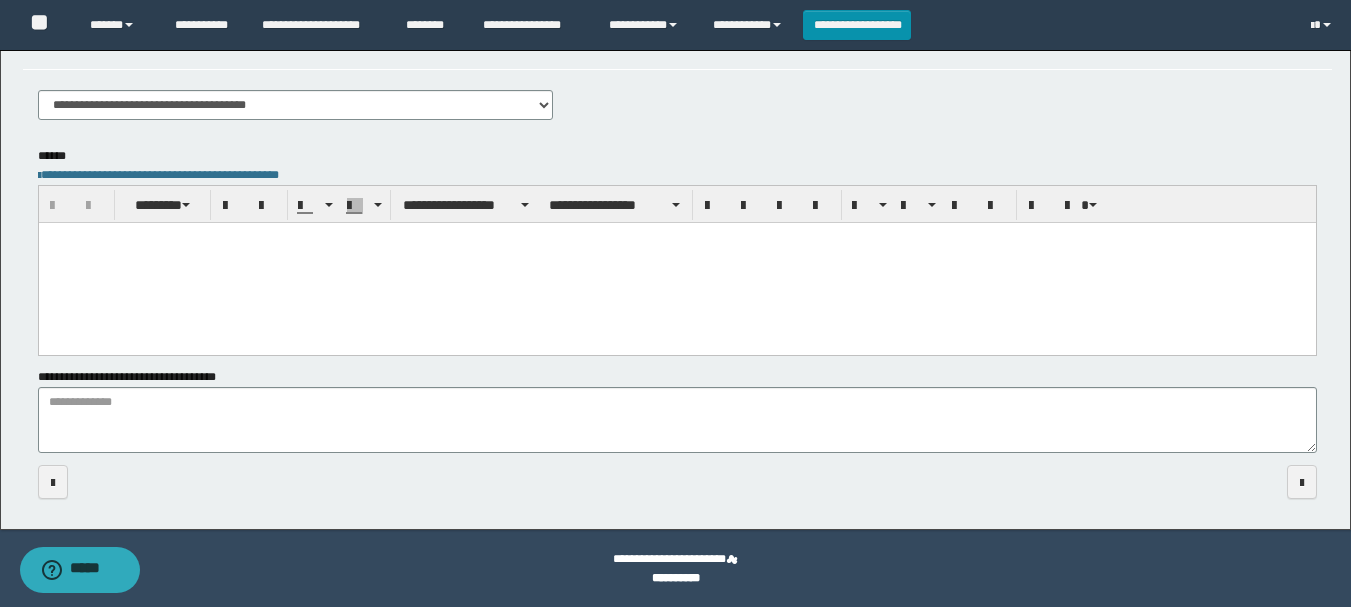 click at bounding box center (676, 262) 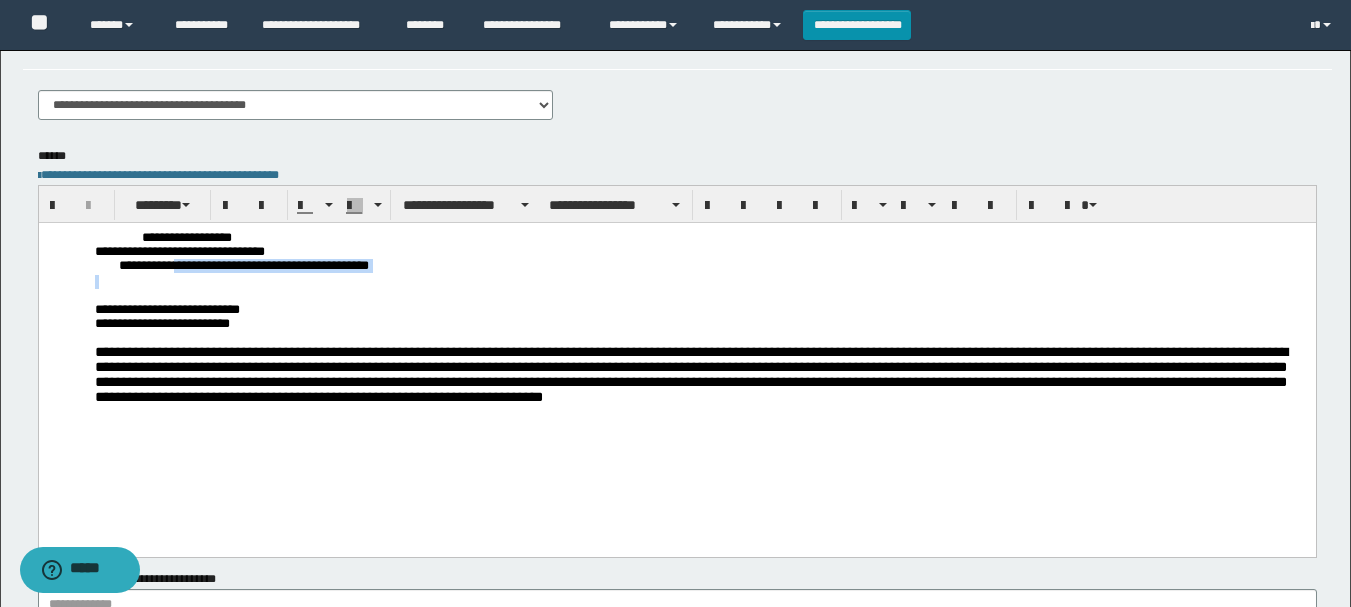 drag, startPoint x: 197, startPoint y: 270, endPoint x: 487, endPoint y: 279, distance: 290.13962 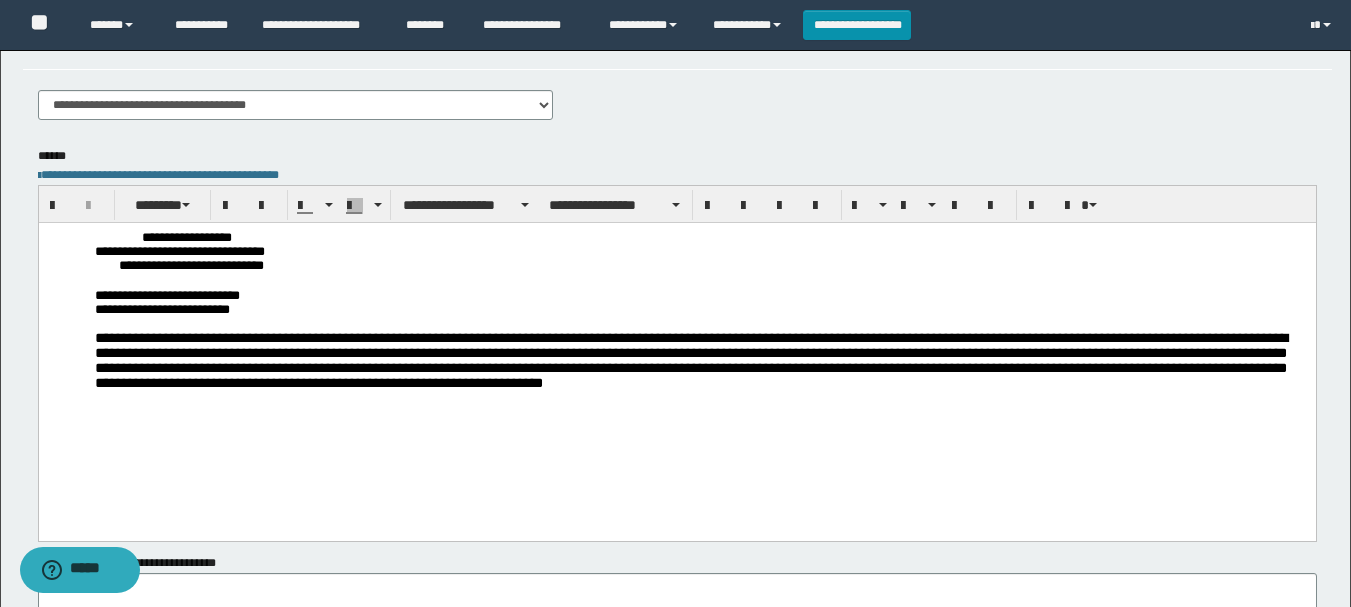 scroll, scrollTop: 479, scrollLeft: 0, axis: vertical 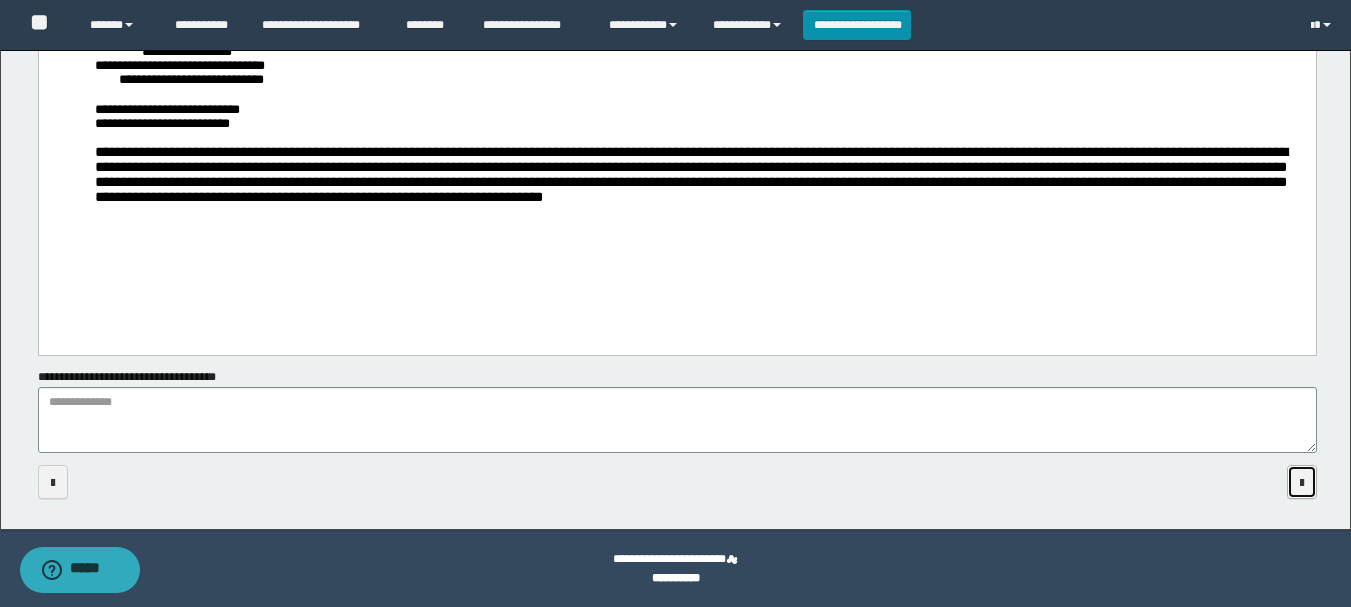 click at bounding box center [1302, 482] 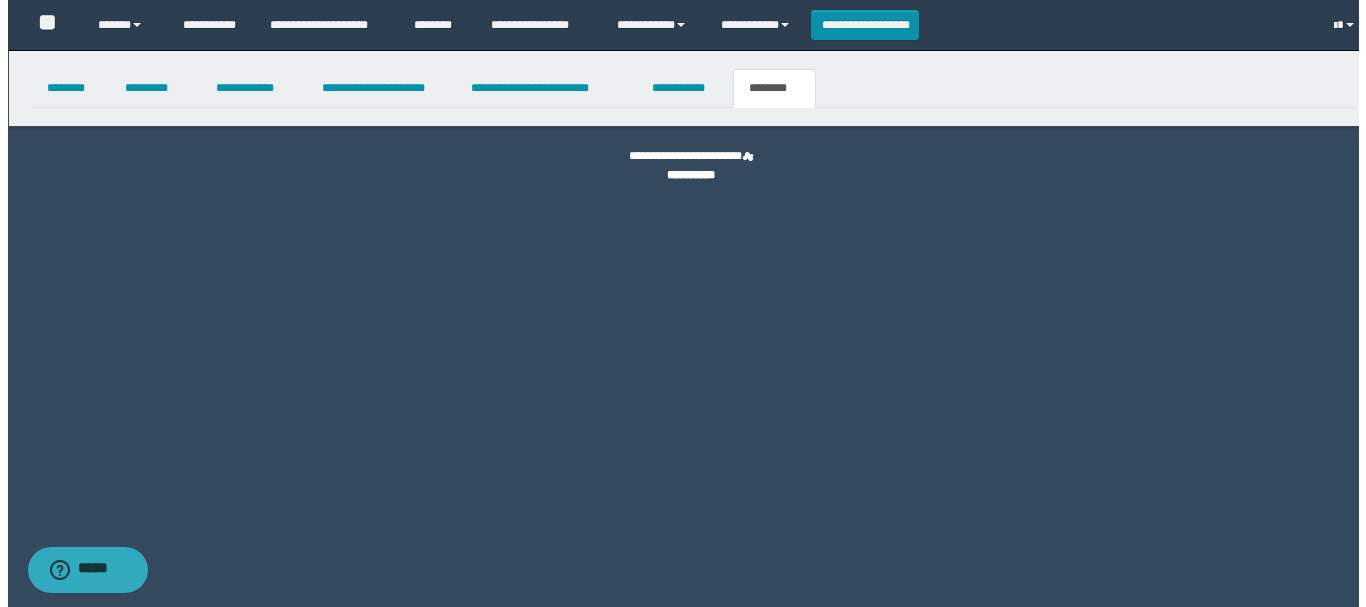 scroll, scrollTop: 0, scrollLeft: 0, axis: both 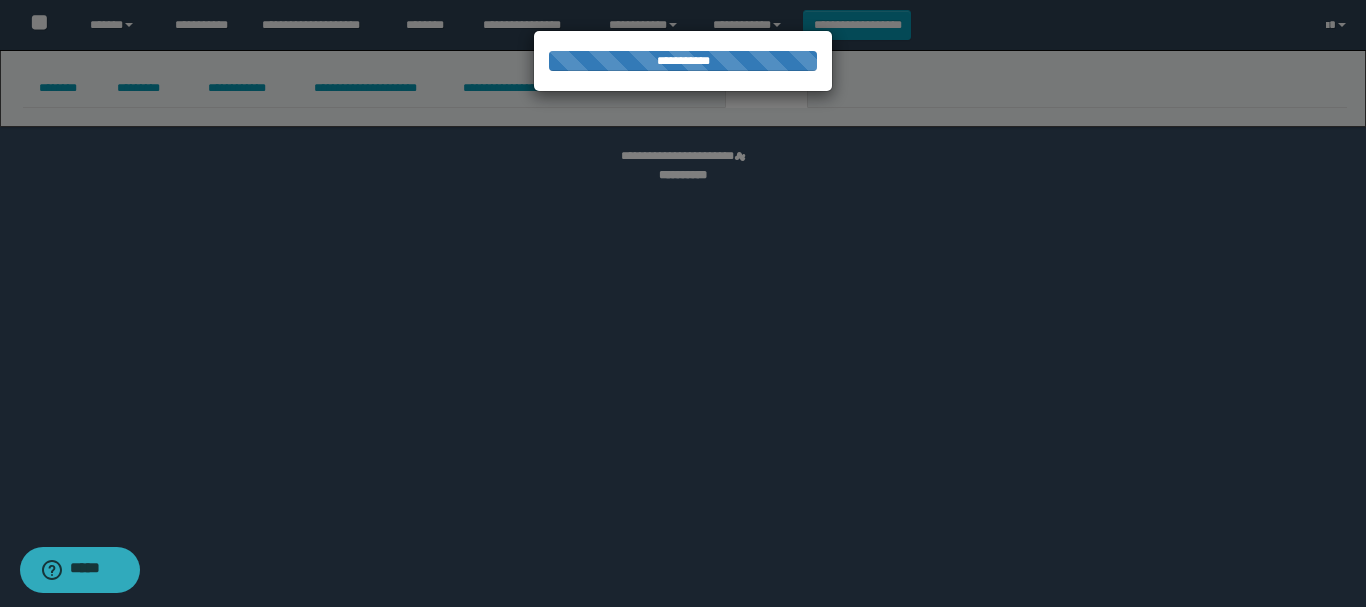 select 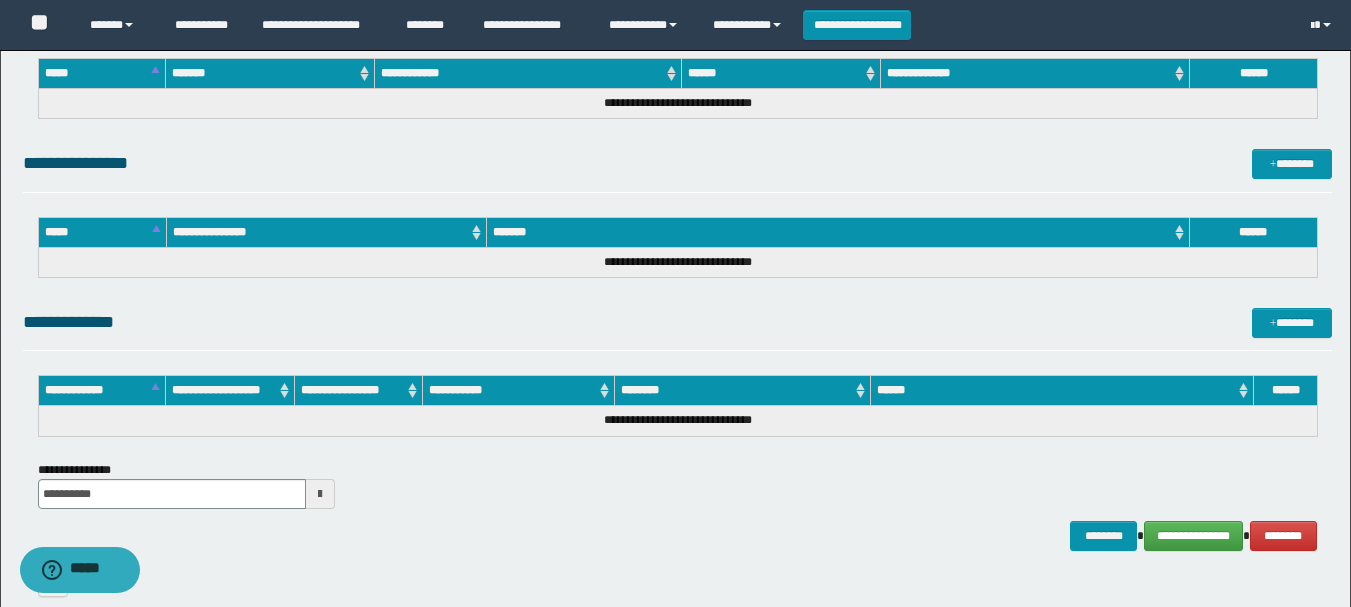 scroll, scrollTop: 1024, scrollLeft: 0, axis: vertical 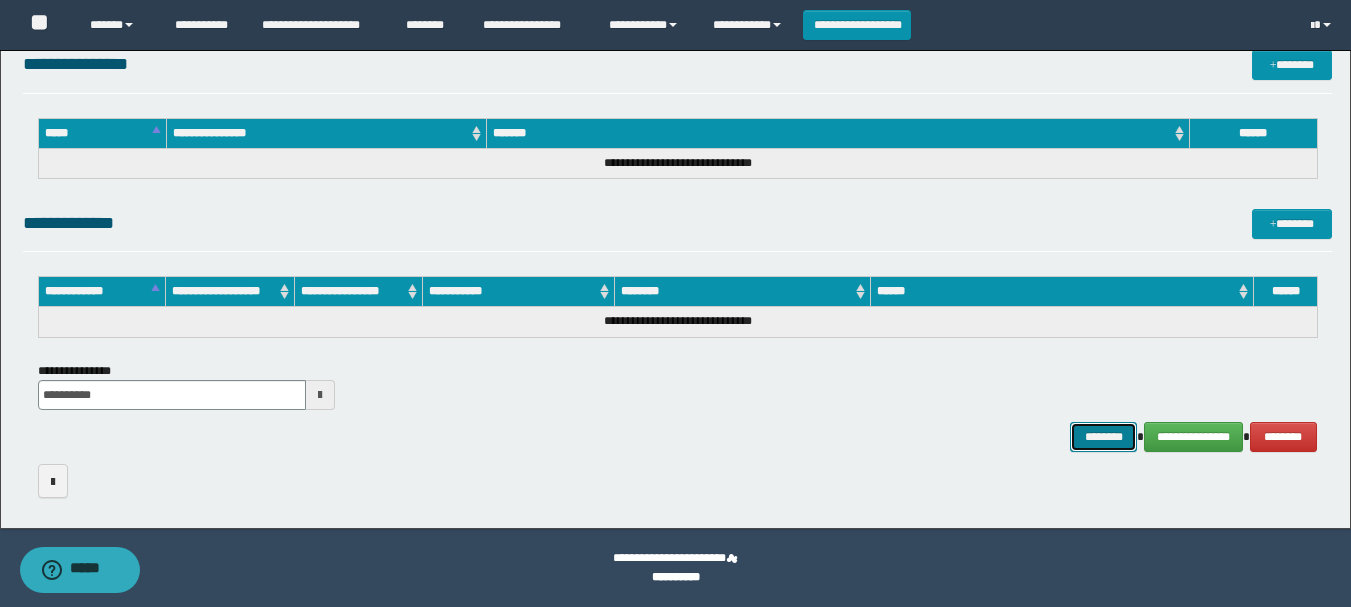 click on "********" at bounding box center (1104, 437) 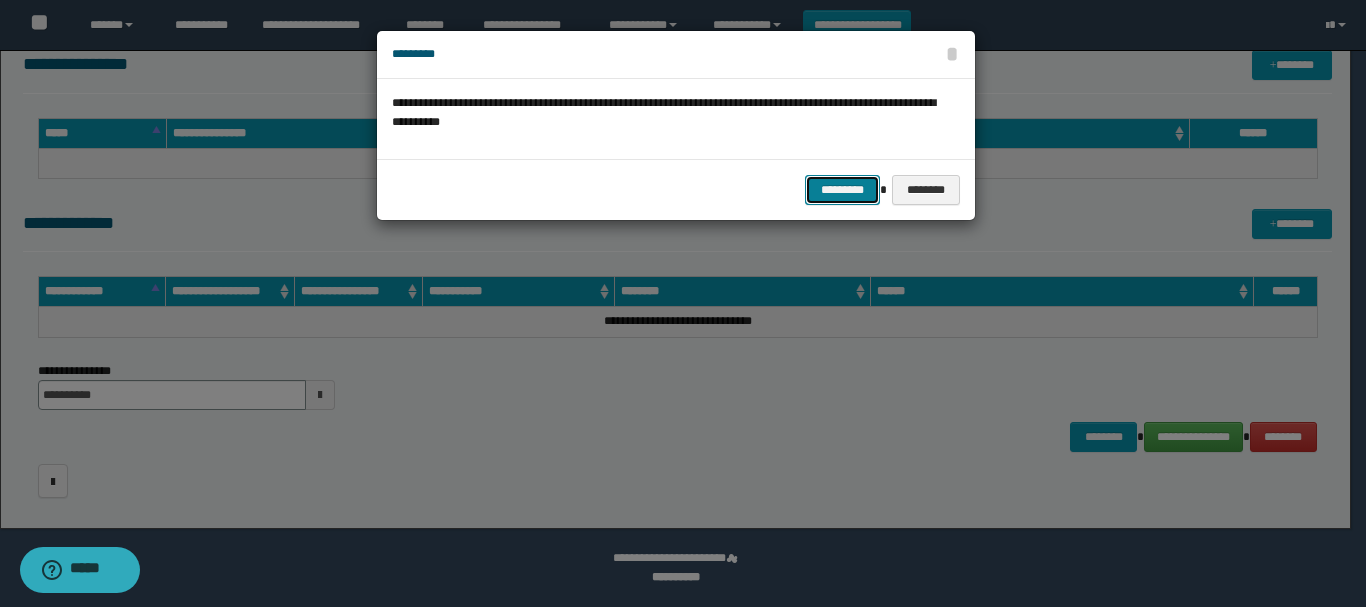 click on "*********" at bounding box center (842, 190) 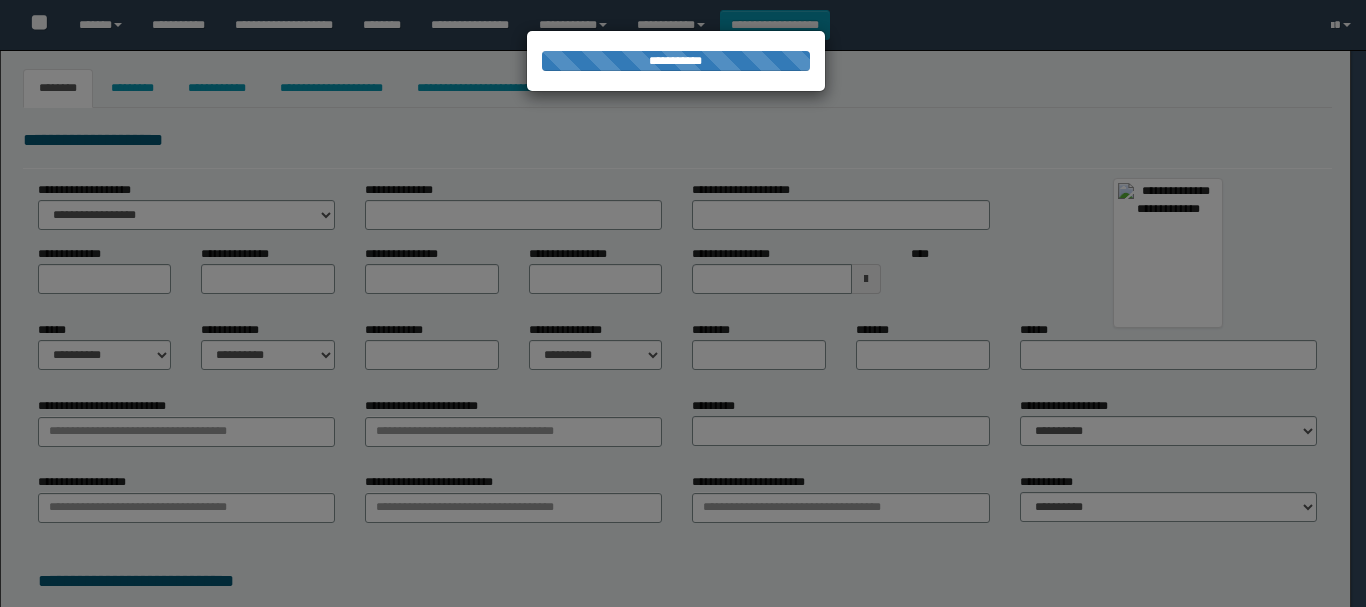 select on "***" 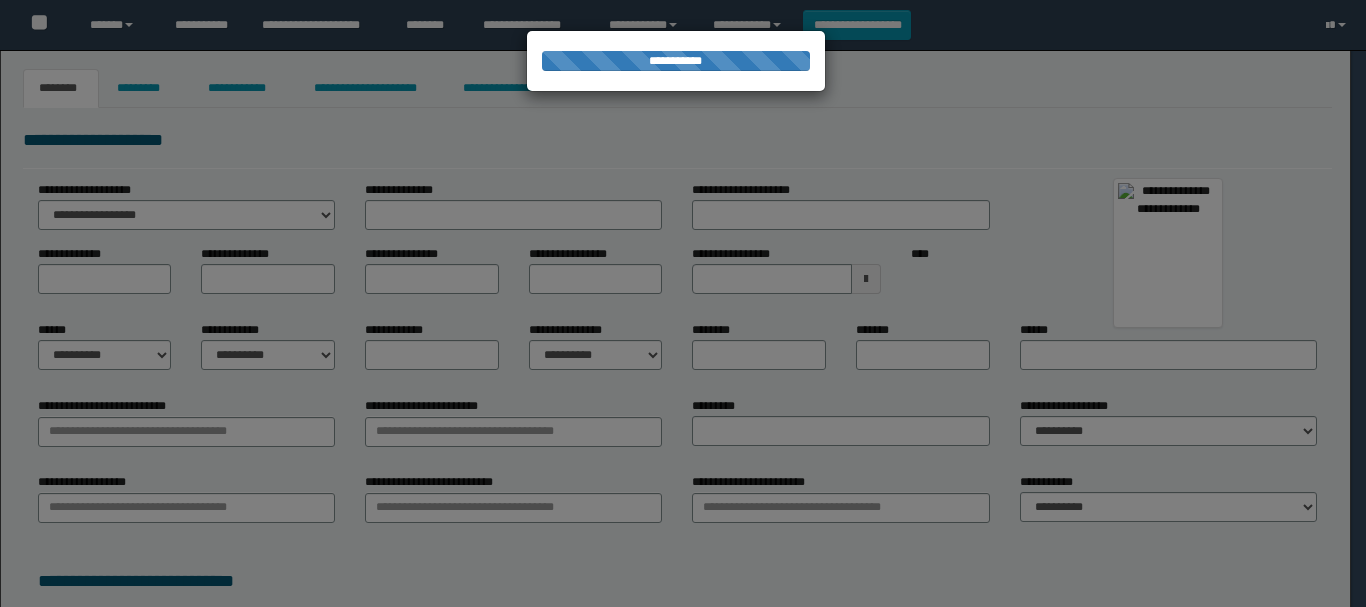 scroll, scrollTop: 0, scrollLeft: 0, axis: both 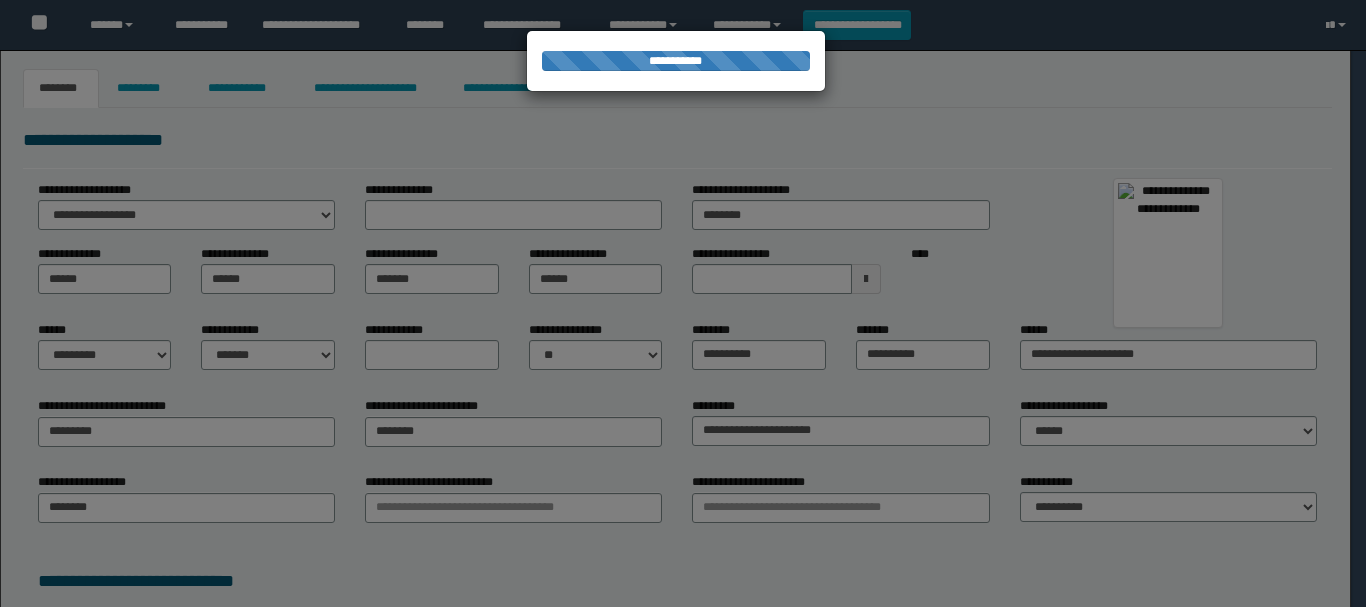 type on "*********" 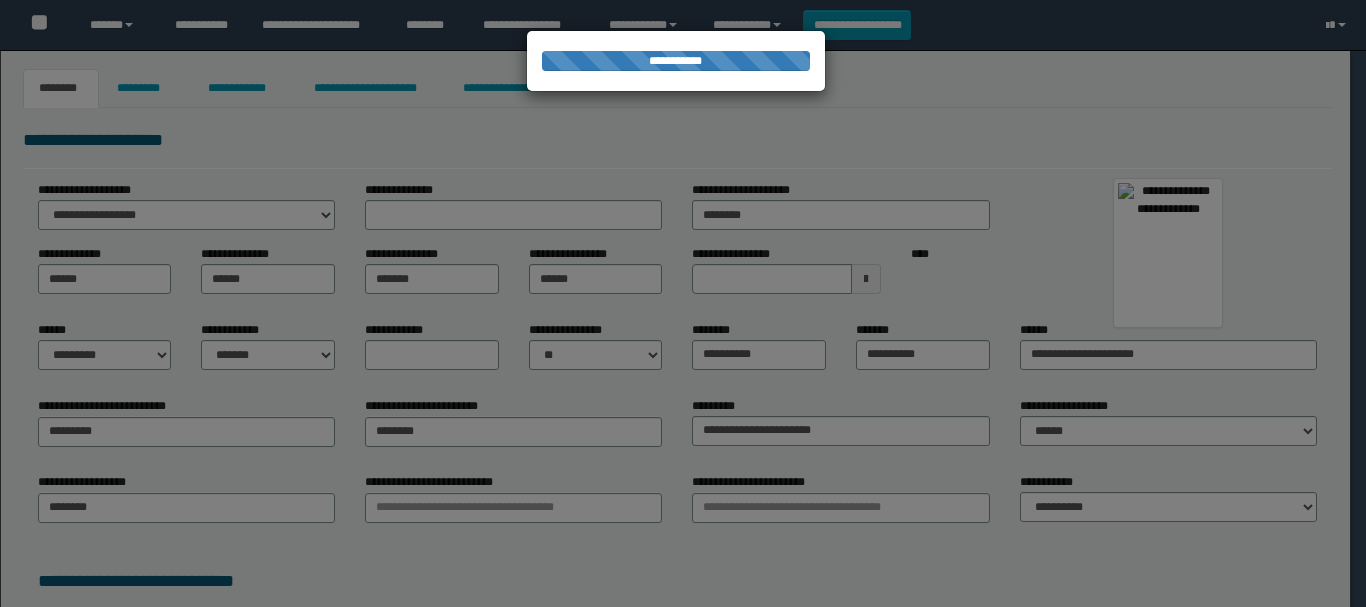 type on "********" 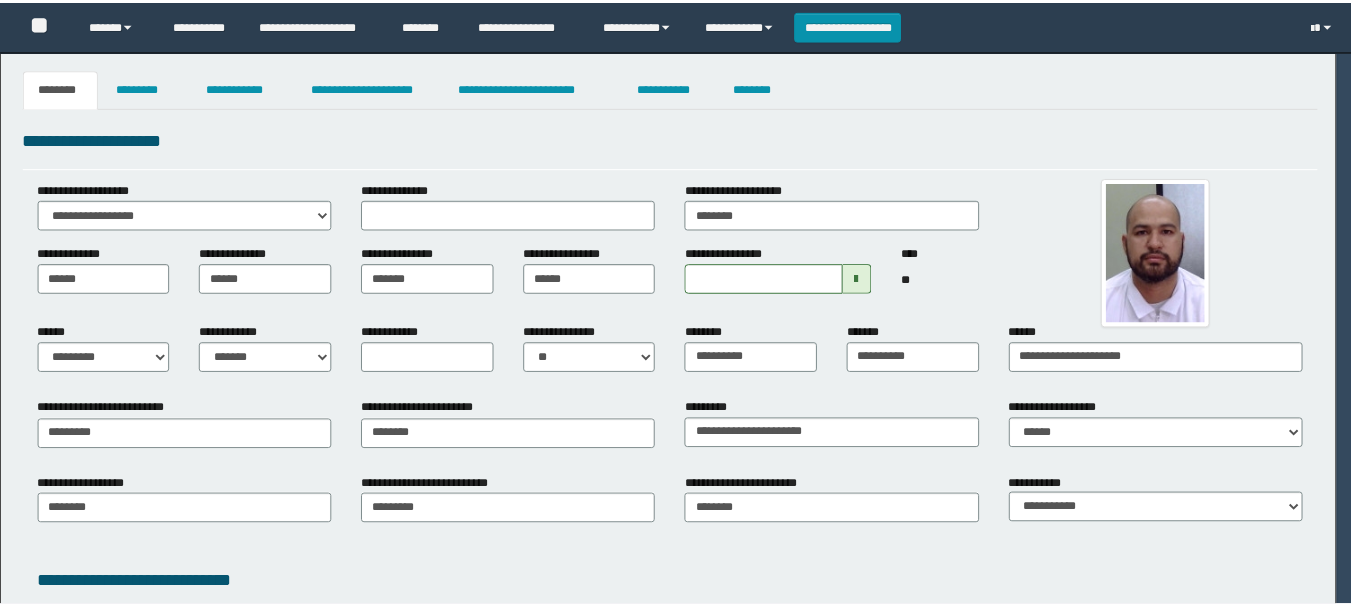 scroll, scrollTop: 0, scrollLeft: 0, axis: both 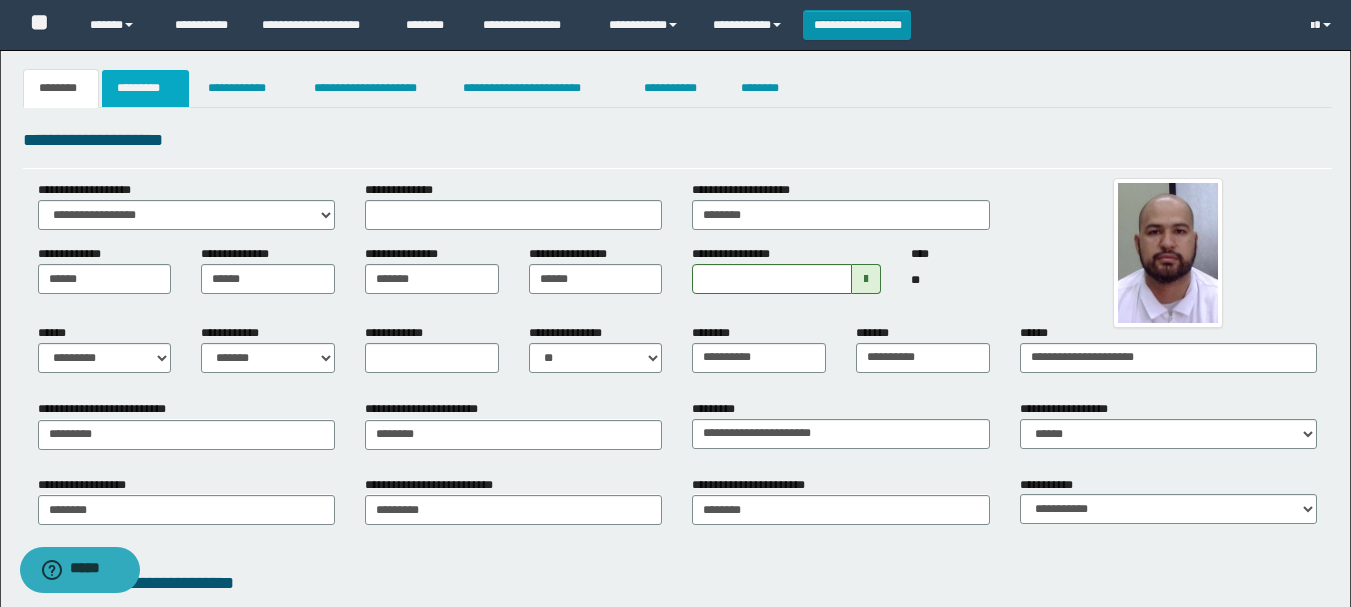 click on "*********" at bounding box center [145, 88] 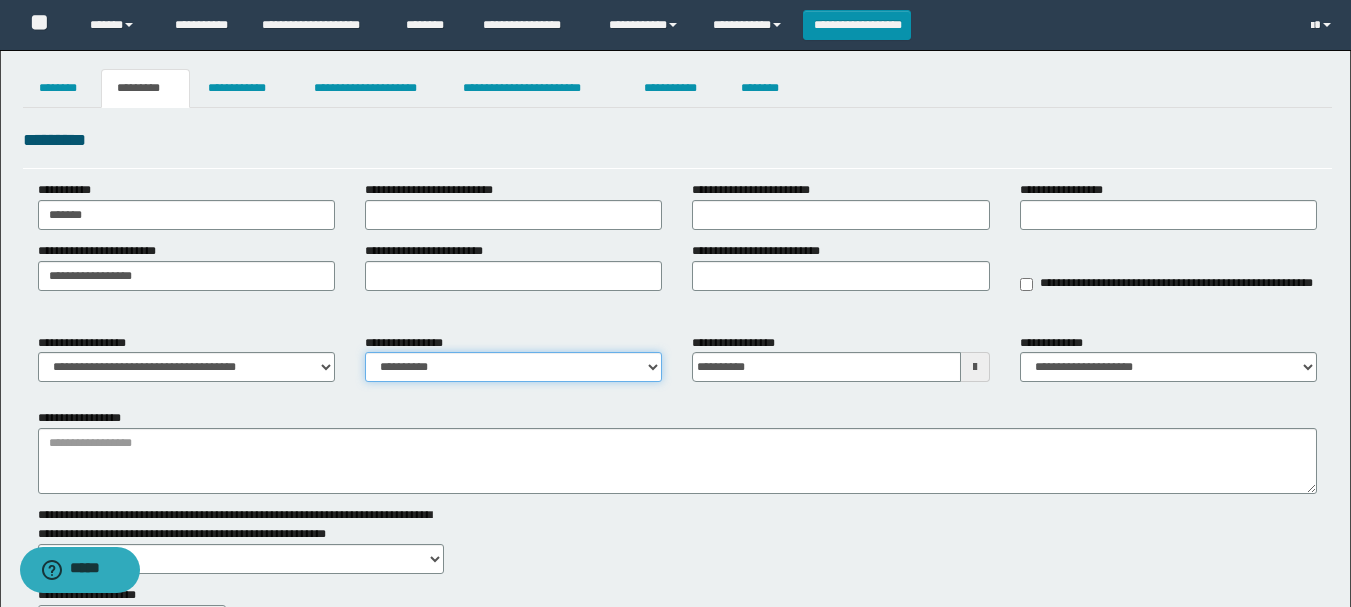 drag, startPoint x: 482, startPoint y: 367, endPoint x: 482, endPoint y: 379, distance: 12 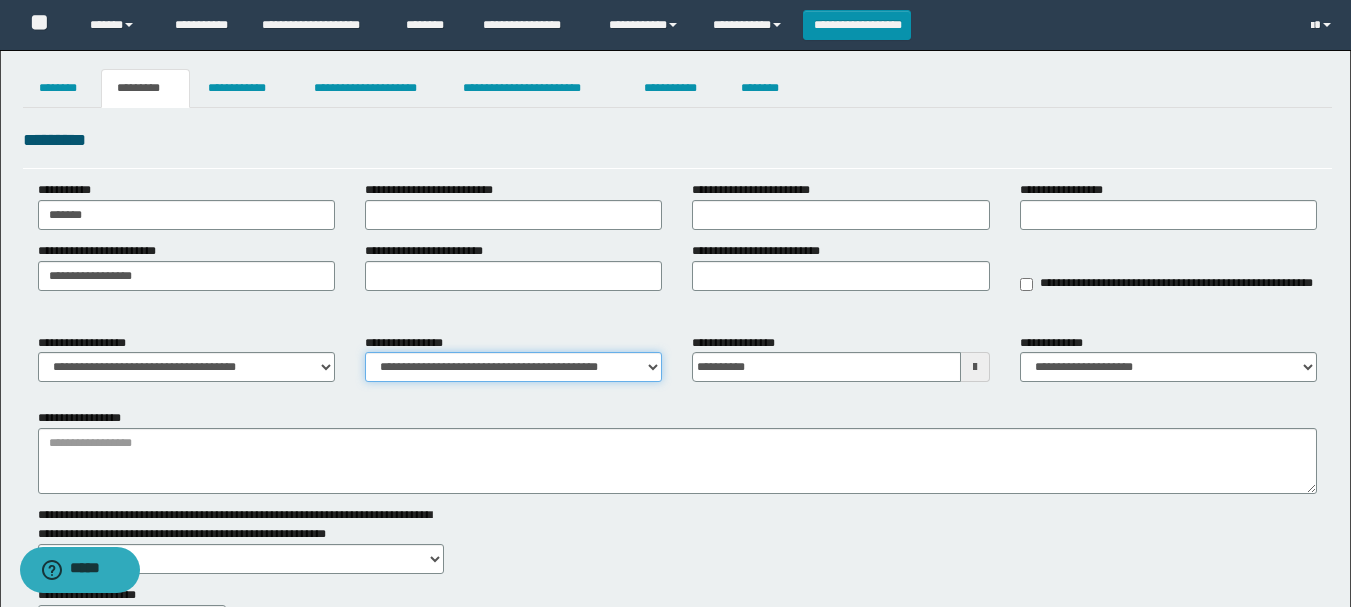 click on "**********" at bounding box center (513, 367) 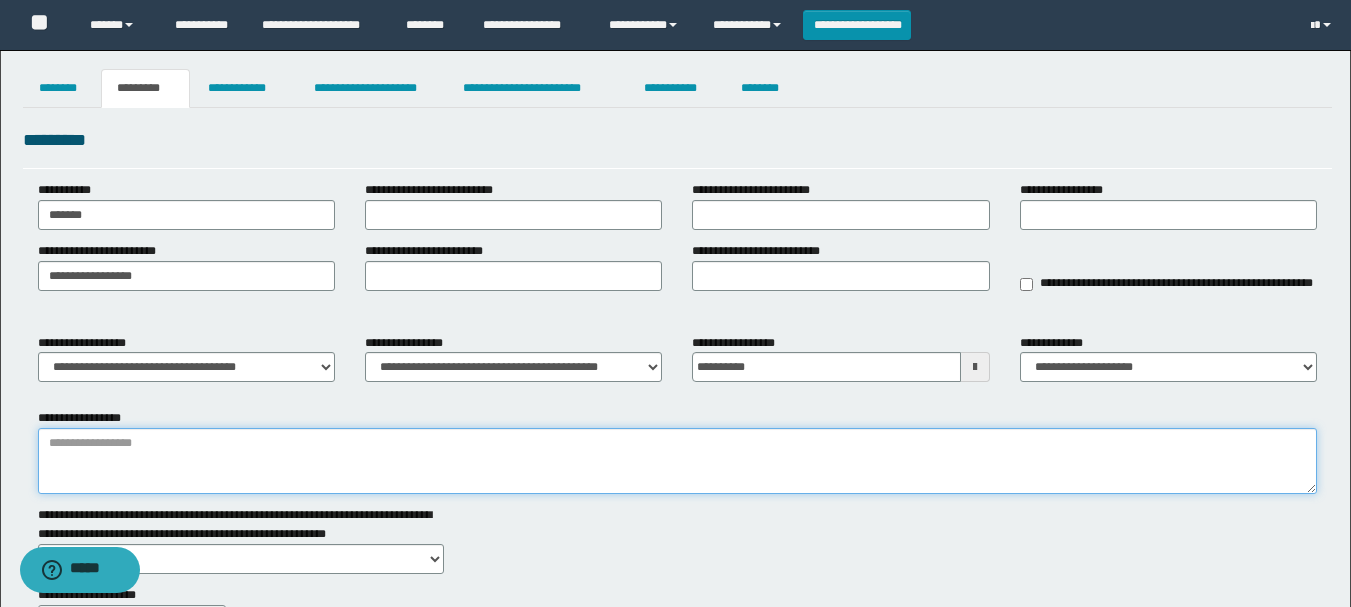 click on "**********" at bounding box center (677, 461) 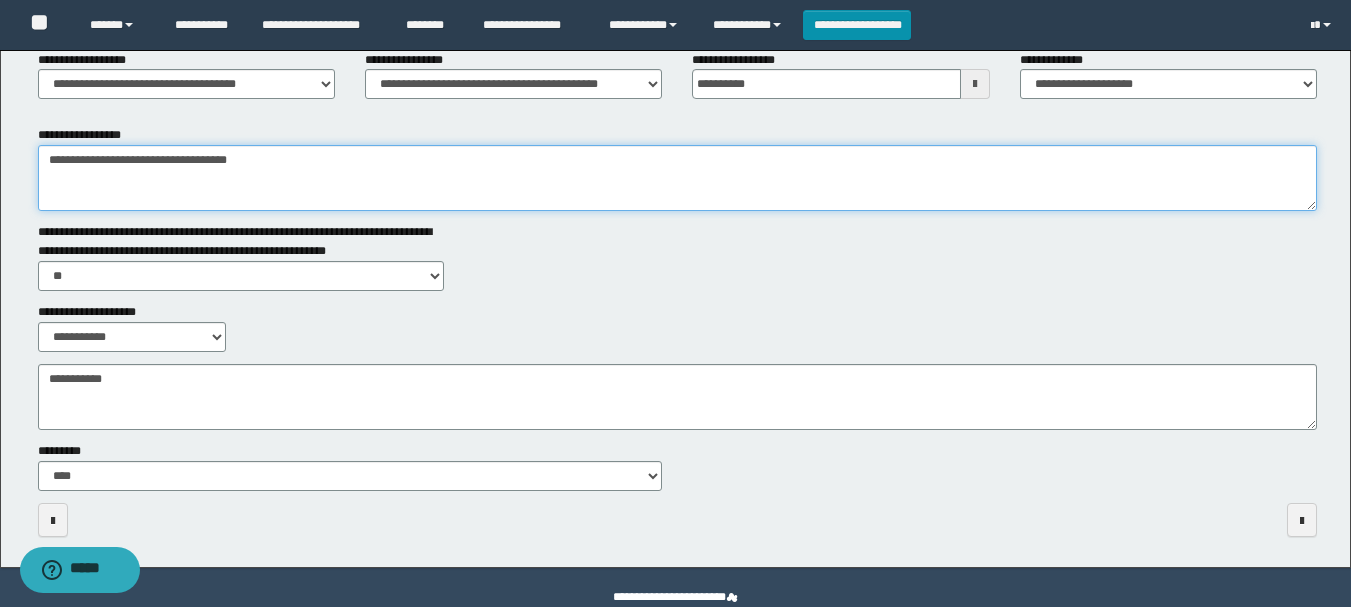 scroll, scrollTop: 321, scrollLeft: 0, axis: vertical 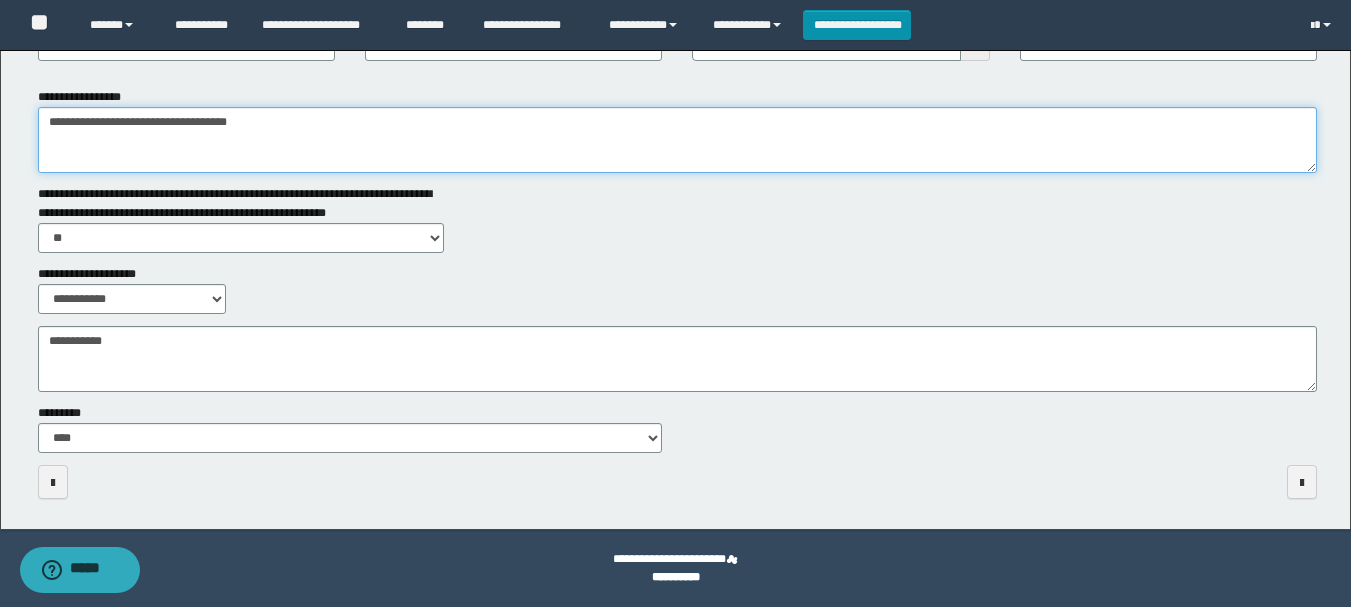 type on "**********" 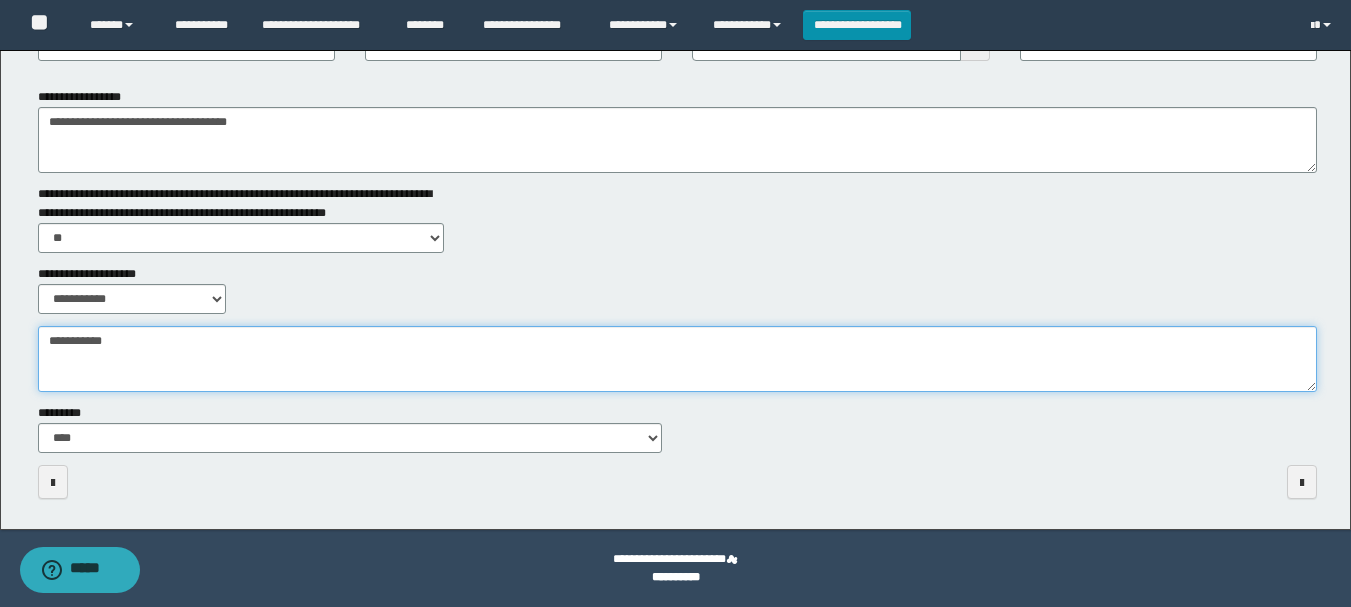 click on "**********" at bounding box center [677, 359] 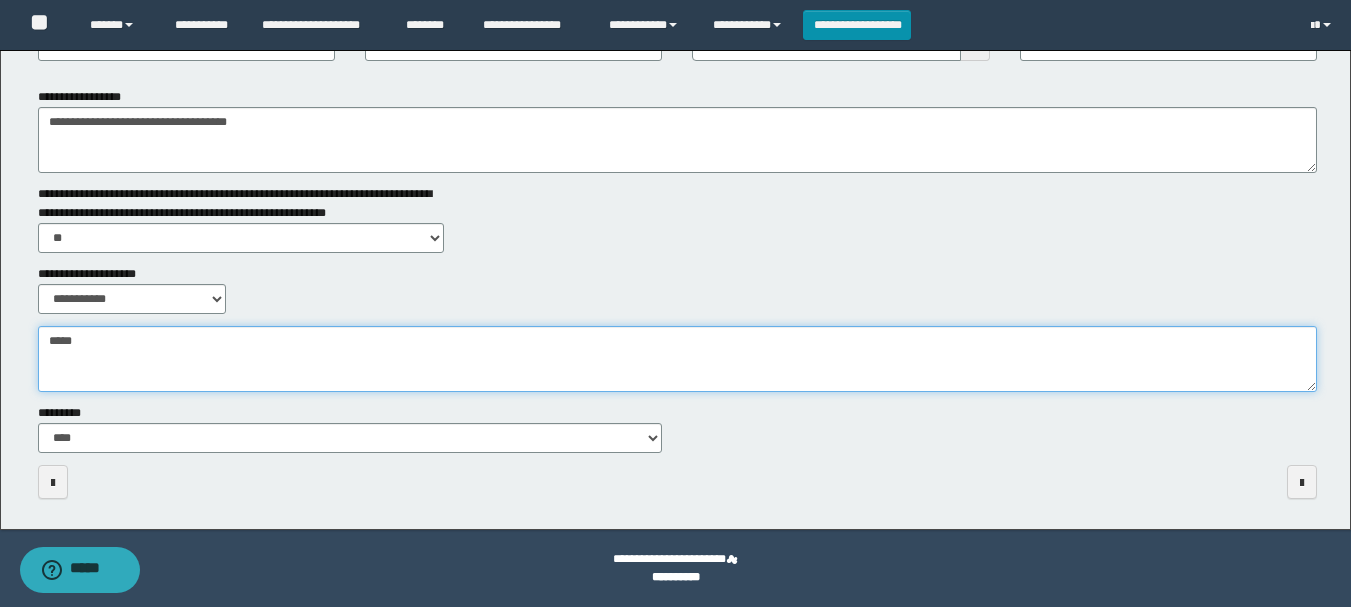 type on "*****" 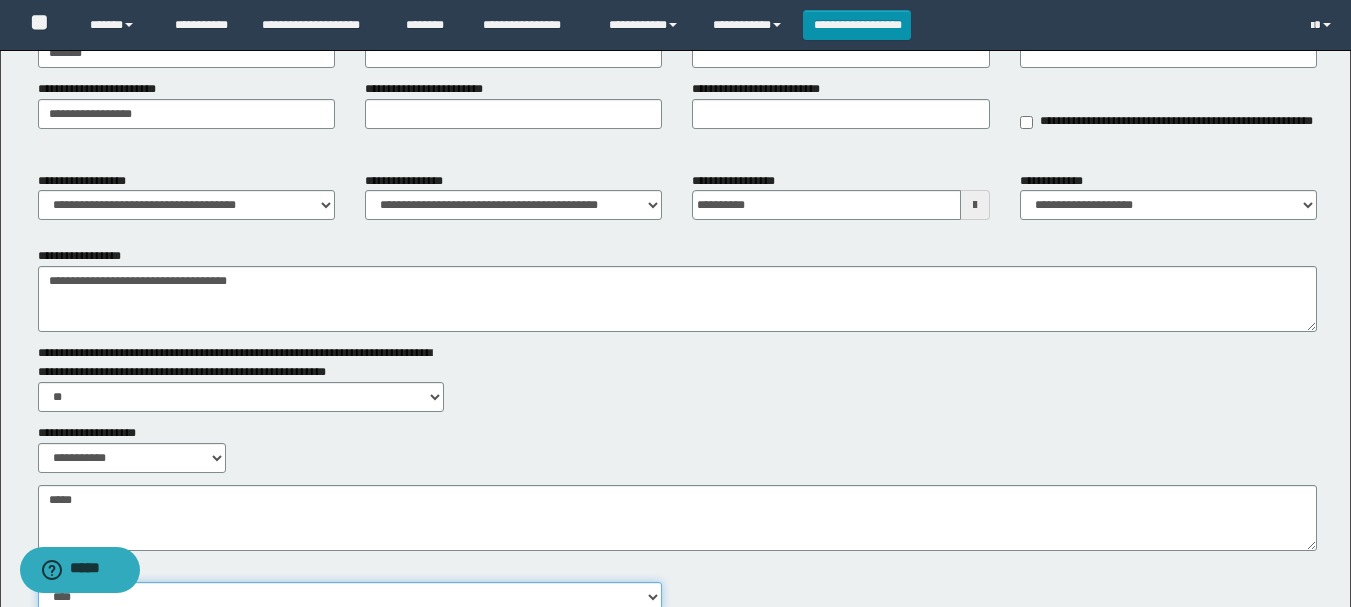 scroll, scrollTop: 0, scrollLeft: 0, axis: both 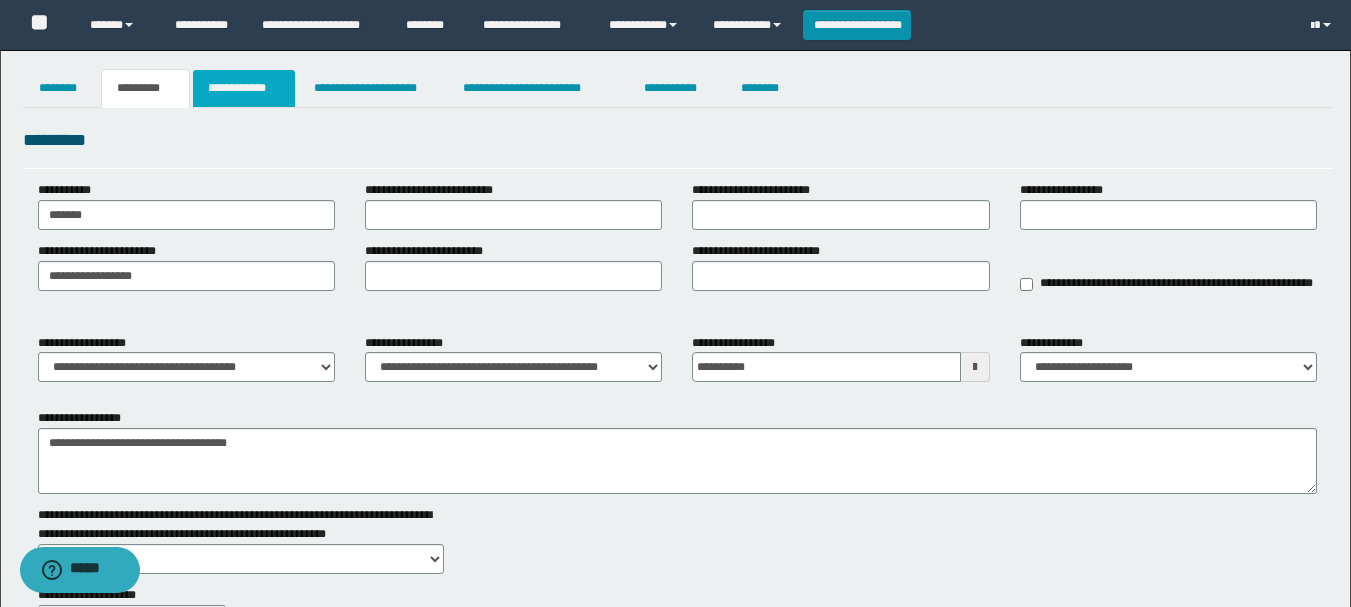 click on "**********" at bounding box center (244, 88) 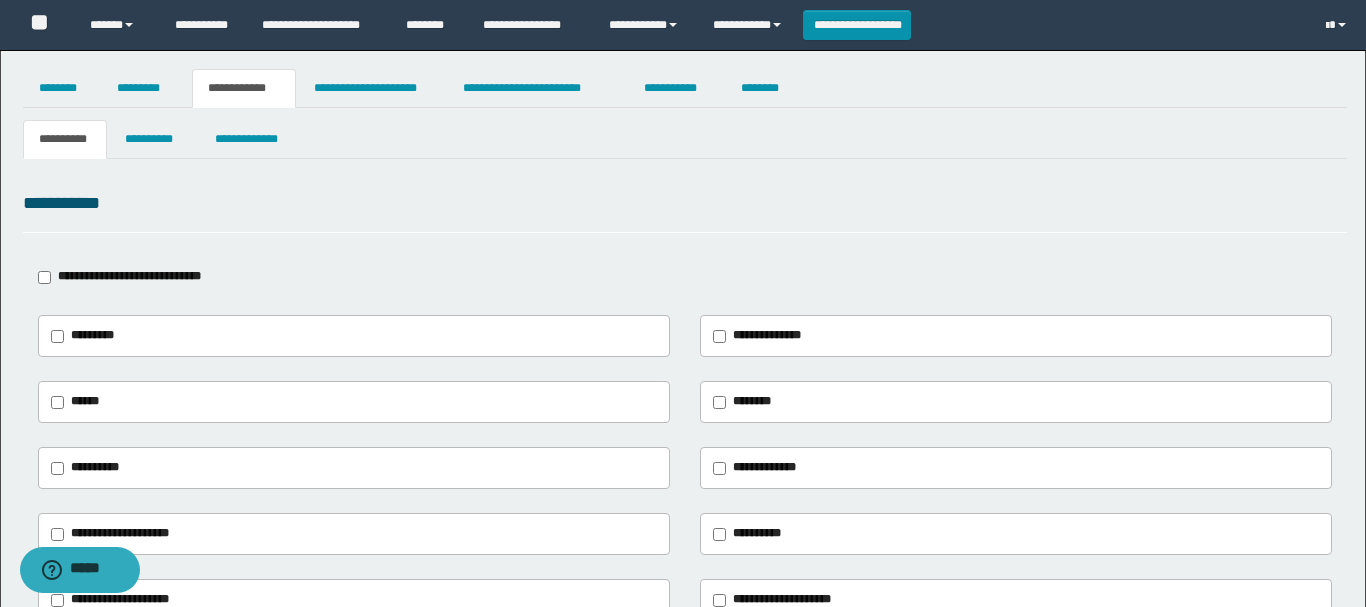 type on "**********" 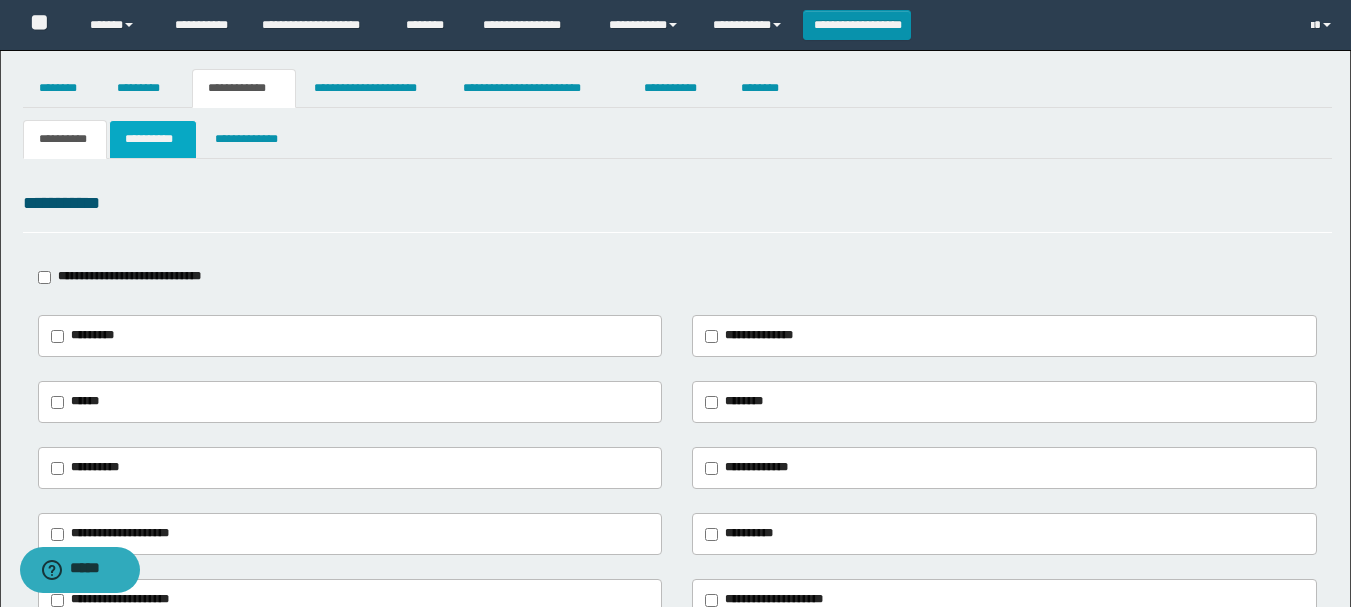 click on "**********" at bounding box center (153, 139) 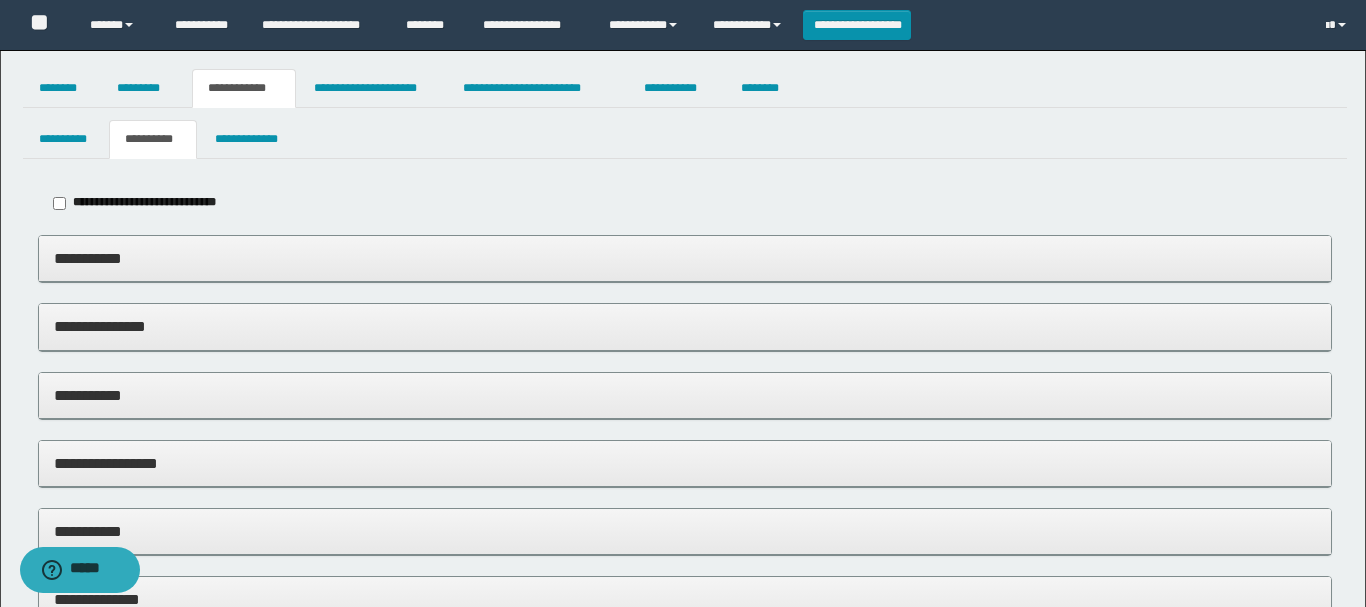 type on "*****" 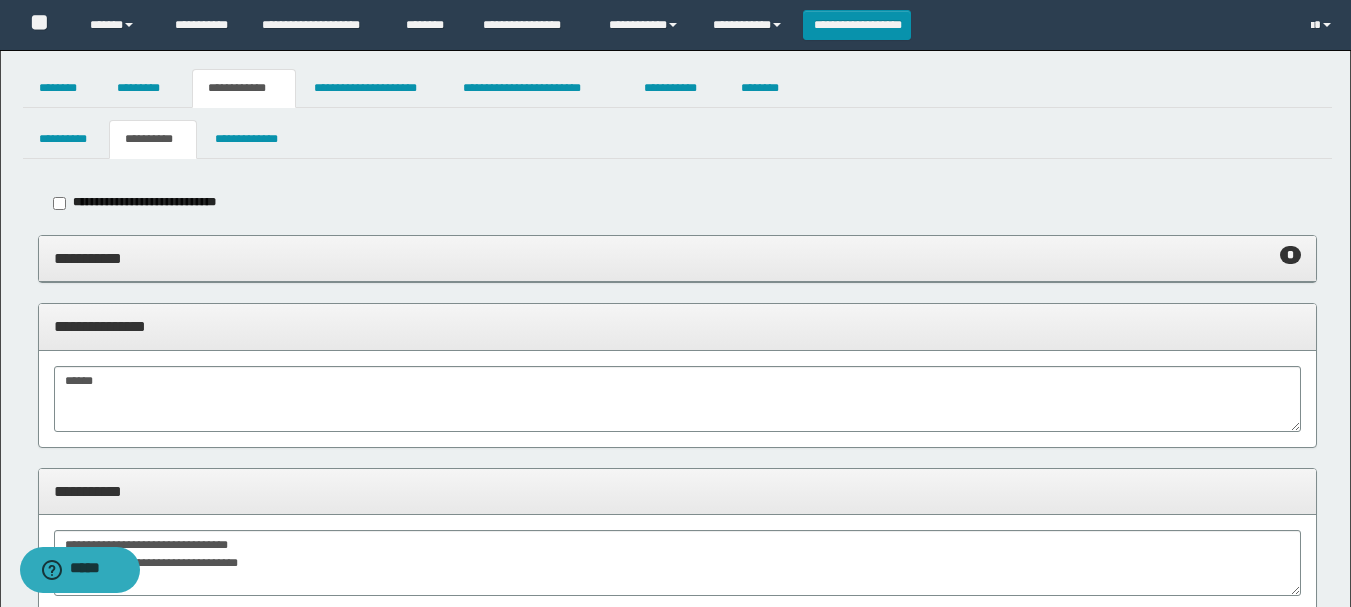 click on "**********" at bounding box center [677, 258] 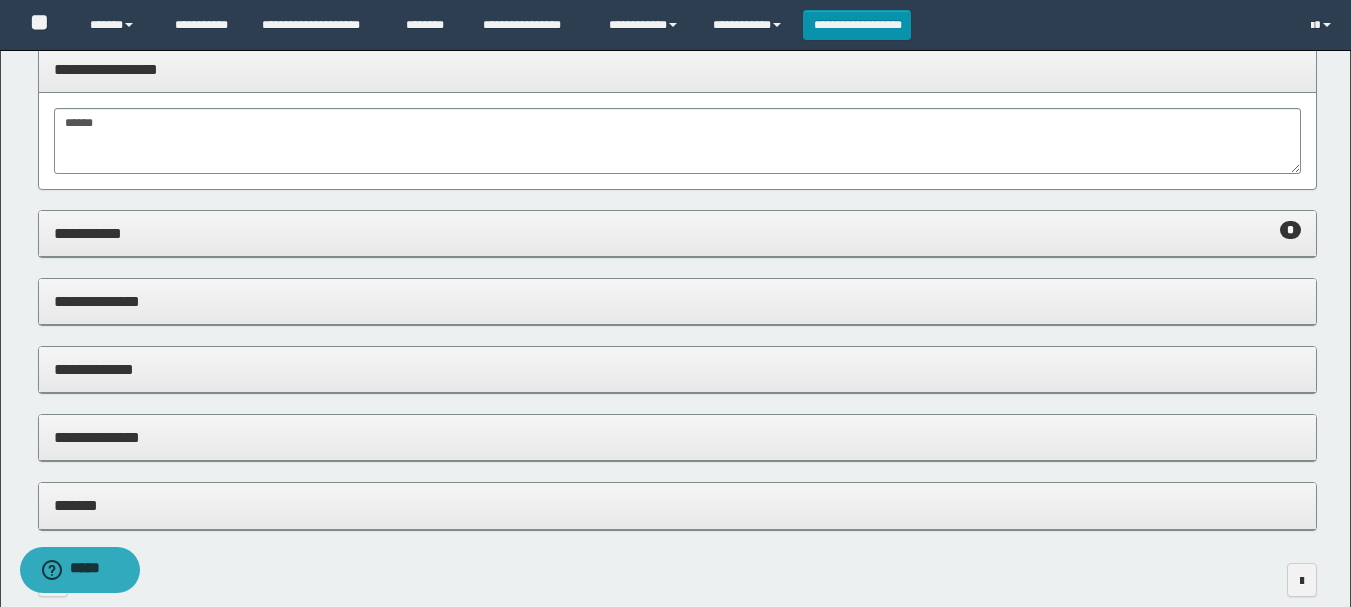 scroll, scrollTop: 1200, scrollLeft: 0, axis: vertical 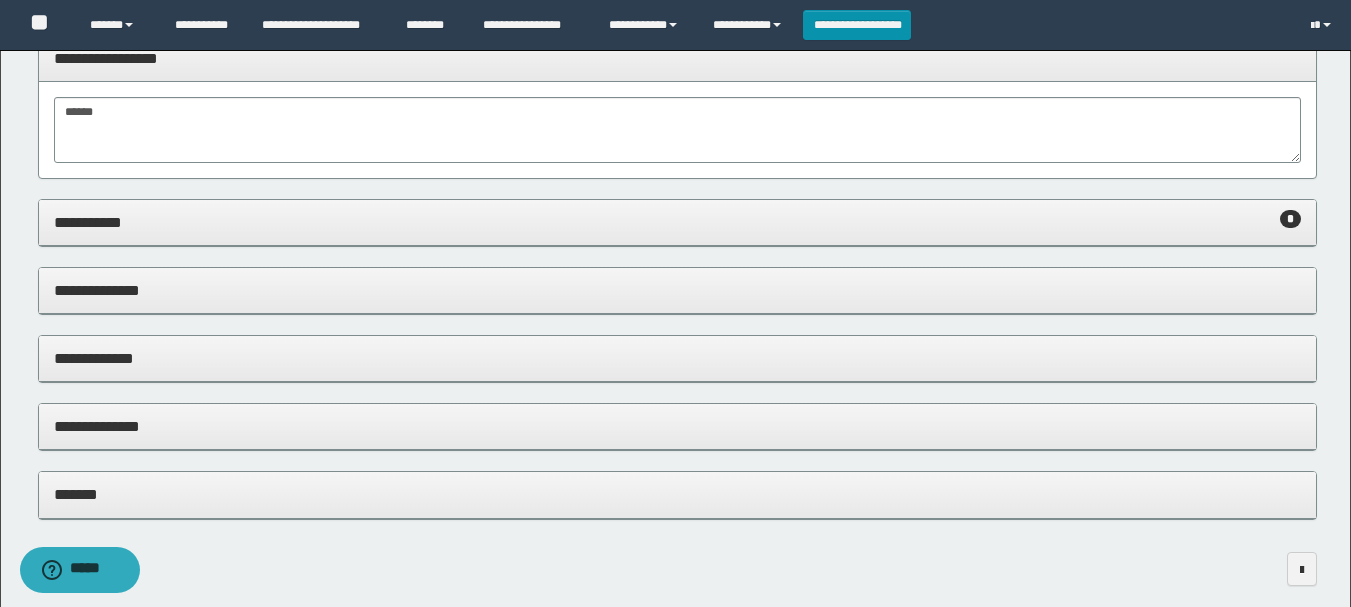 click on "**********" at bounding box center [677, 222] 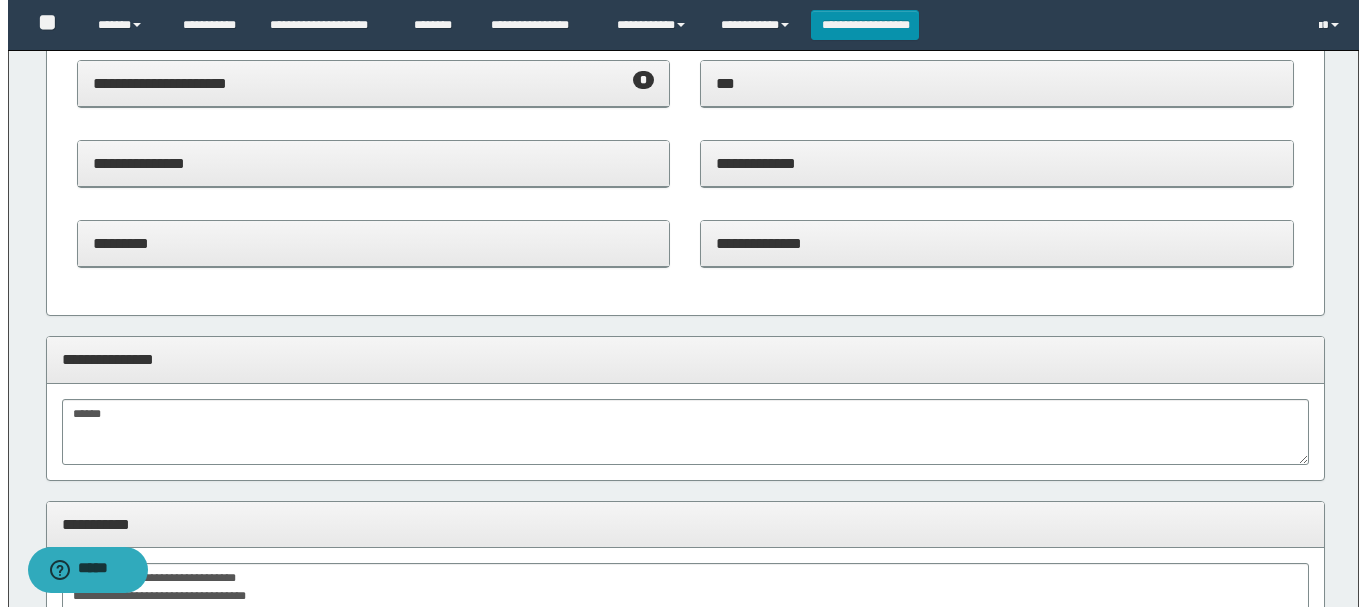 scroll, scrollTop: 0, scrollLeft: 0, axis: both 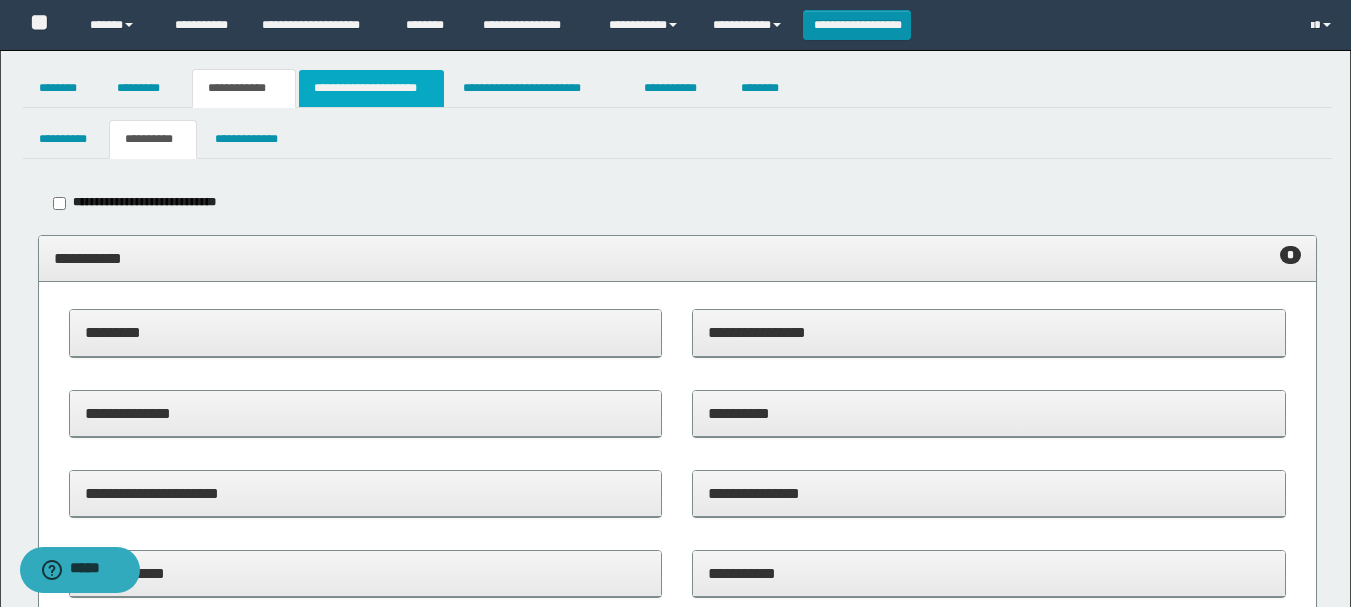 click on "**********" at bounding box center (371, 88) 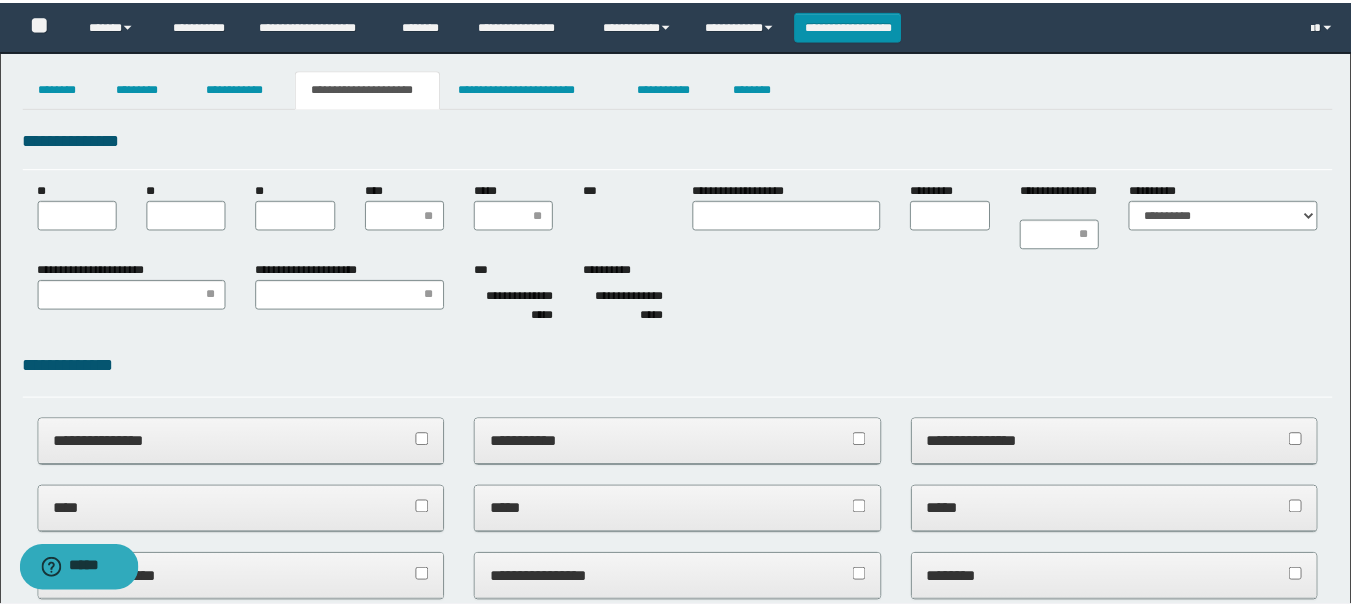scroll, scrollTop: 0, scrollLeft: 0, axis: both 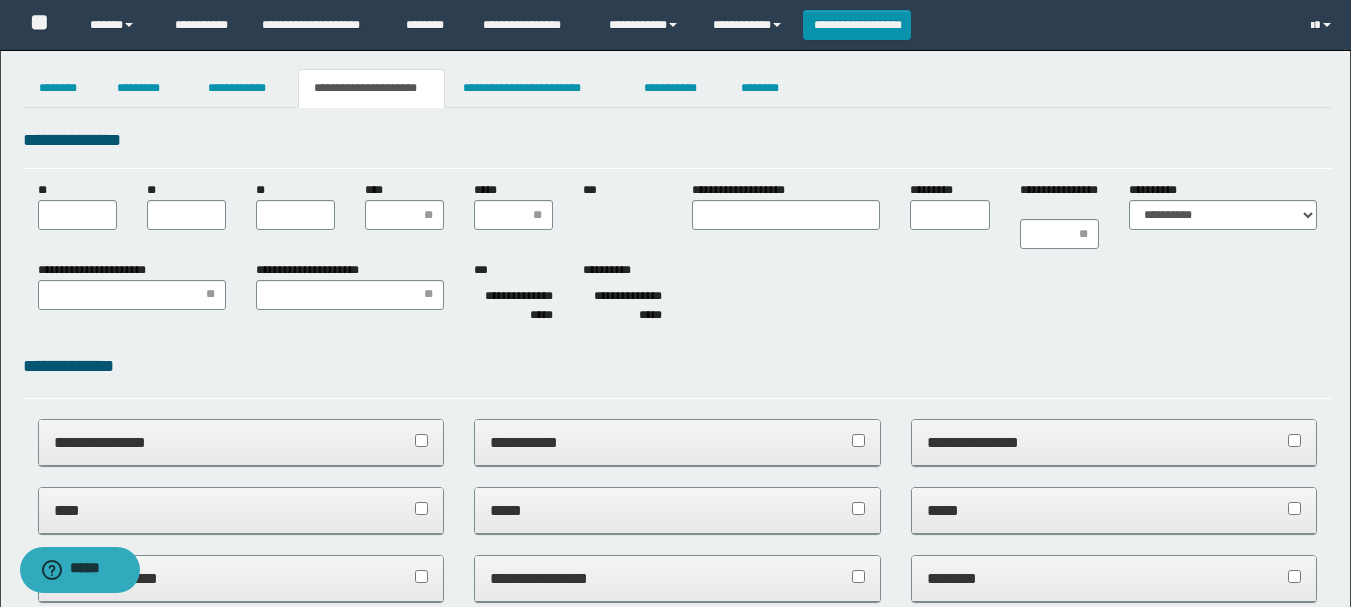 click on "*****" at bounding box center (485, 190) 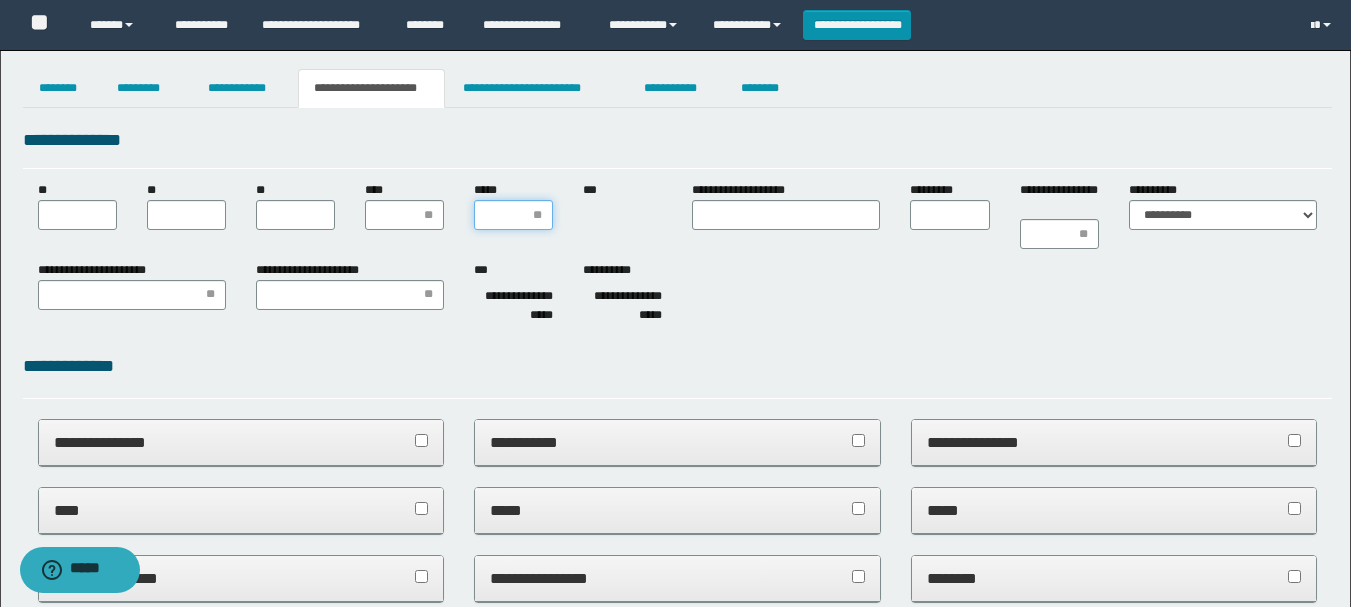click on "*****" at bounding box center [513, 215] 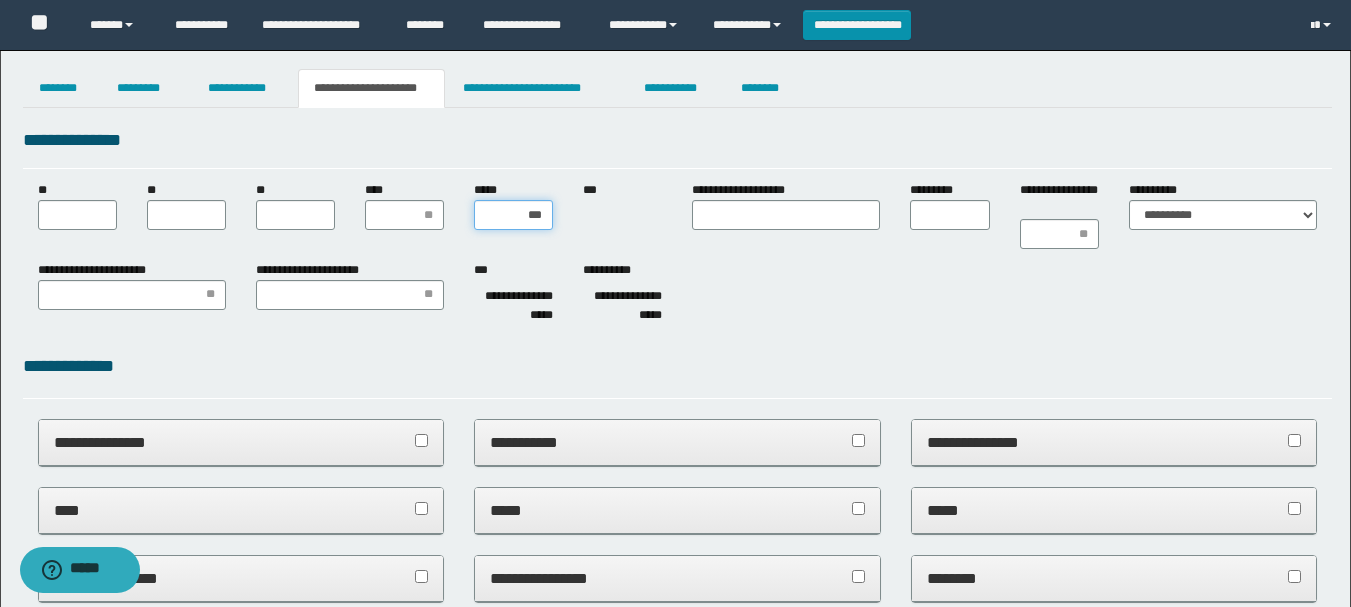 type on "****" 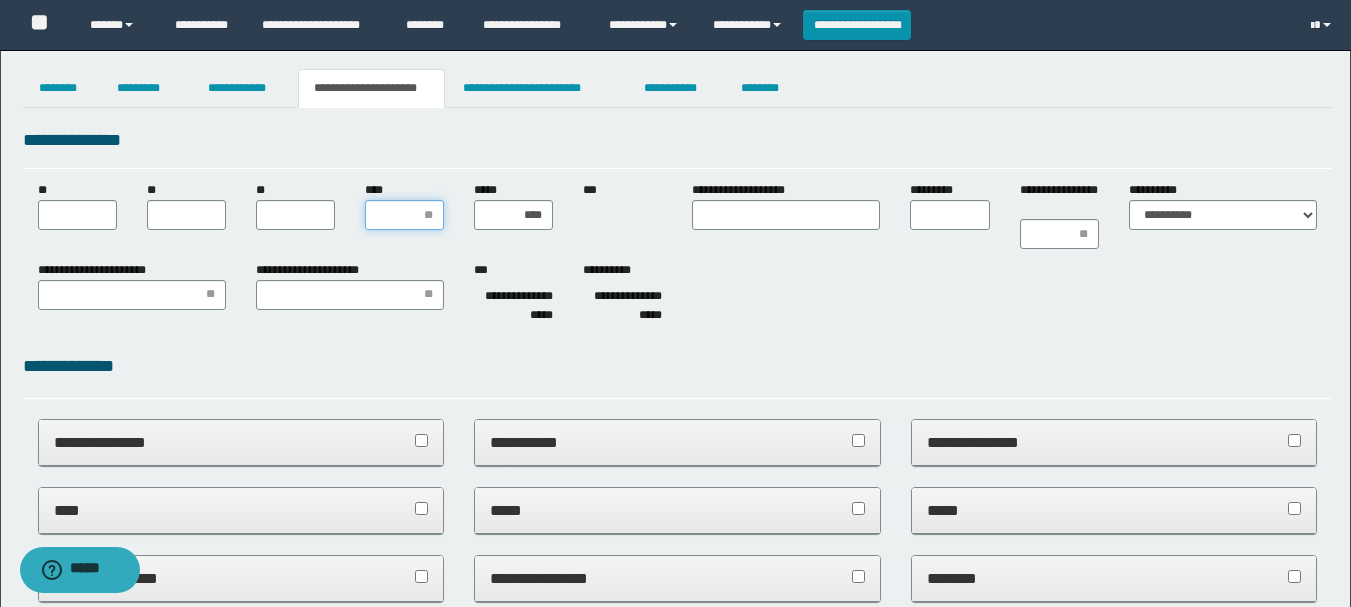 click on "****" at bounding box center (404, 215) 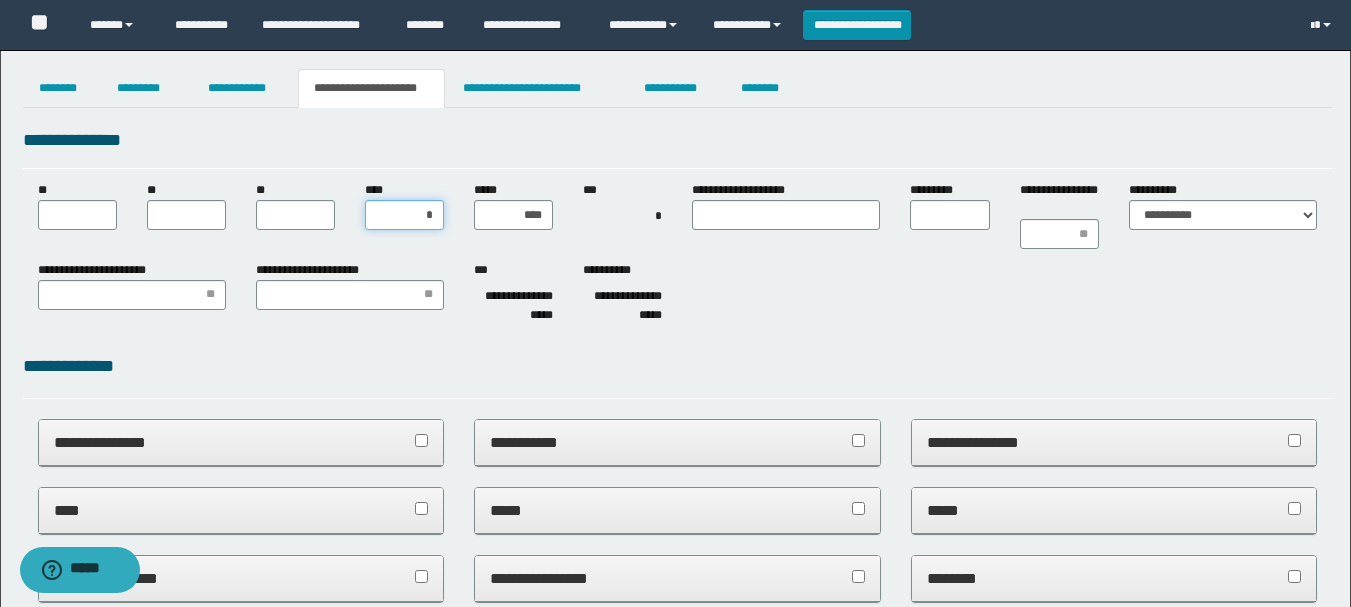 type on "**" 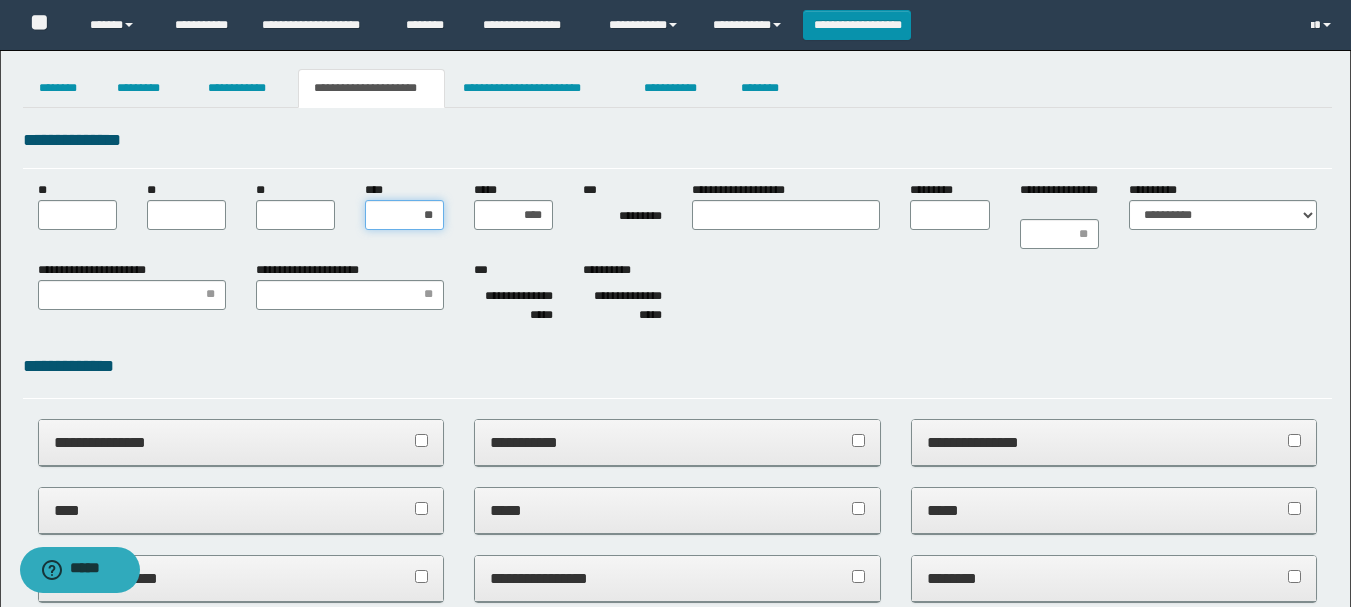 type 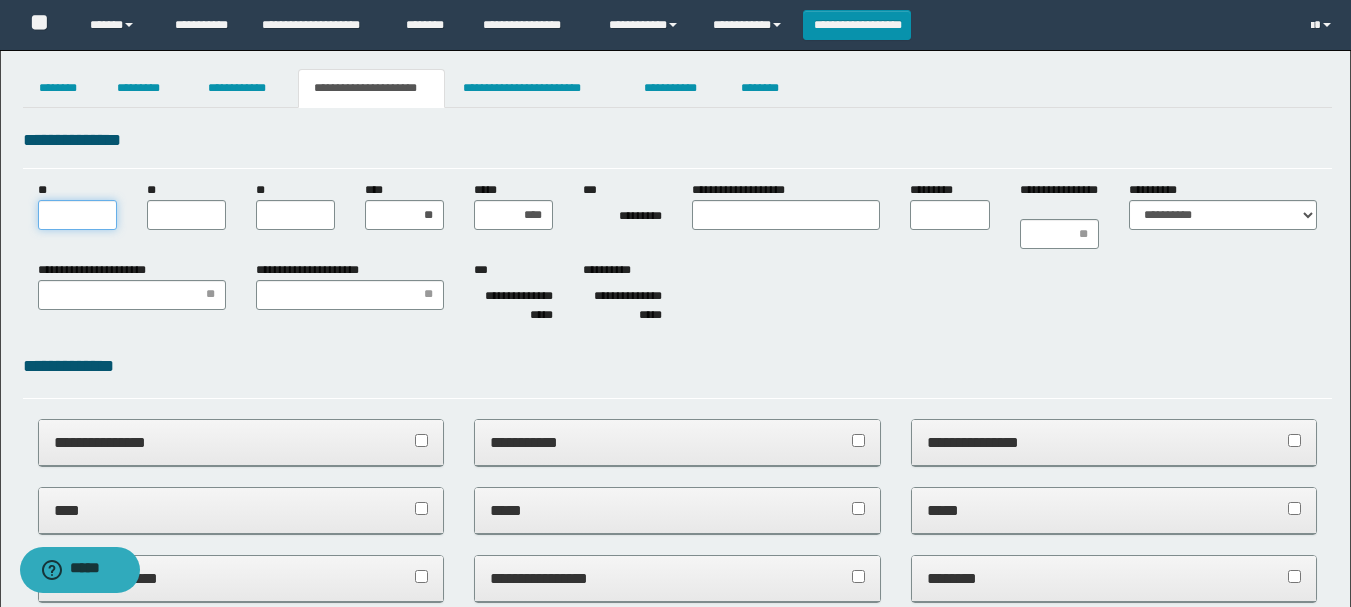 click on "**" at bounding box center (77, 215) 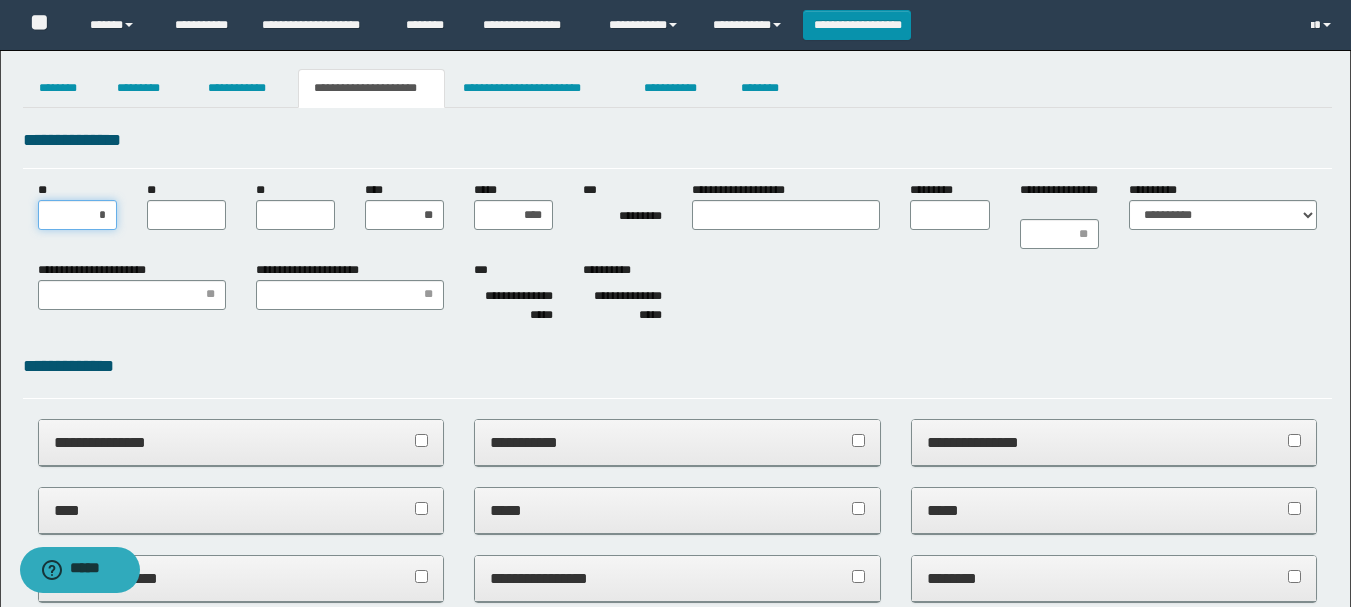 type on "**" 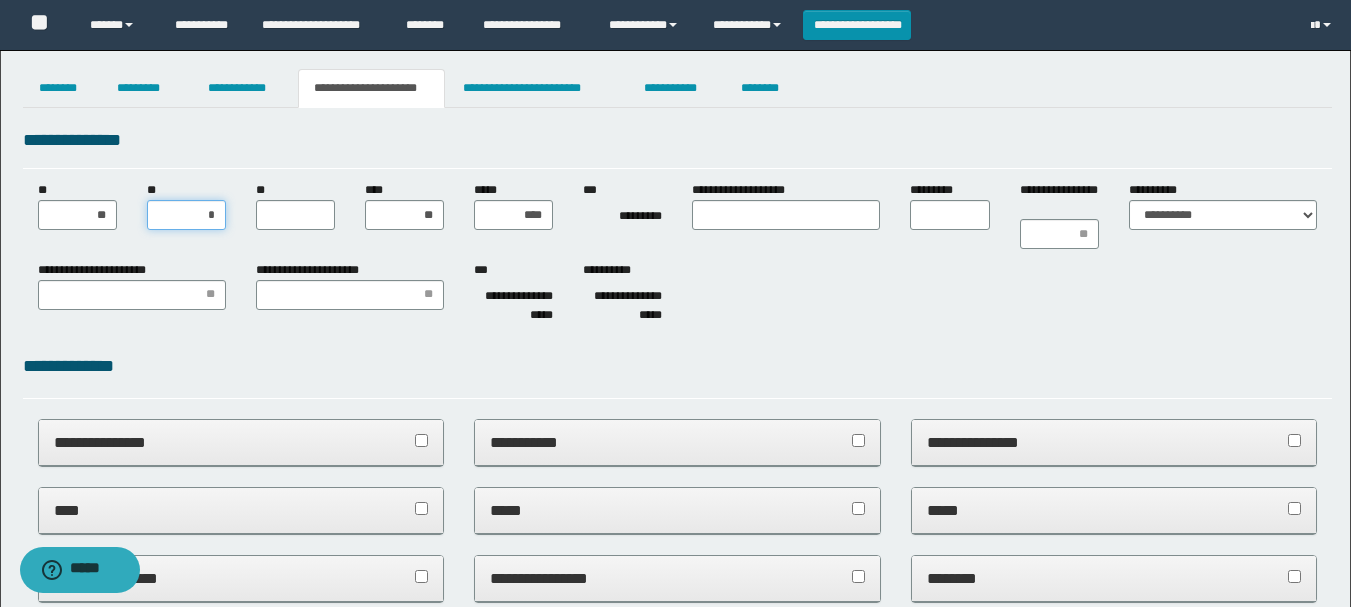type on "**" 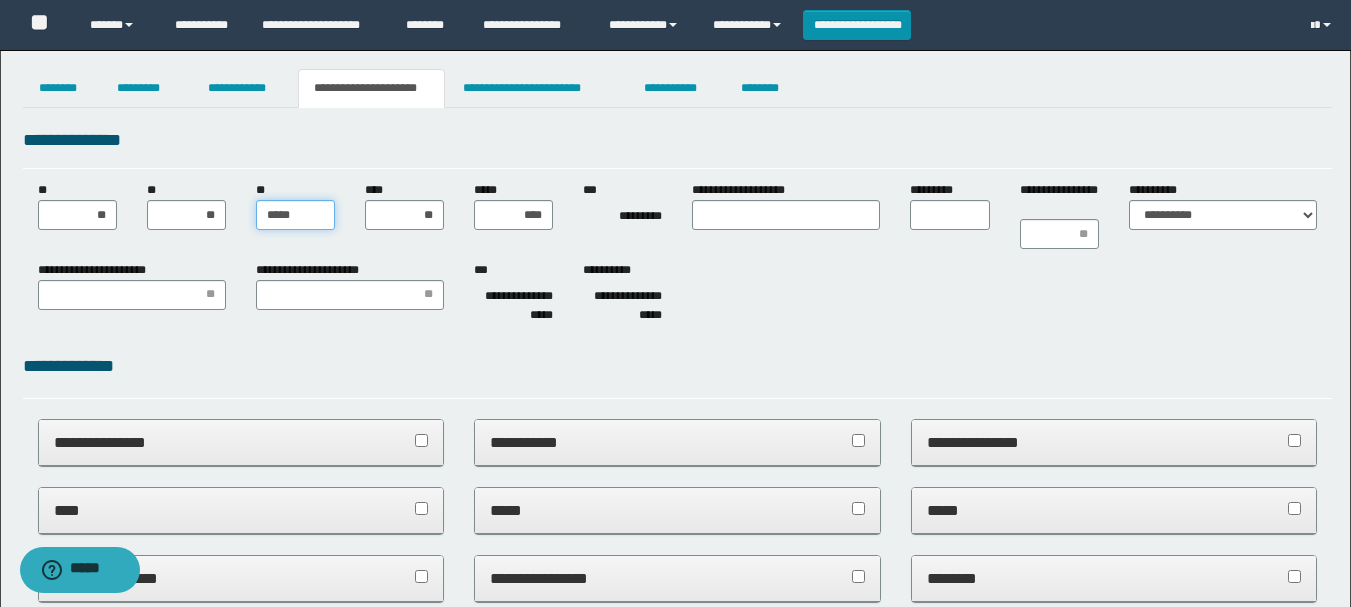 type on "******" 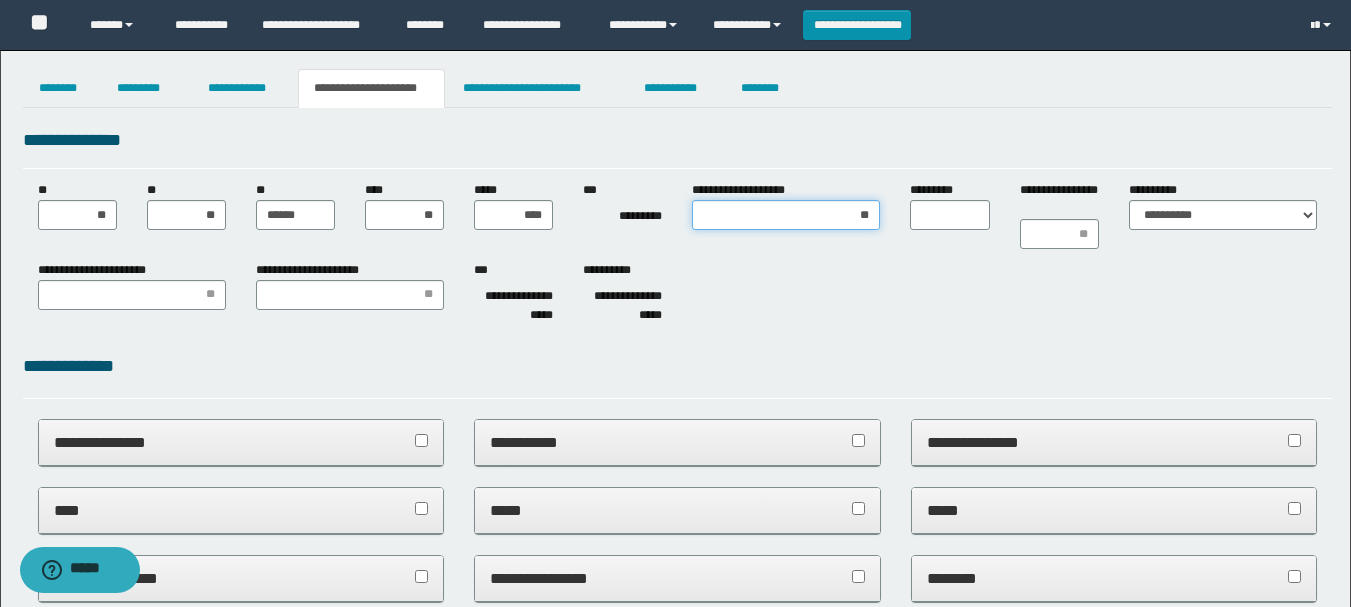 type on "***" 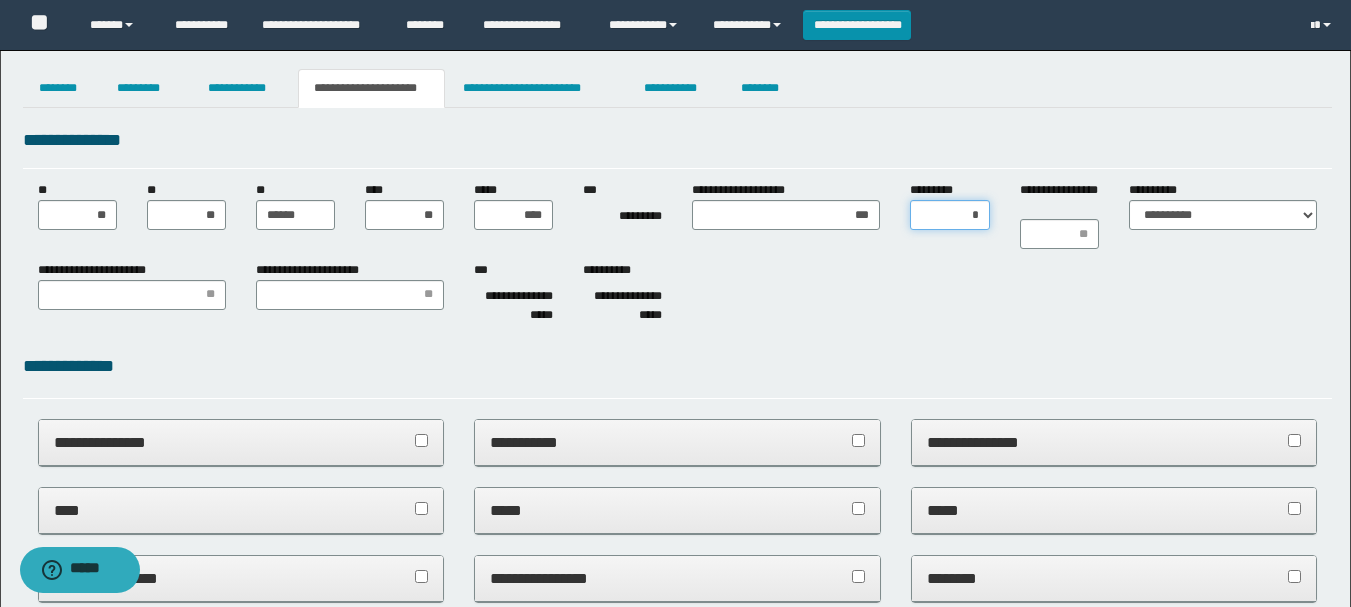 type on "**" 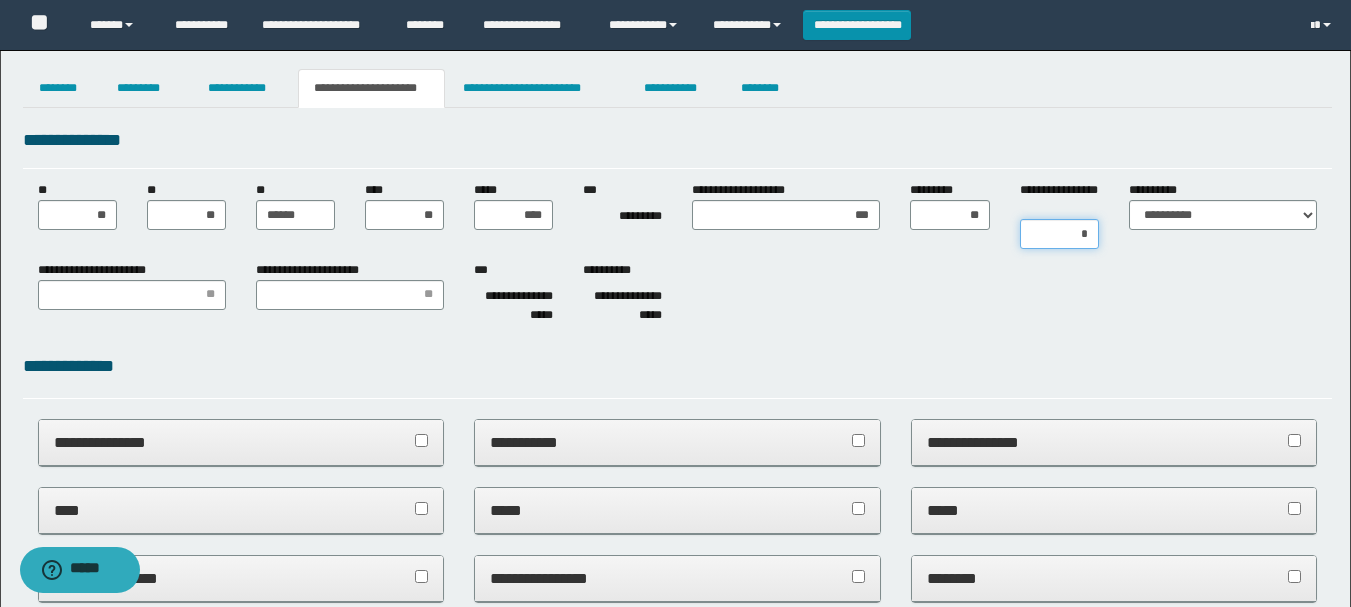 type on "**" 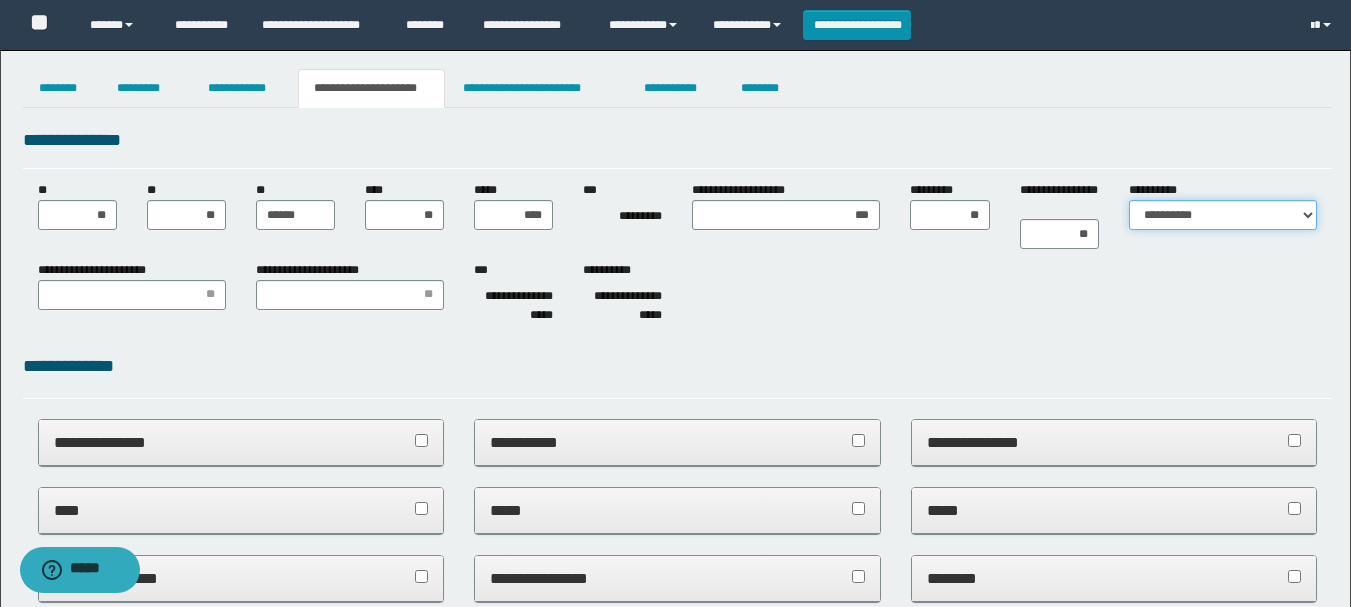 select on "*" 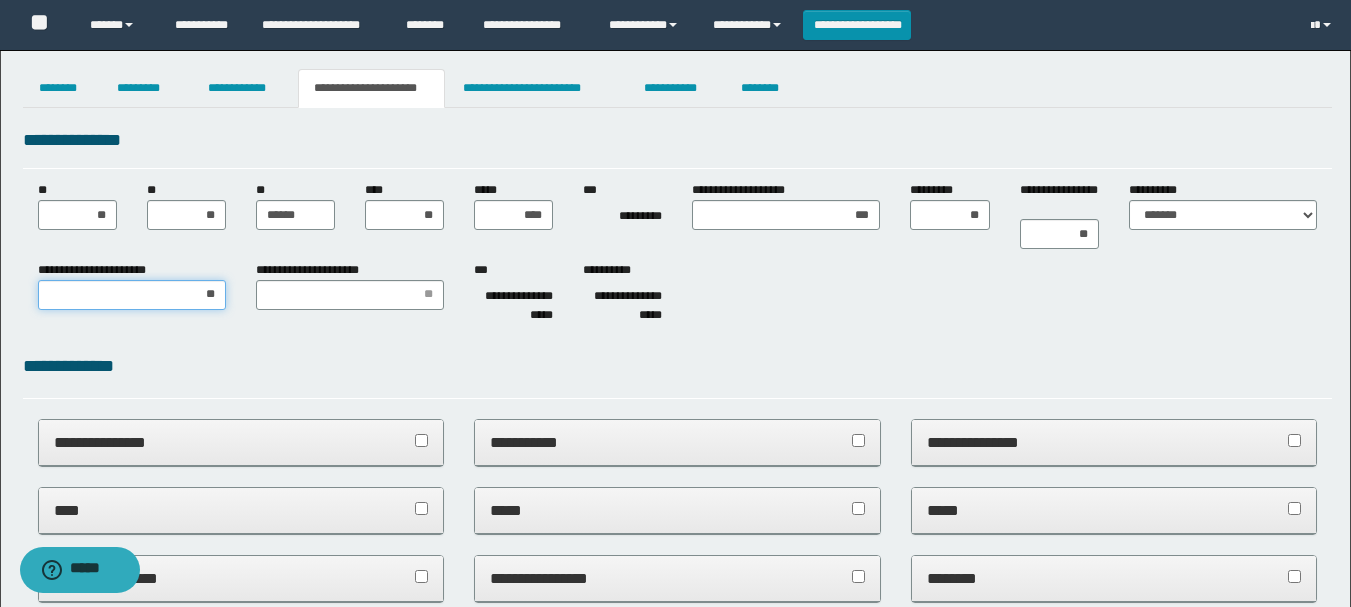 type on "***" 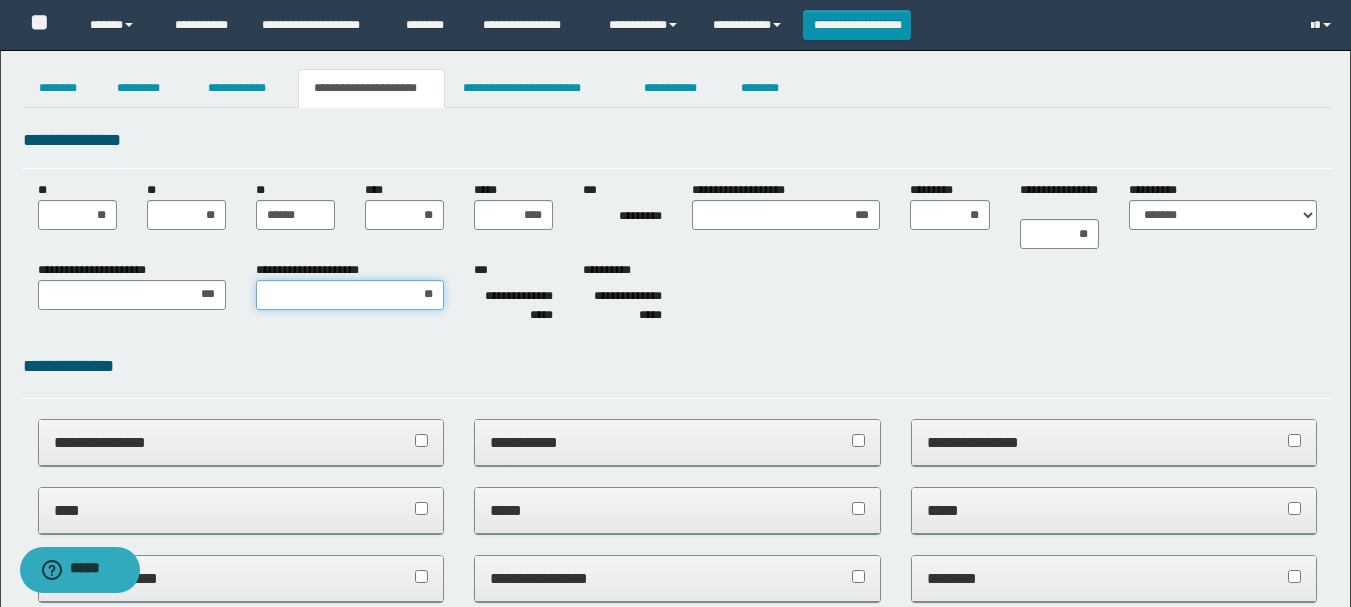 type on "***" 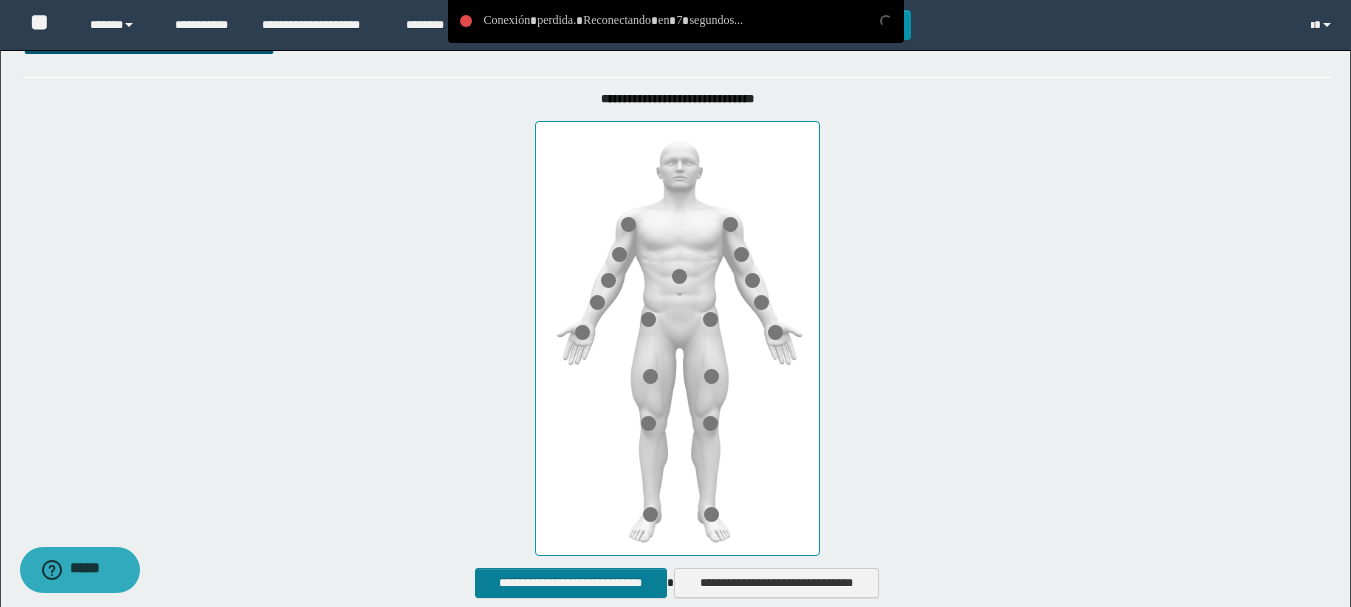 scroll, scrollTop: 900, scrollLeft: 0, axis: vertical 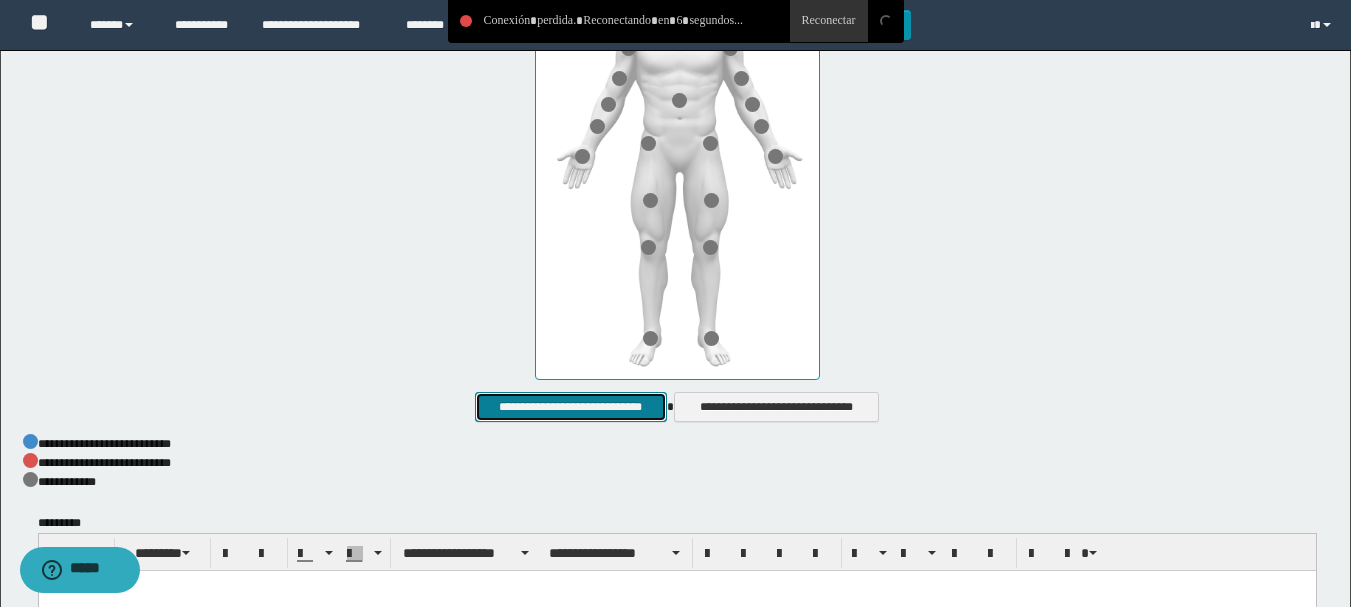 click on "**********" at bounding box center [570, 407] 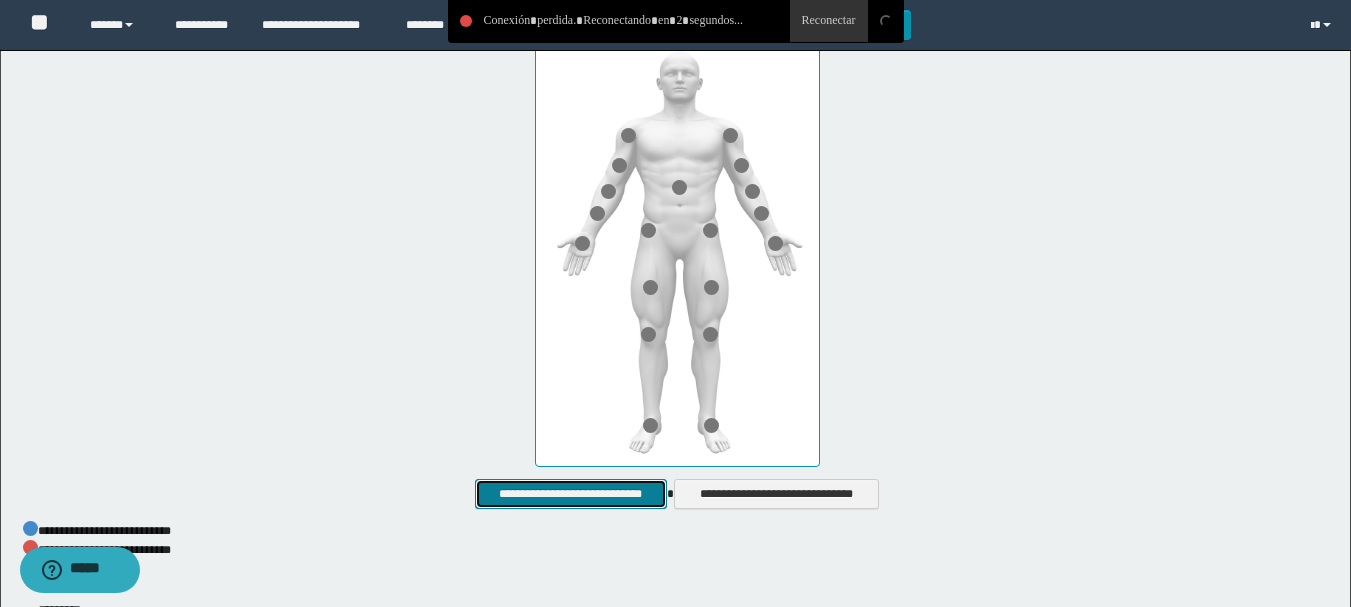 scroll, scrollTop: 900, scrollLeft: 0, axis: vertical 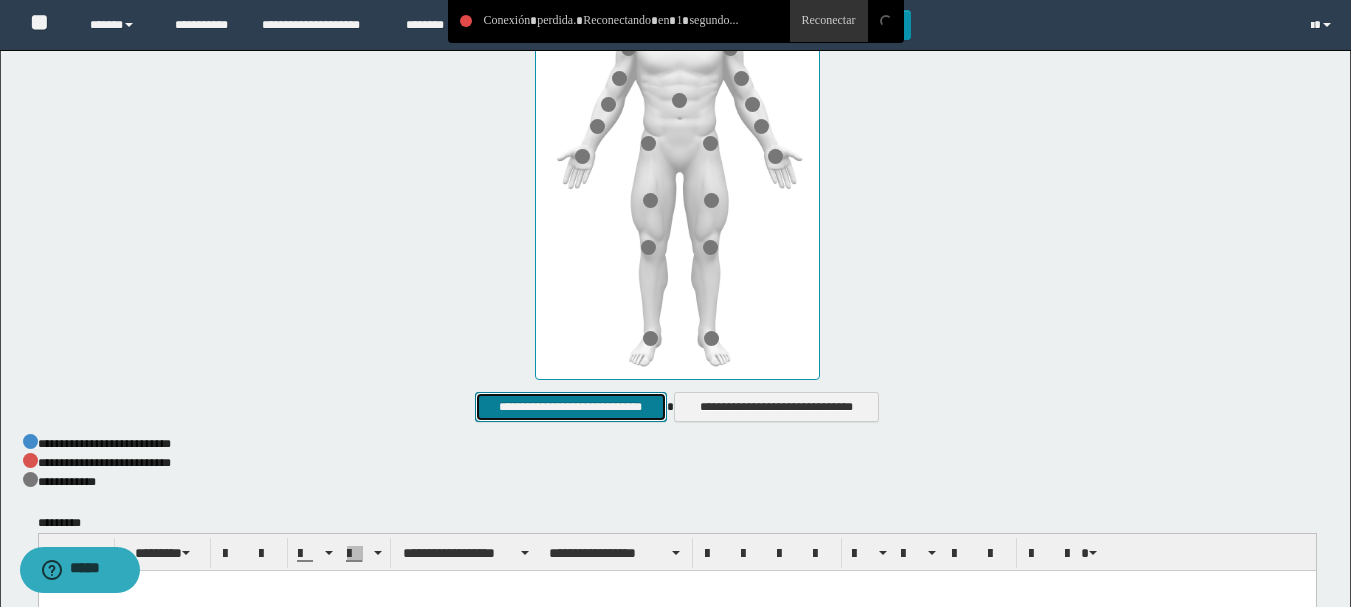 click on "**********" at bounding box center (570, 407) 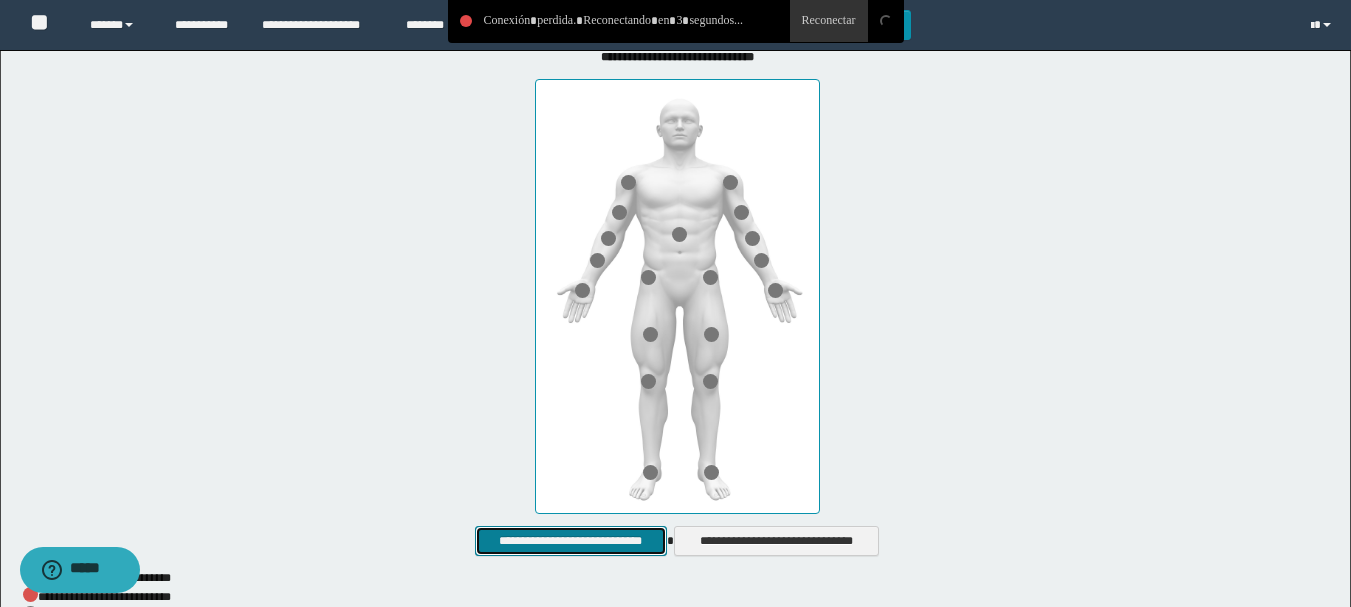 scroll, scrollTop: 1000, scrollLeft: 0, axis: vertical 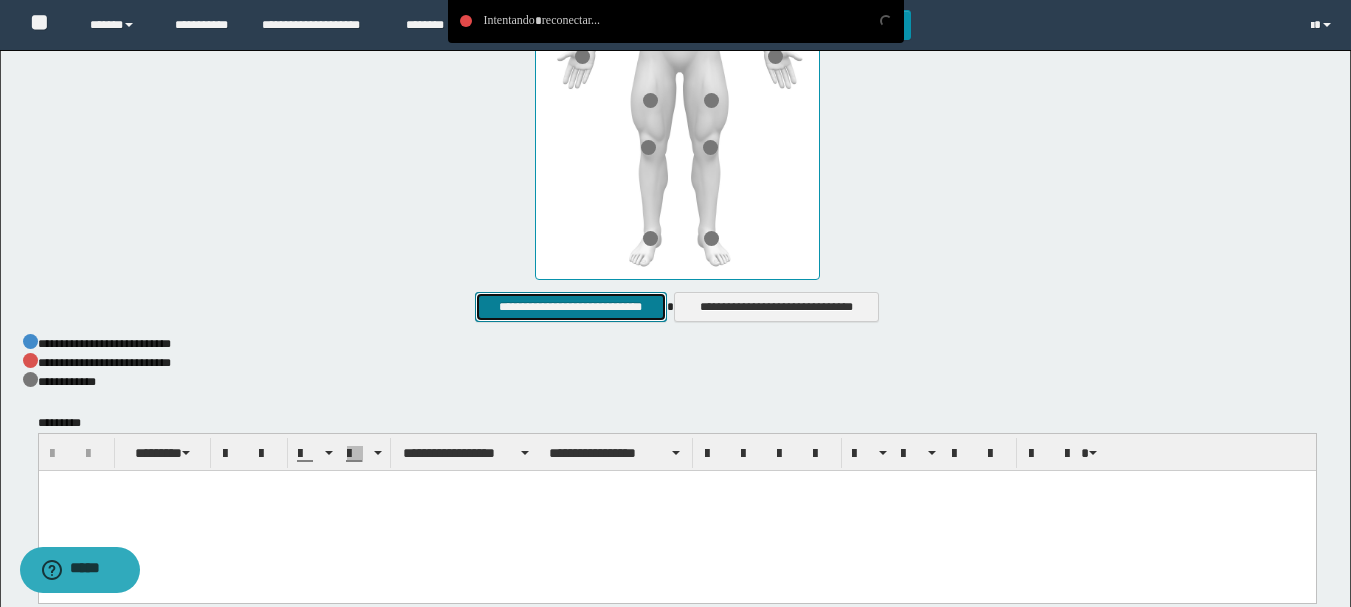 click on "**********" at bounding box center (570, 307) 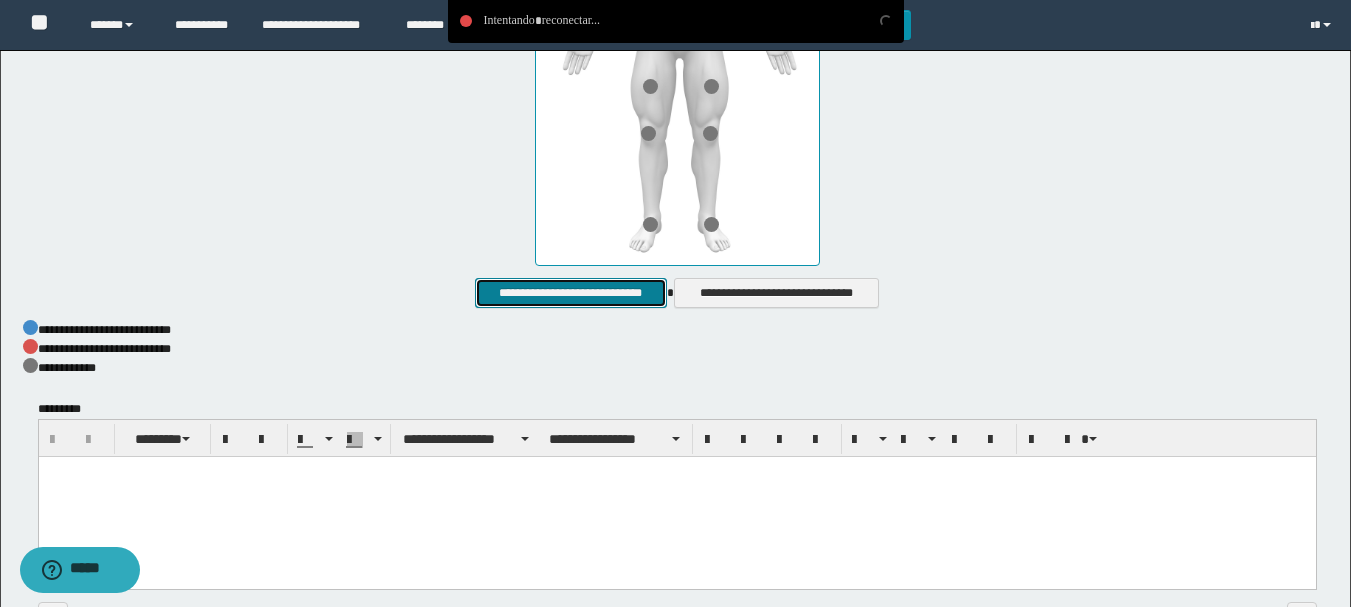 scroll, scrollTop: 1100, scrollLeft: 0, axis: vertical 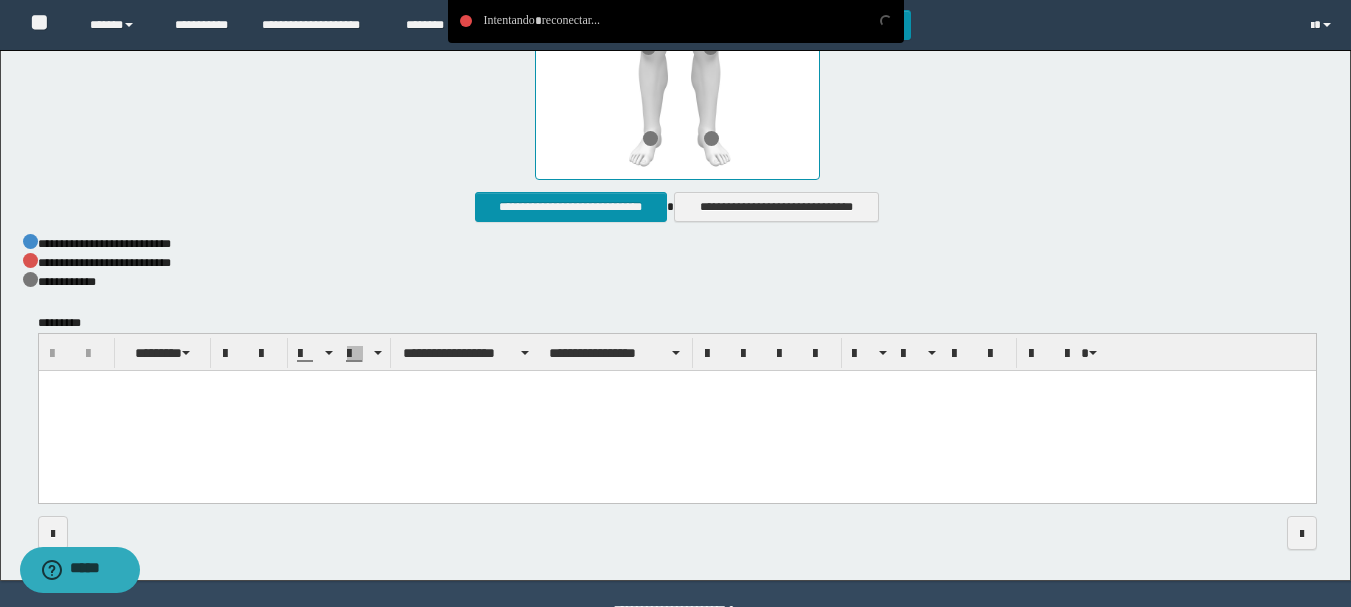 click at bounding box center [676, 412] 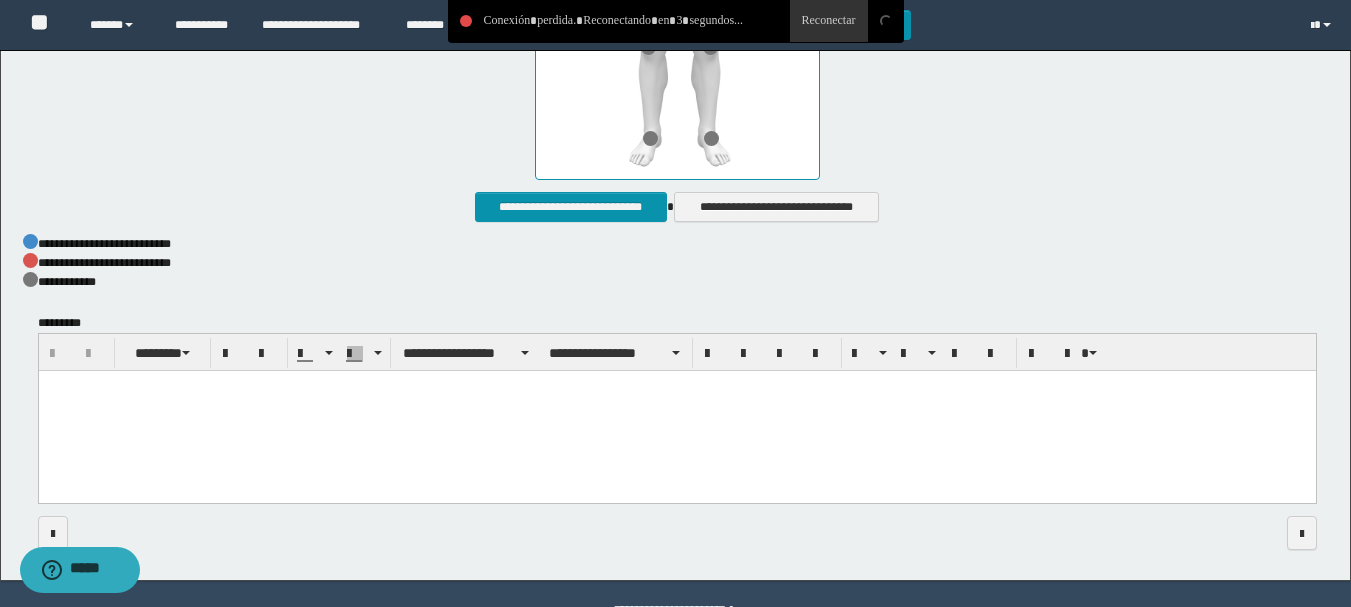 type 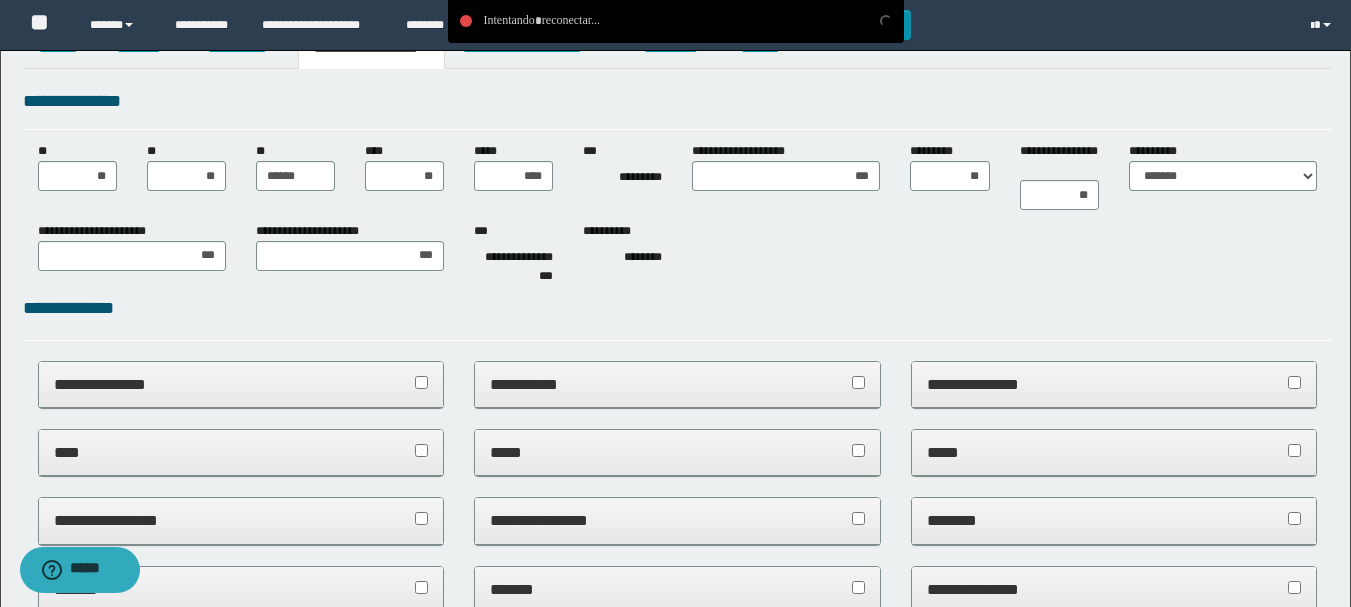 scroll, scrollTop: 0, scrollLeft: 0, axis: both 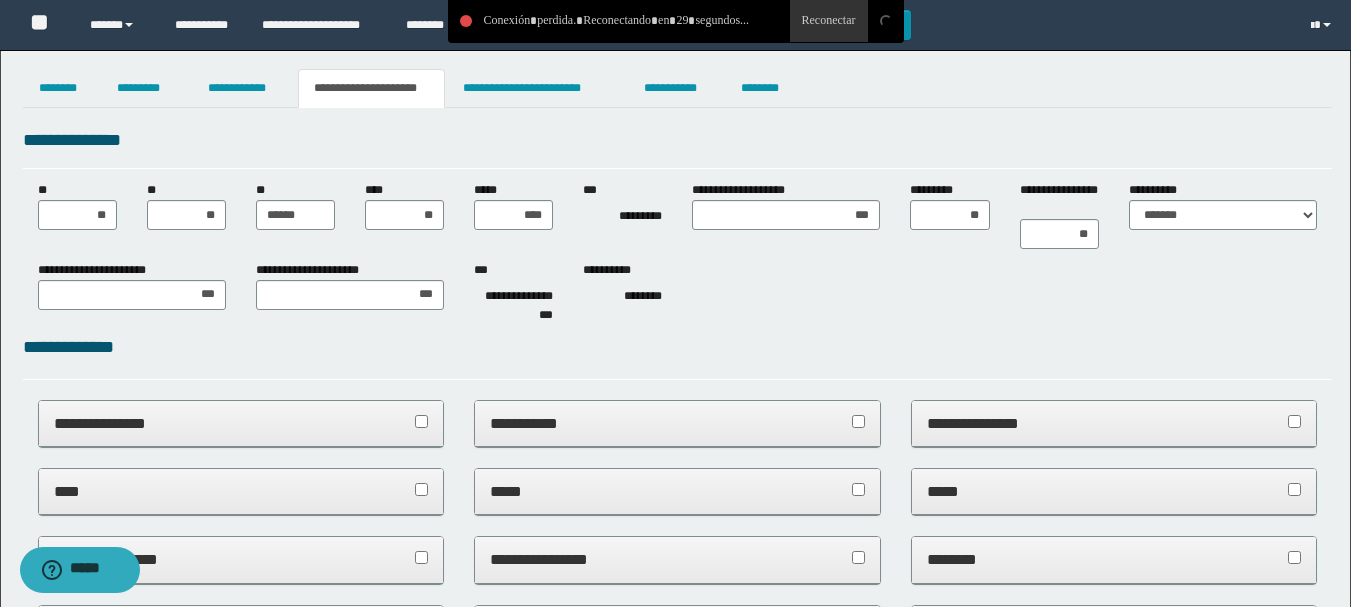 click on "**********" at bounding box center [677, 287] 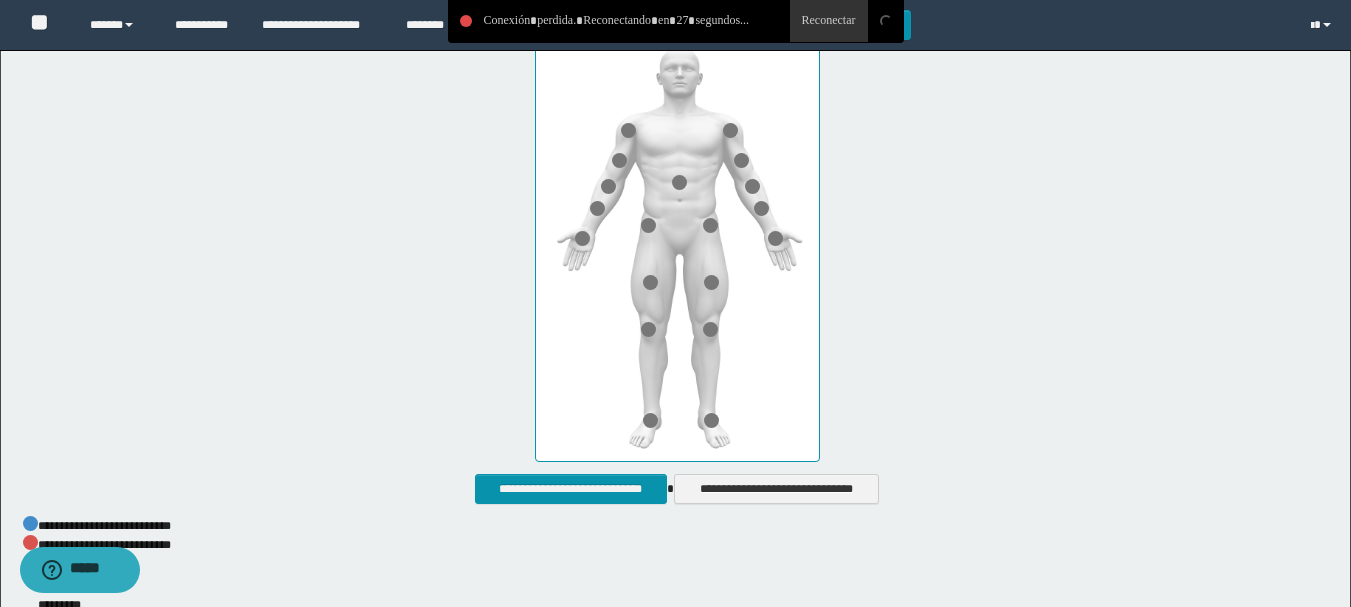 scroll, scrollTop: 1000, scrollLeft: 0, axis: vertical 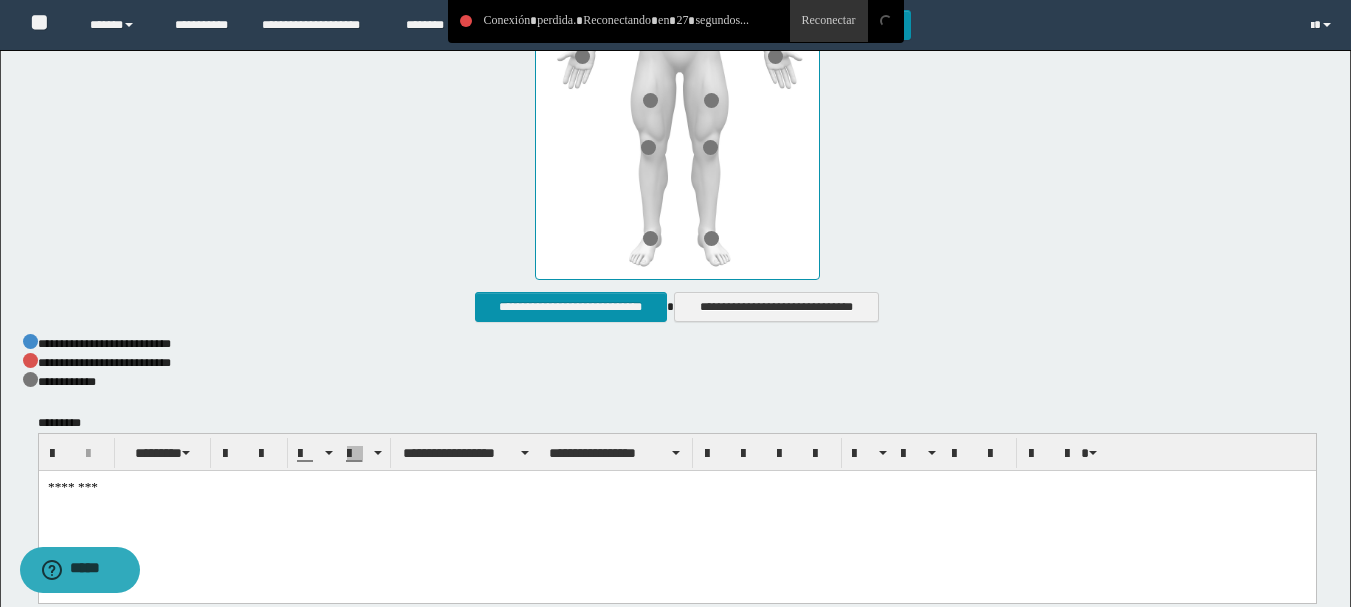 click on "**********" at bounding box center [677, 381] 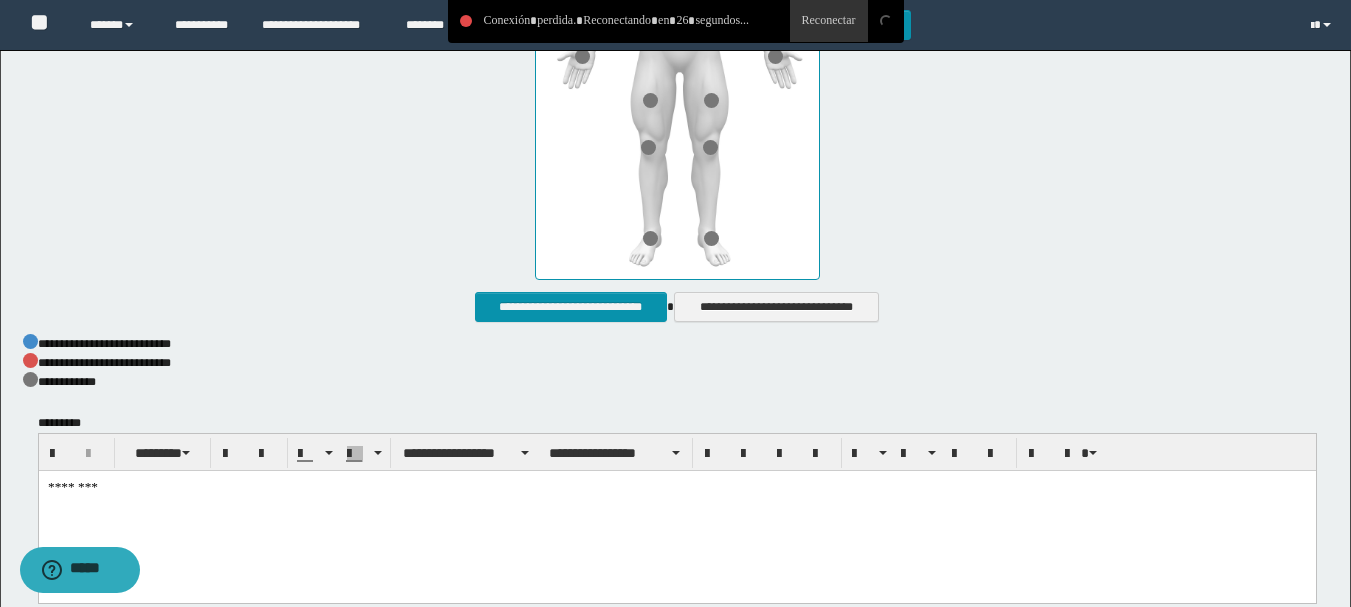 click at bounding box center [677, 62] 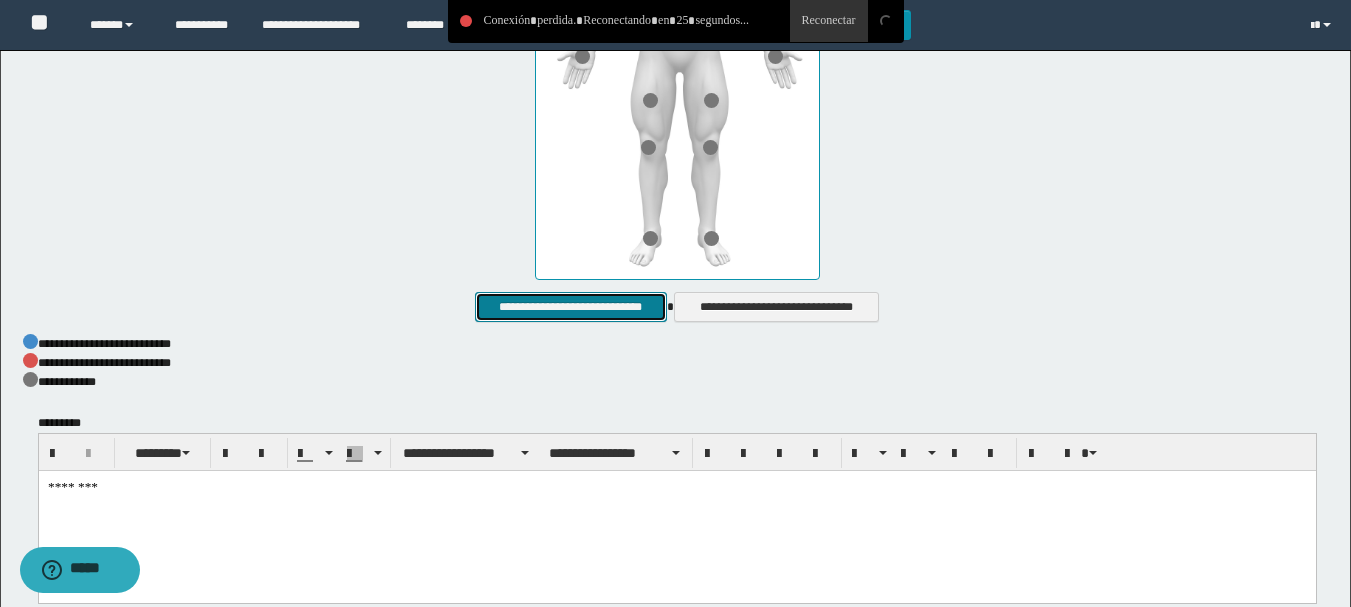 click on "**********" at bounding box center (570, 307) 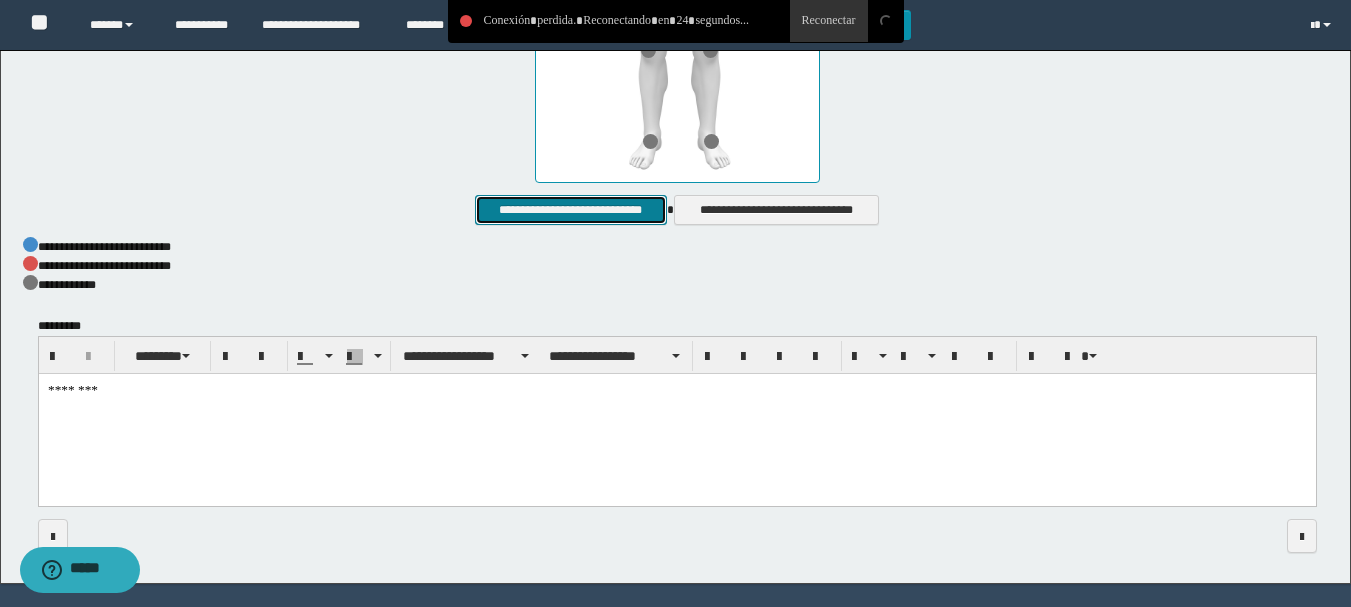 scroll, scrollTop: 1100, scrollLeft: 0, axis: vertical 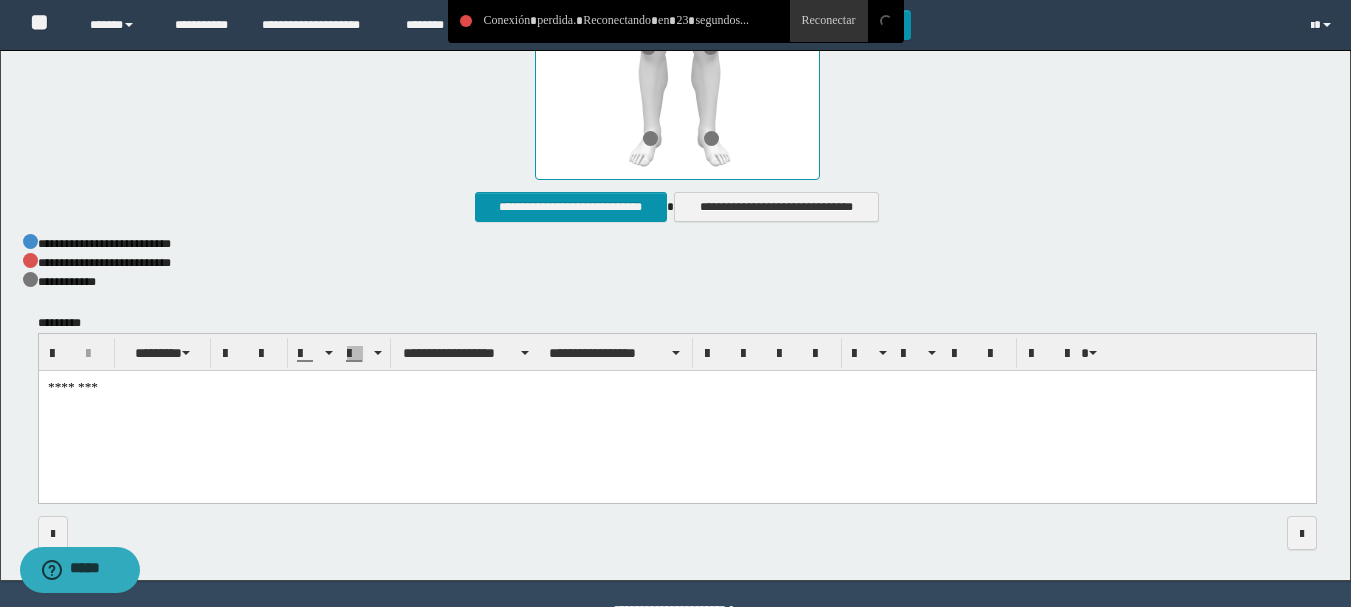 click on "********" at bounding box center [676, 412] 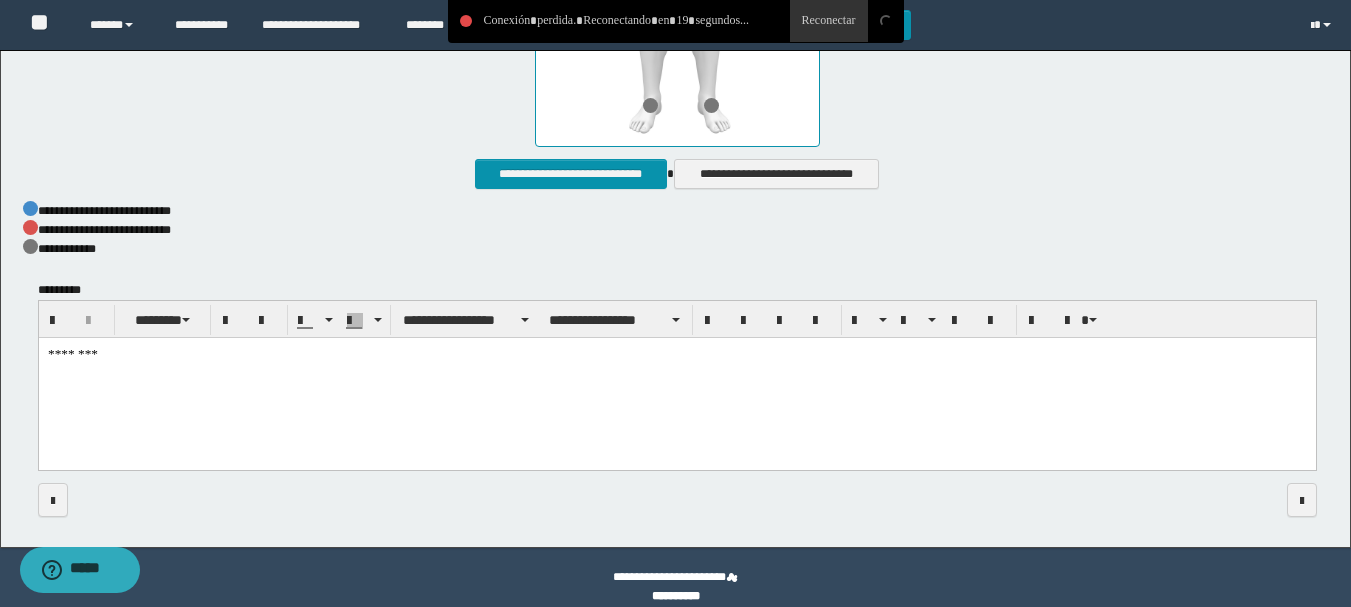 scroll, scrollTop: 1152, scrollLeft: 0, axis: vertical 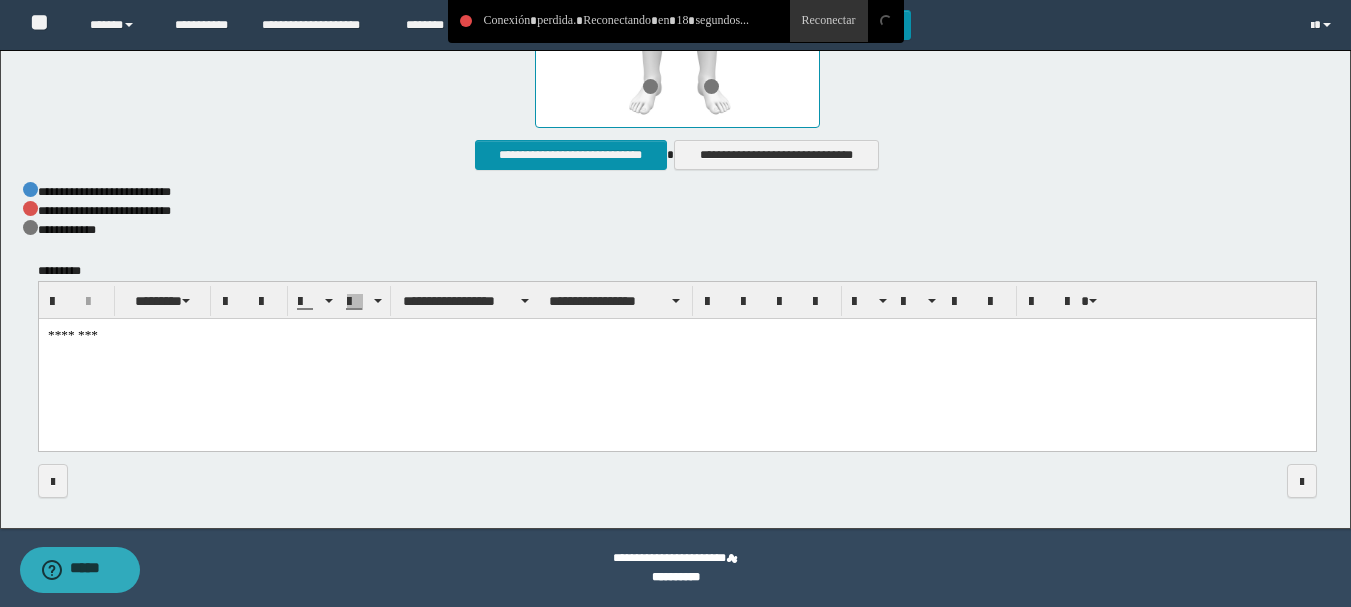 click on "********" at bounding box center [676, 360] 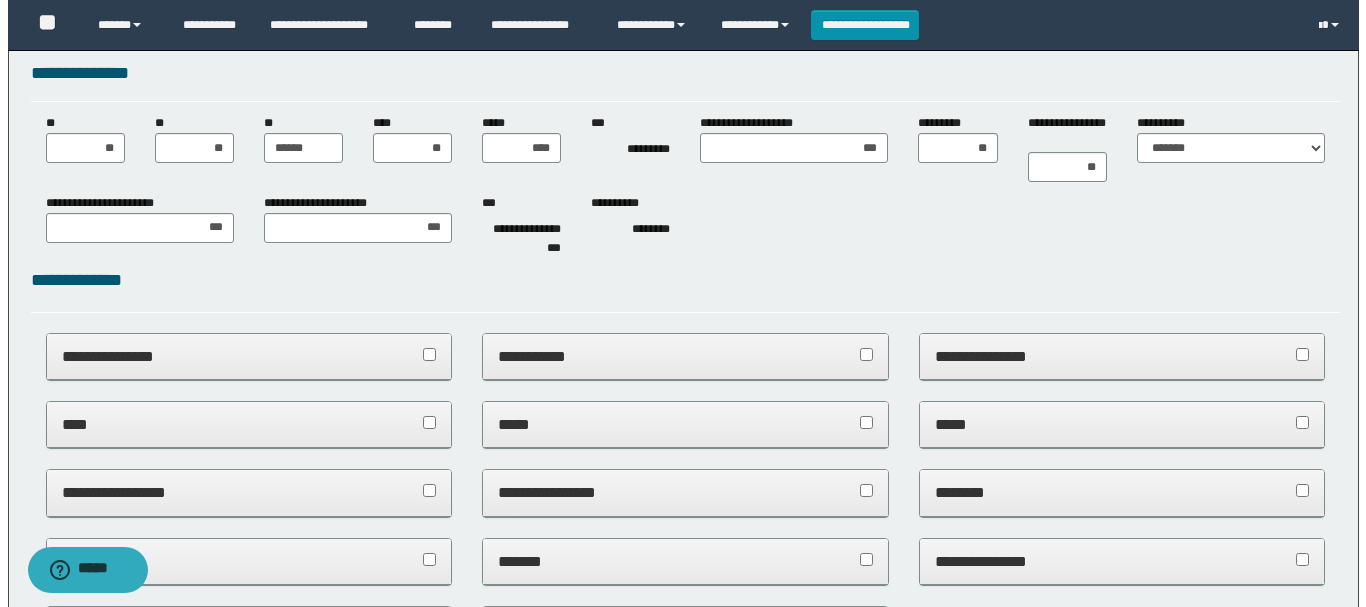 scroll, scrollTop: 0, scrollLeft: 0, axis: both 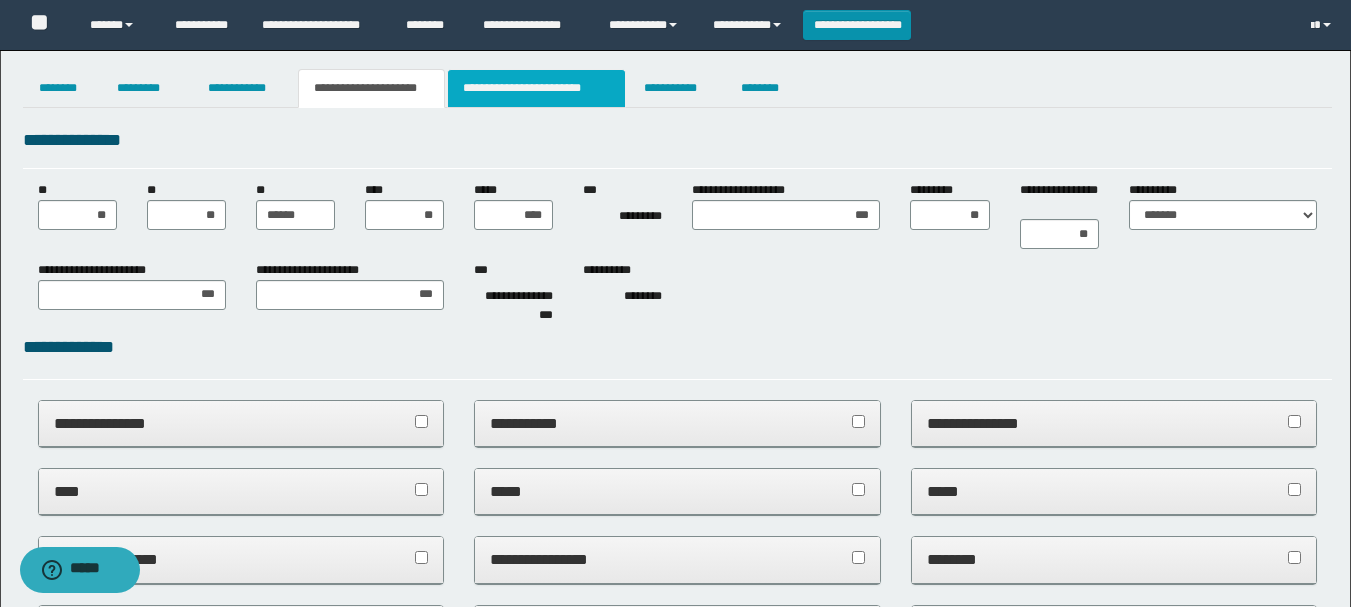 click on "**********" at bounding box center [537, 88] 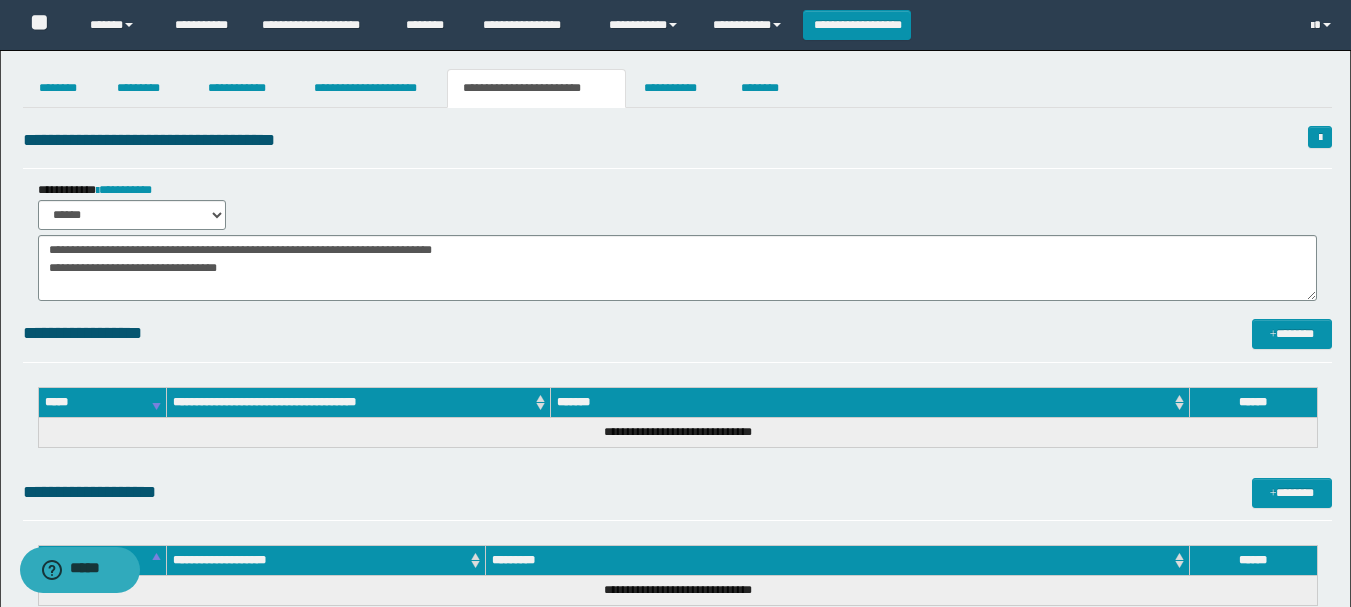click on "**********" at bounding box center [677, 333] 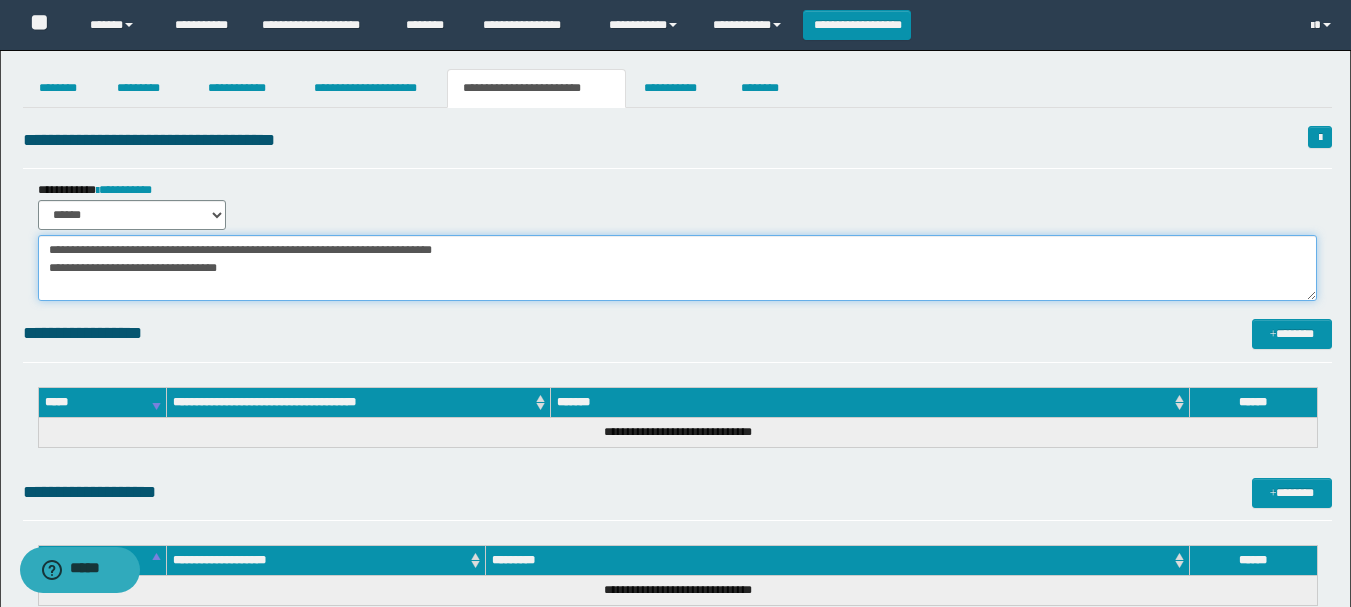 click on "**********" at bounding box center (677, 268) 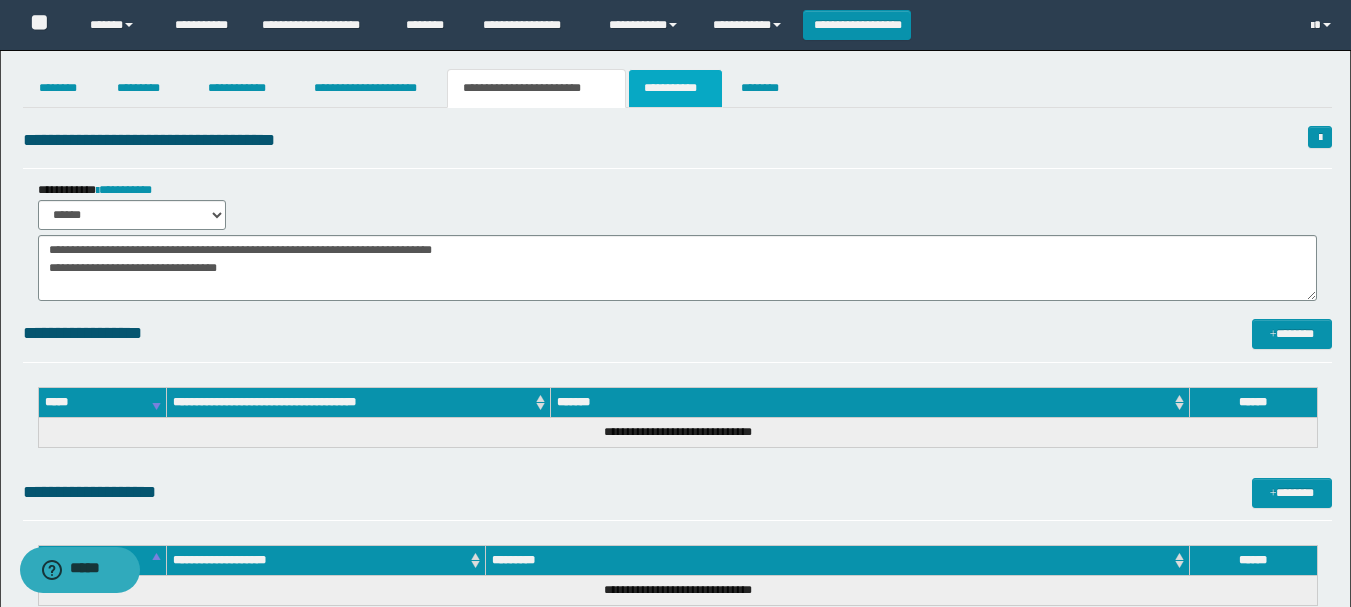 click on "**********" at bounding box center [675, 88] 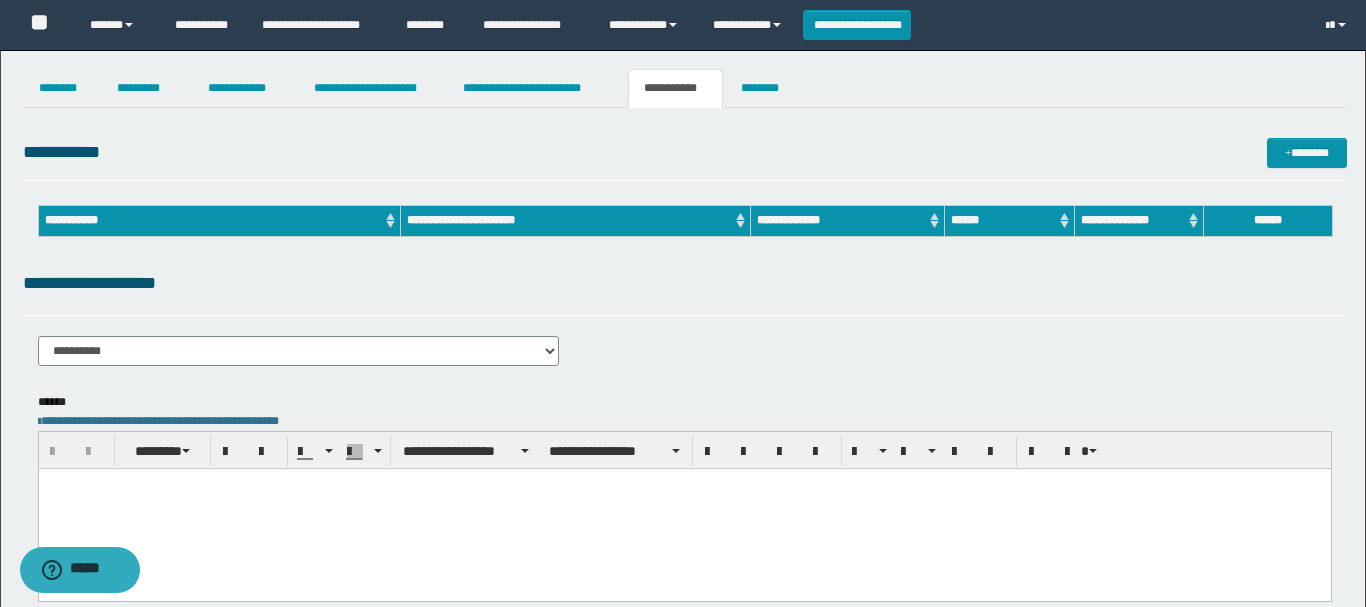 scroll, scrollTop: 0, scrollLeft: 0, axis: both 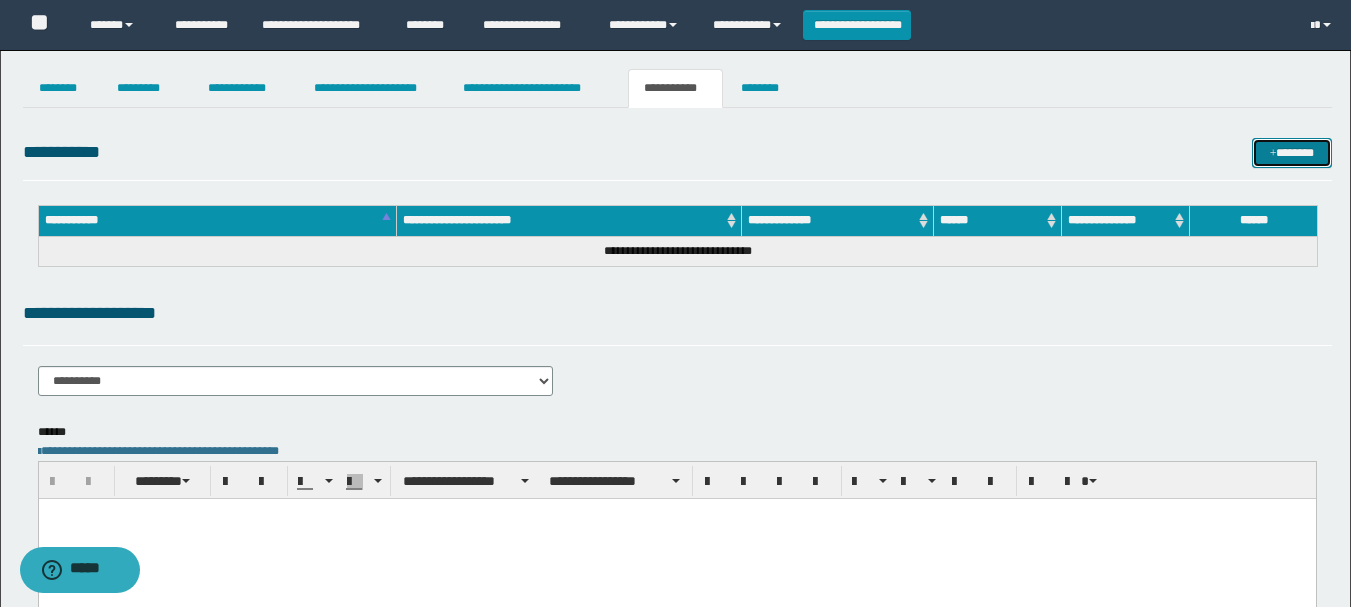 click on "*******" at bounding box center [1292, 153] 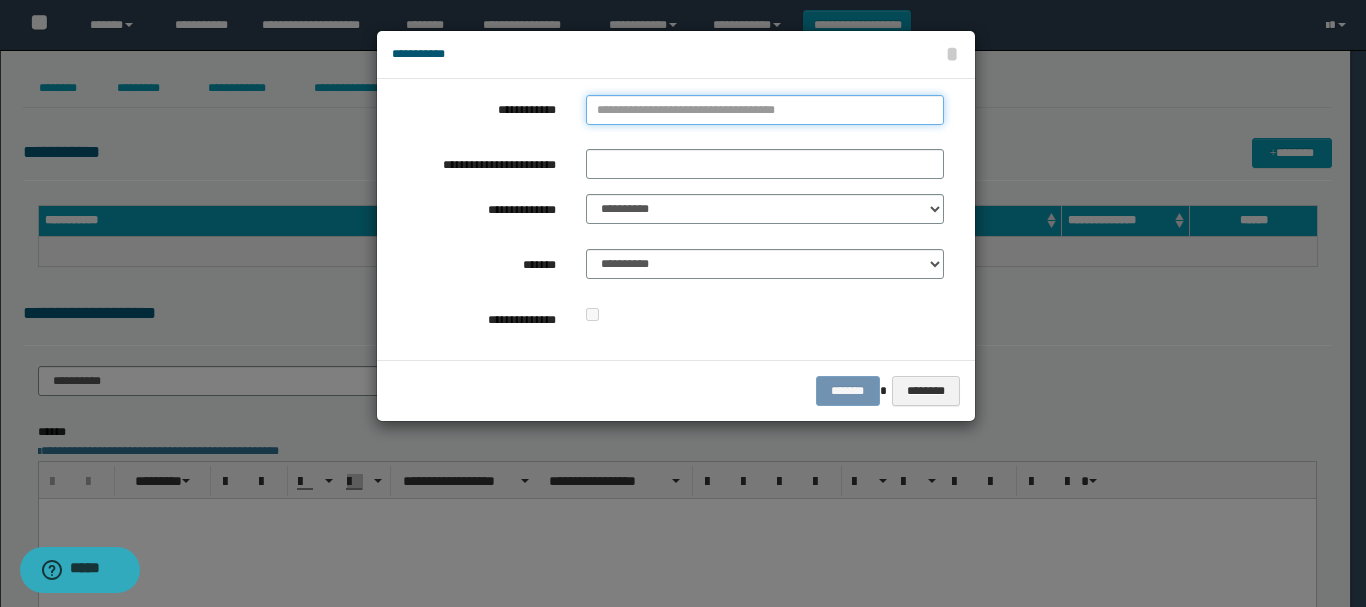 click on "**********" at bounding box center (765, 110) 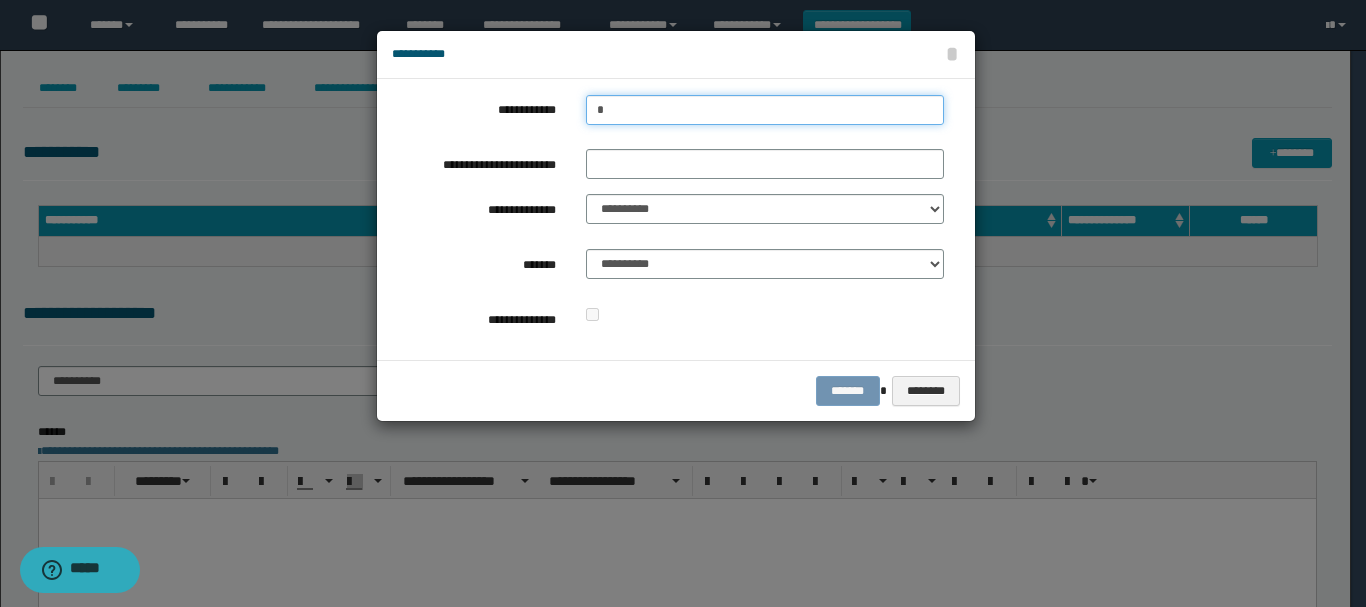 type on "**" 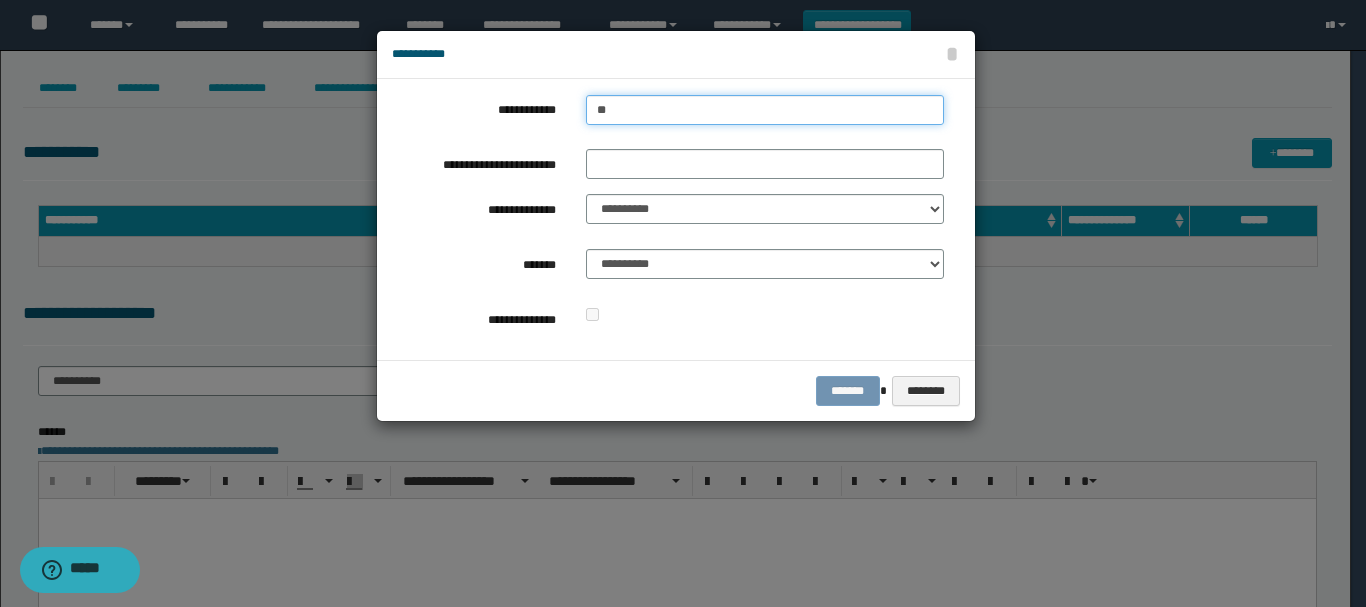 type on "**" 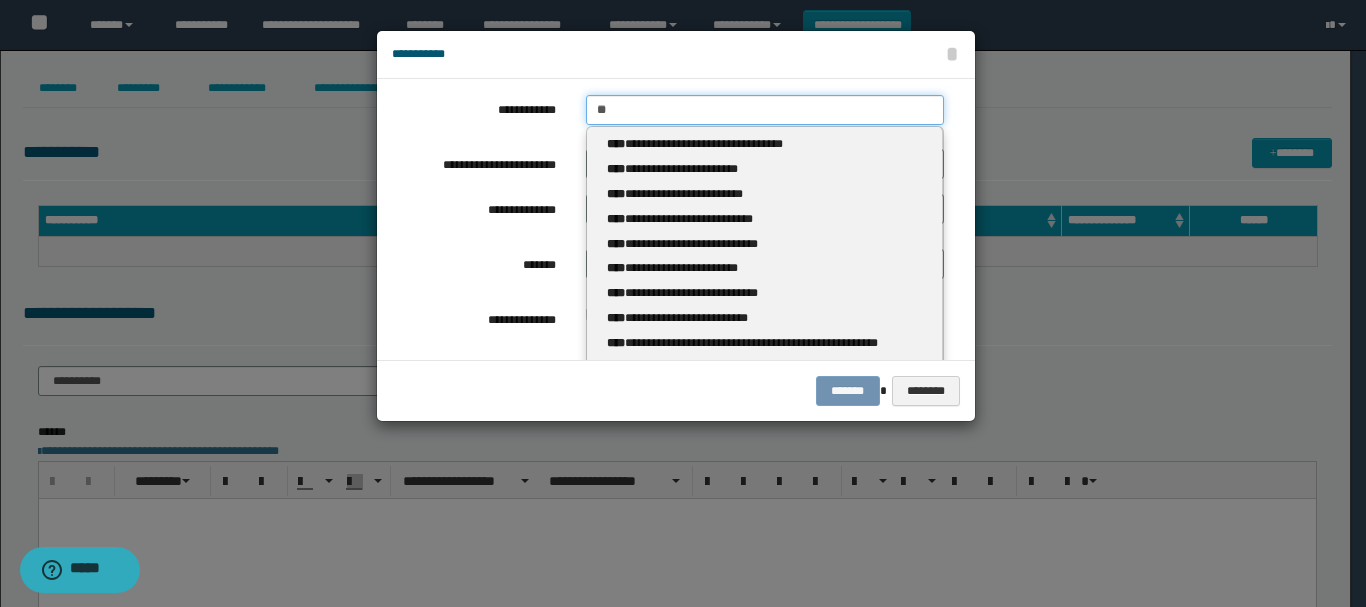 type 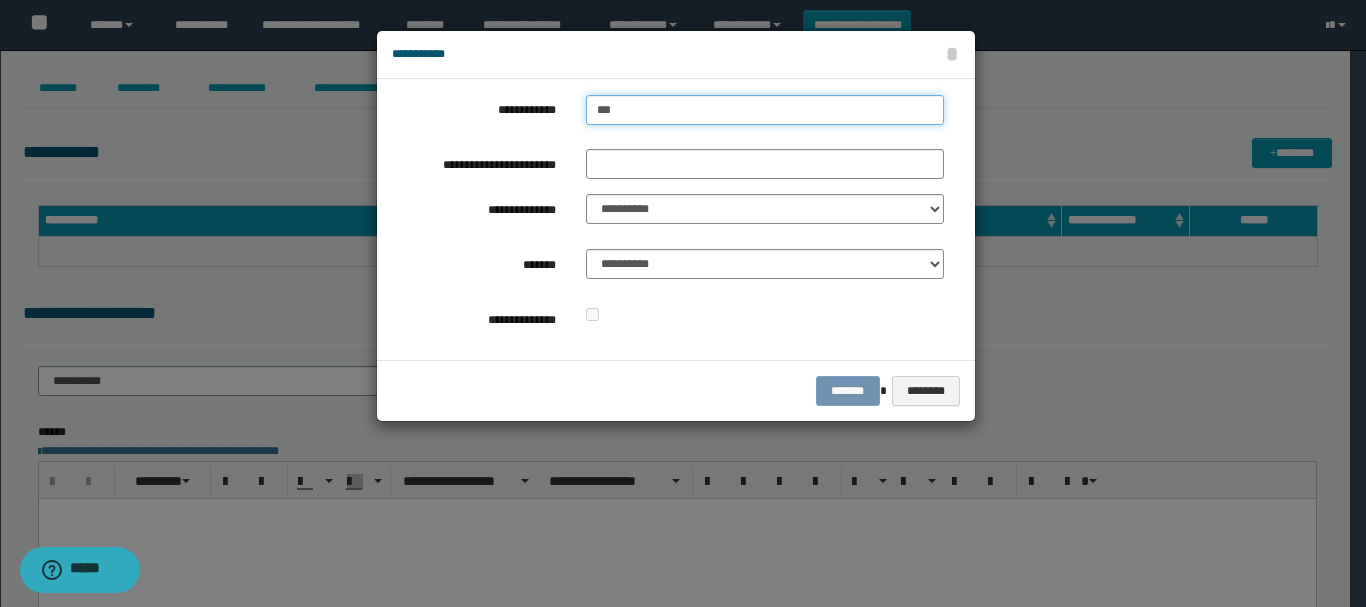 type on "***" 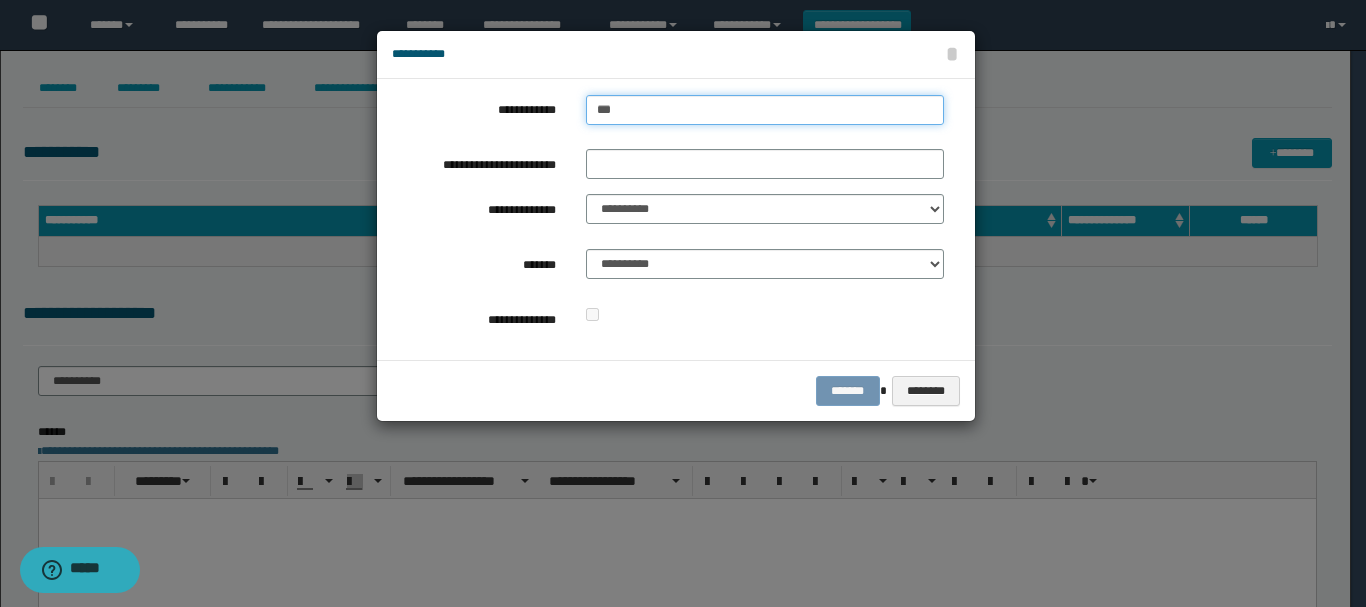 type on "****" 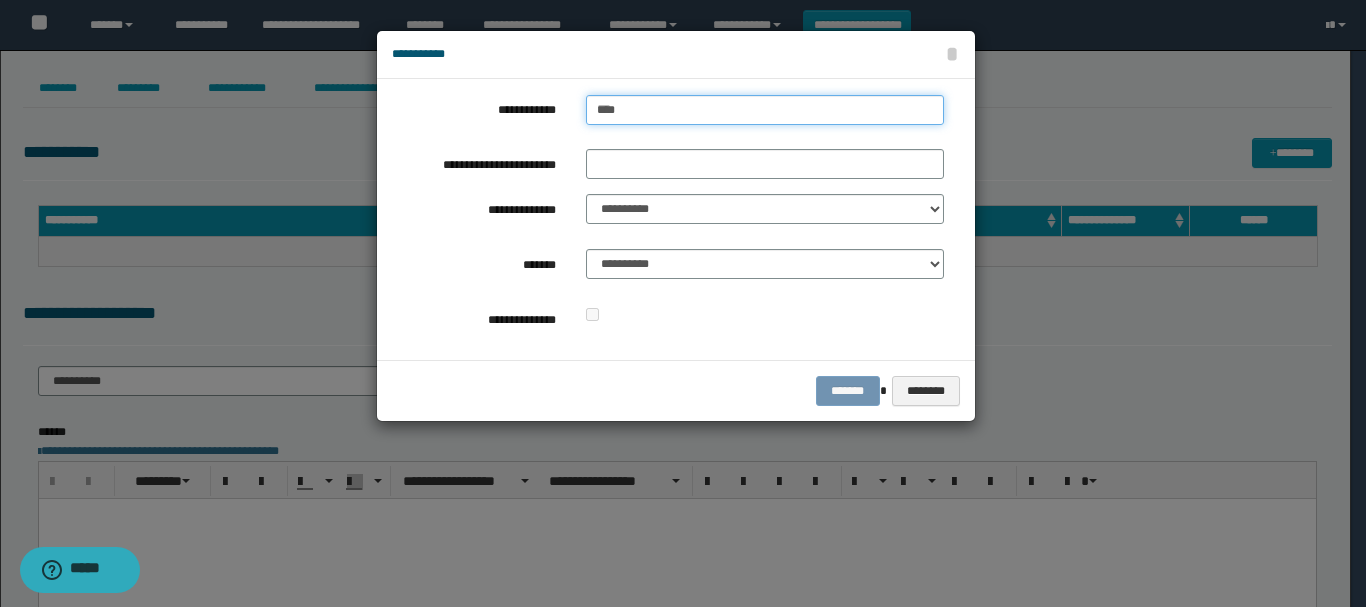 type 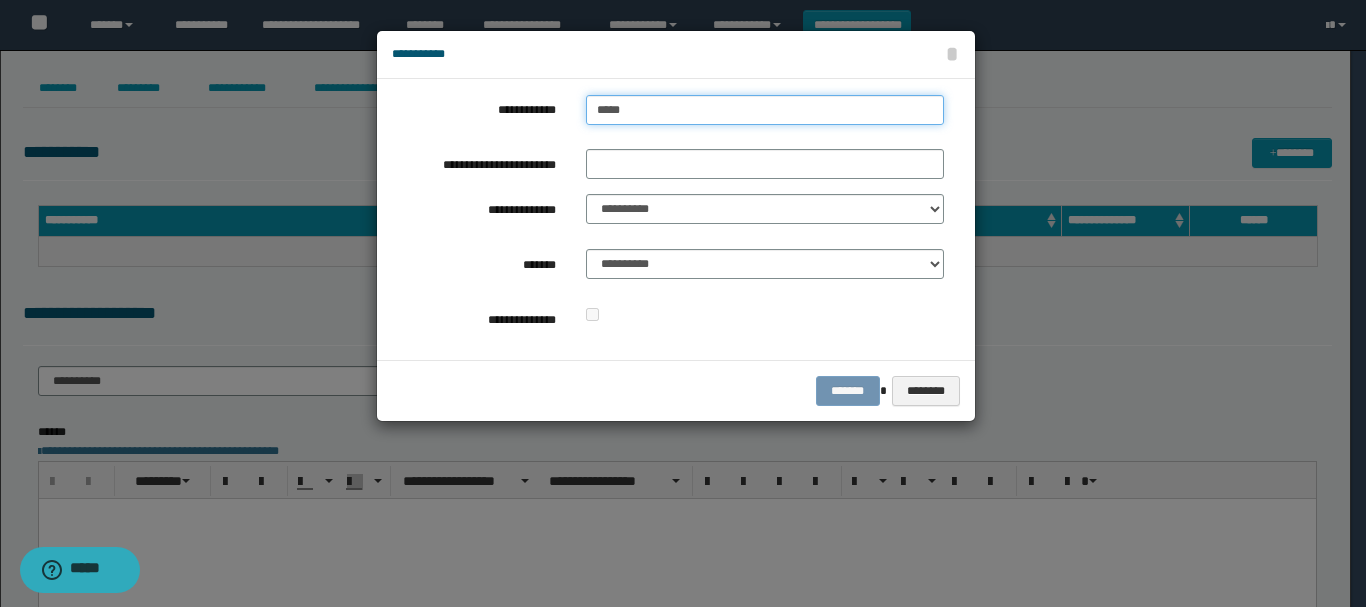 type on "****" 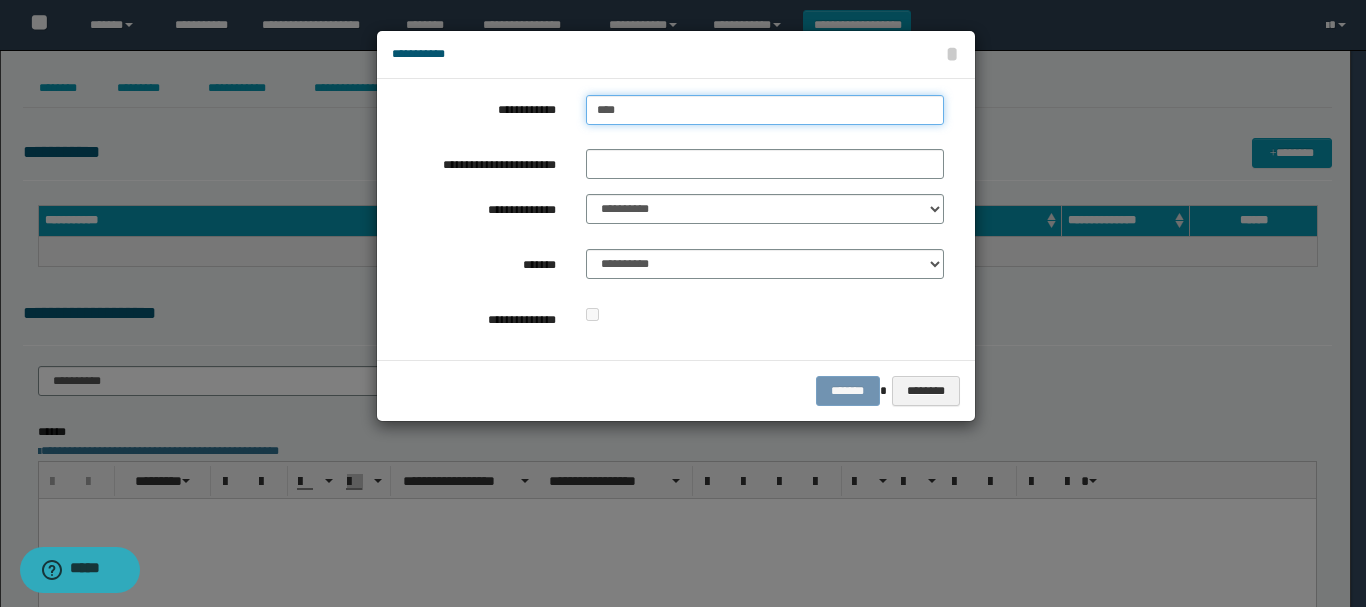 type on "****" 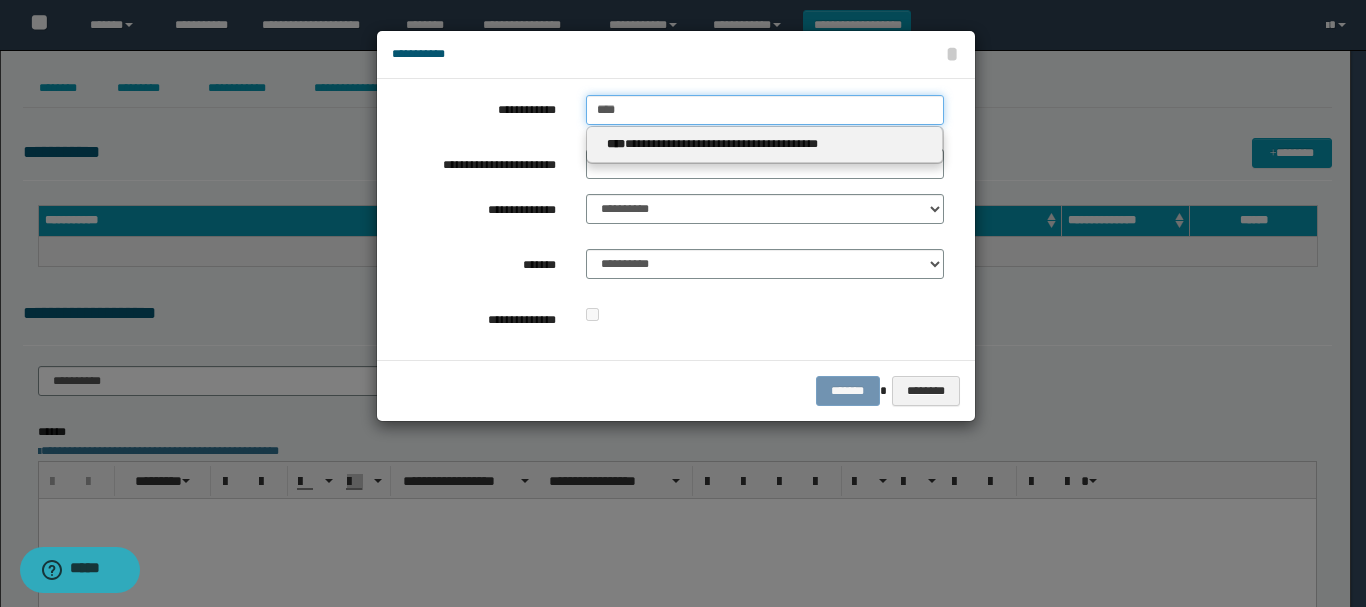 type on "****" 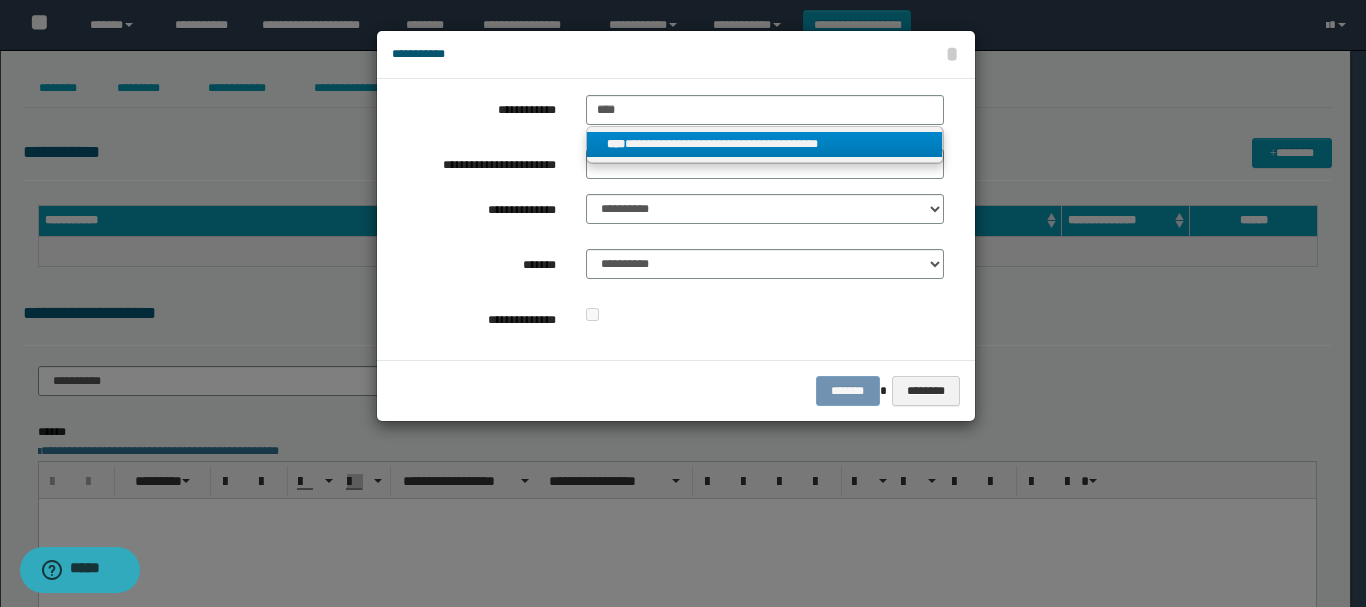 drag, startPoint x: 674, startPoint y: 141, endPoint x: 700, endPoint y: 118, distance: 34.713108 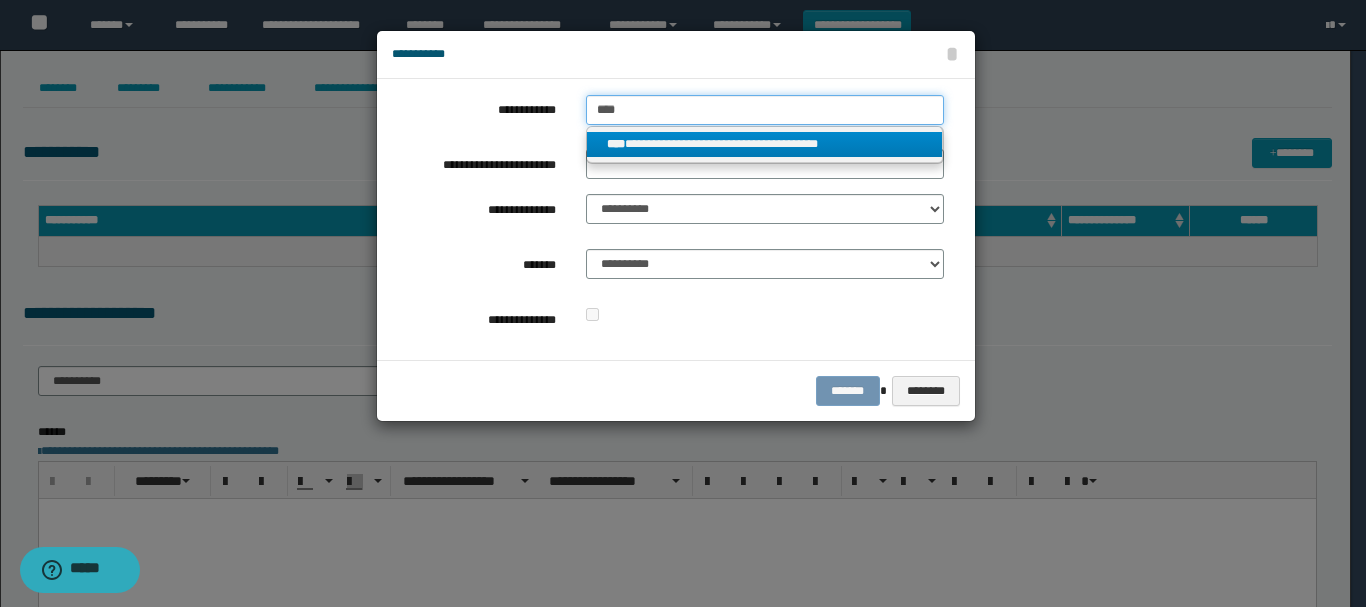 type 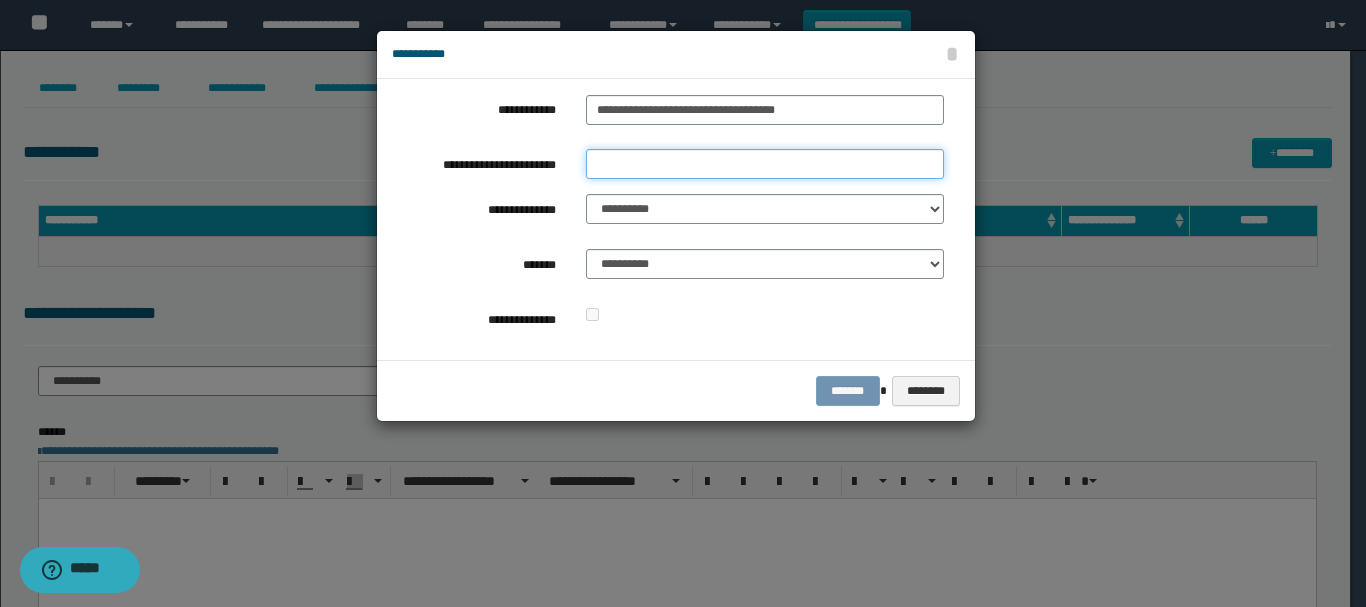 click on "**********" at bounding box center (765, 164) 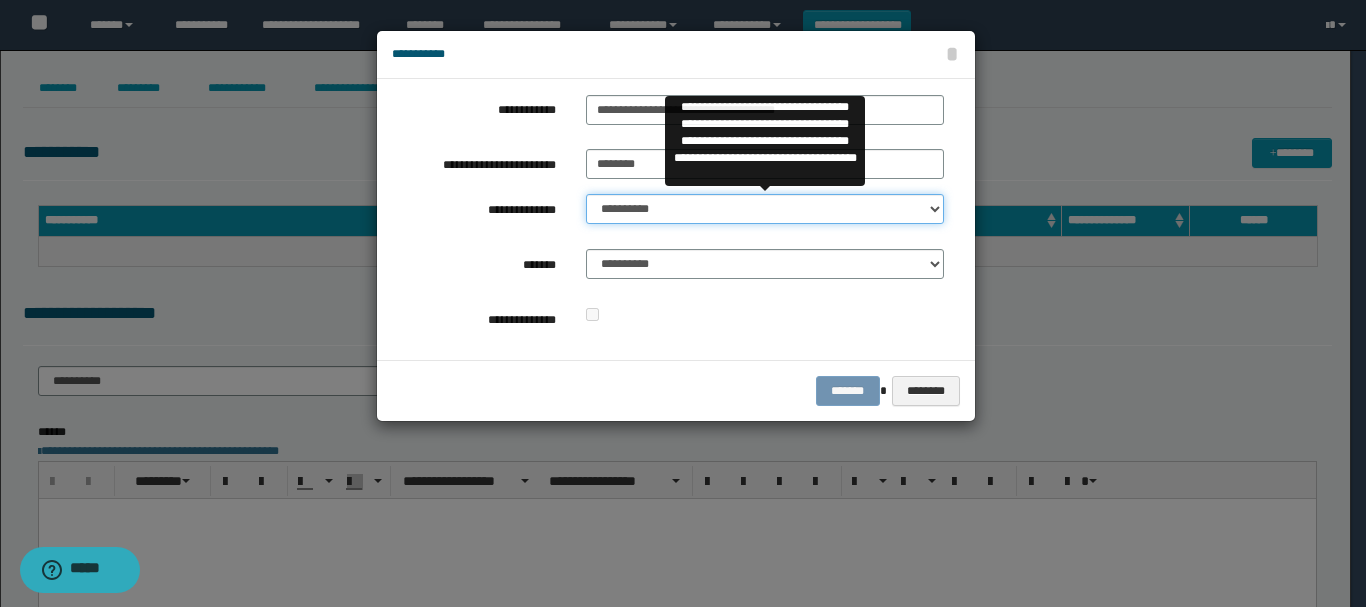 click on "**********" at bounding box center [765, 209] 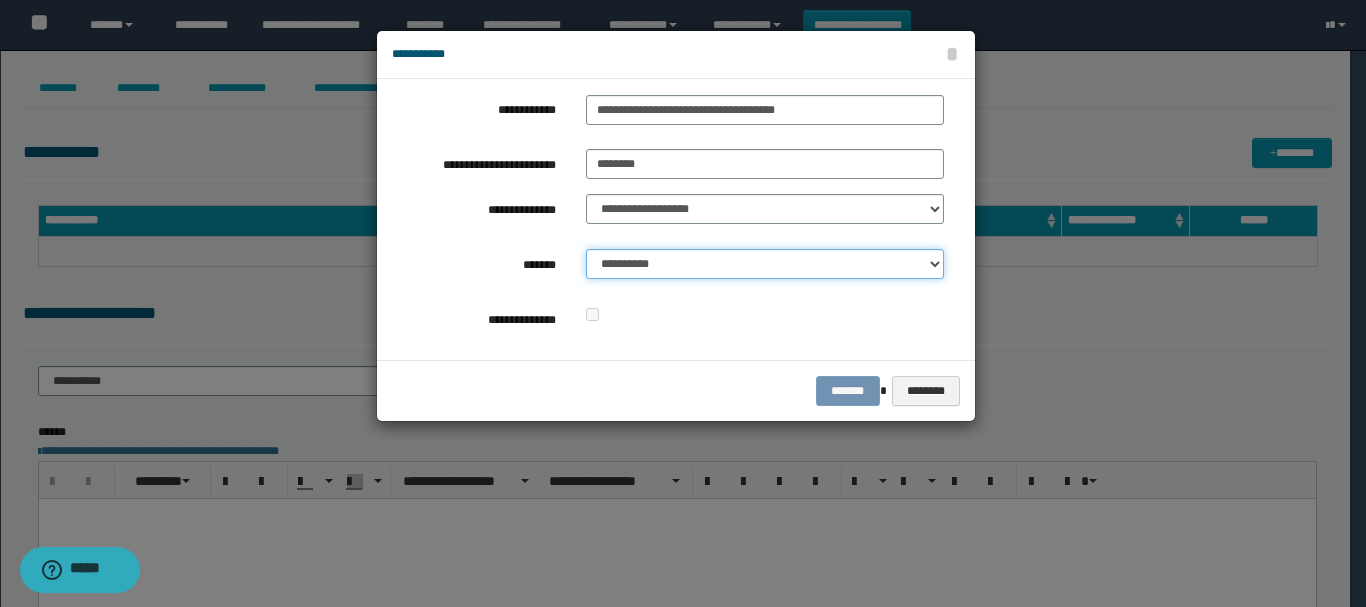 click on "**********" at bounding box center (765, 264) 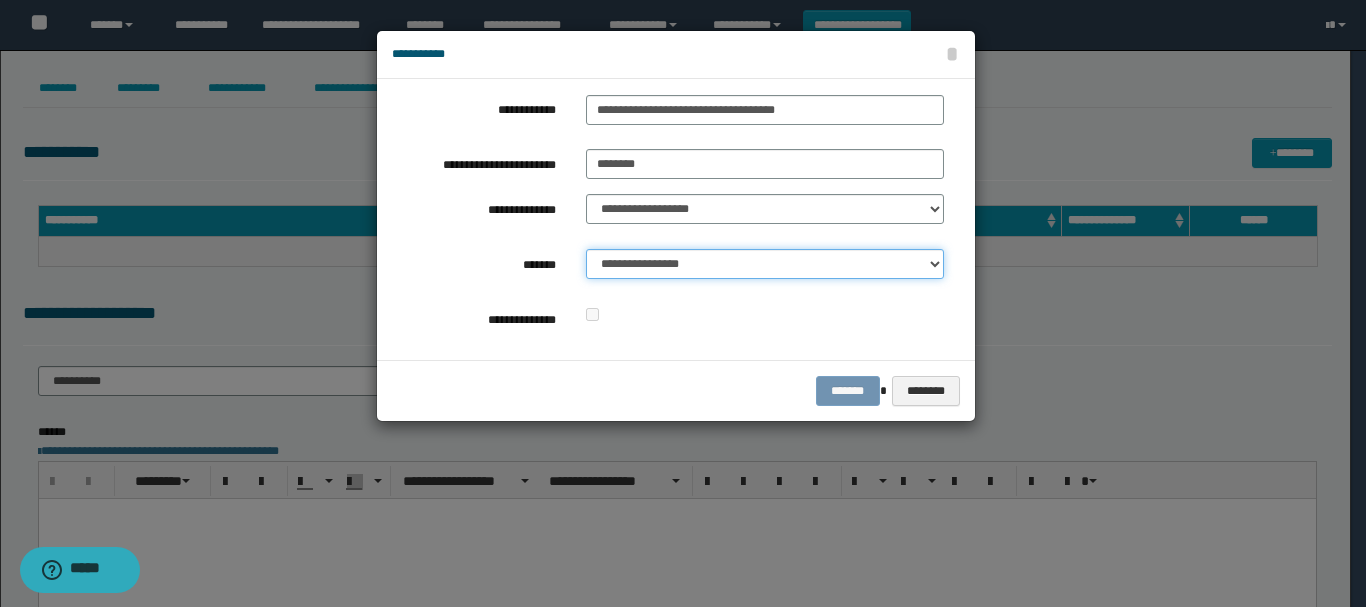 click on "**********" at bounding box center (765, 264) 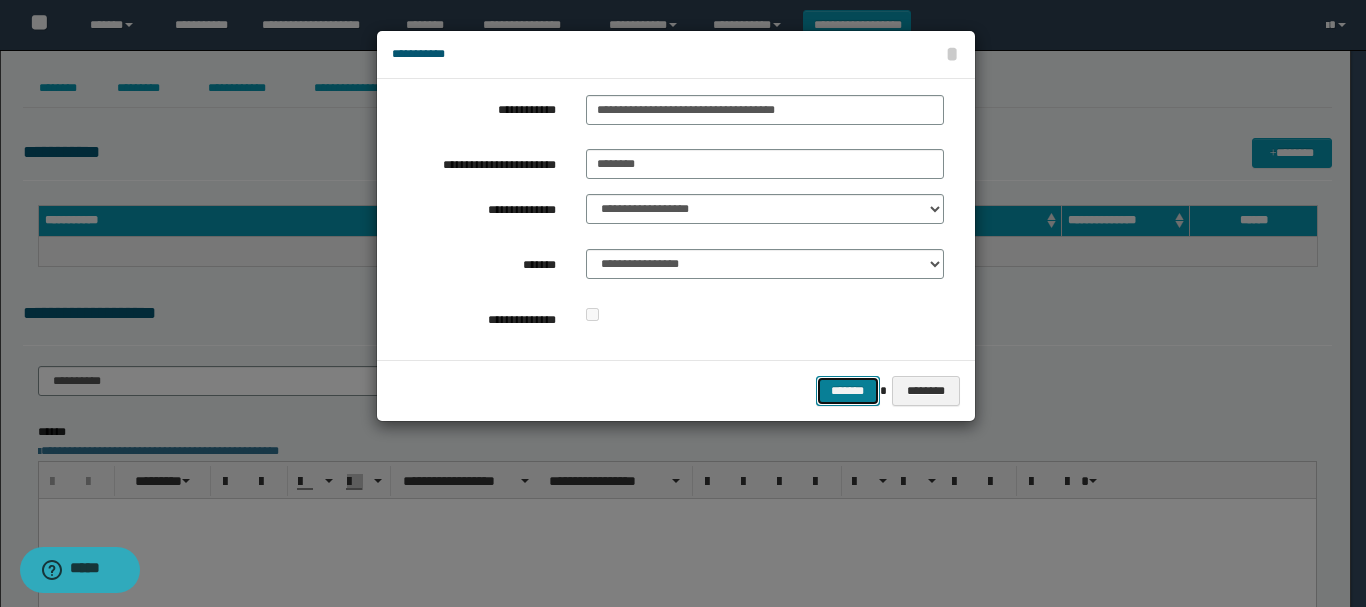 click on "*******" at bounding box center [848, 391] 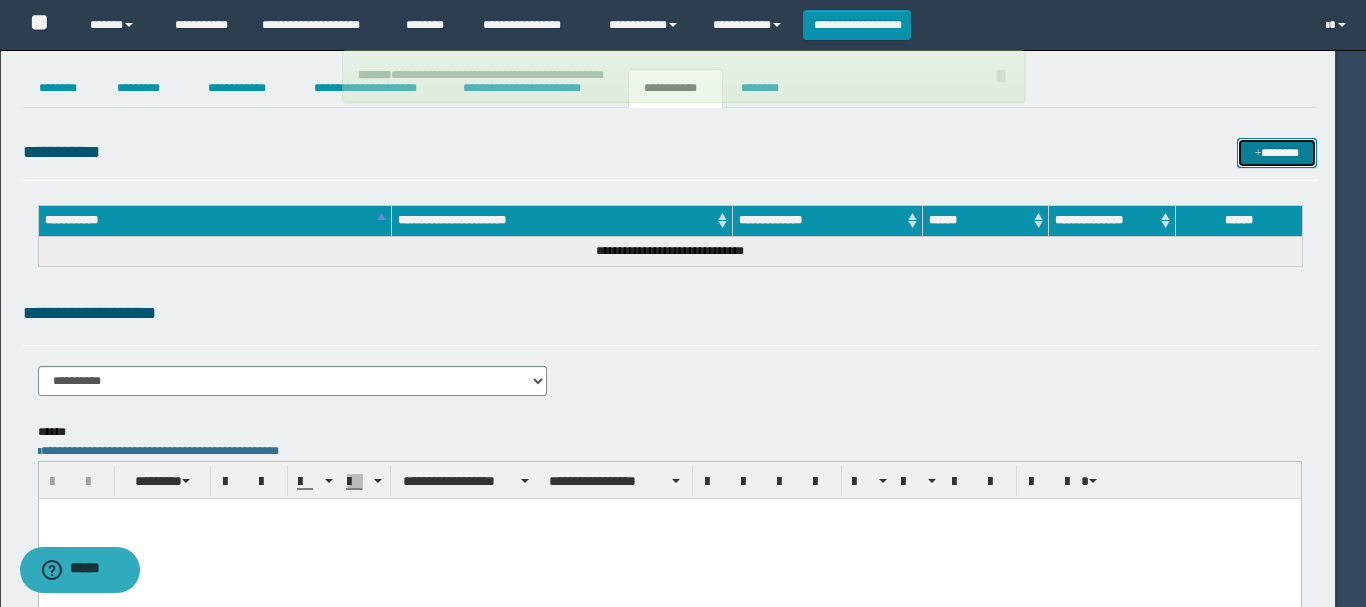 type 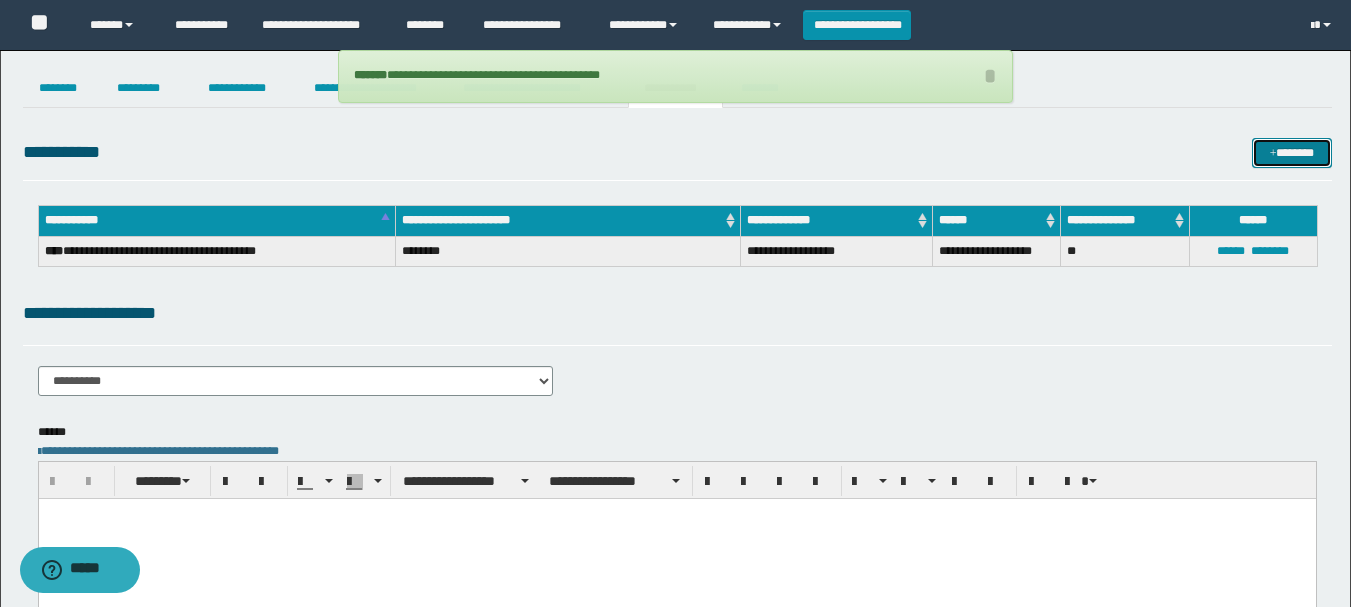 click on "*******" at bounding box center [1292, 153] 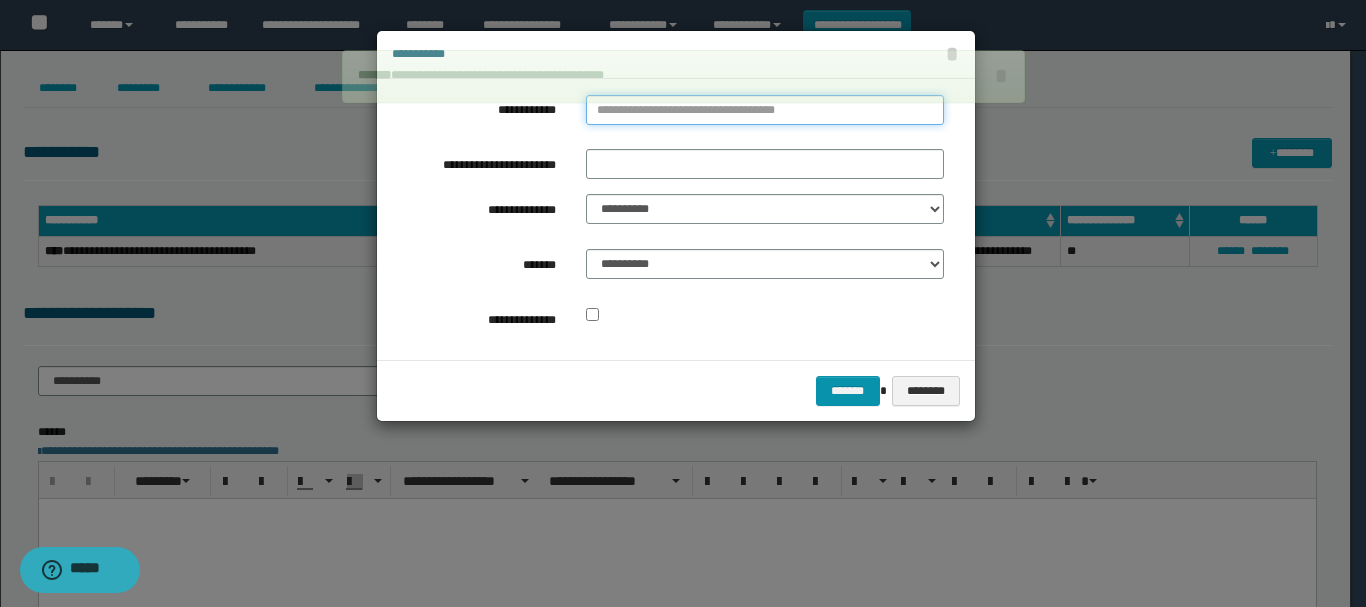 type on "**********" 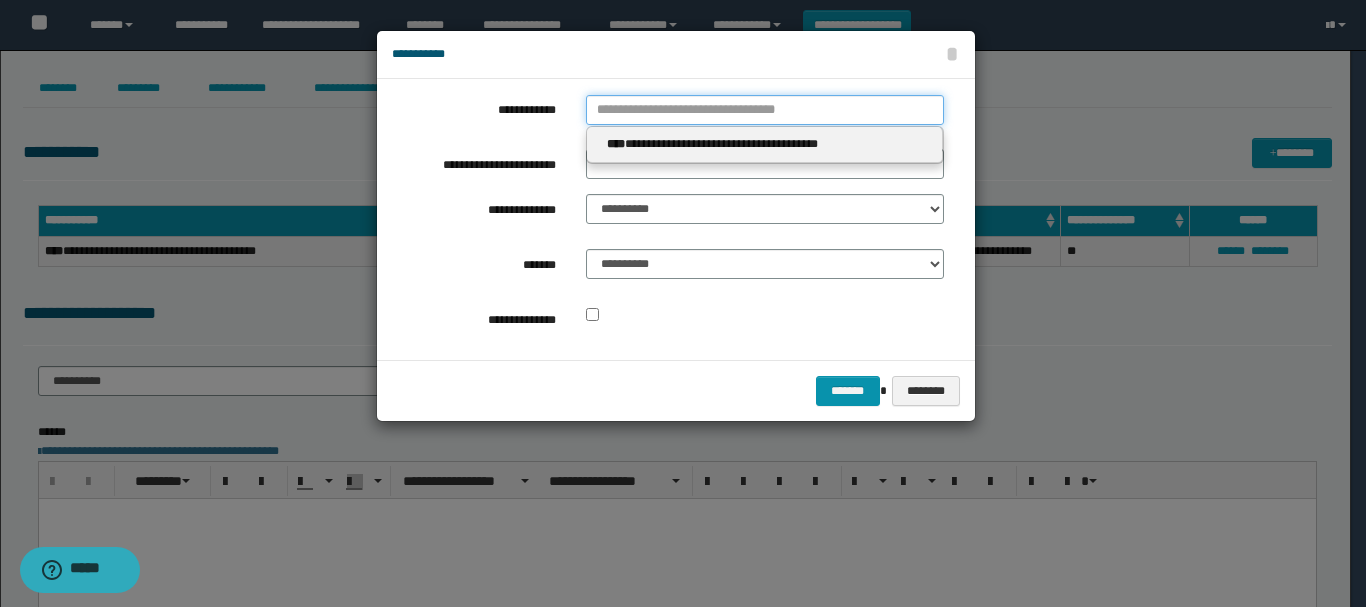 click on "**********" at bounding box center [765, 110] 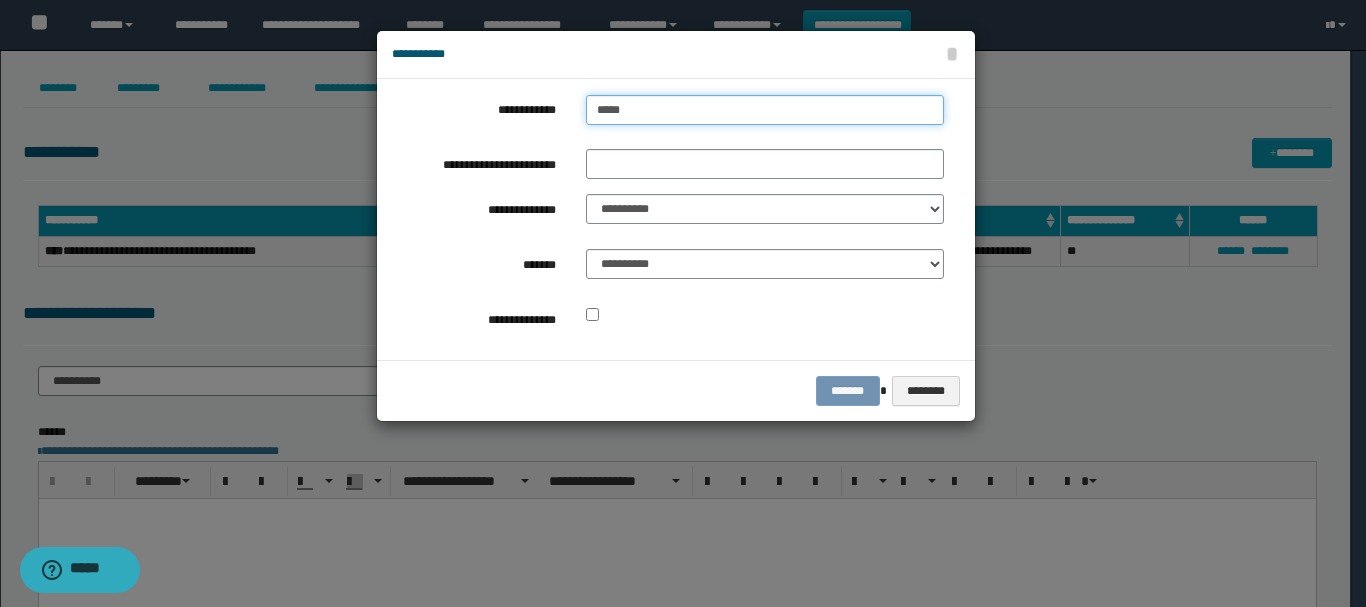 type on "******" 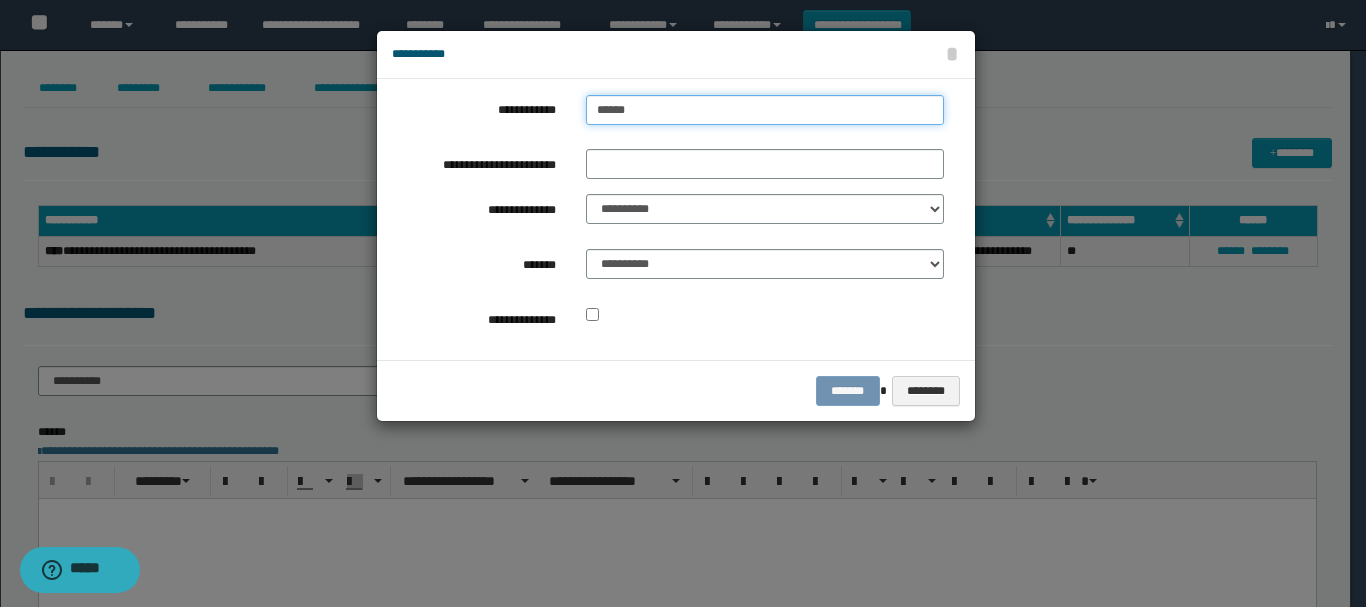 type on "**********" 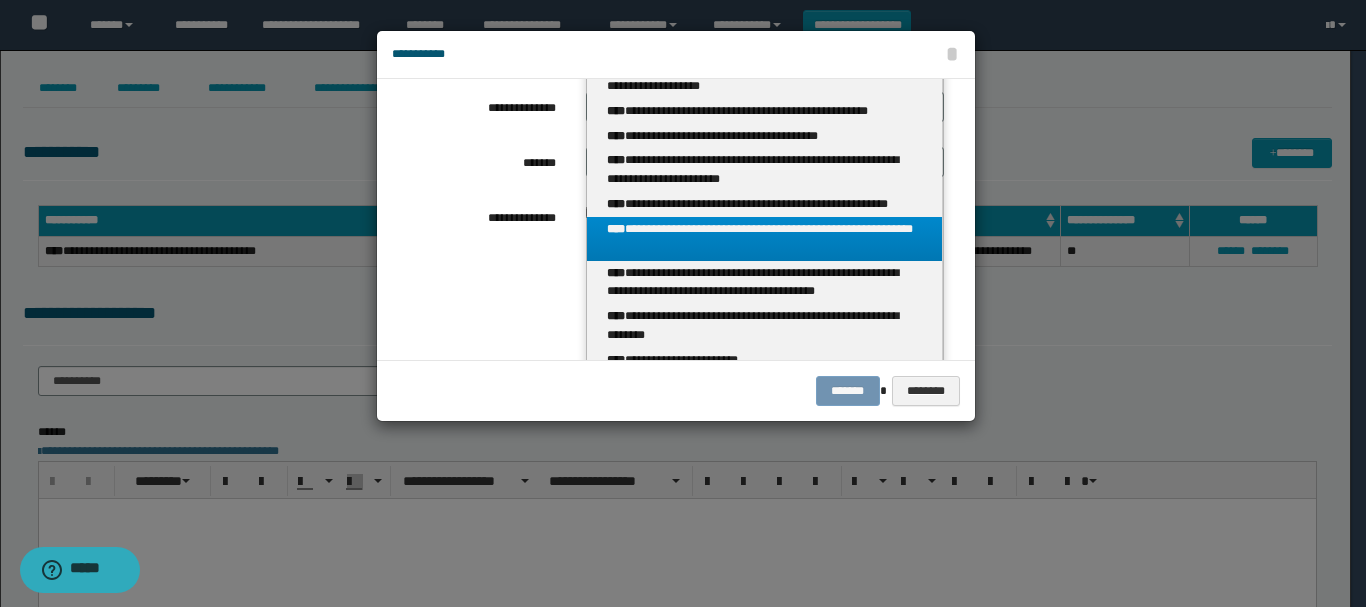 scroll, scrollTop: 196, scrollLeft: 0, axis: vertical 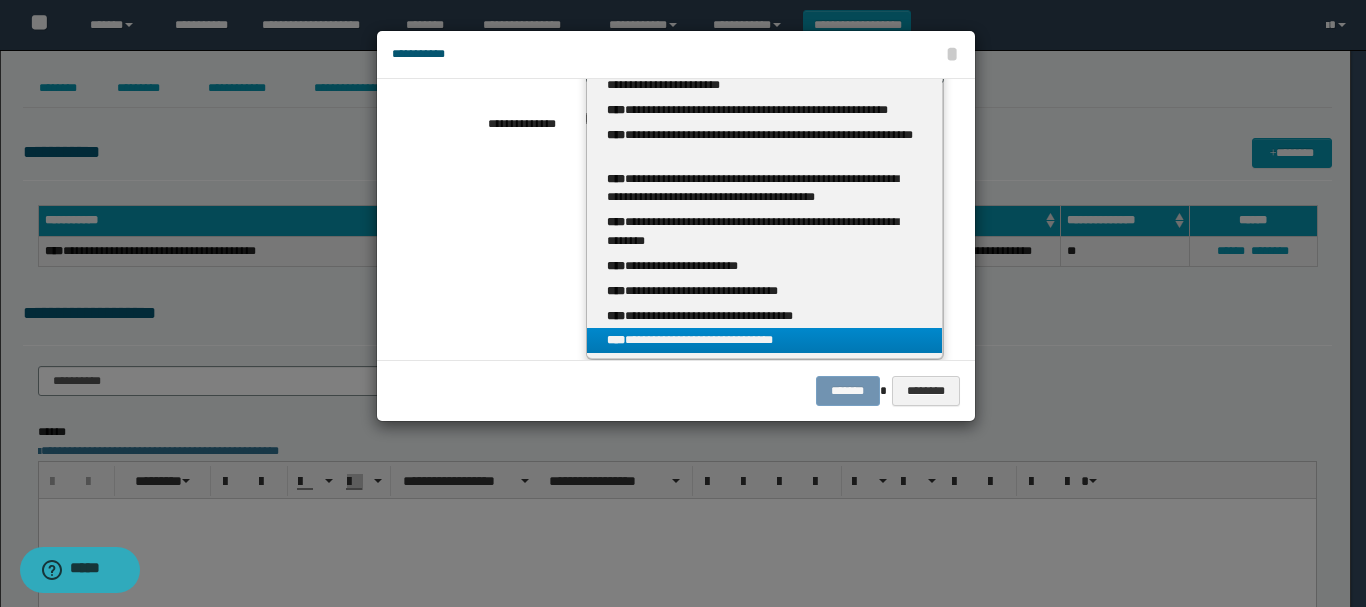 type on "******" 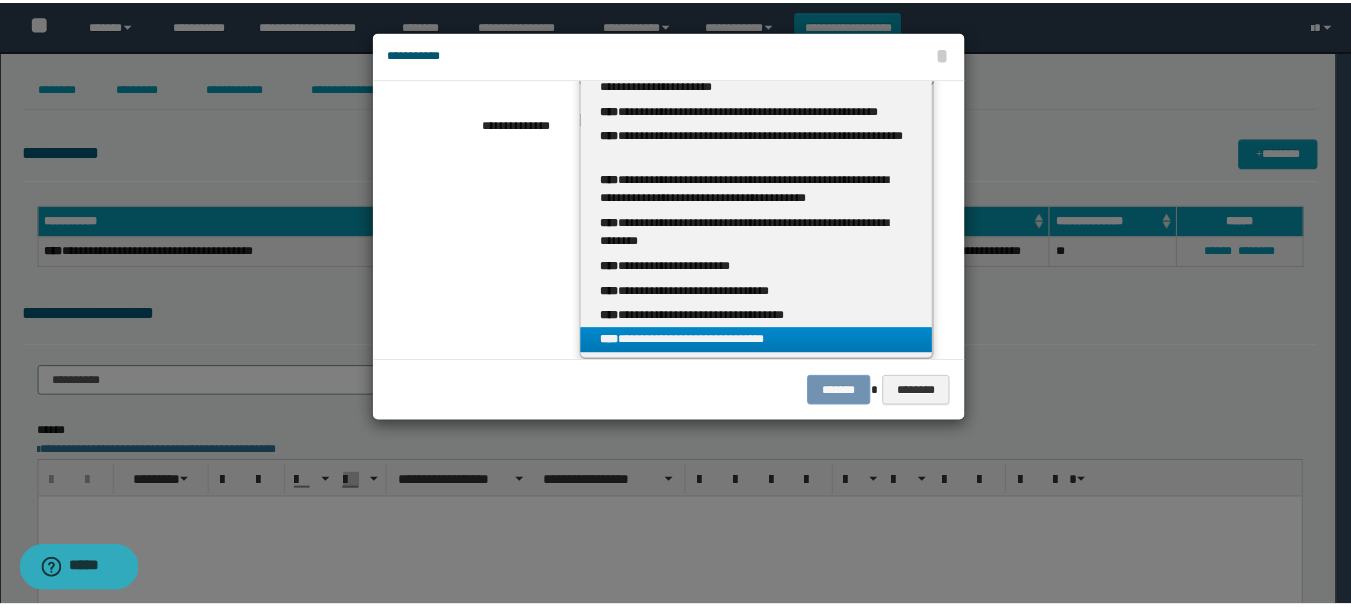 scroll, scrollTop: 0, scrollLeft: 0, axis: both 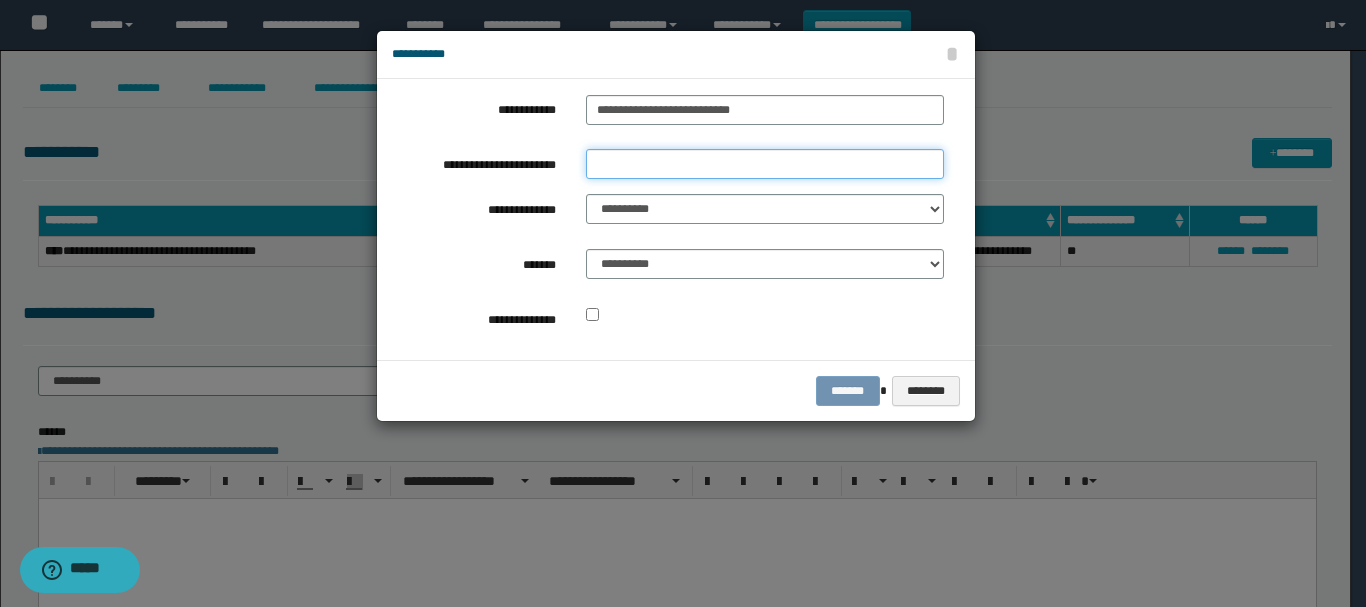 click on "**********" at bounding box center [765, 164] 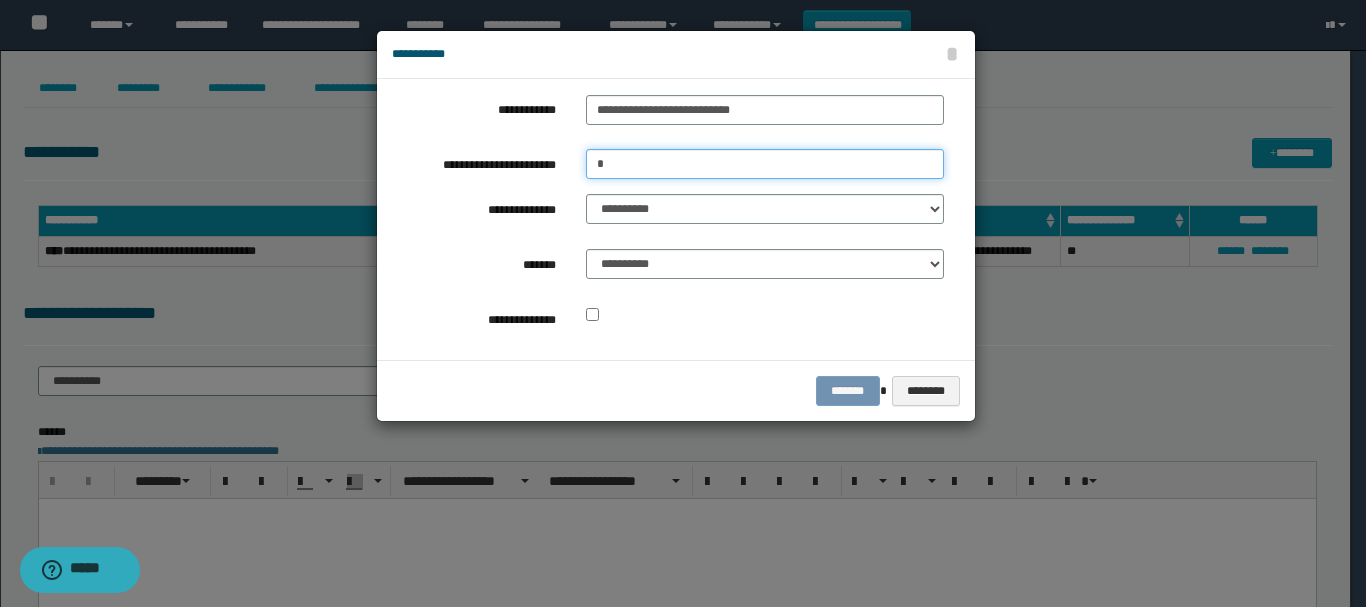 type on "**********" 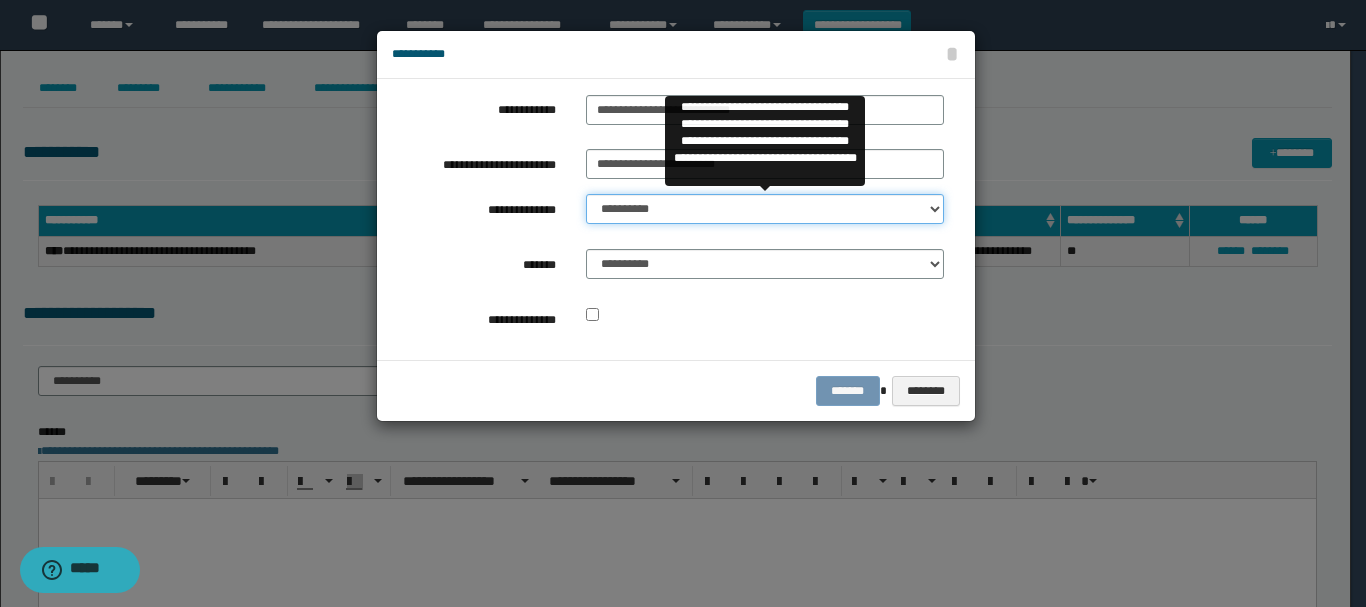 click on "**********" at bounding box center (765, 209) 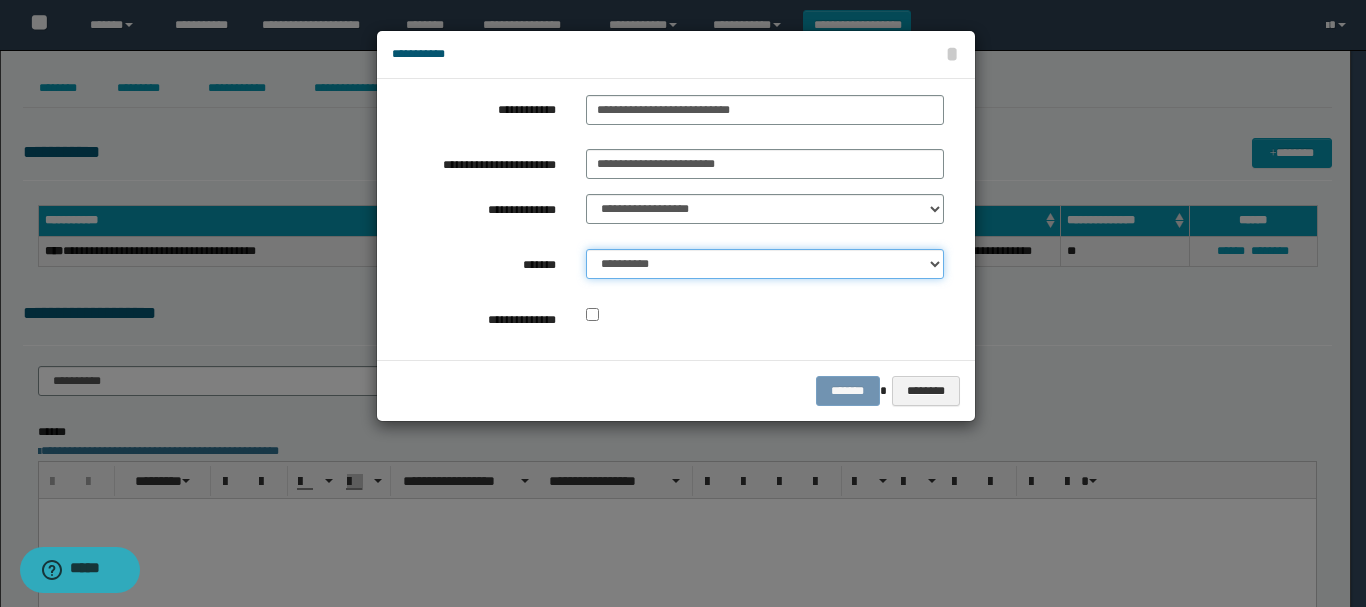 click on "**********" at bounding box center (765, 264) 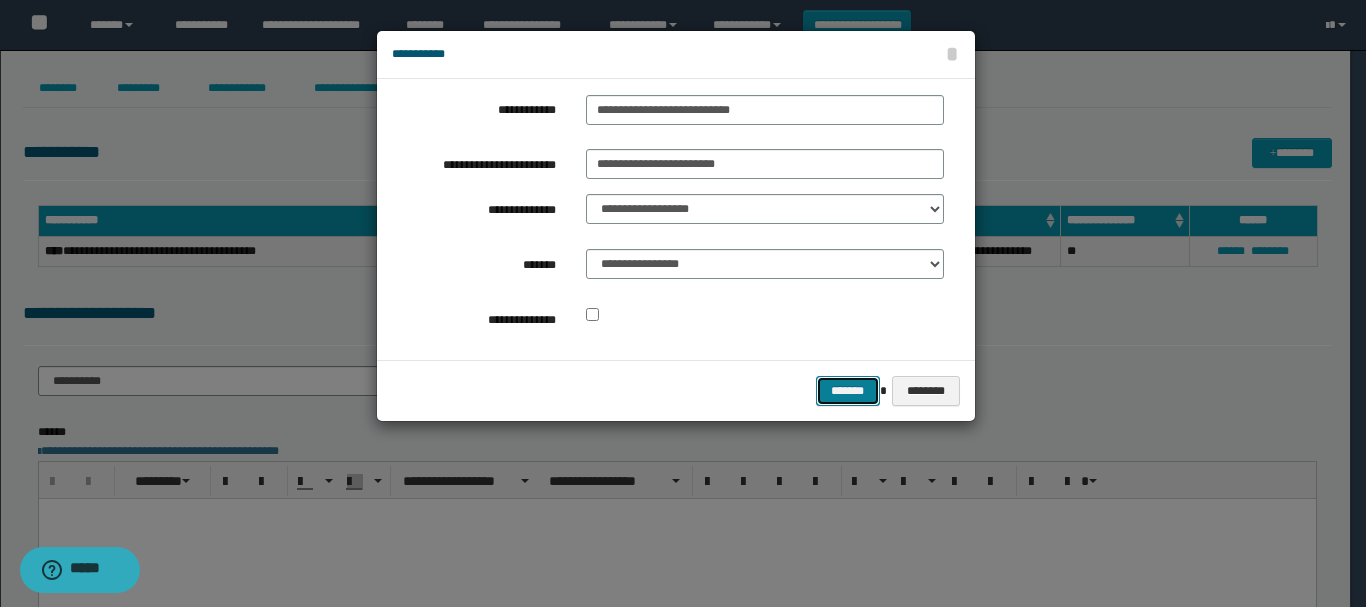 click on "*******" at bounding box center [848, 391] 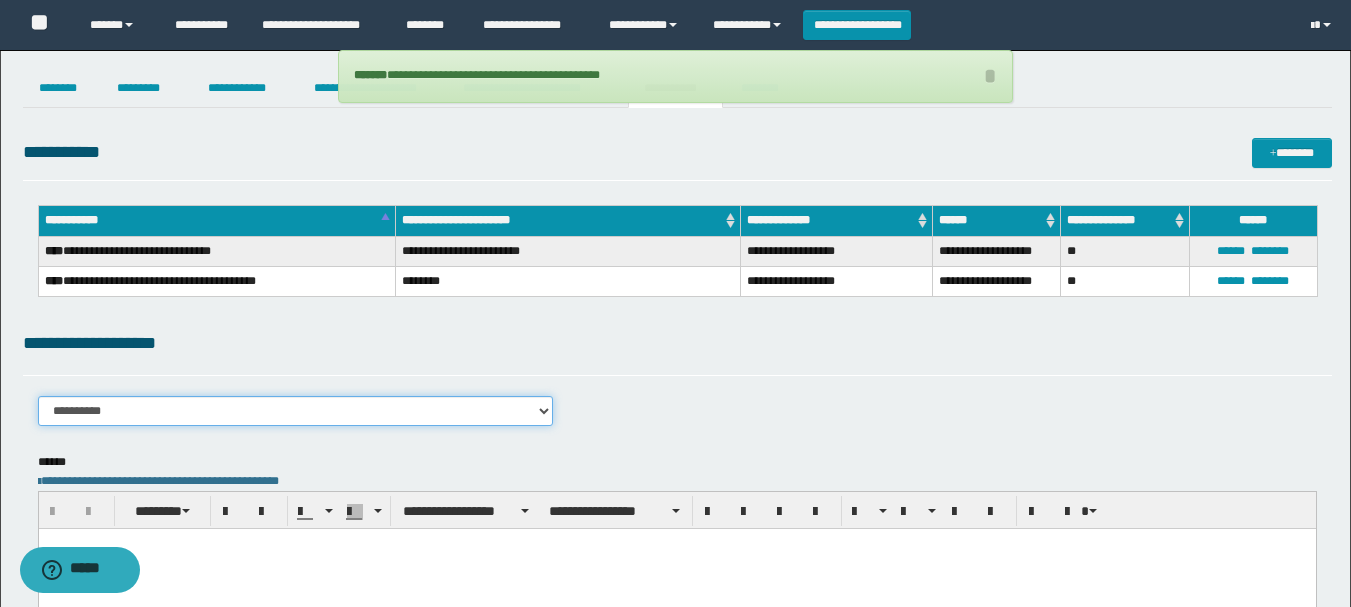 click on "**********" at bounding box center (296, 411) 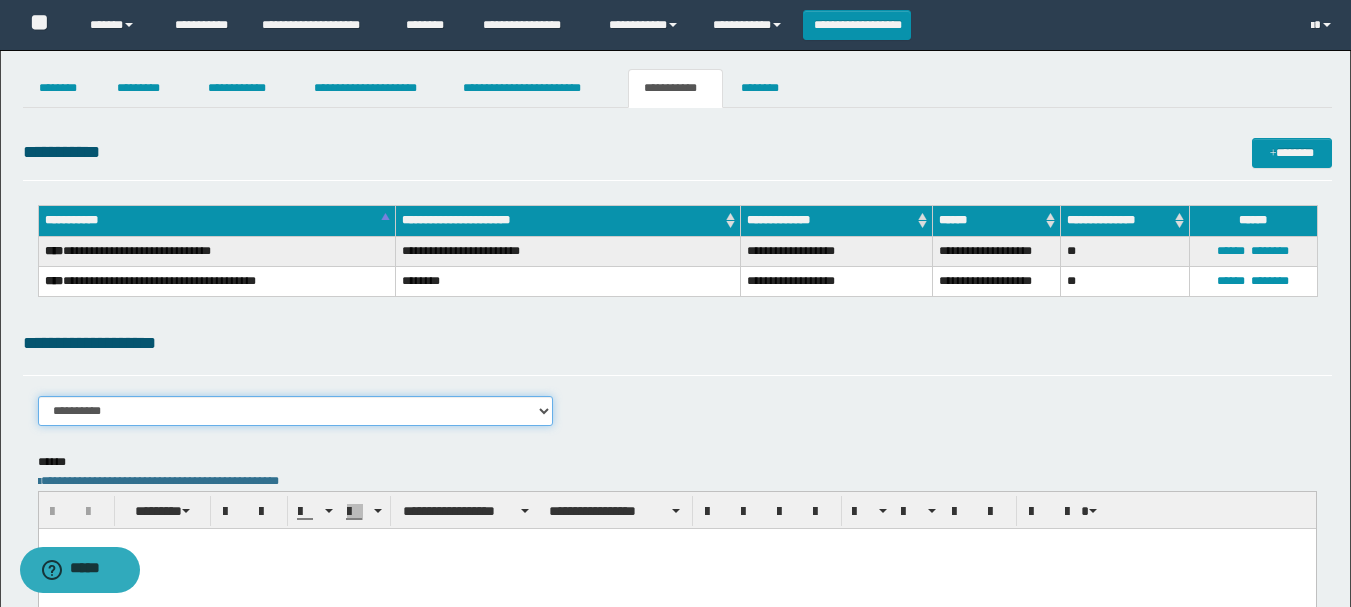 select on "****" 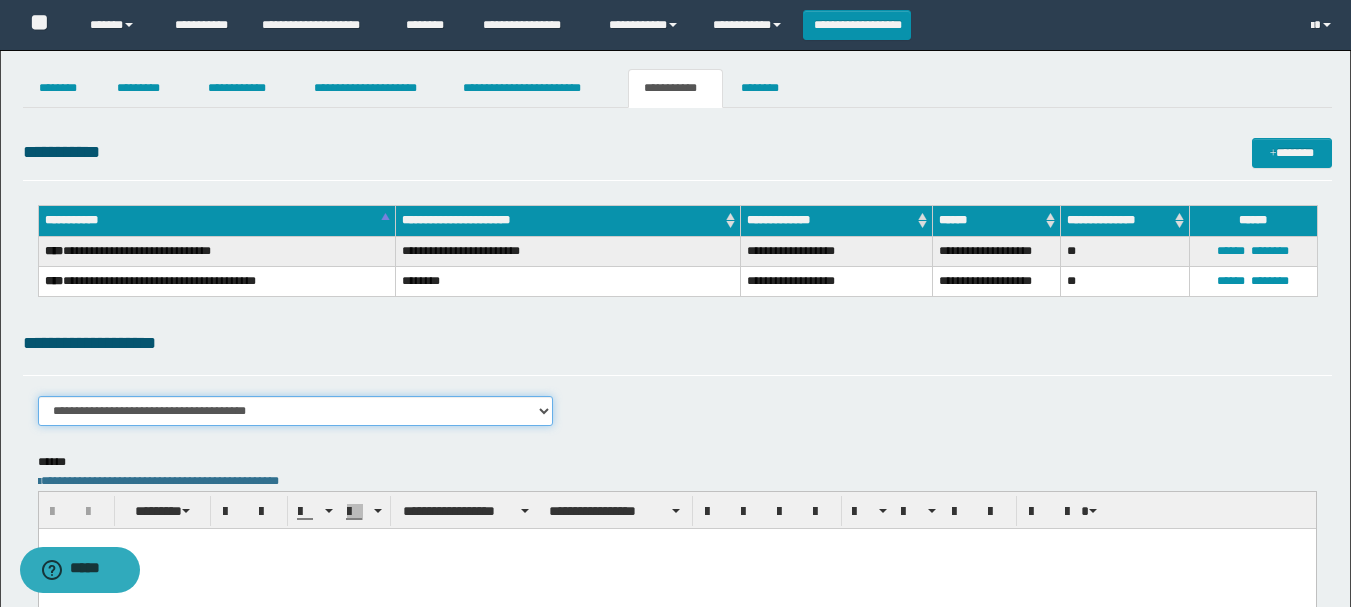 scroll, scrollTop: 300, scrollLeft: 0, axis: vertical 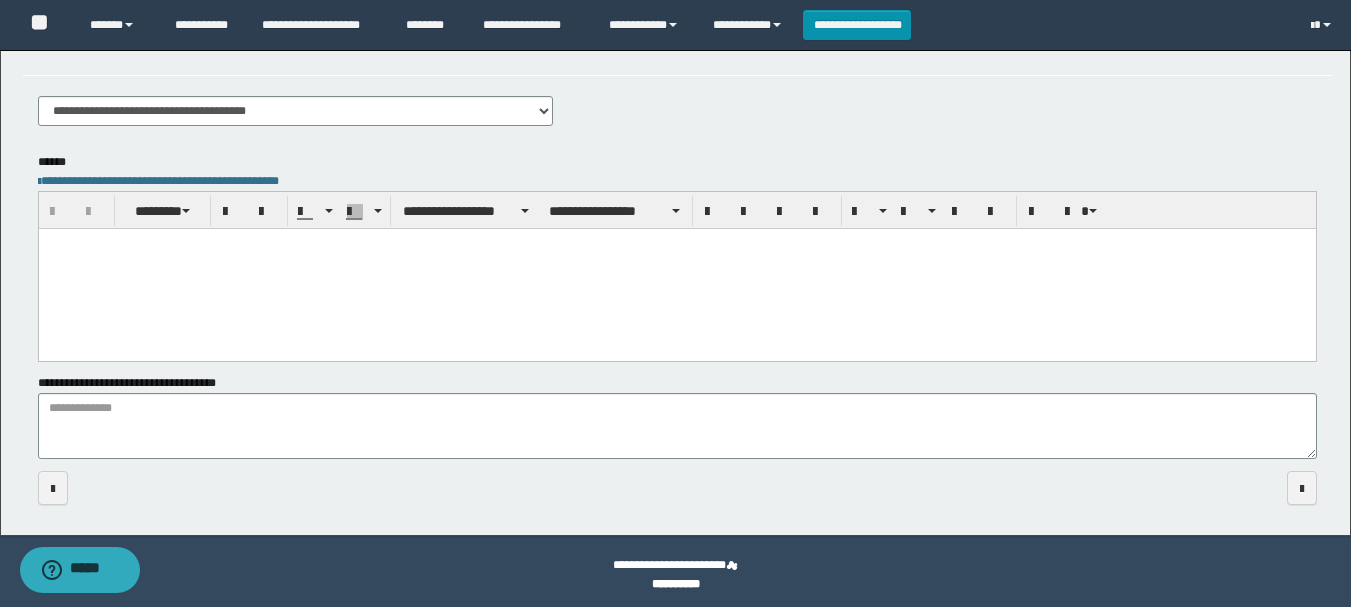 click at bounding box center (676, 268) 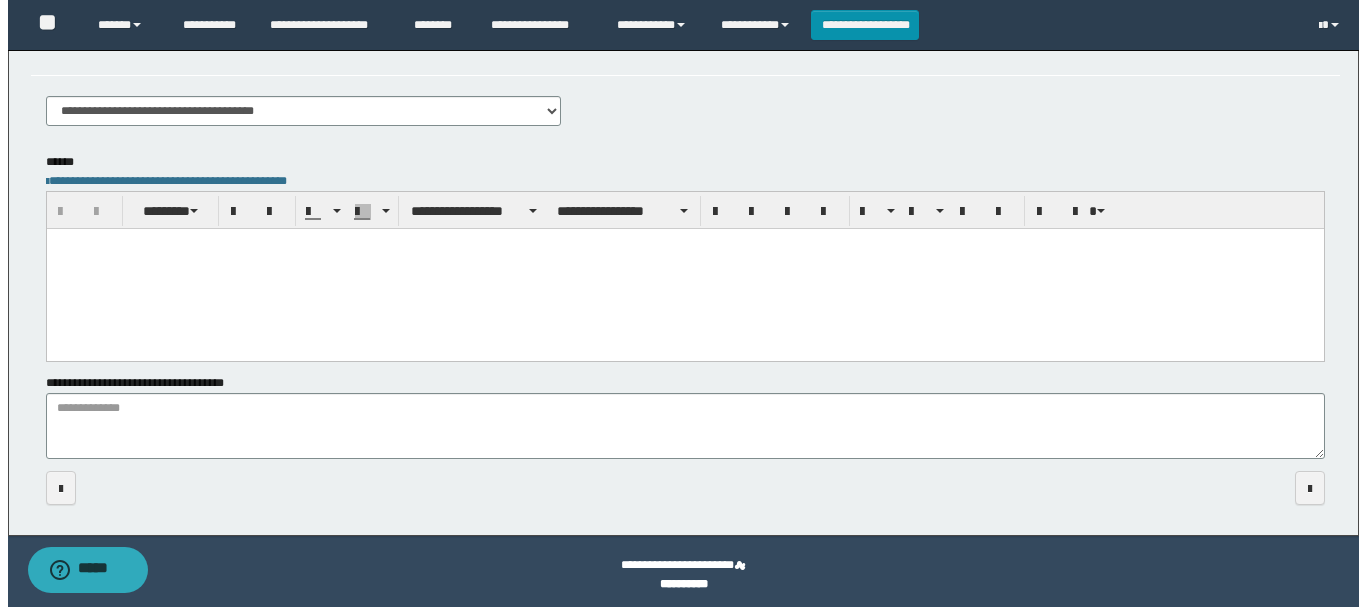 scroll, scrollTop: 0, scrollLeft: 0, axis: both 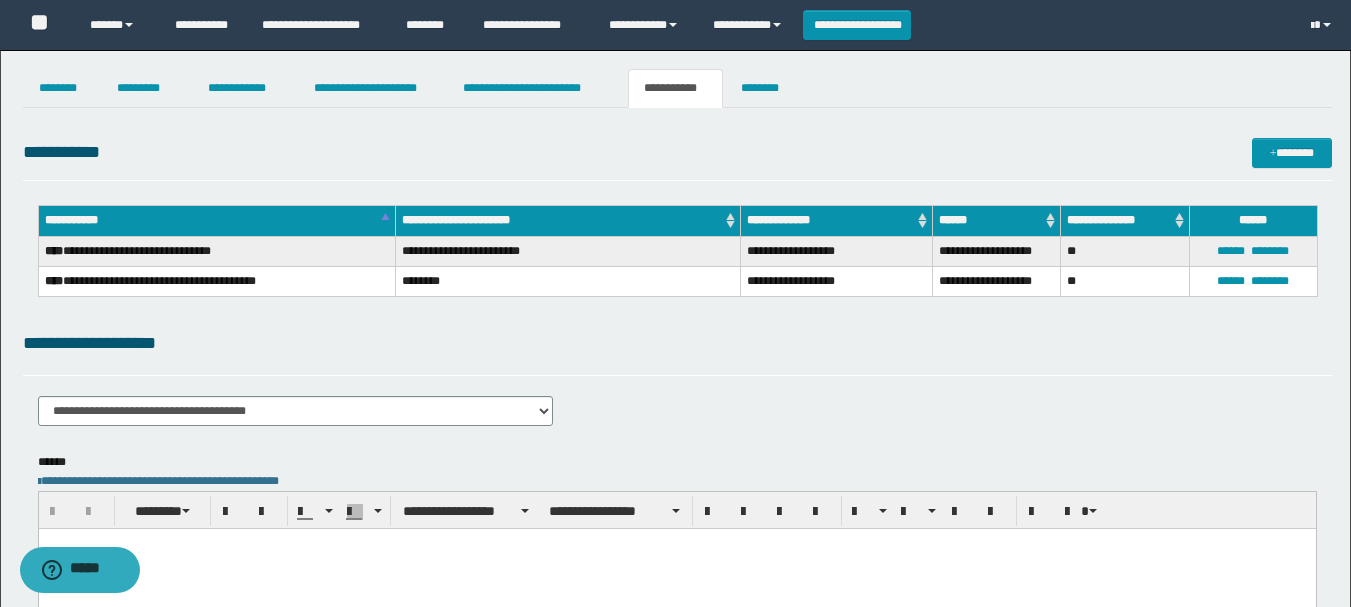 click on "**********" at bounding box center (675, 88) 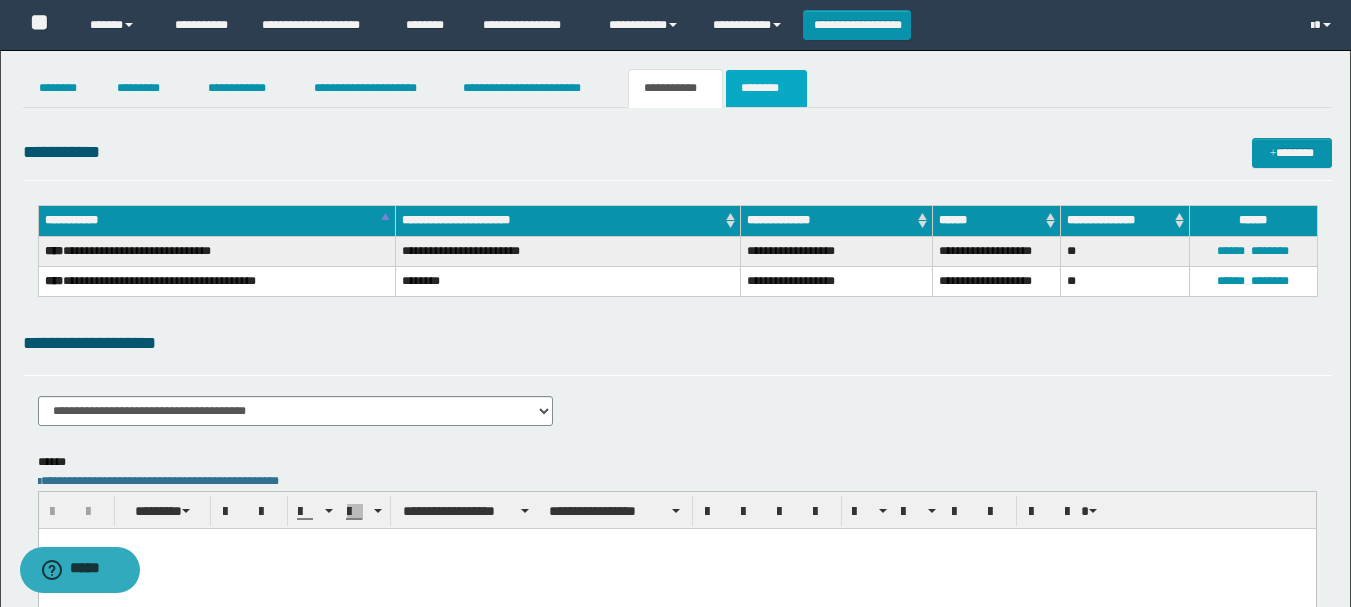 click on "********" at bounding box center (766, 88) 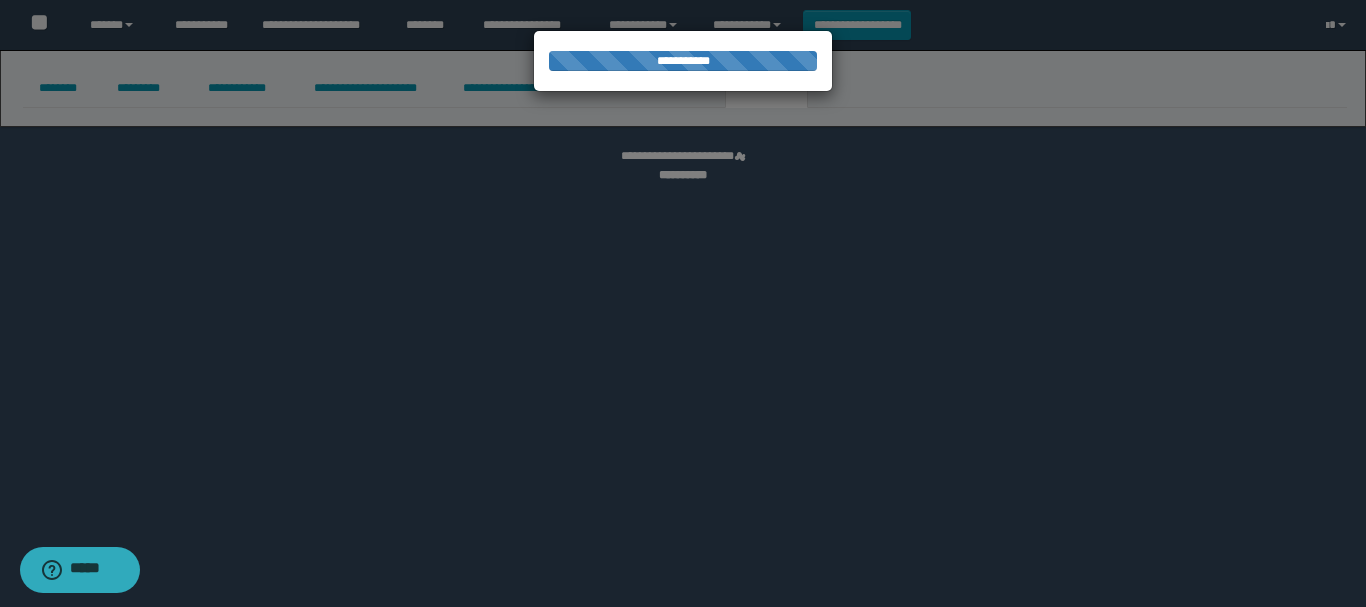 select 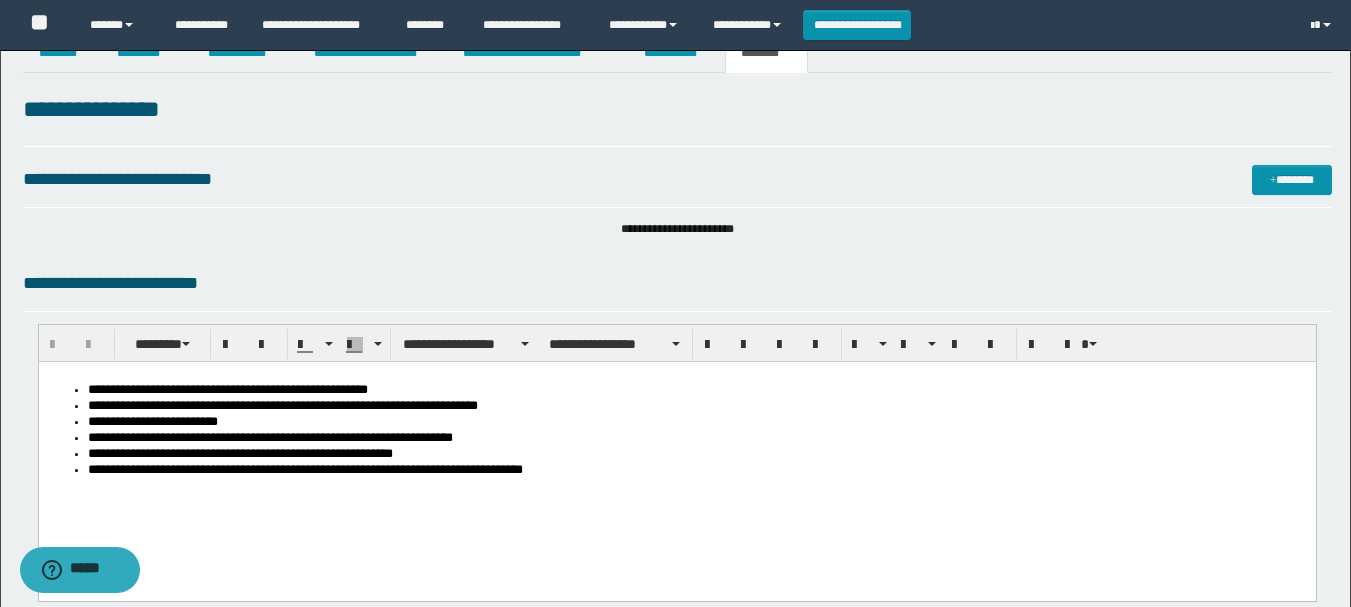 scroll, scrollTop: 0, scrollLeft: 0, axis: both 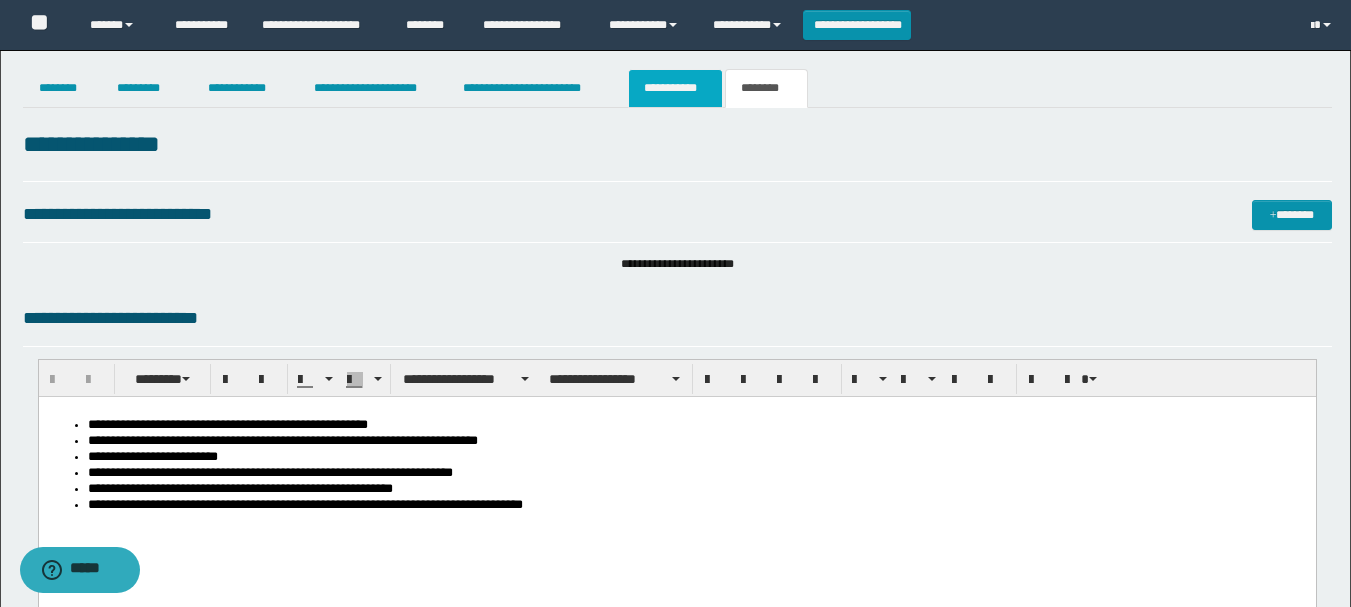 click on "**********" at bounding box center [675, 88] 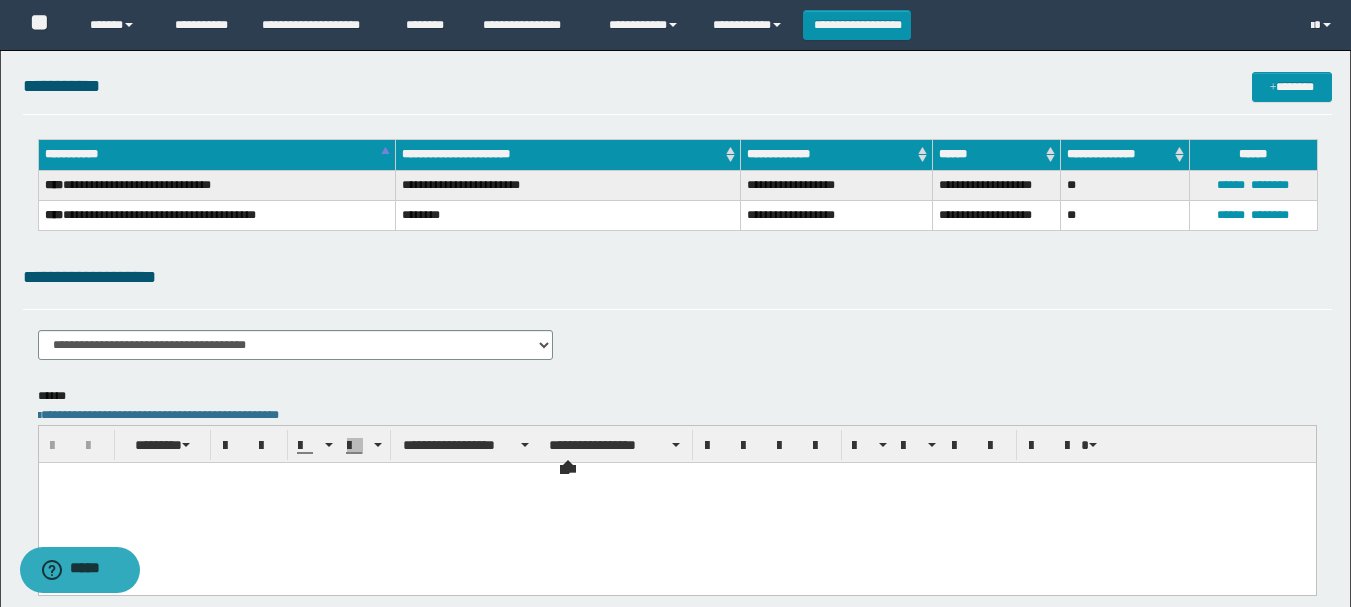 scroll, scrollTop: 100, scrollLeft: 0, axis: vertical 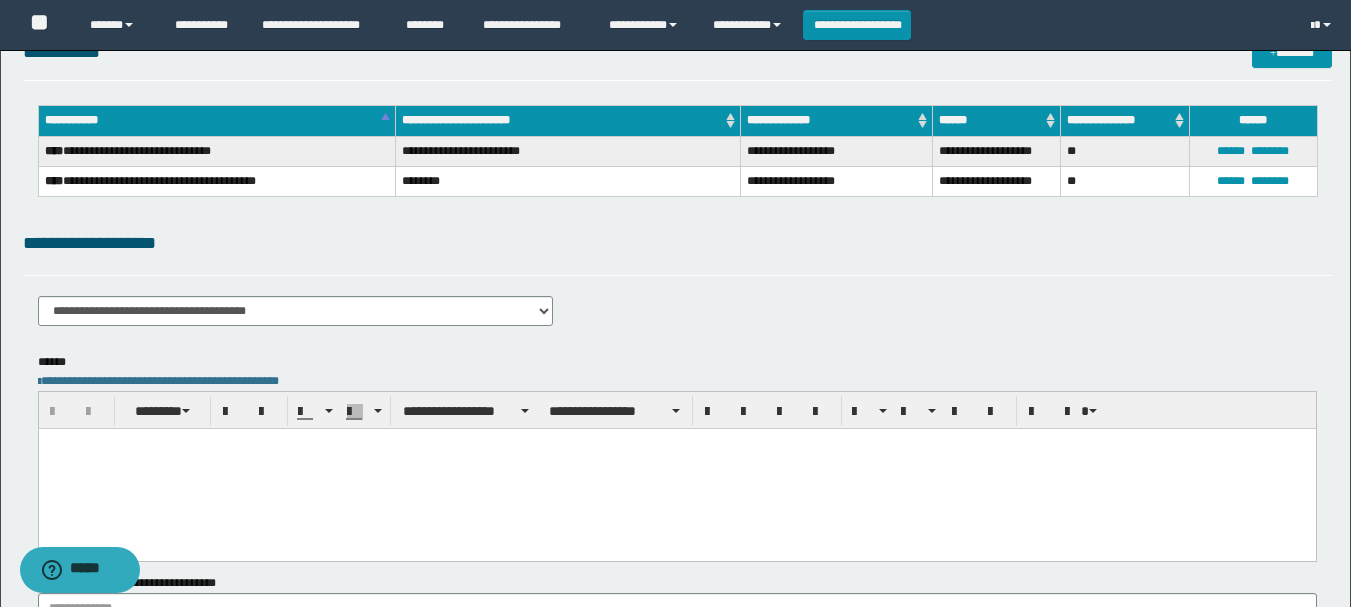 click at bounding box center [676, 468] 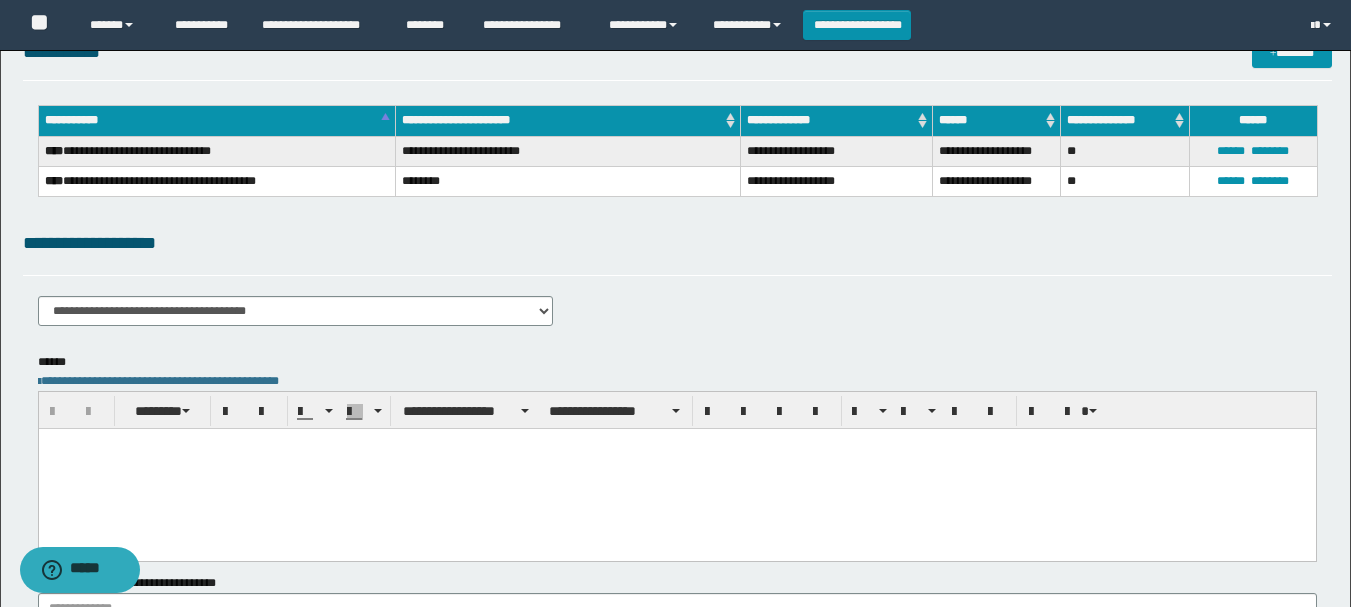 paste 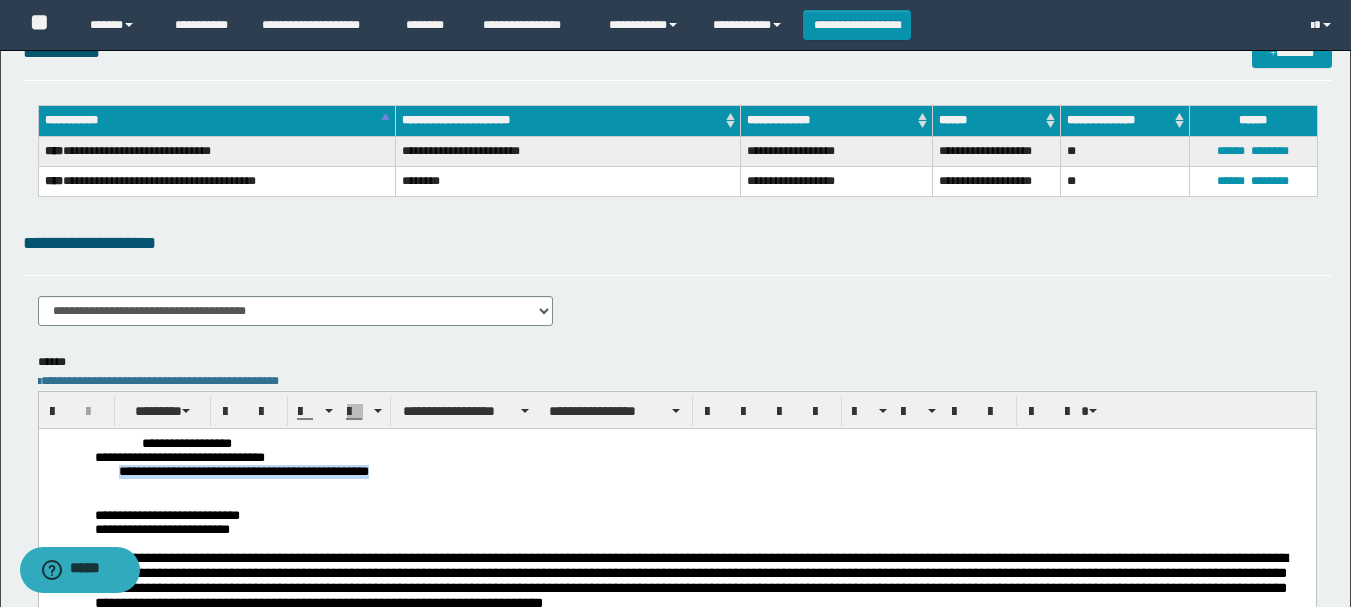 drag, startPoint x: 117, startPoint y: 474, endPoint x: 510, endPoint y: 480, distance: 393.0458 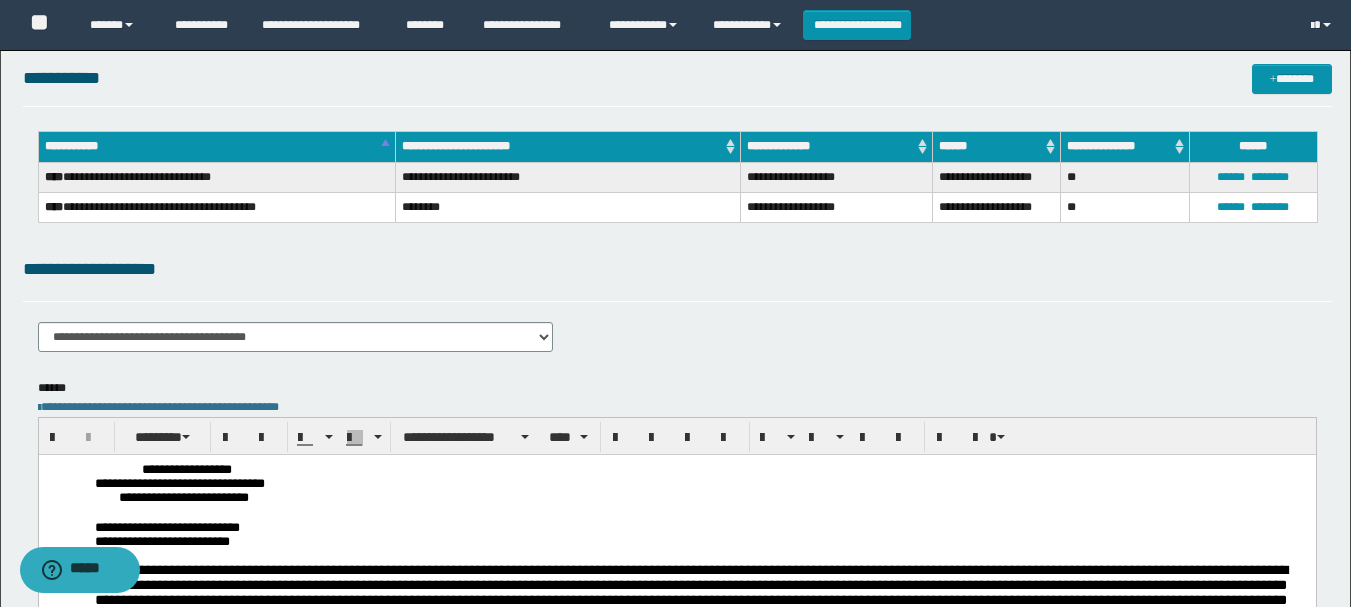 scroll, scrollTop: 0, scrollLeft: 0, axis: both 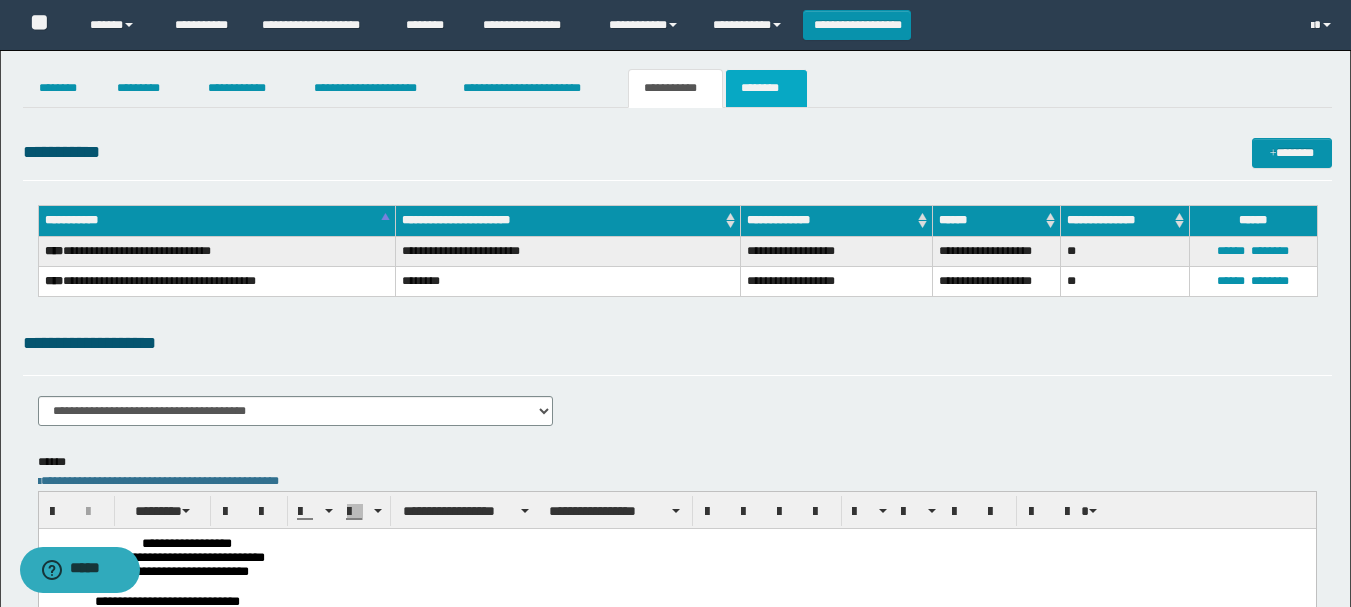 click on "********" at bounding box center [766, 88] 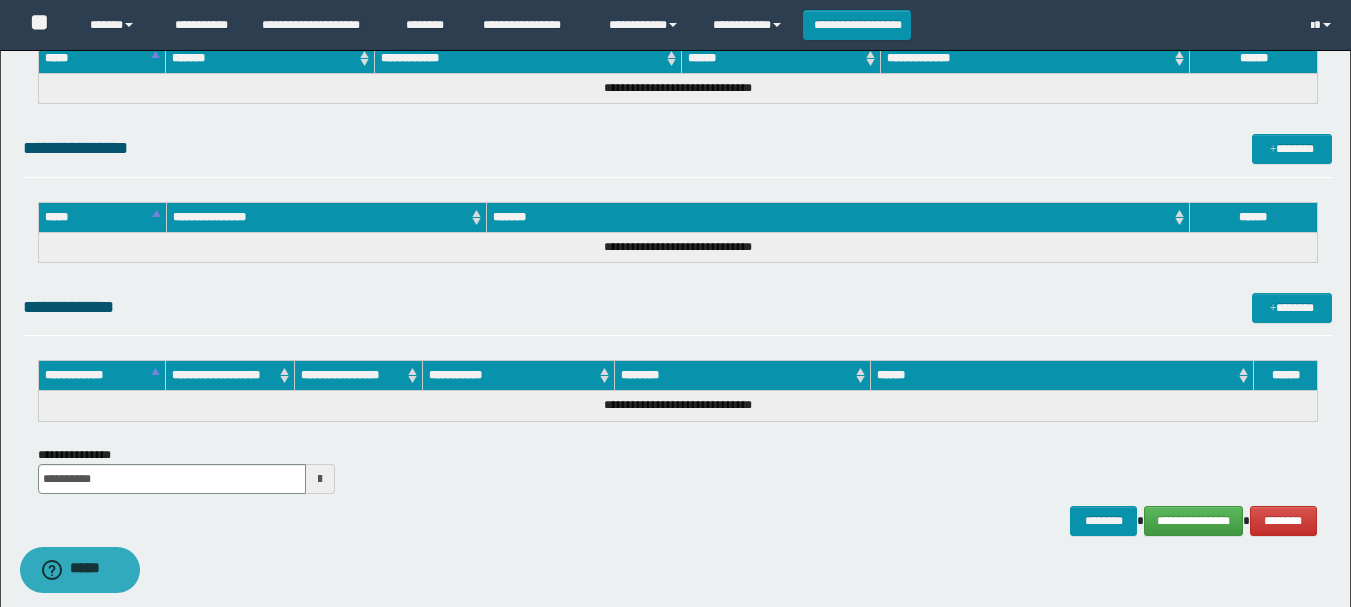 scroll, scrollTop: 869, scrollLeft: 0, axis: vertical 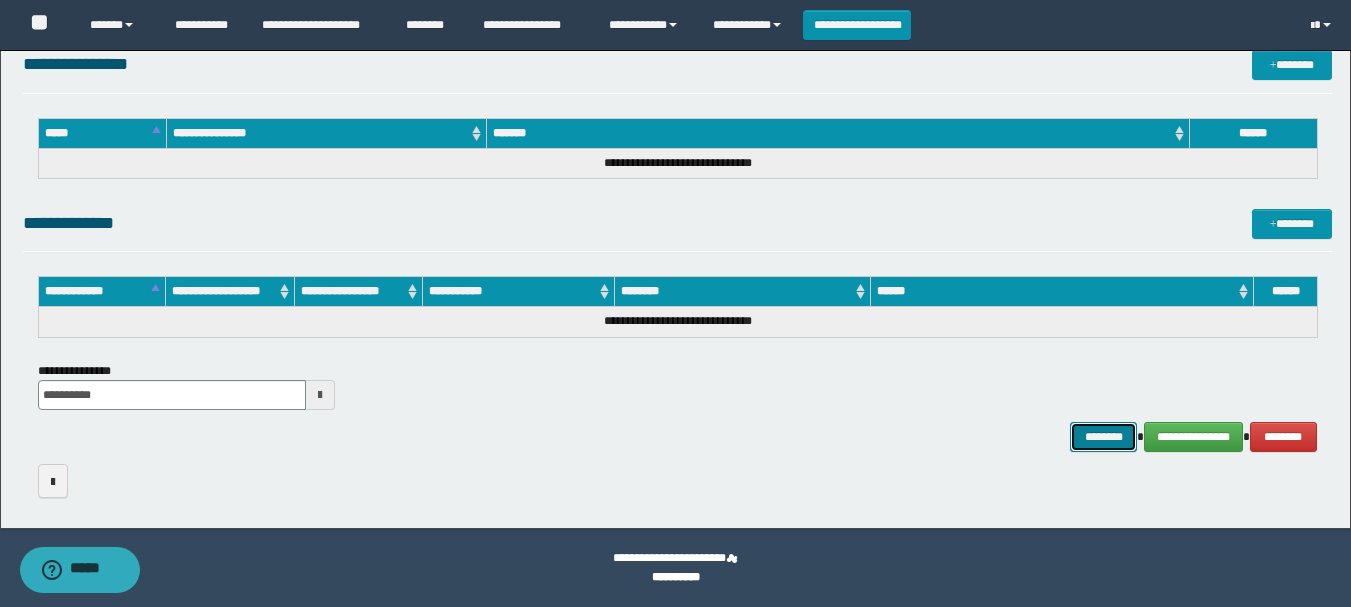 click on "********" at bounding box center [1104, 437] 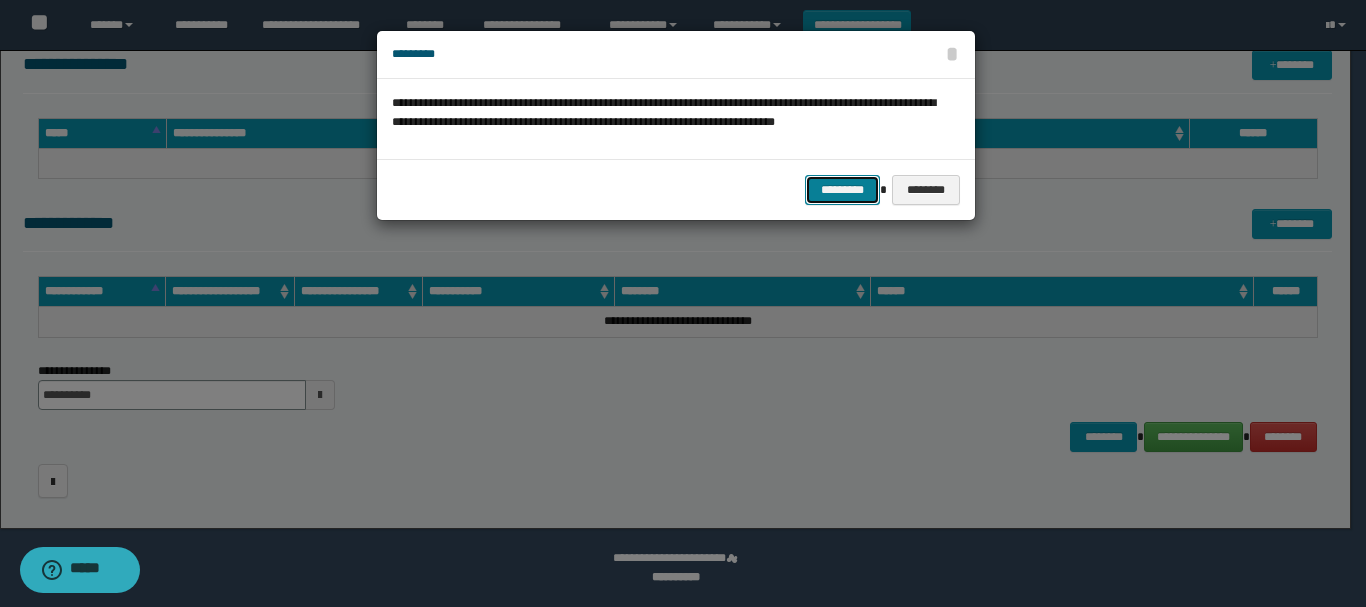 click on "*********" at bounding box center (842, 190) 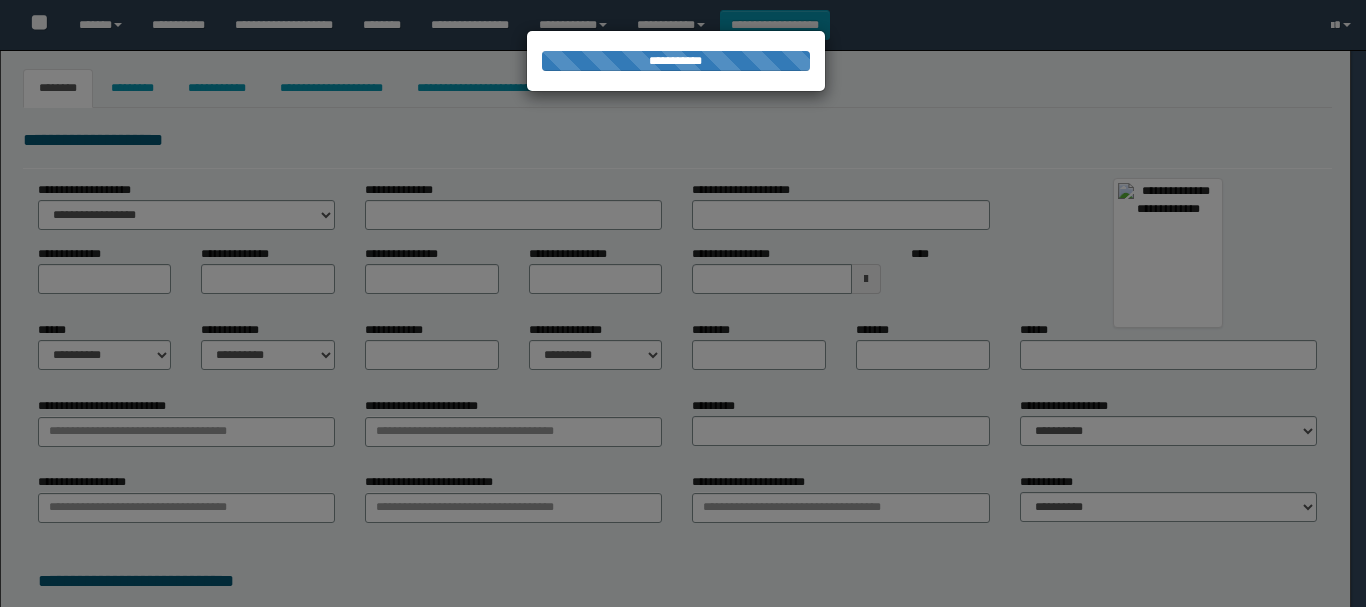 select on "***" 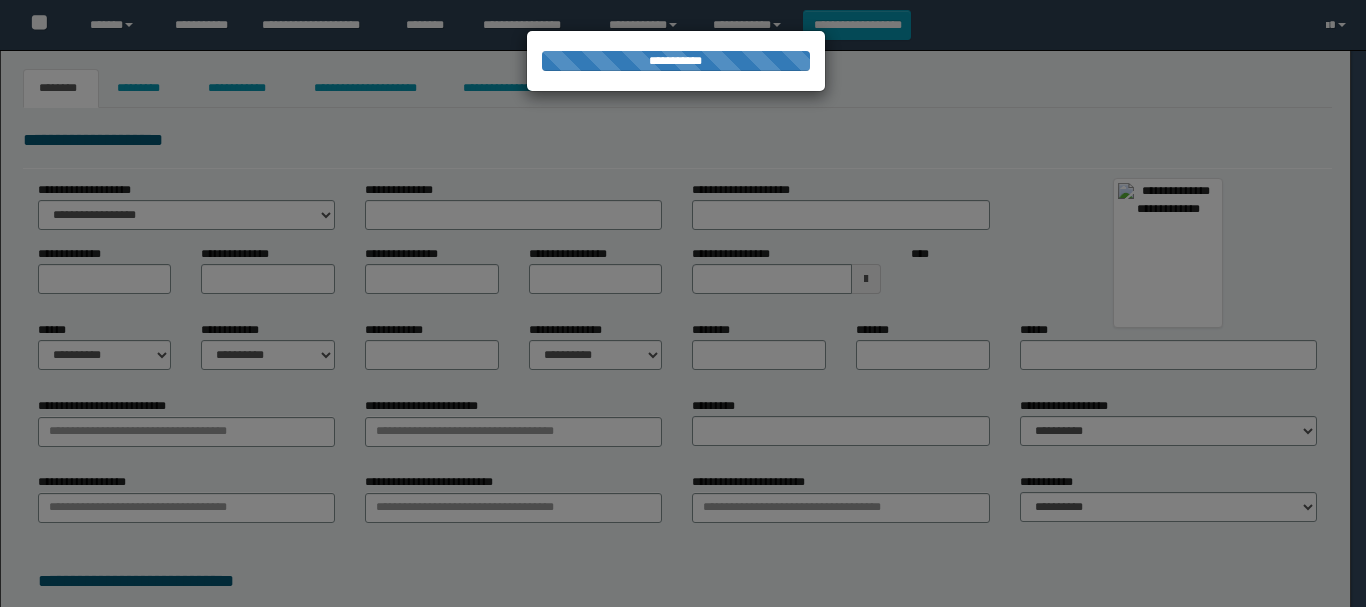 scroll, scrollTop: 0, scrollLeft: 0, axis: both 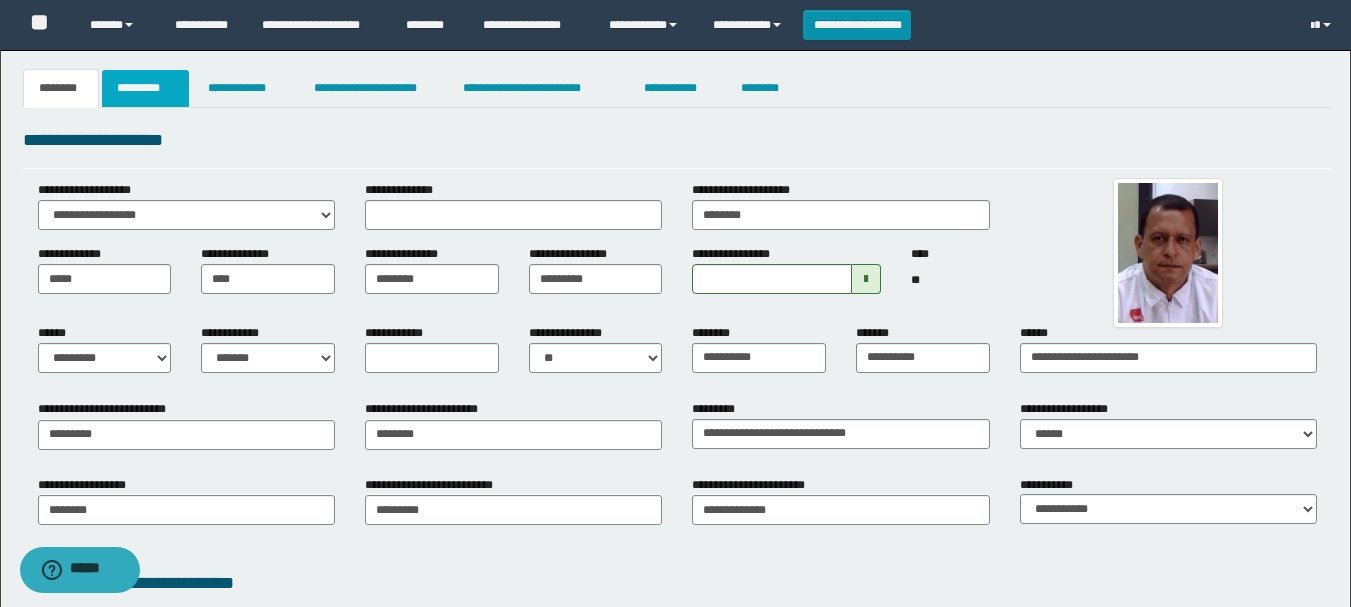 click on "*********" at bounding box center [145, 88] 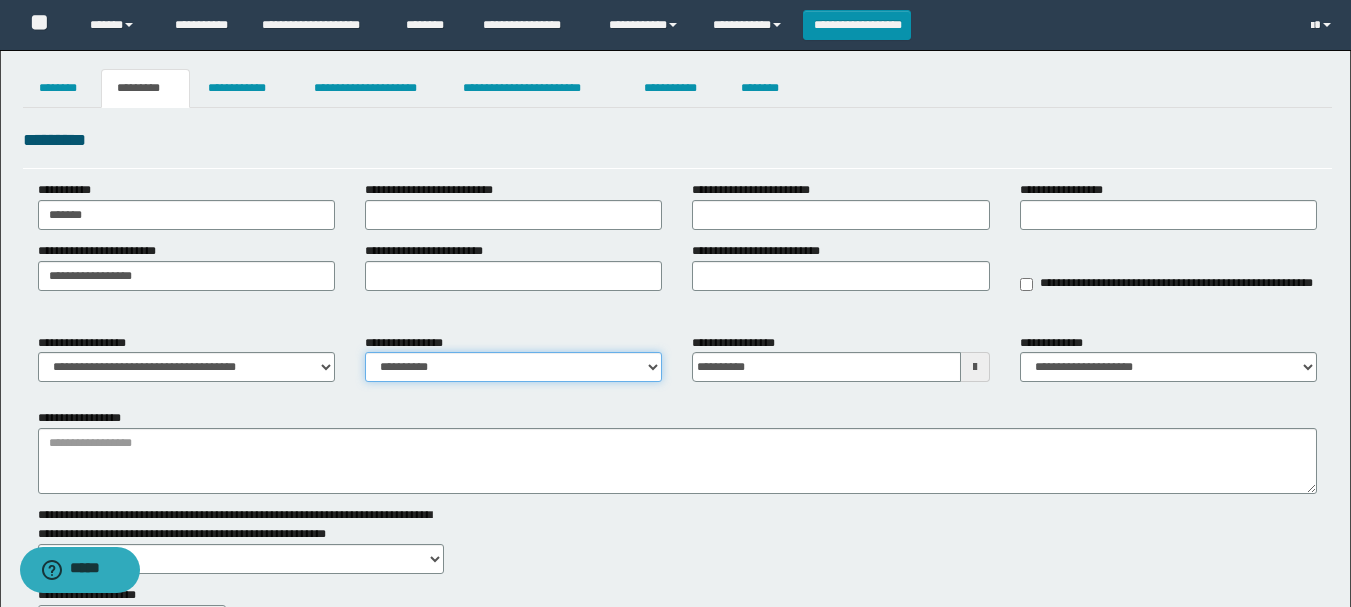 click on "**********" at bounding box center (513, 367) 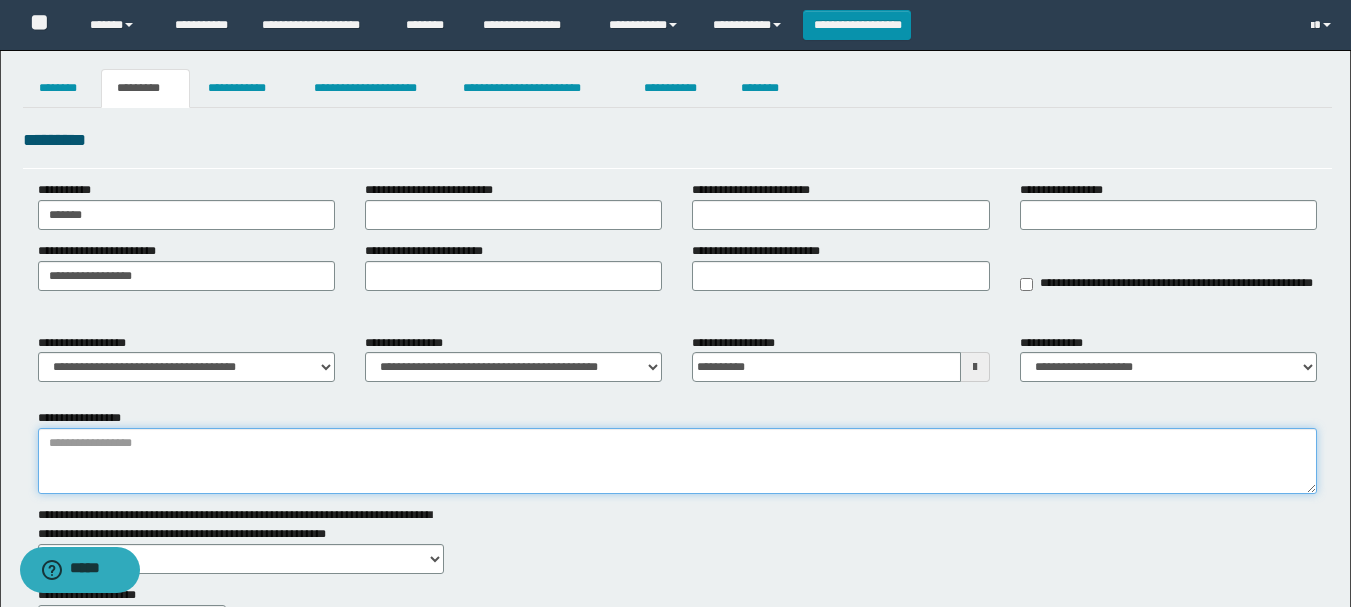 click on "**********" at bounding box center (677, 461) 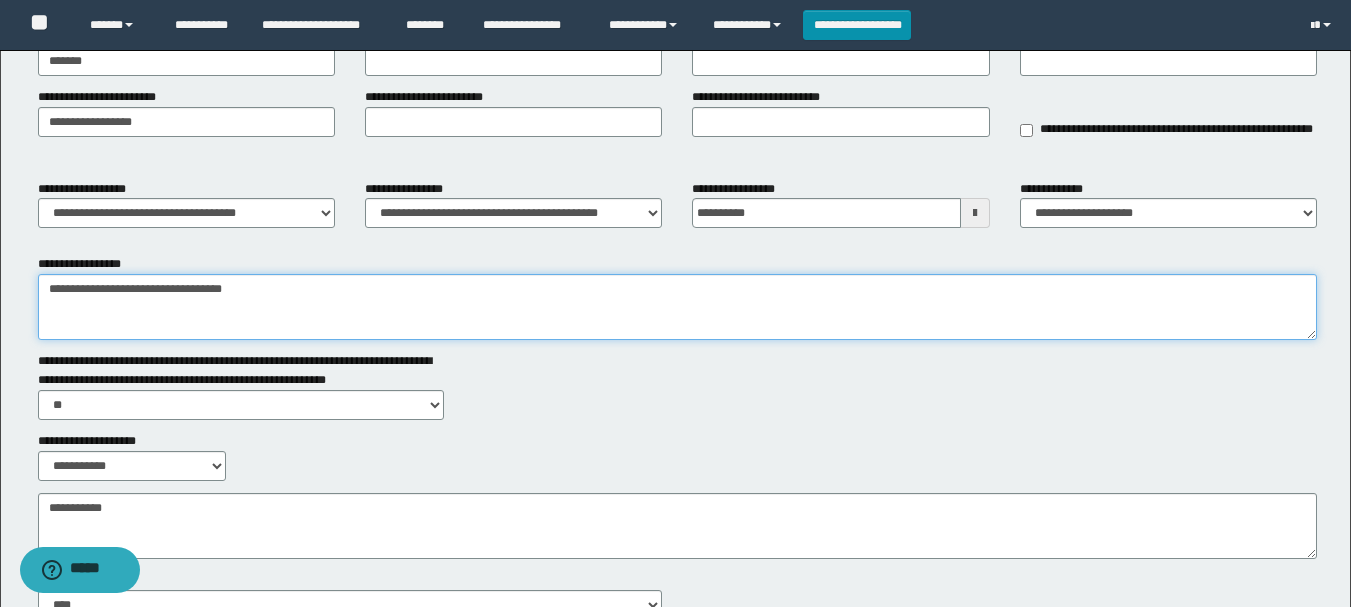 scroll, scrollTop: 300, scrollLeft: 0, axis: vertical 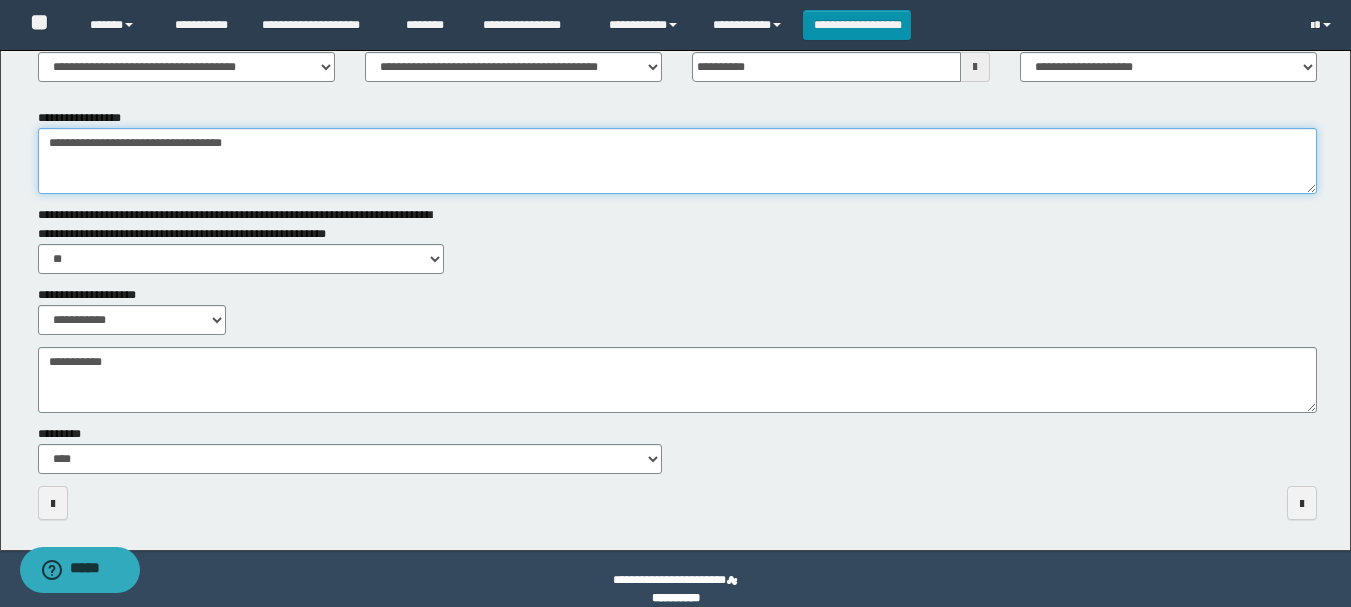 type on "**********" 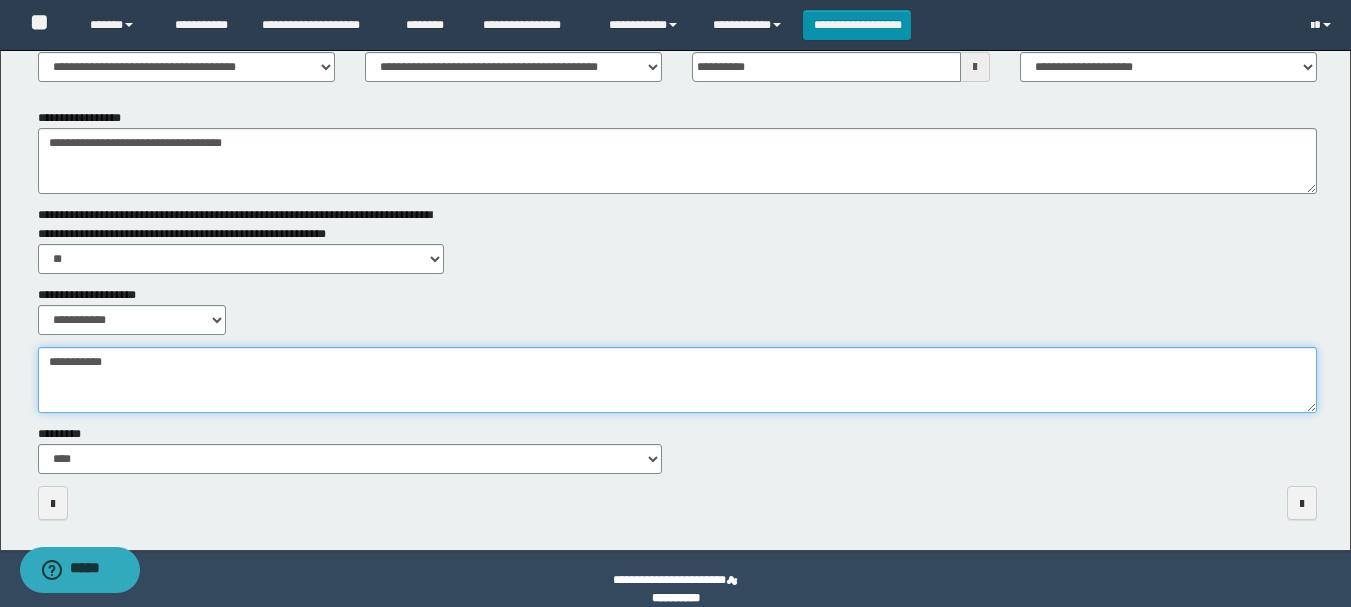 click on "**********" at bounding box center (677, 380) 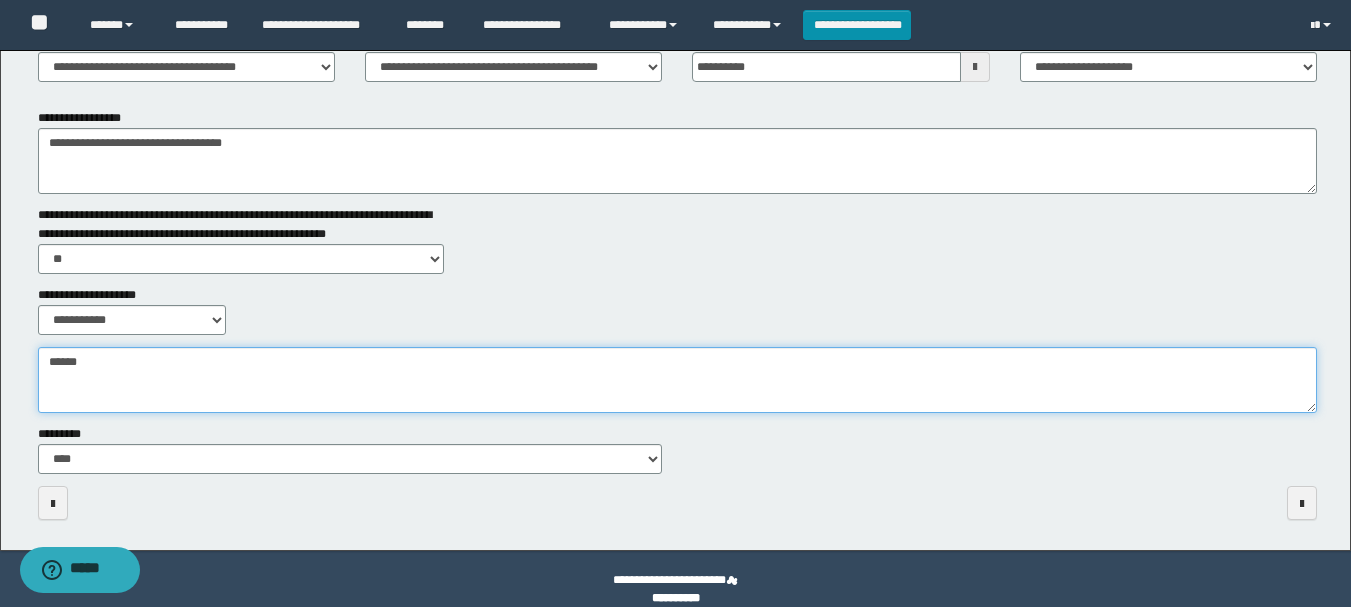 type on "*****" 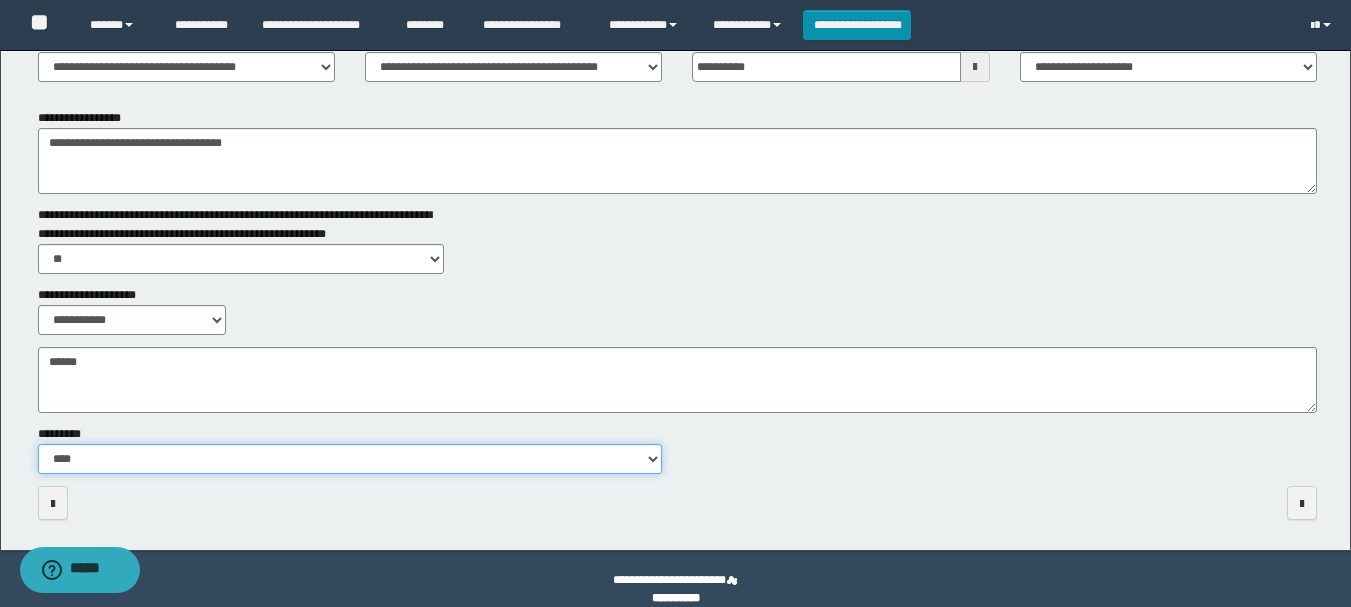 scroll, scrollTop: 0, scrollLeft: 0, axis: both 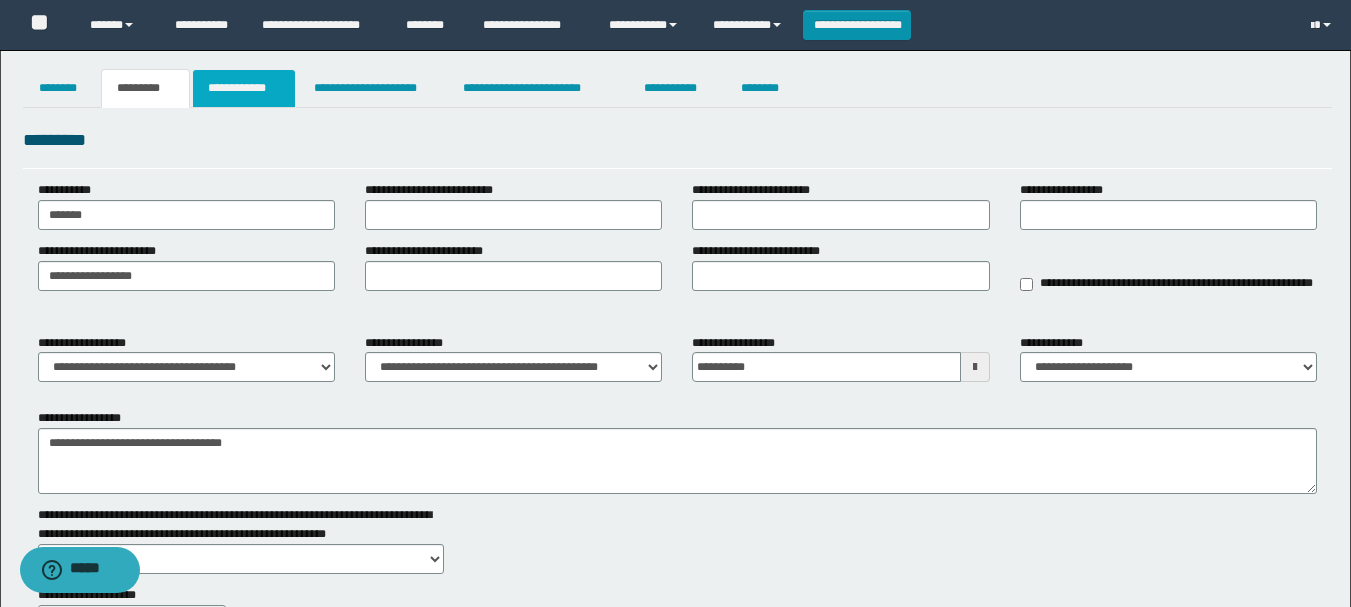 click on "**********" at bounding box center (244, 88) 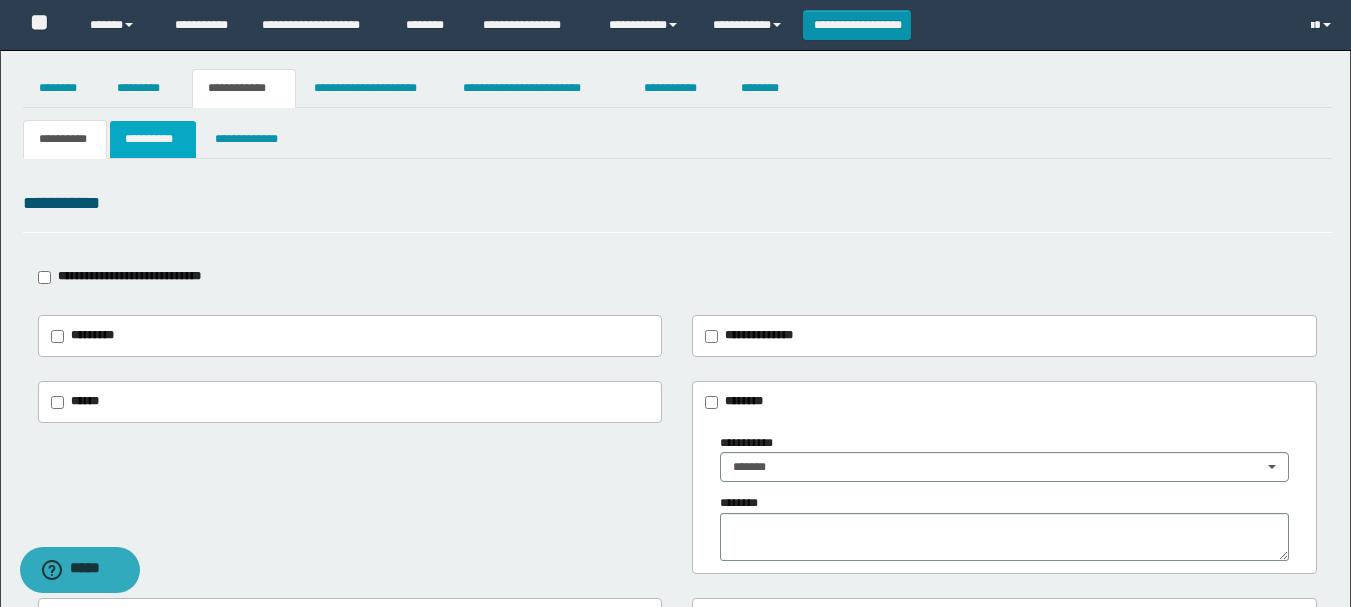 click on "**********" at bounding box center (153, 139) 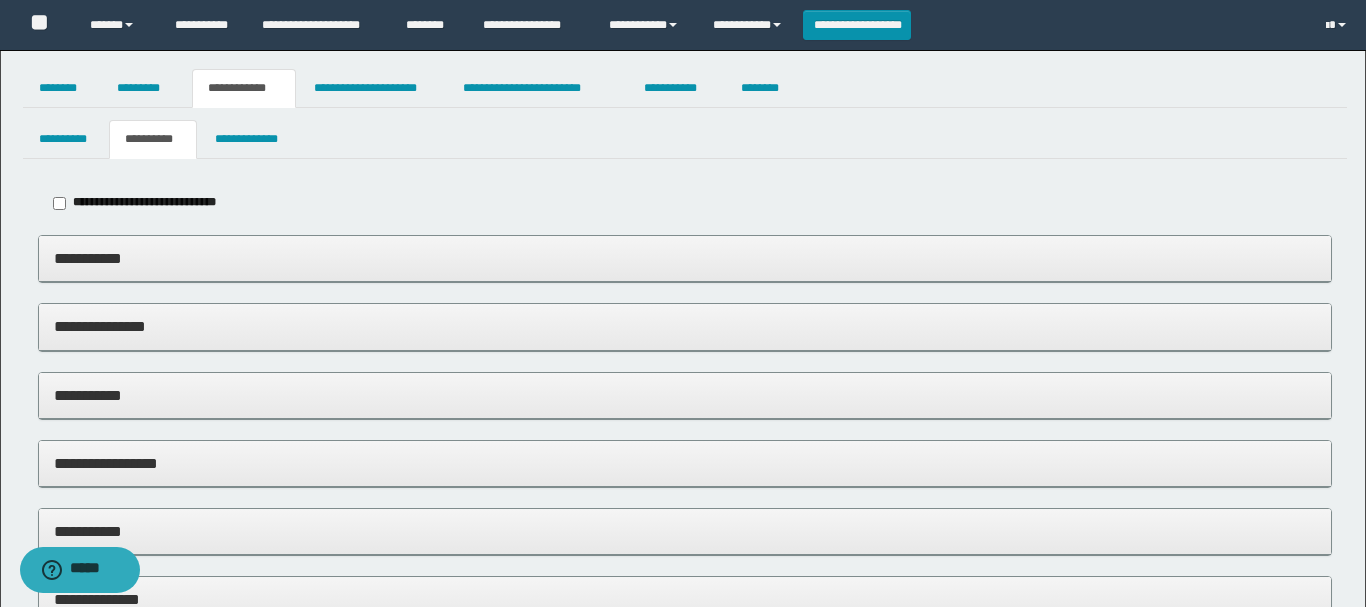 type on "*****" 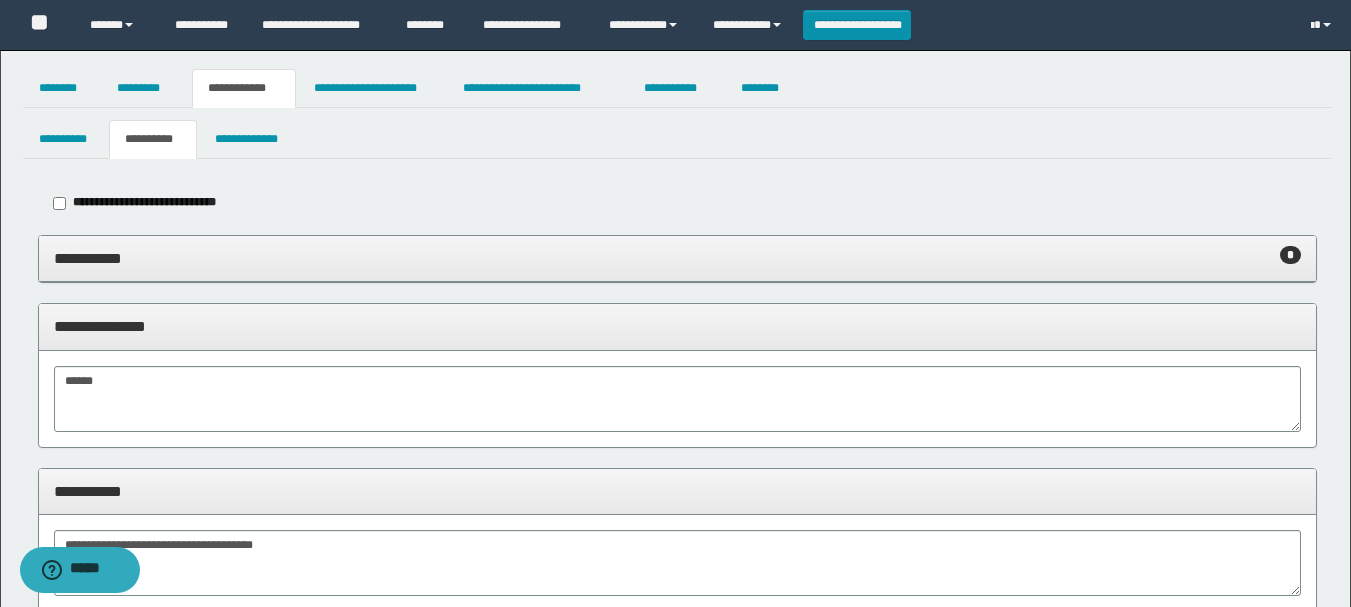click on "**********" at bounding box center (677, 258) 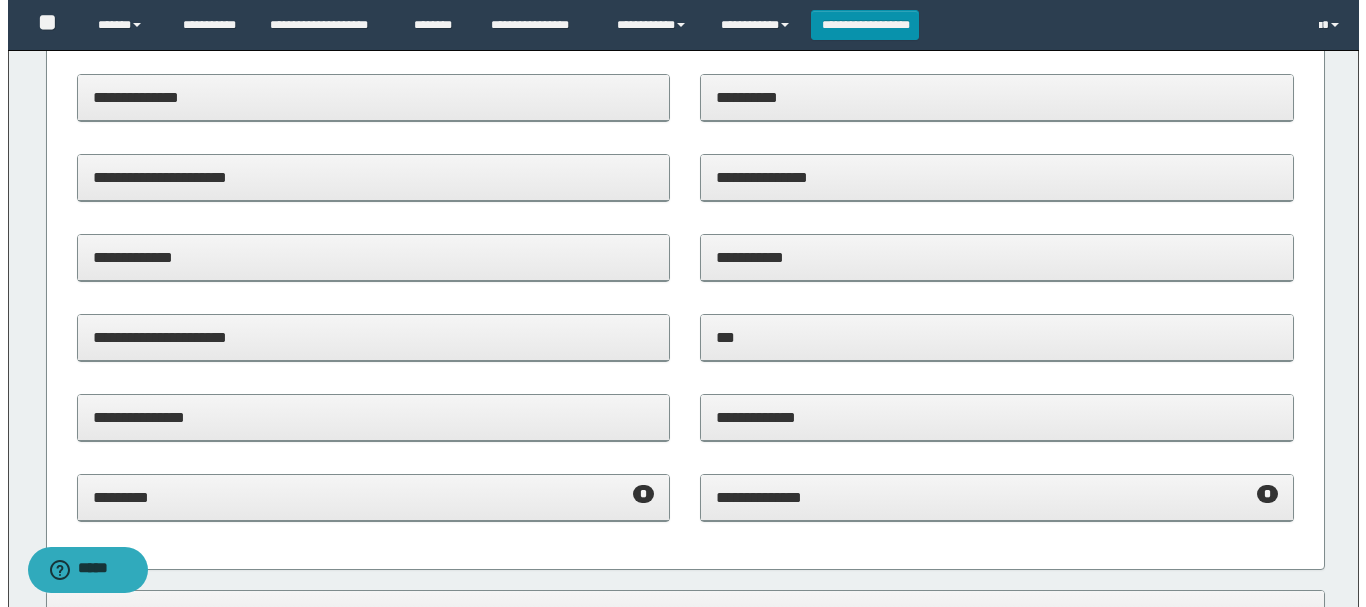 scroll, scrollTop: 0, scrollLeft: 0, axis: both 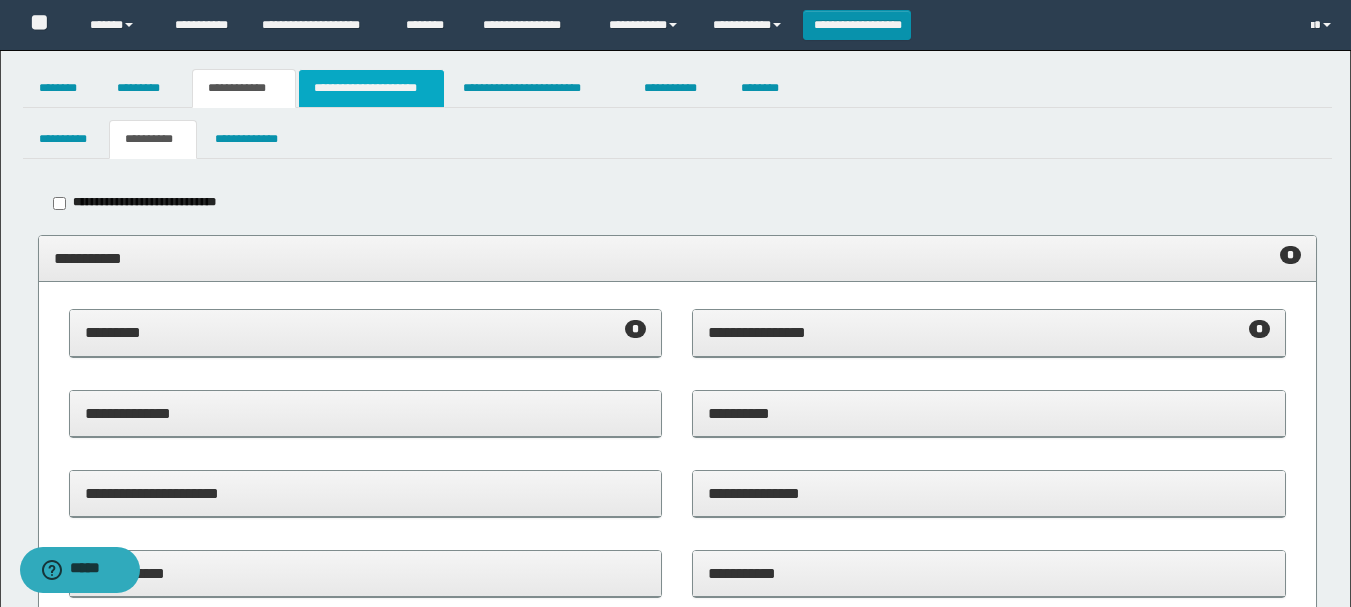 click on "**********" at bounding box center [371, 88] 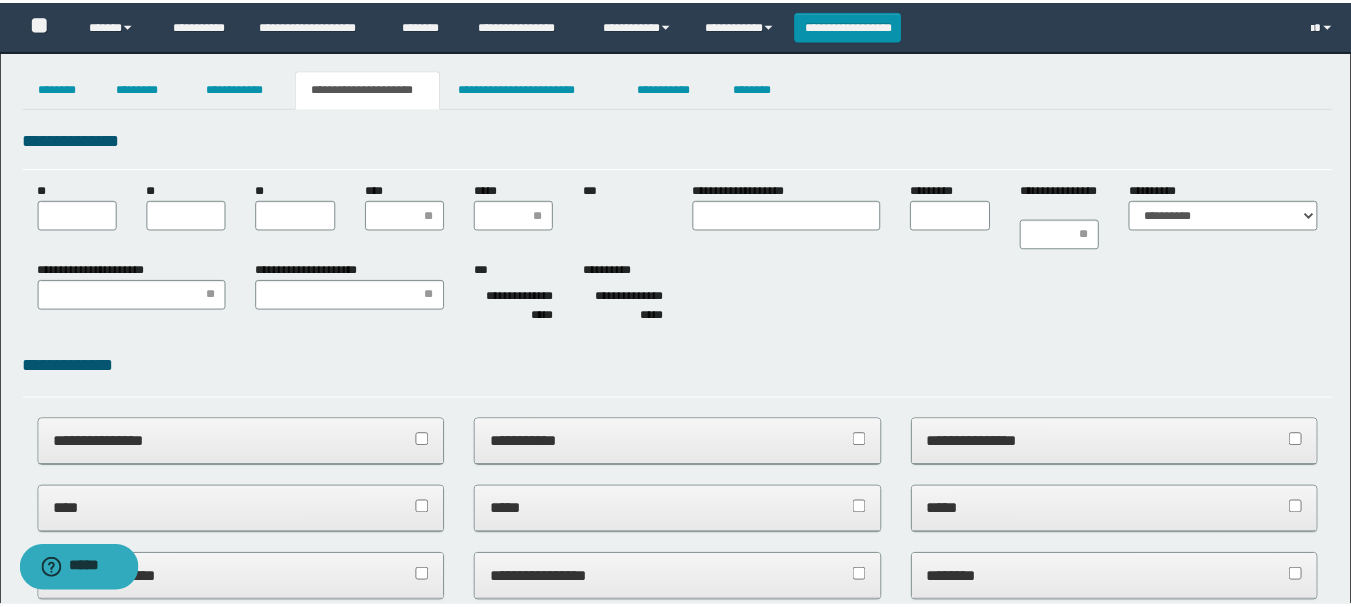 scroll, scrollTop: 0, scrollLeft: 0, axis: both 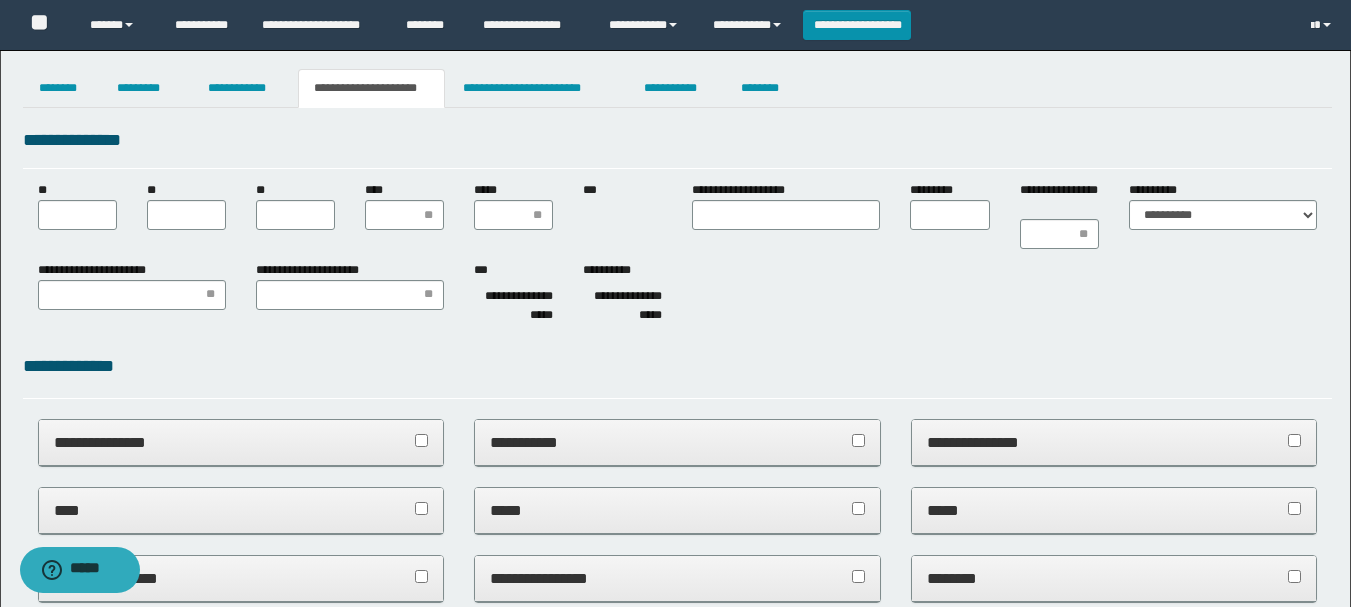 type 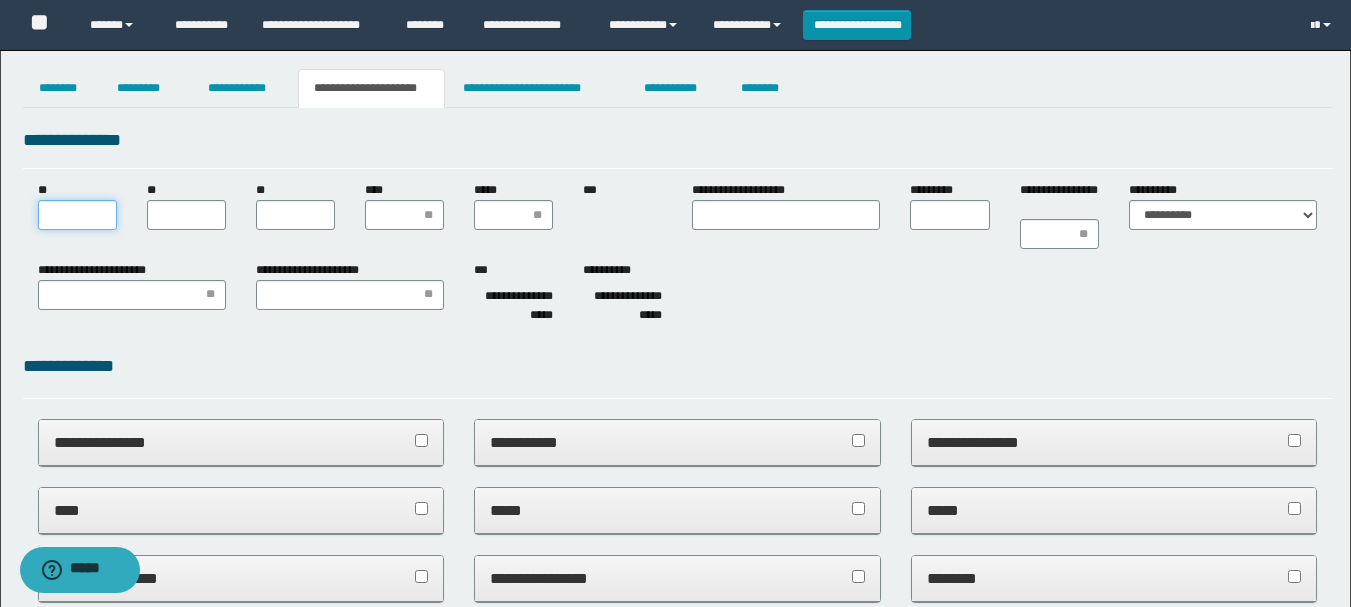 click on "**" at bounding box center [77, 215] 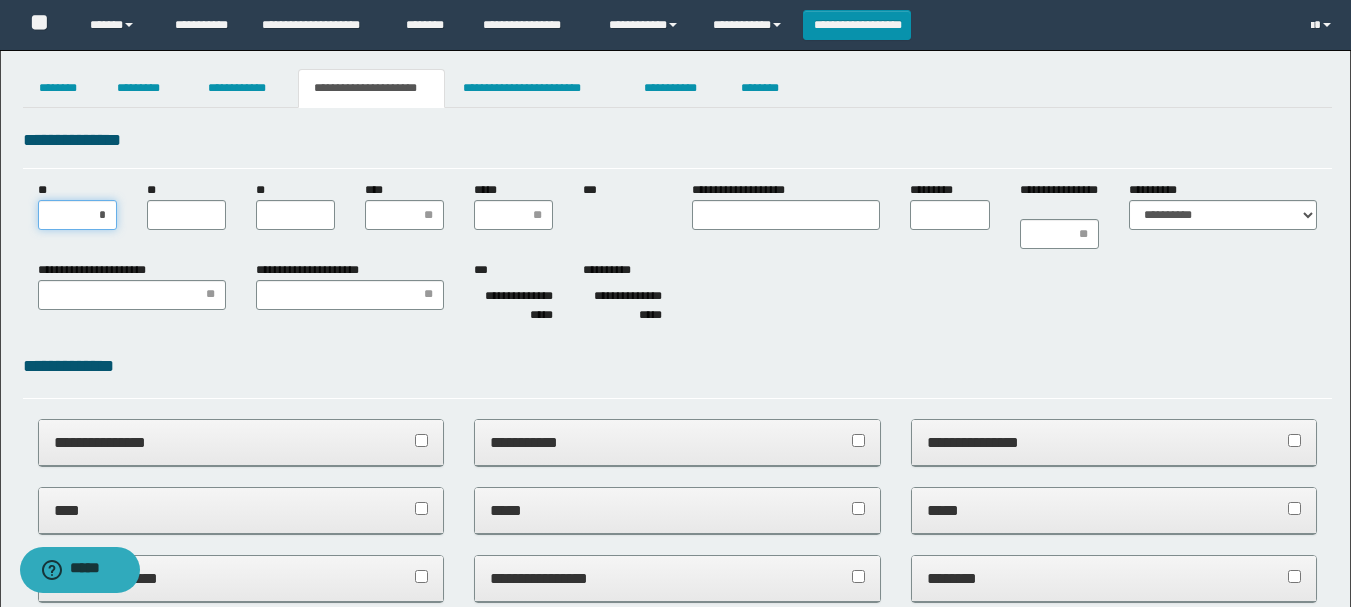 type on "**" 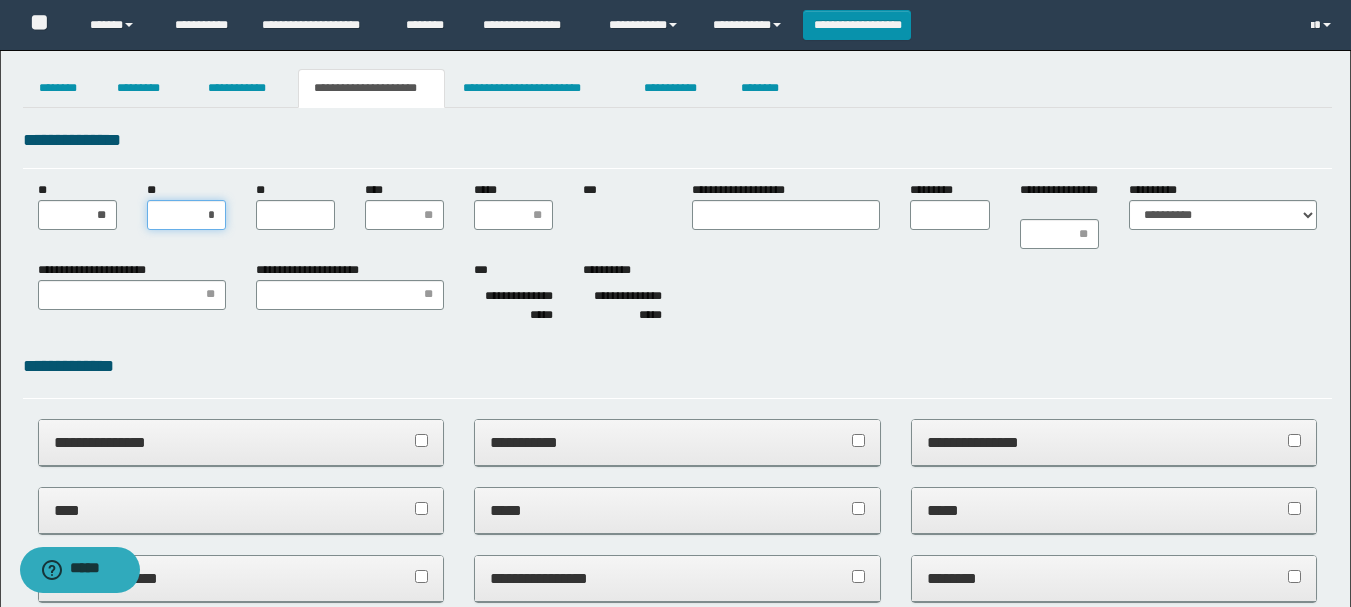 type on "**" 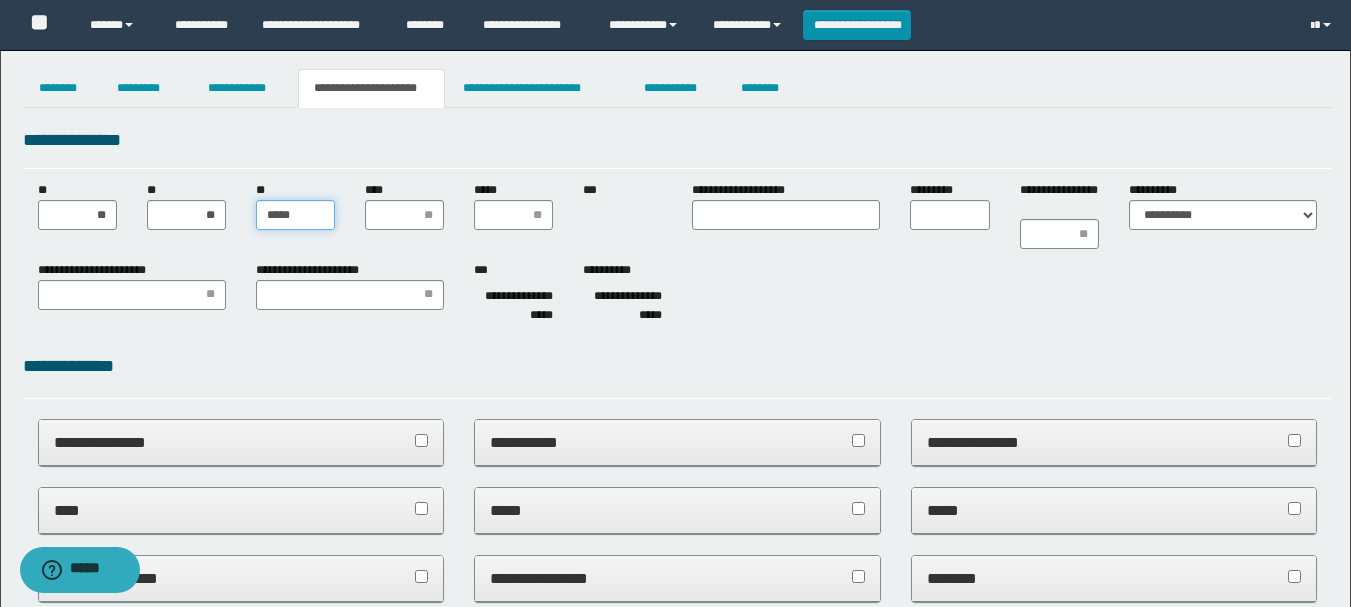 type on "******" 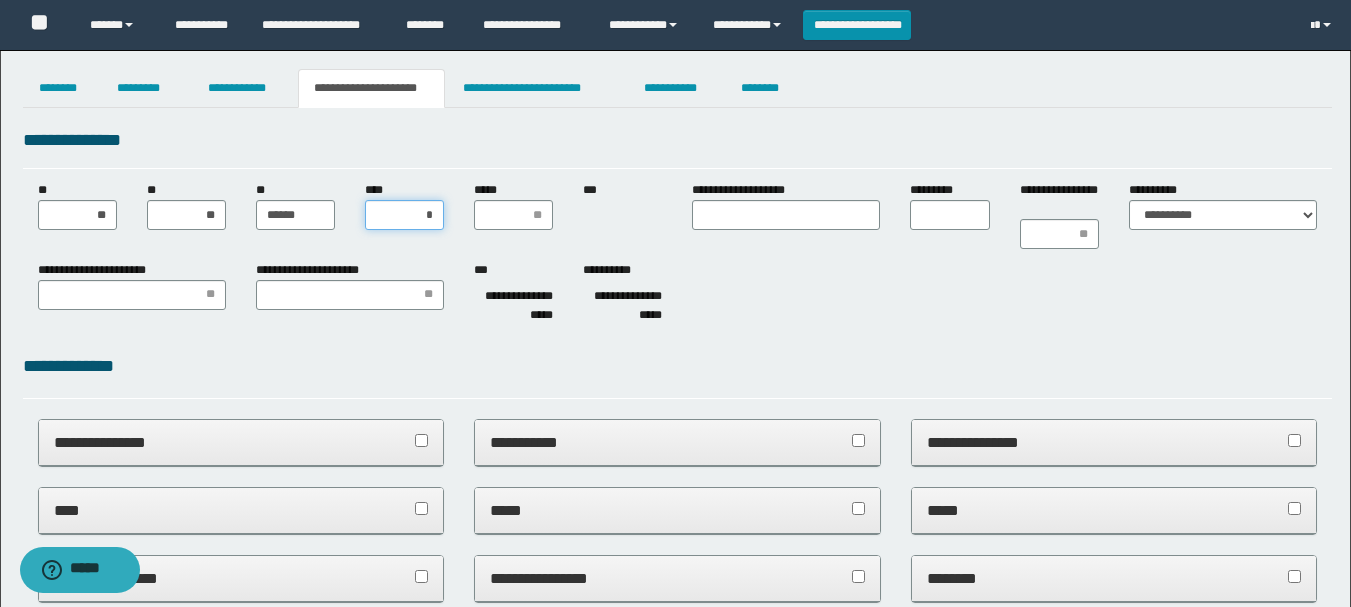 type on "**" 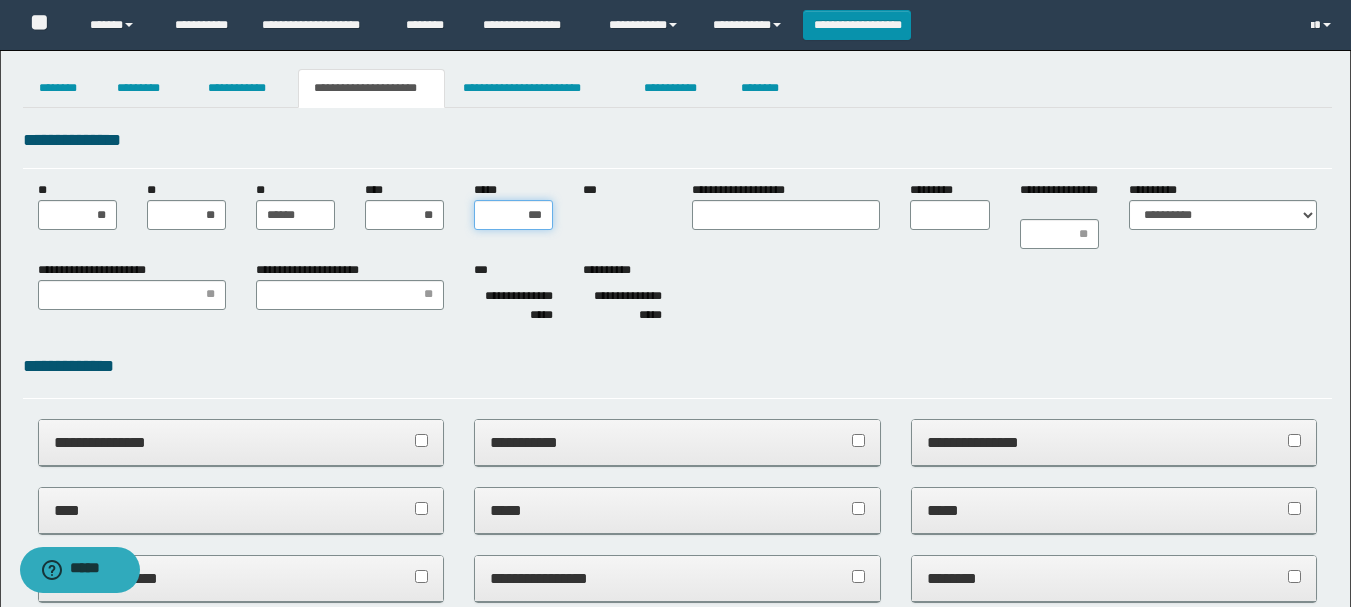 type on "****" 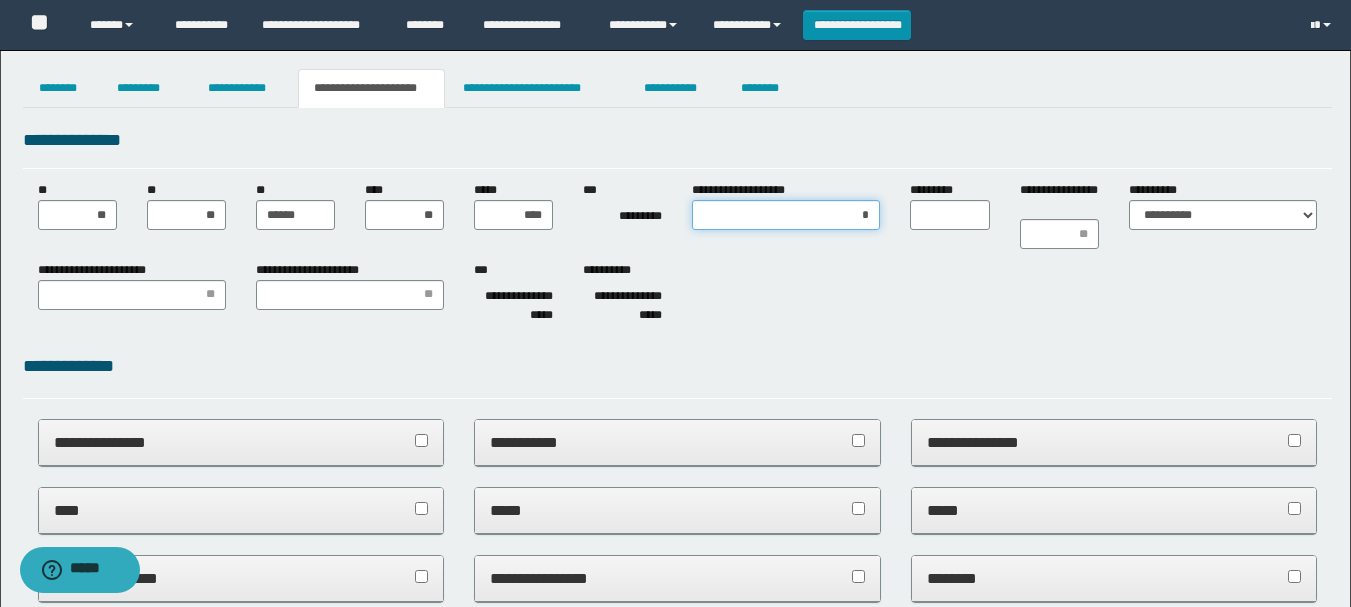 type on "**" 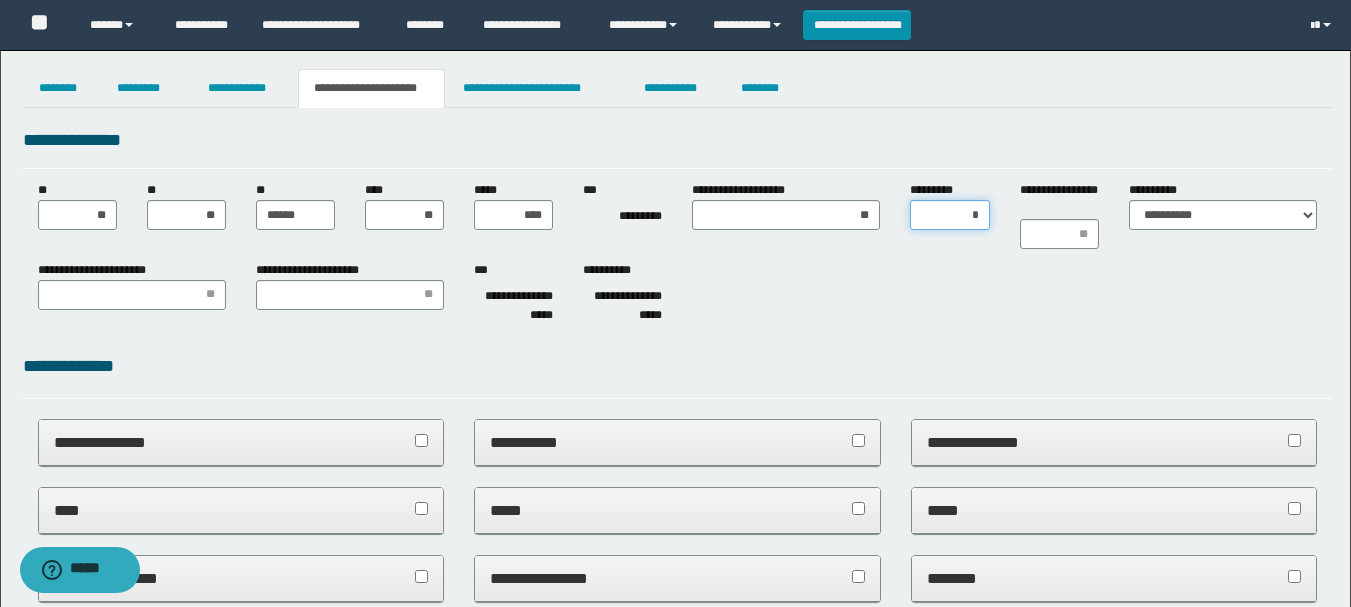 type on "**" 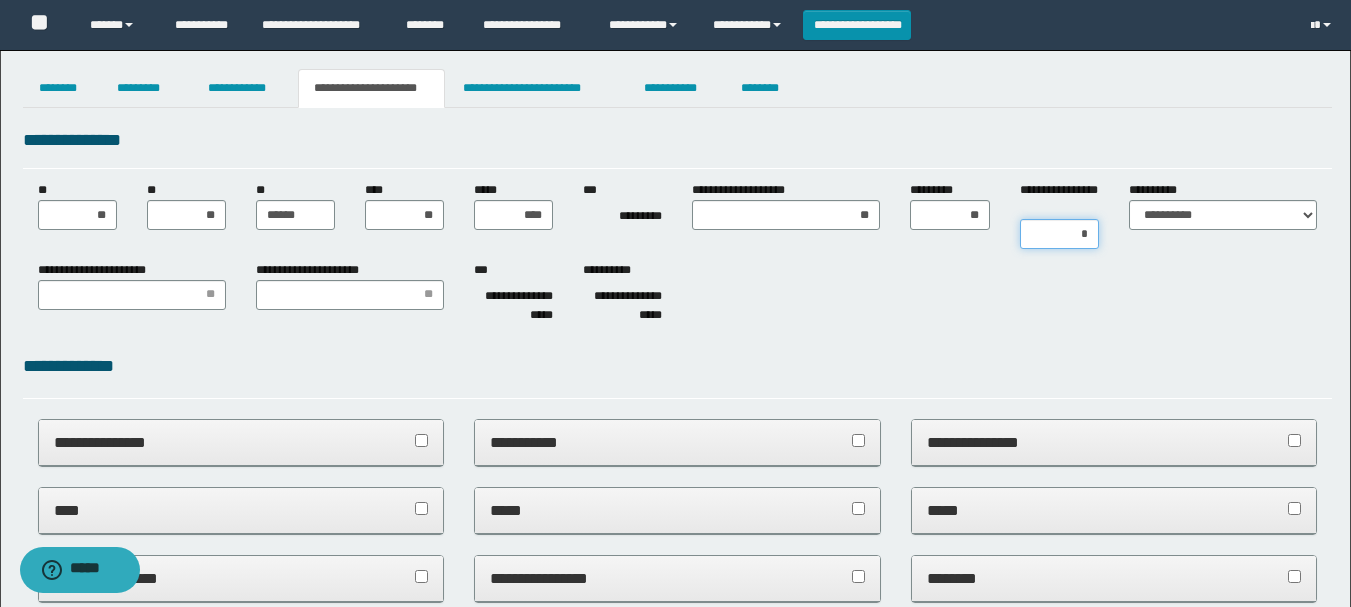 type on "**" 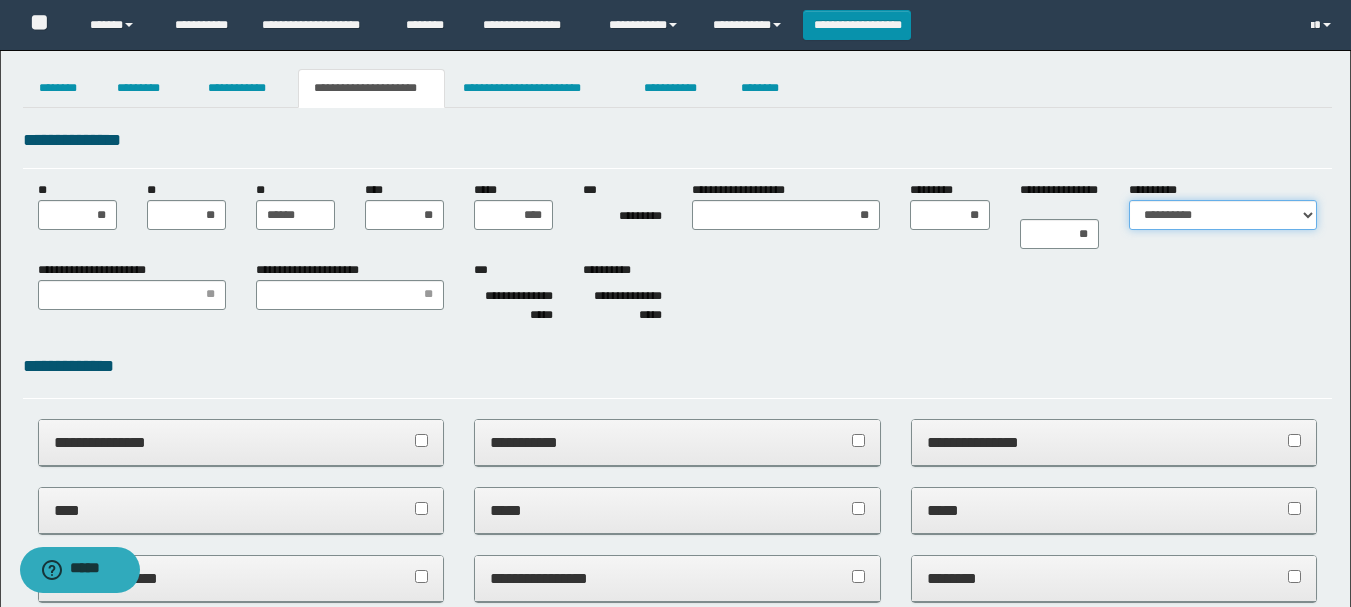 select on "*" 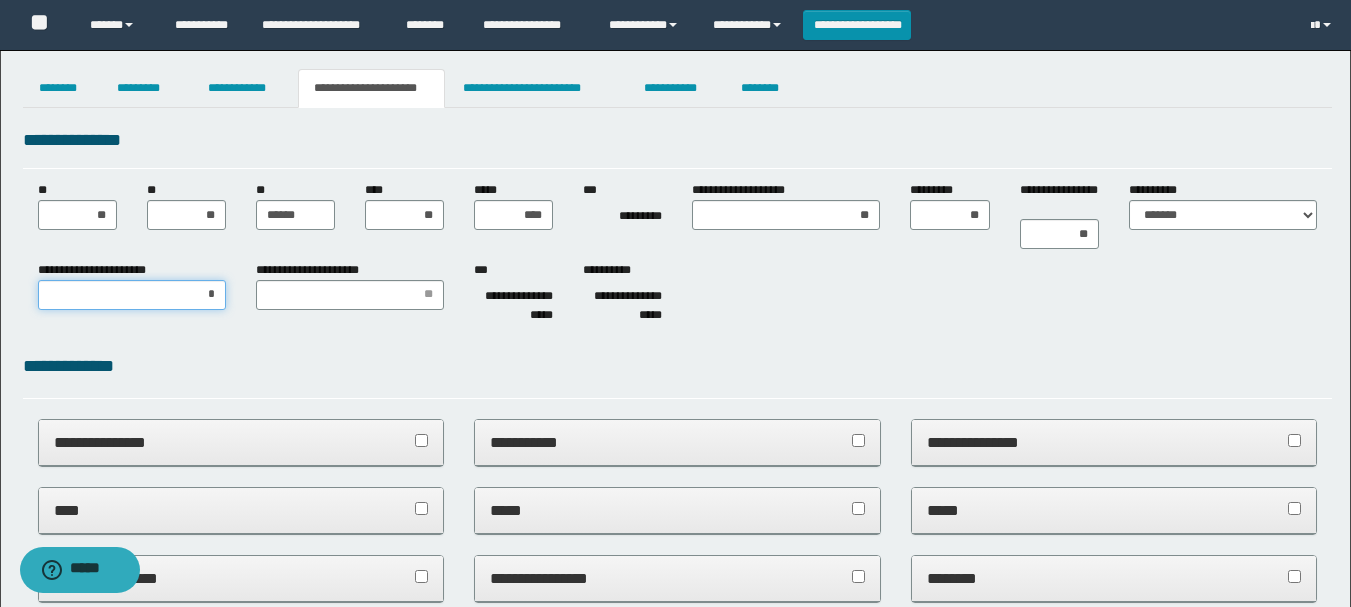 type on "**" 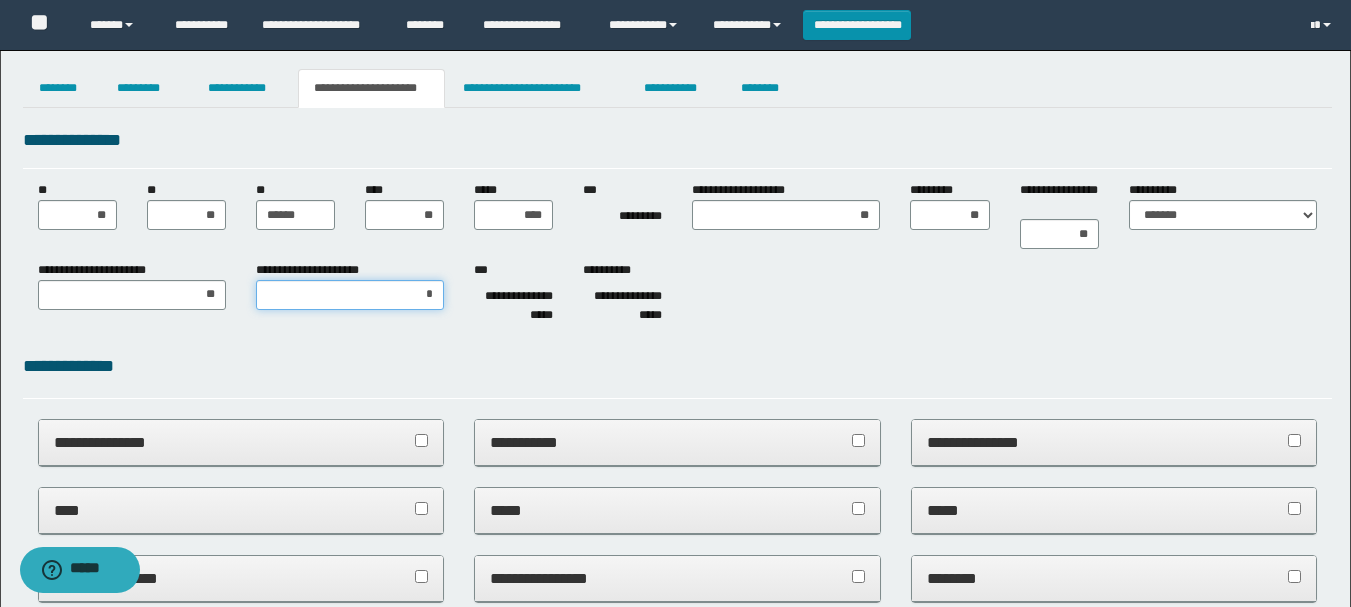 type on "**" 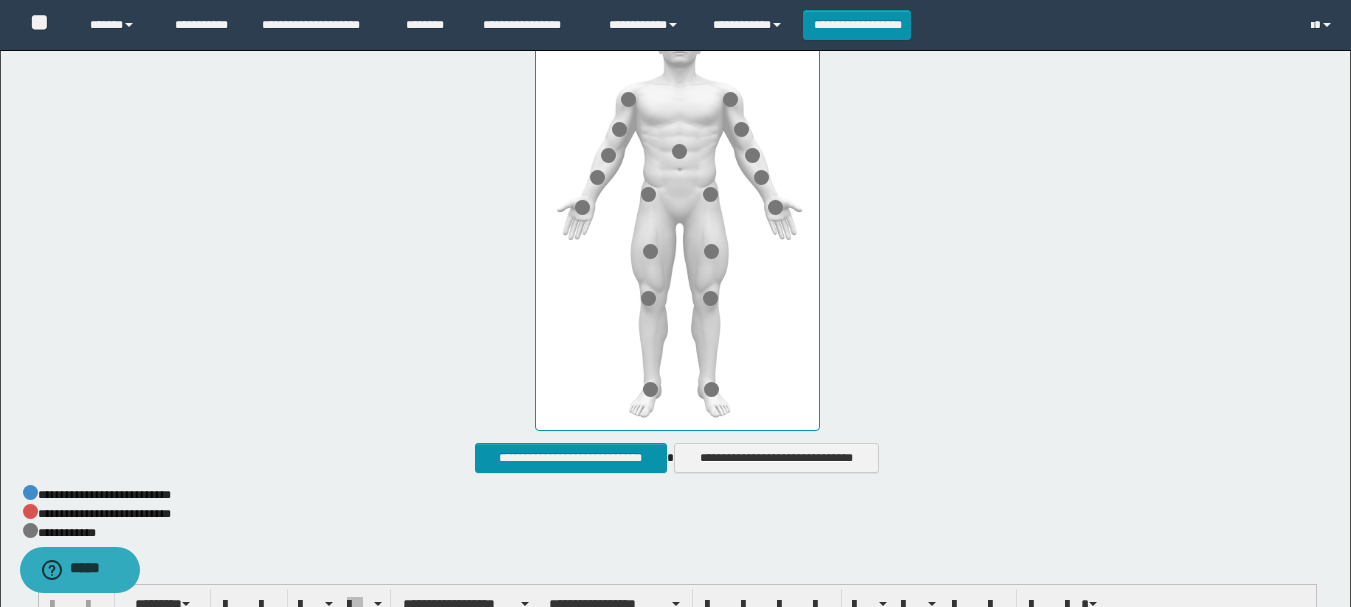 scroll, scrollTop: 1000, scrollLeft: 0, axis: vertical 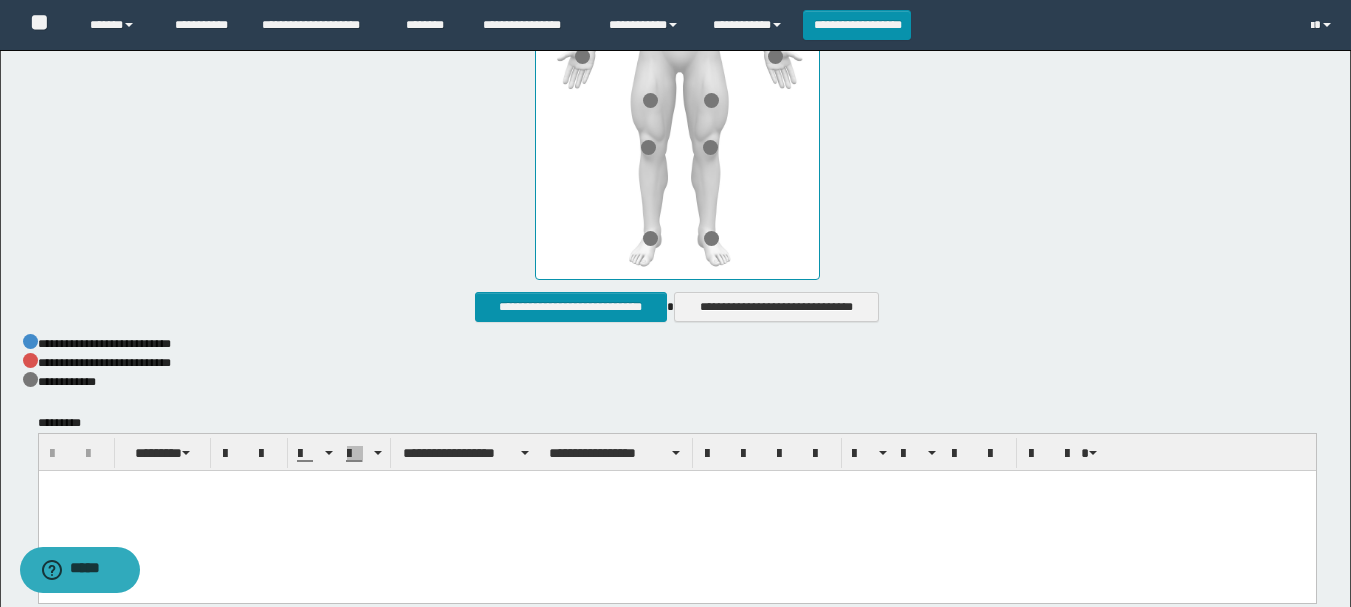 click on "**********" at bounding box center [677, -32] 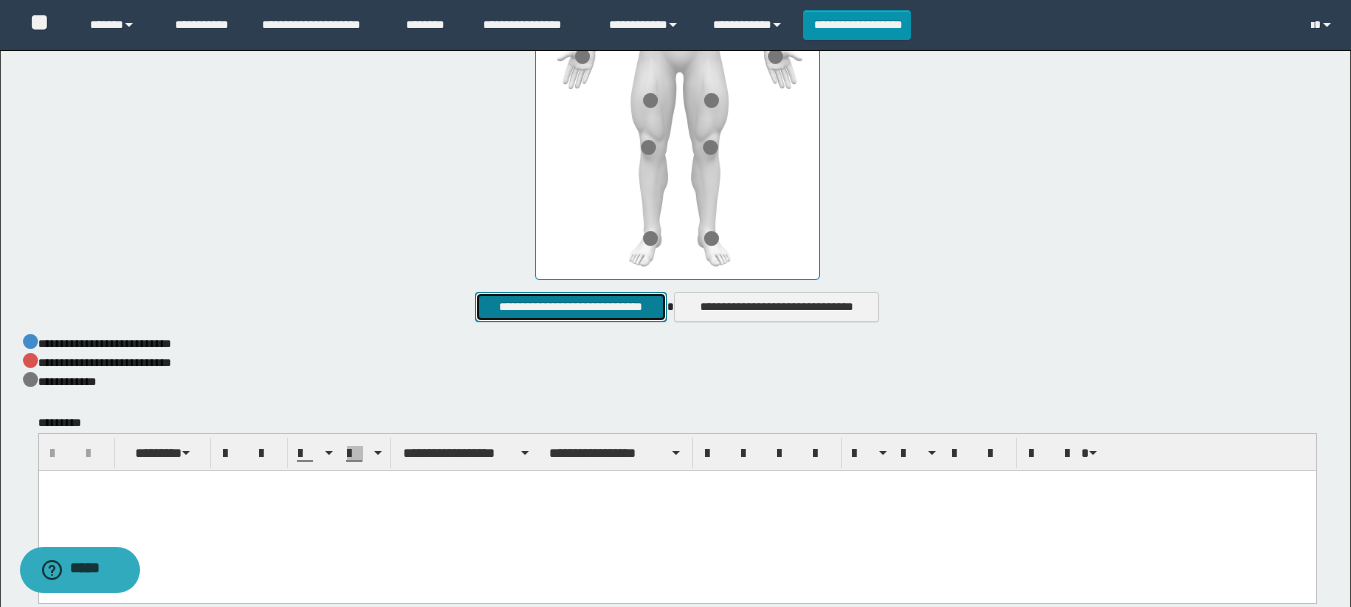 click on "**********" at bounding box center [570, 307] 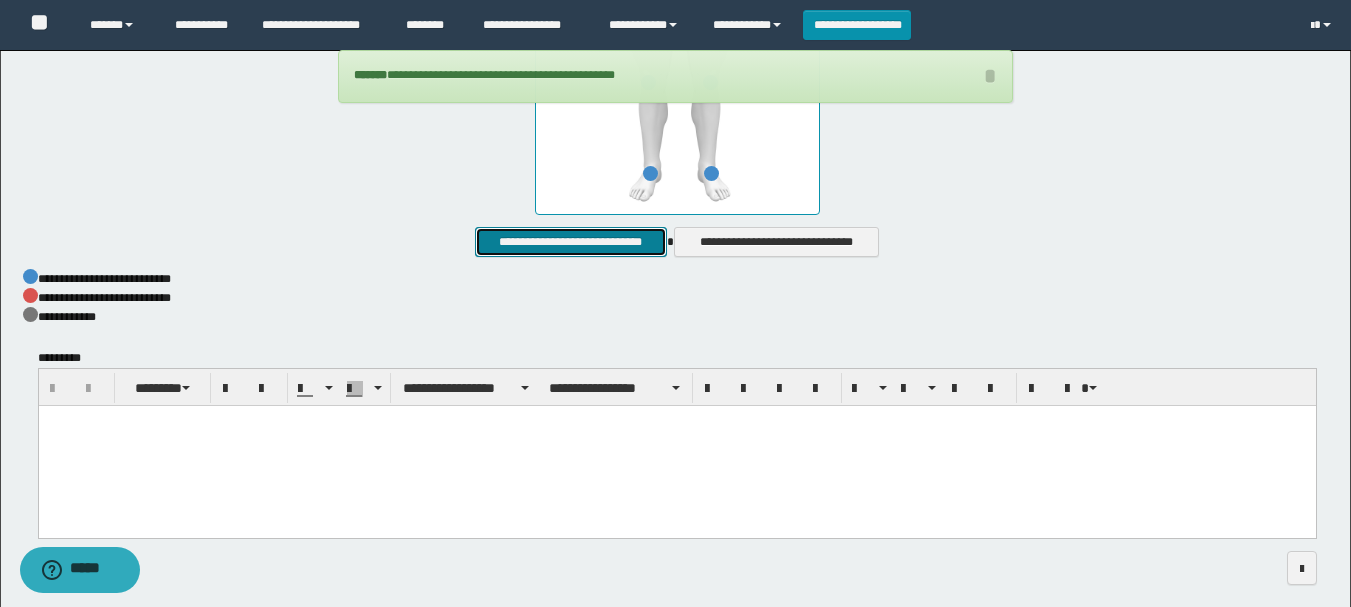 scroll, scrollTop: 1100, scrollLeft: 0, axis: vertical 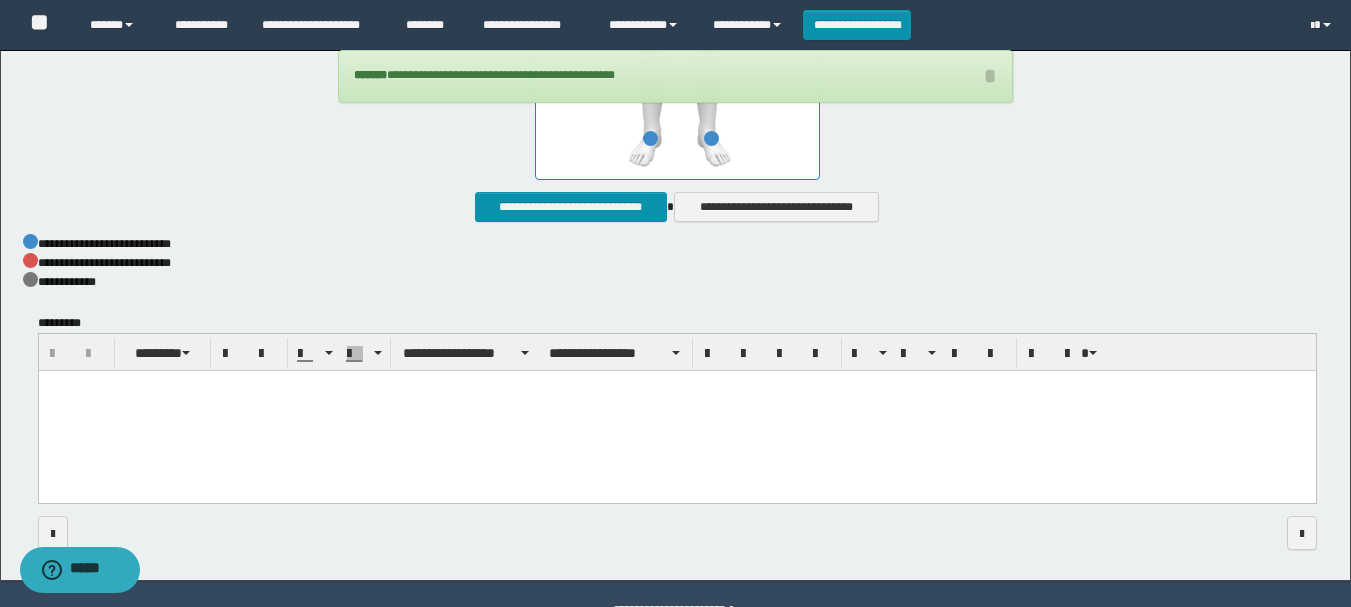 click at bounding box center (676, 412) 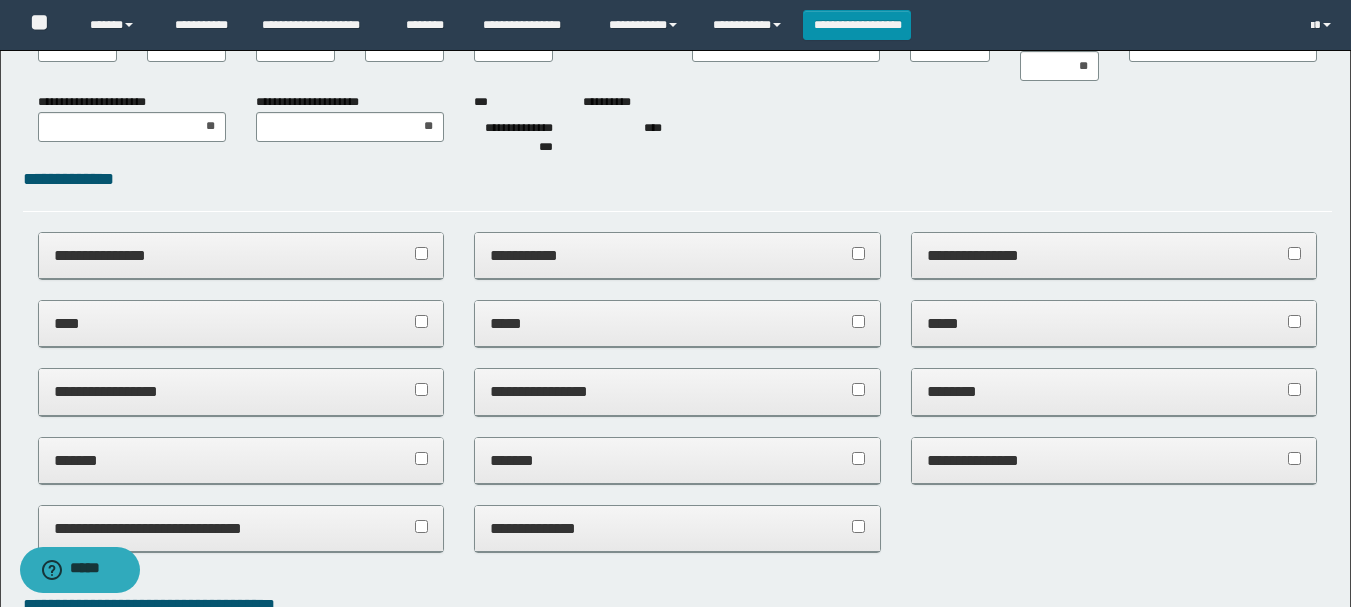 scroll, scrollTop: 0, scrollLeft: 0, axis: both 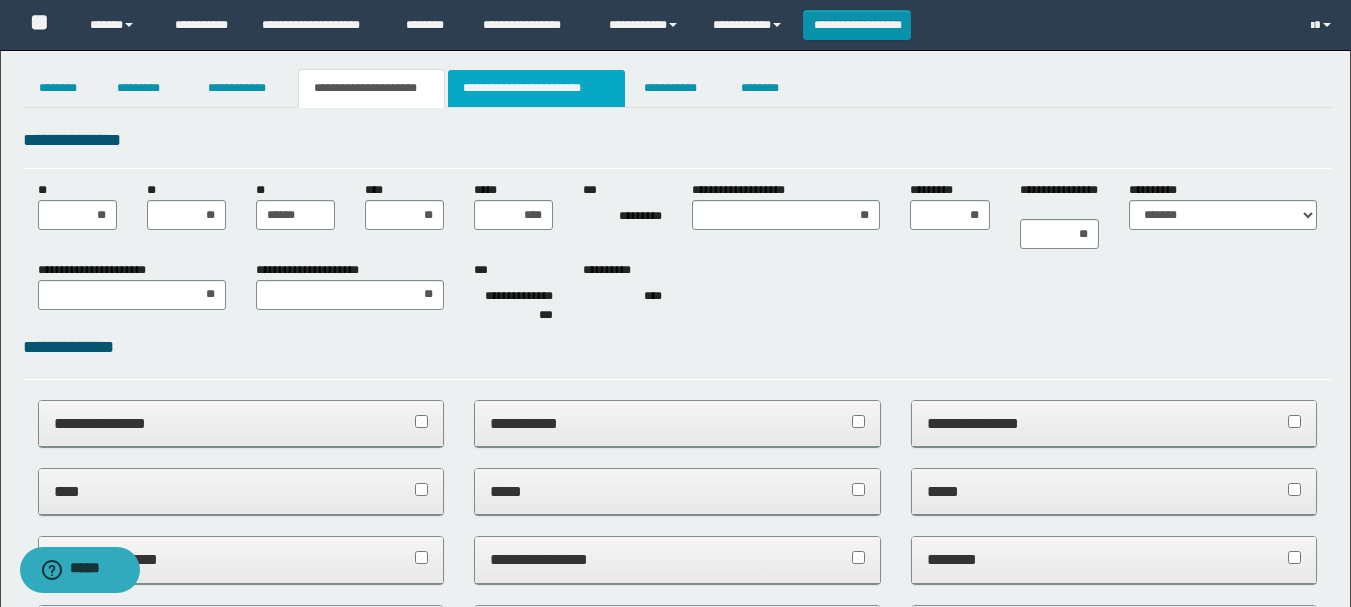 click on "**********" at bounding box center [537, 88] 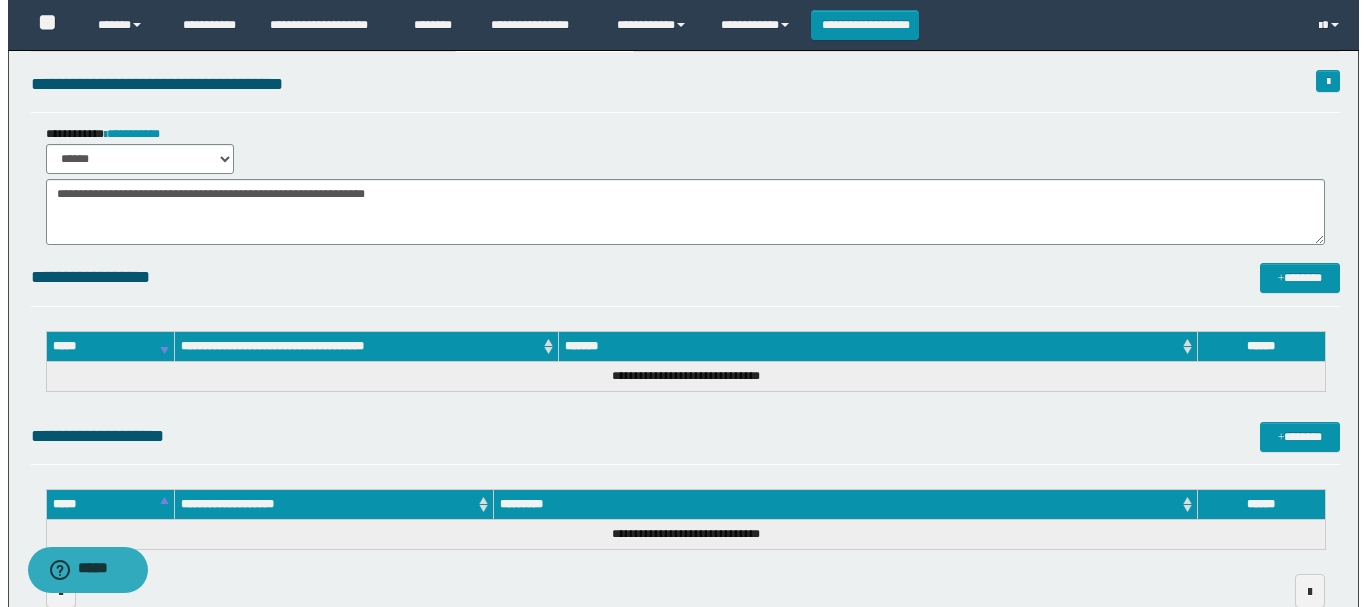scroll, scrollTop: 0, scrollLeft: 0, axis: both 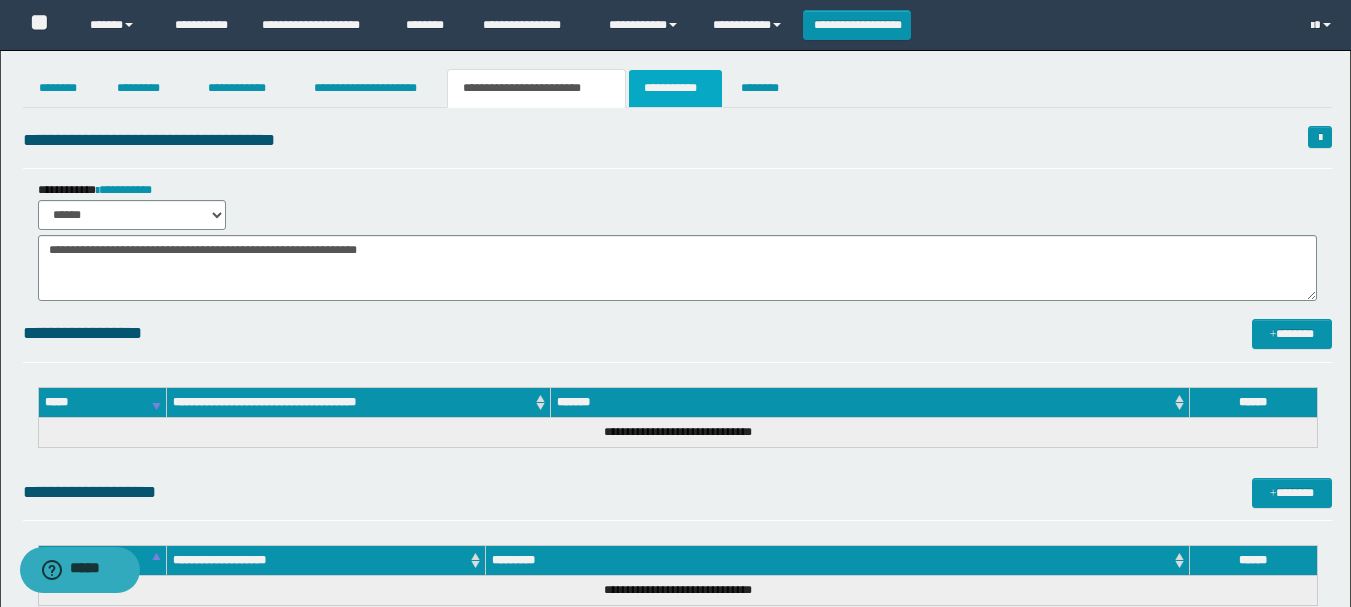 click on "**********" at bounding box center (675, 88) 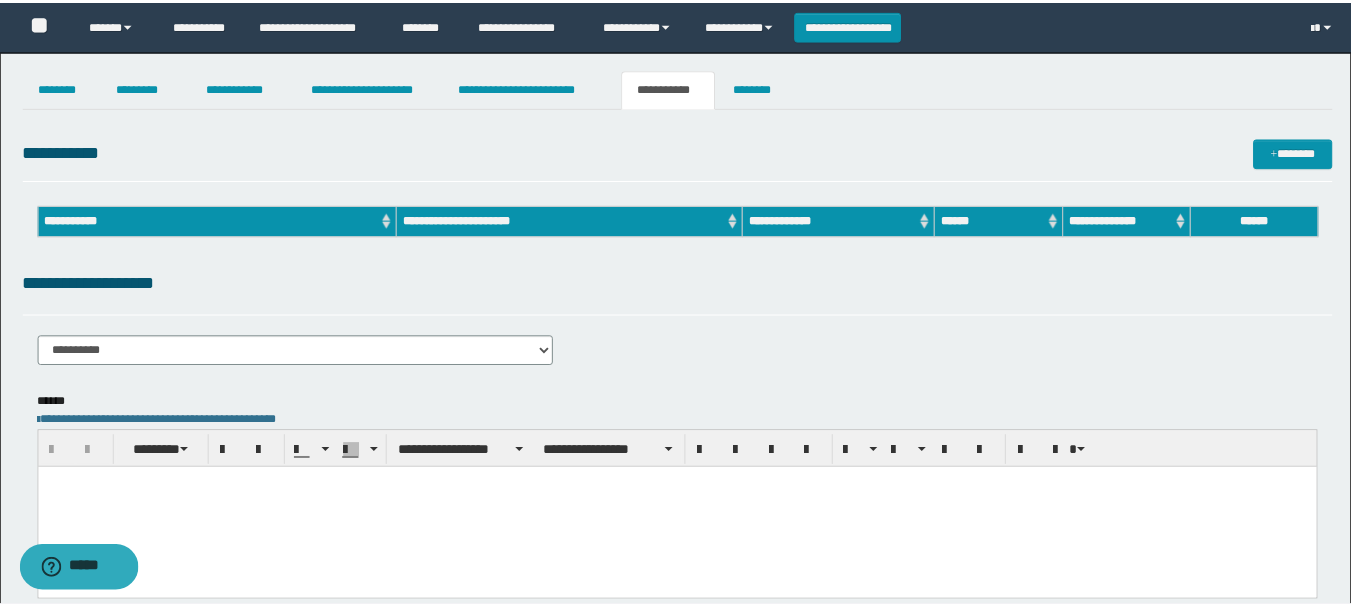 scroll, scrollTop: 0, scrollLeft: 0, axis: both 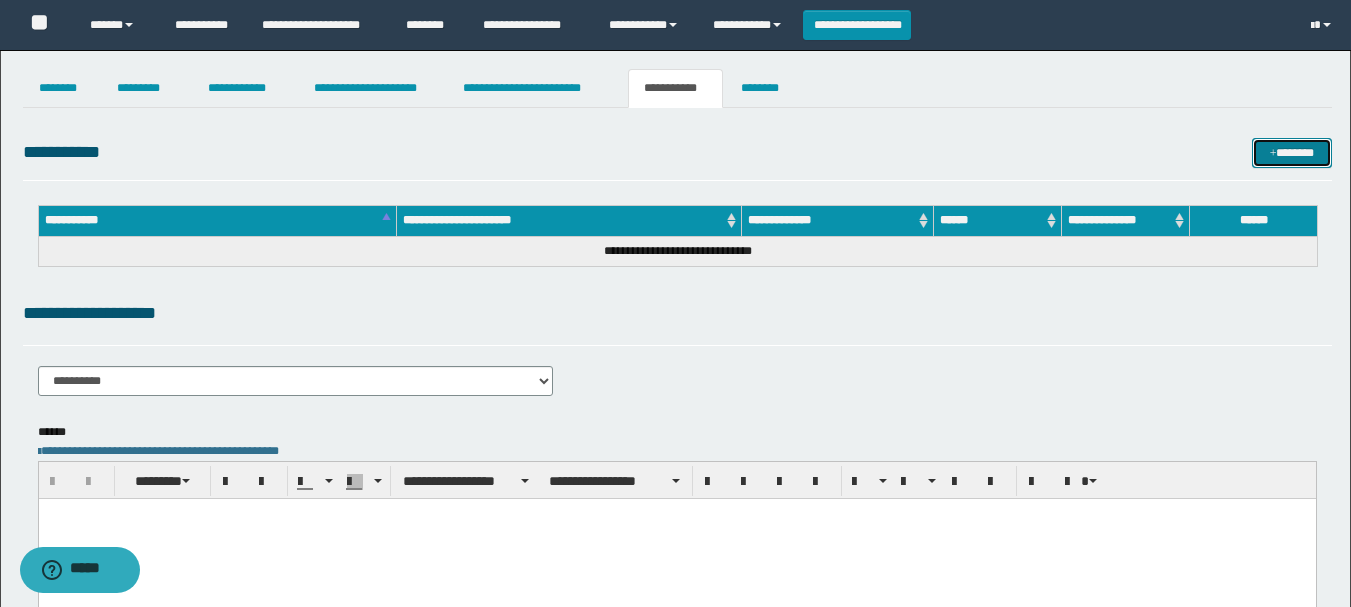 click on "*******" at bounding box center (1292, 153) 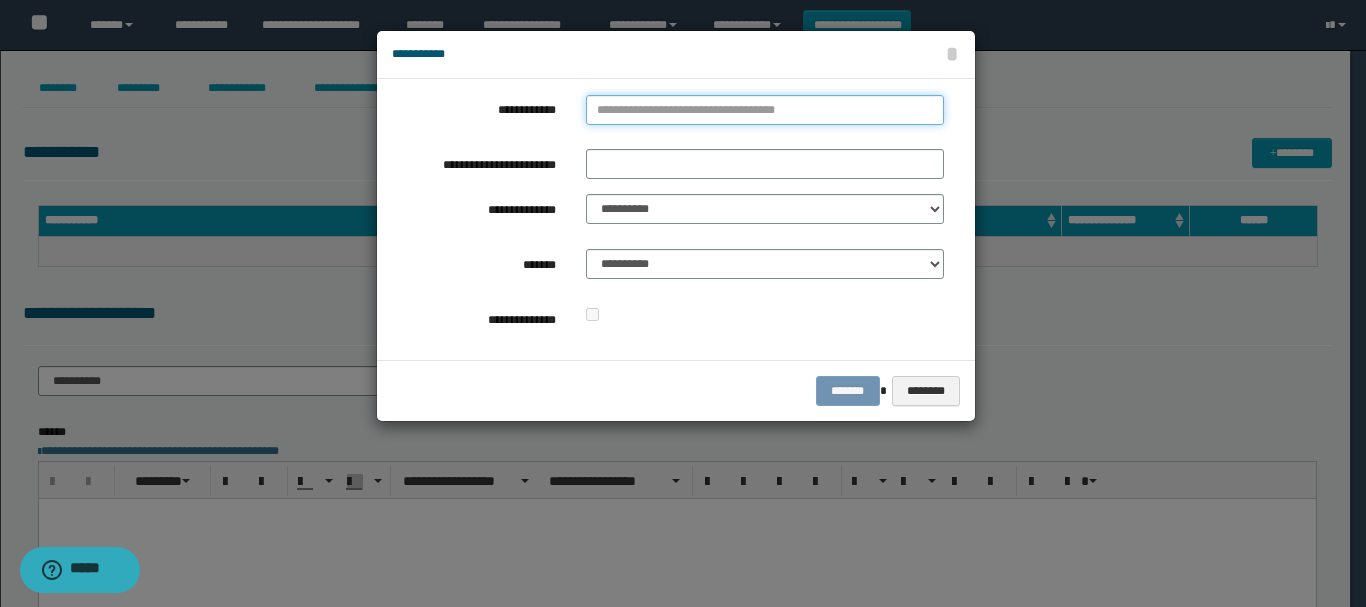 click on "**********" at bounding box center (765, 110) 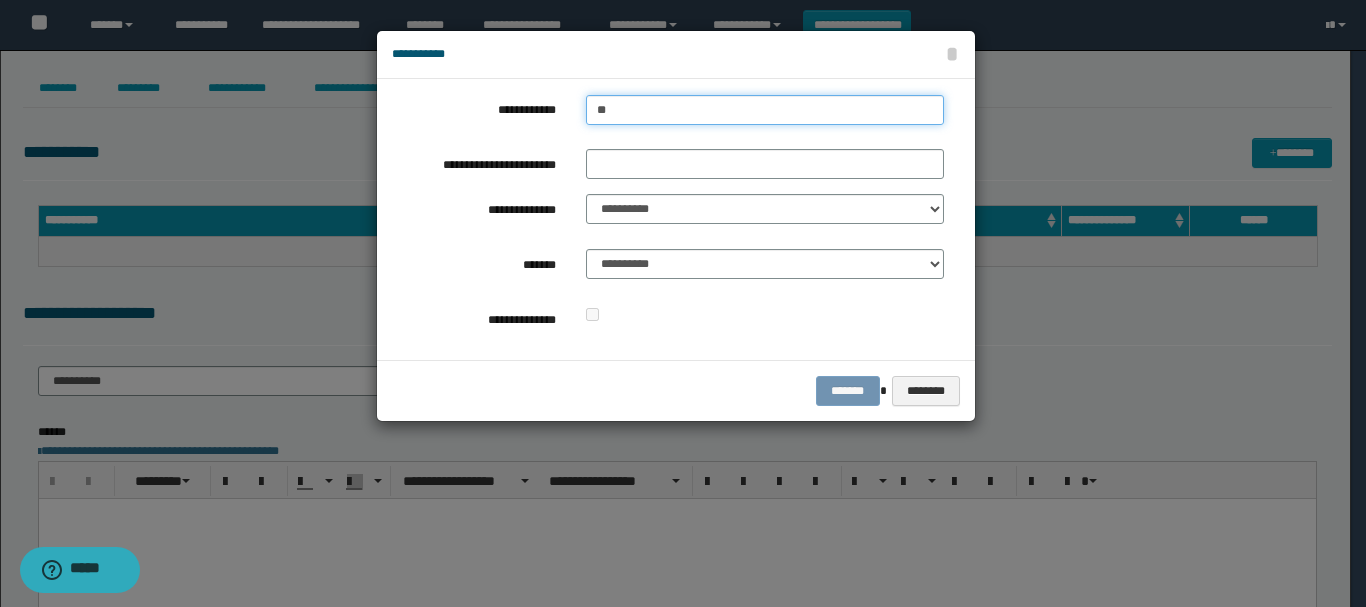 type on "***" 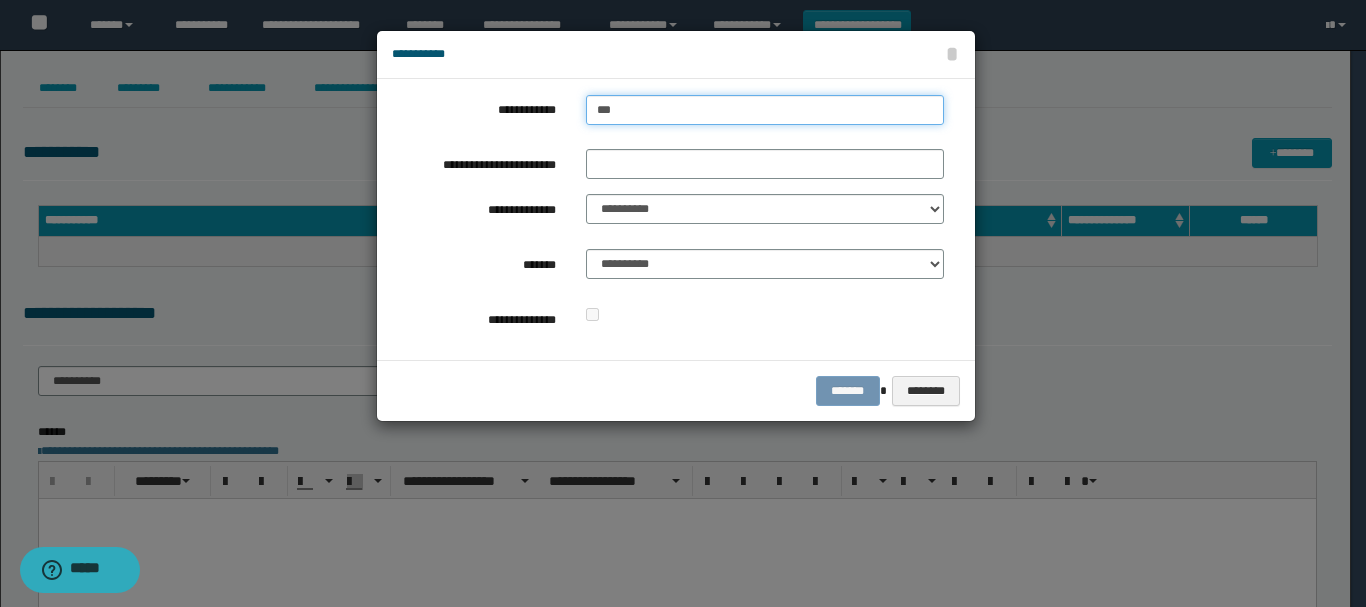 type on "***" 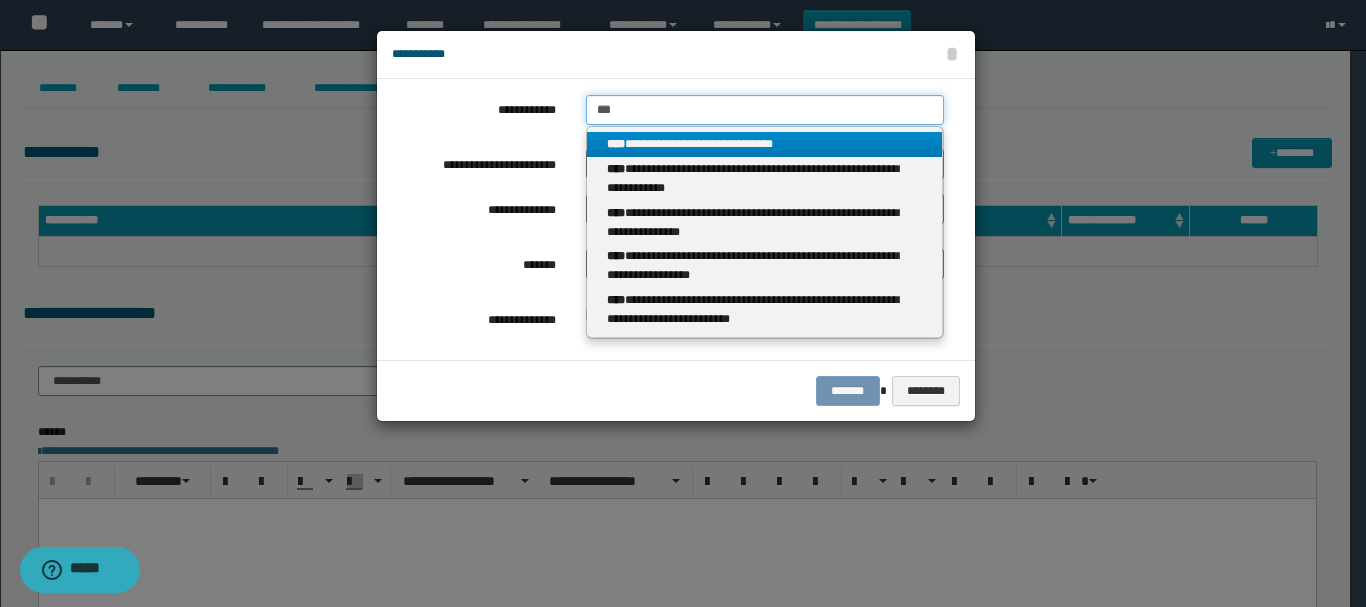 type on "***" 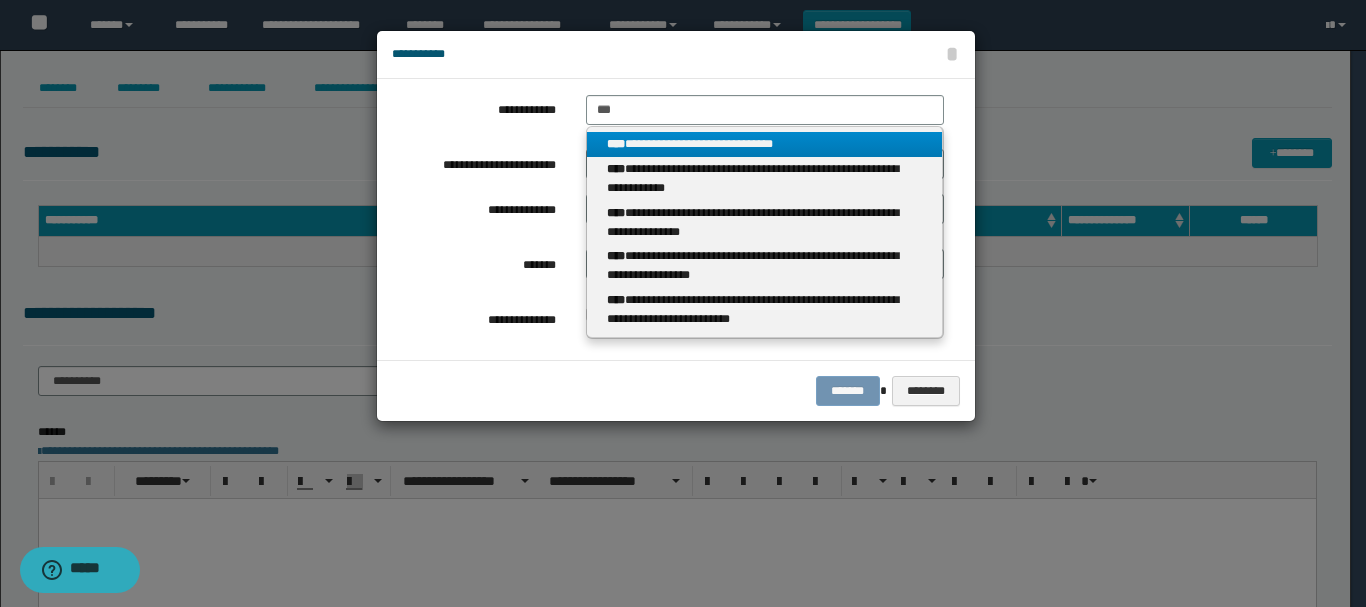 click on "**********" at bounding box center (765, 144) 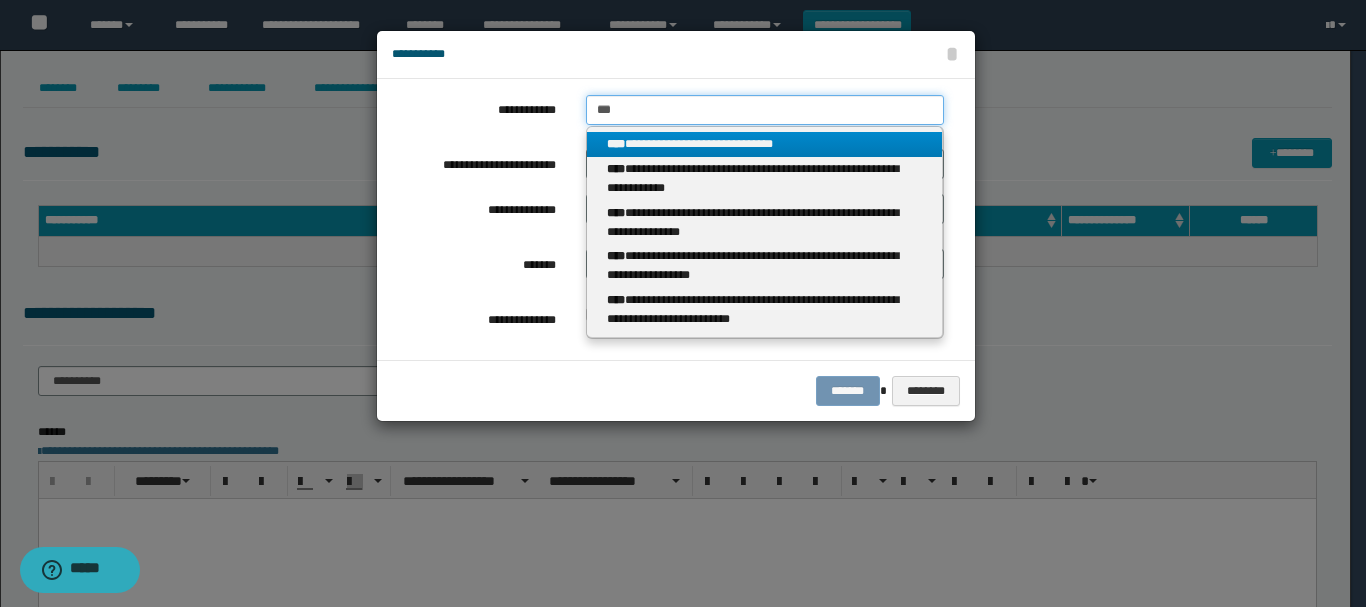 type 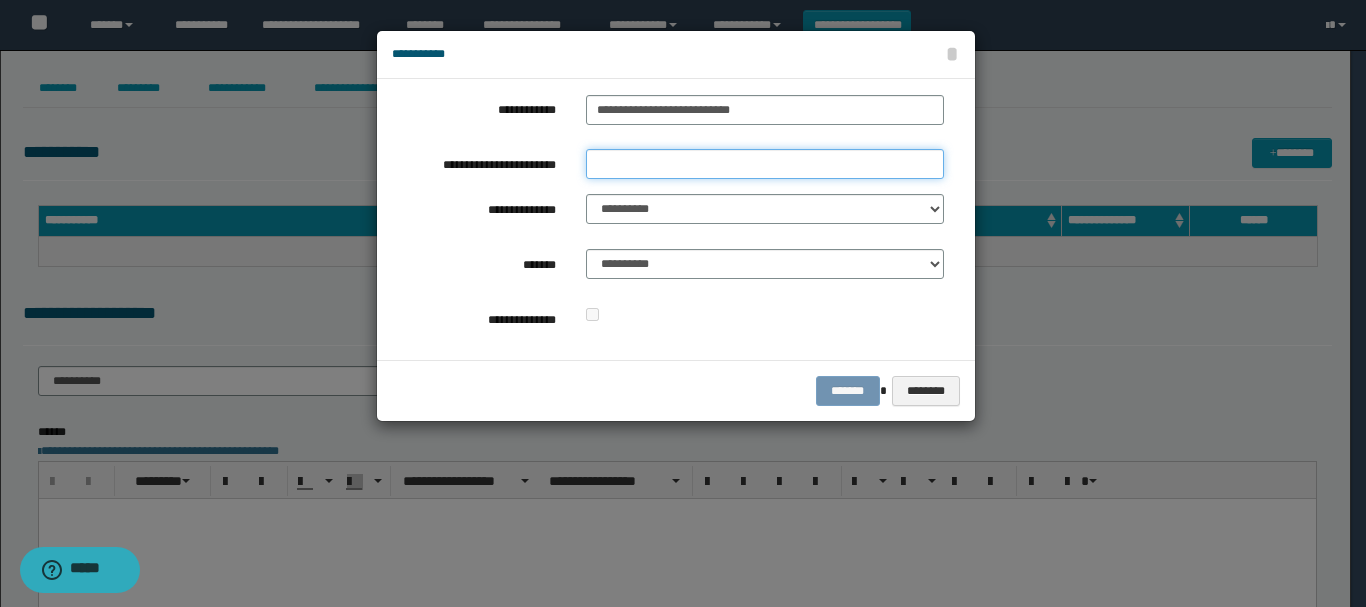 click on "**********" at bounding box center (765, 164) 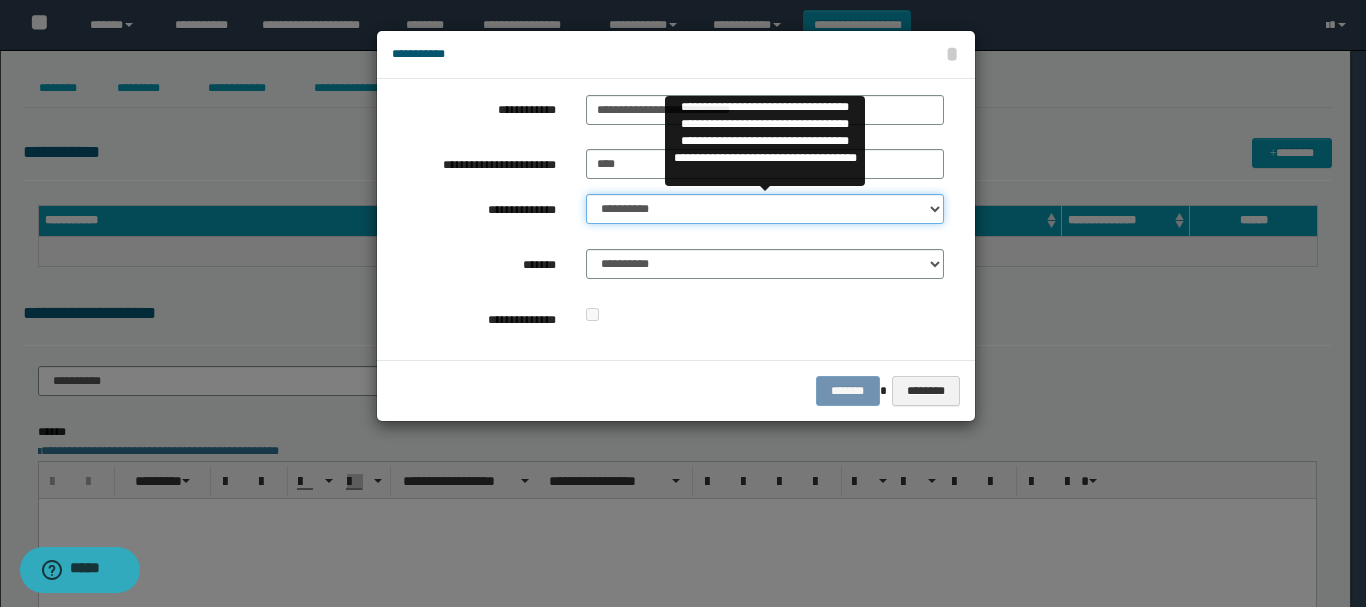 click on "**********" at bounding box center [765, 209] 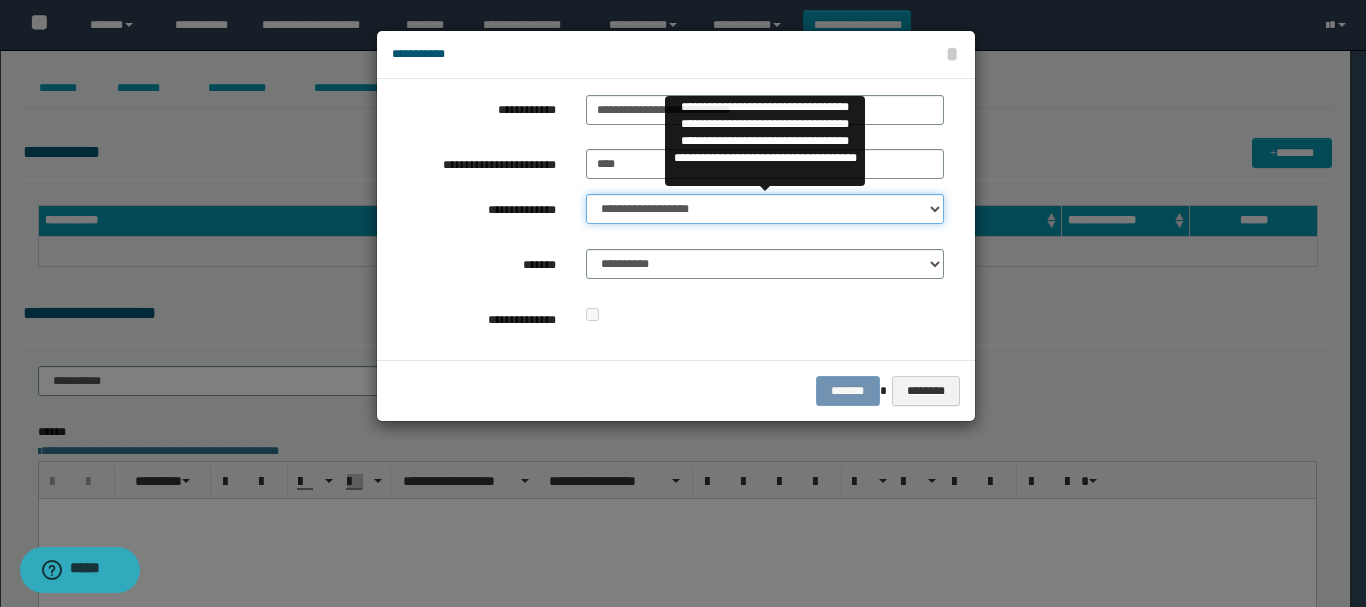 click on "**********" at bounding box center (765, 209) 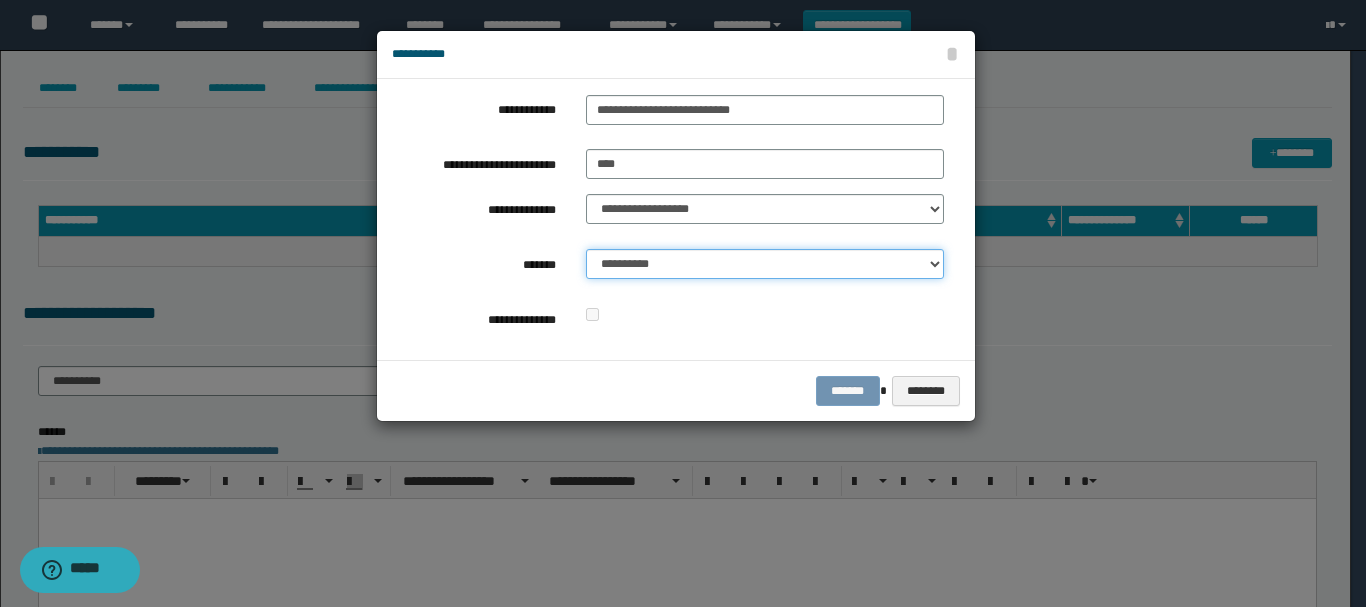 click on "**********" at bounding box center (765, 264) 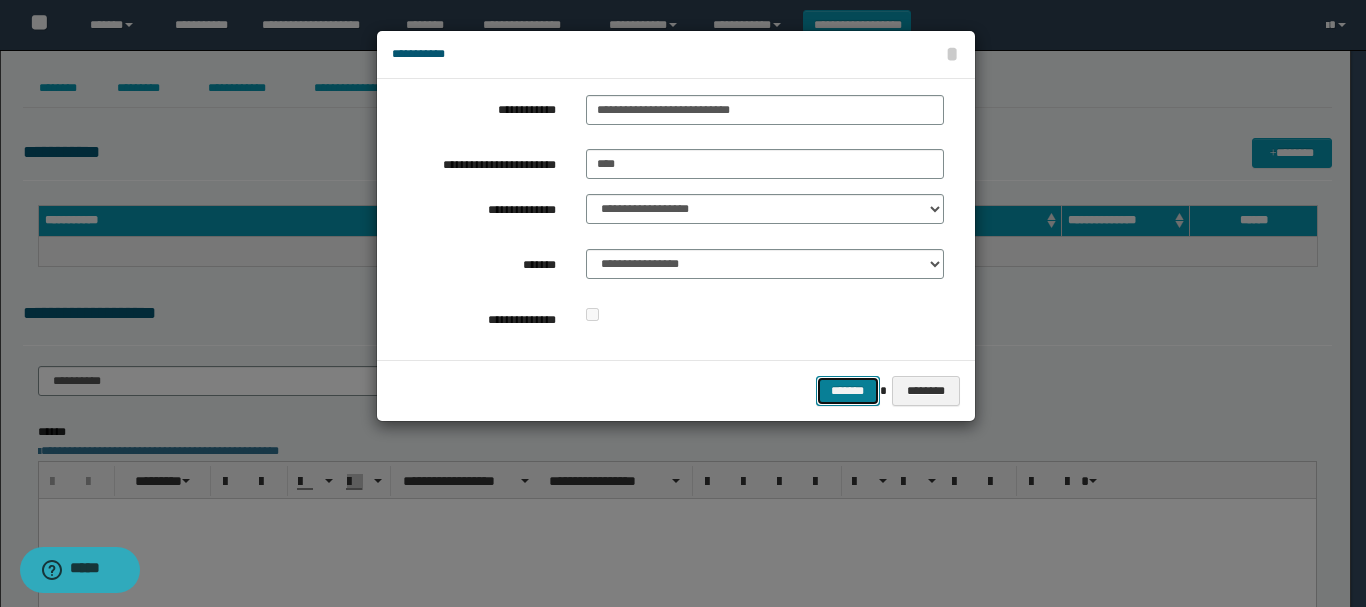 click on "*******" at bounding box center [848, 391] 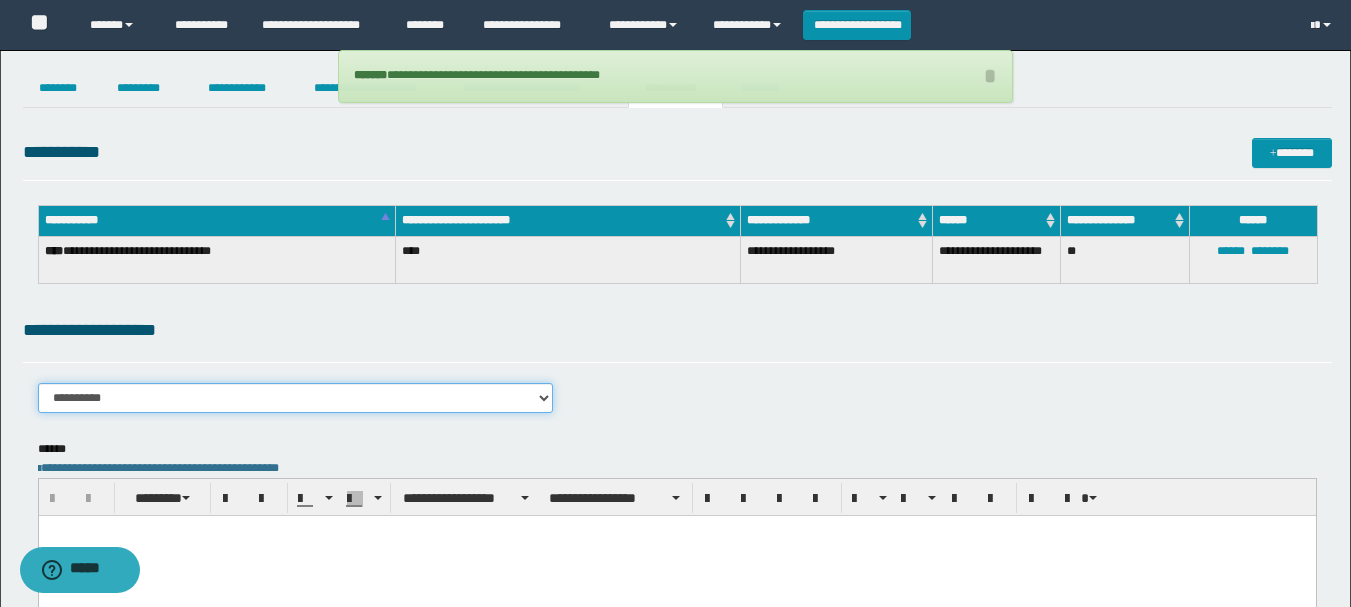 click on "**********" at bounding box center (296, 398) 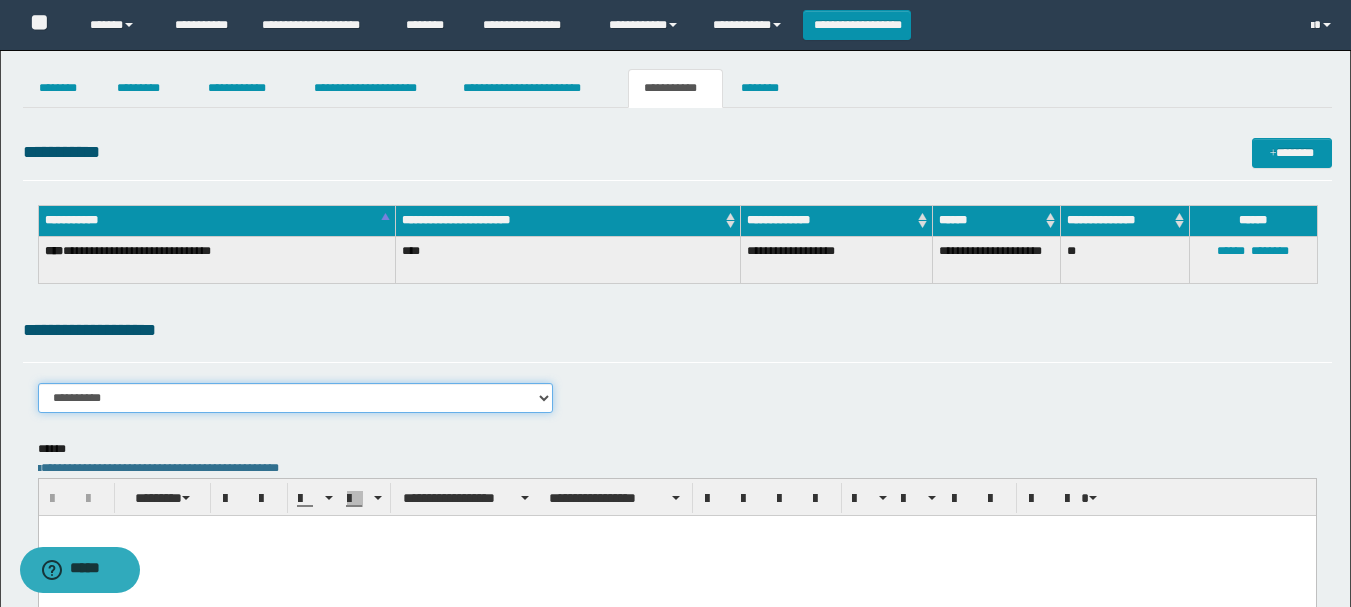select on "****" 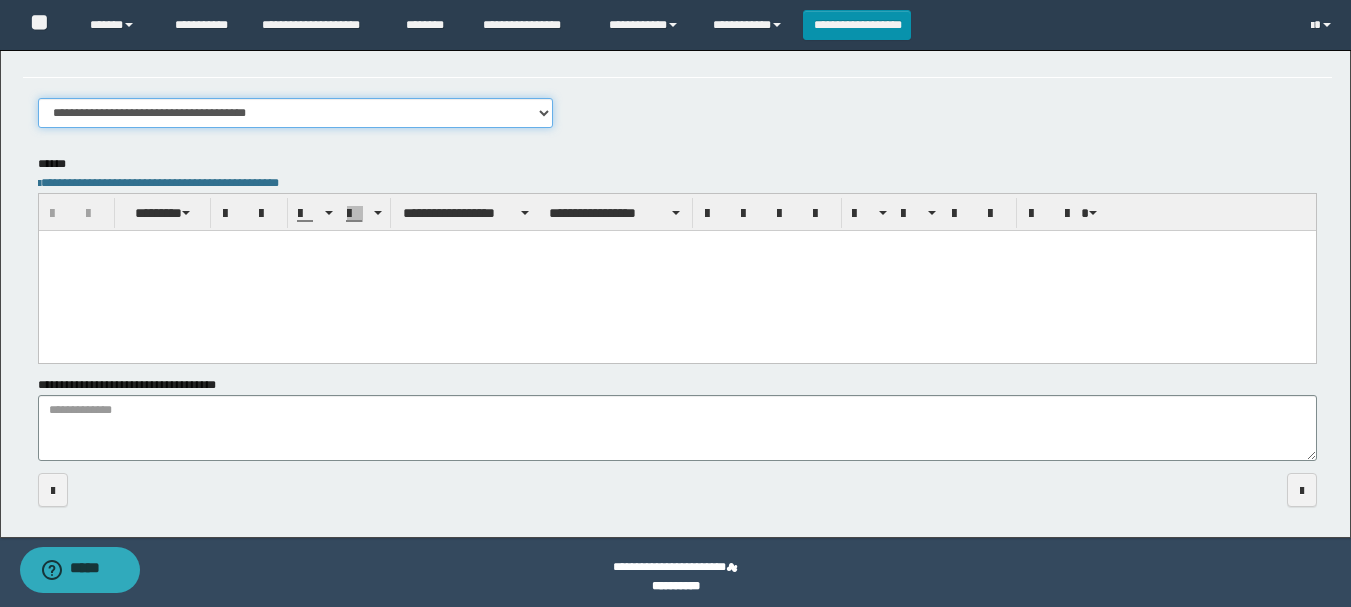 scroll, scrollTop: 293, scrollLeft: 0, axis: vertical 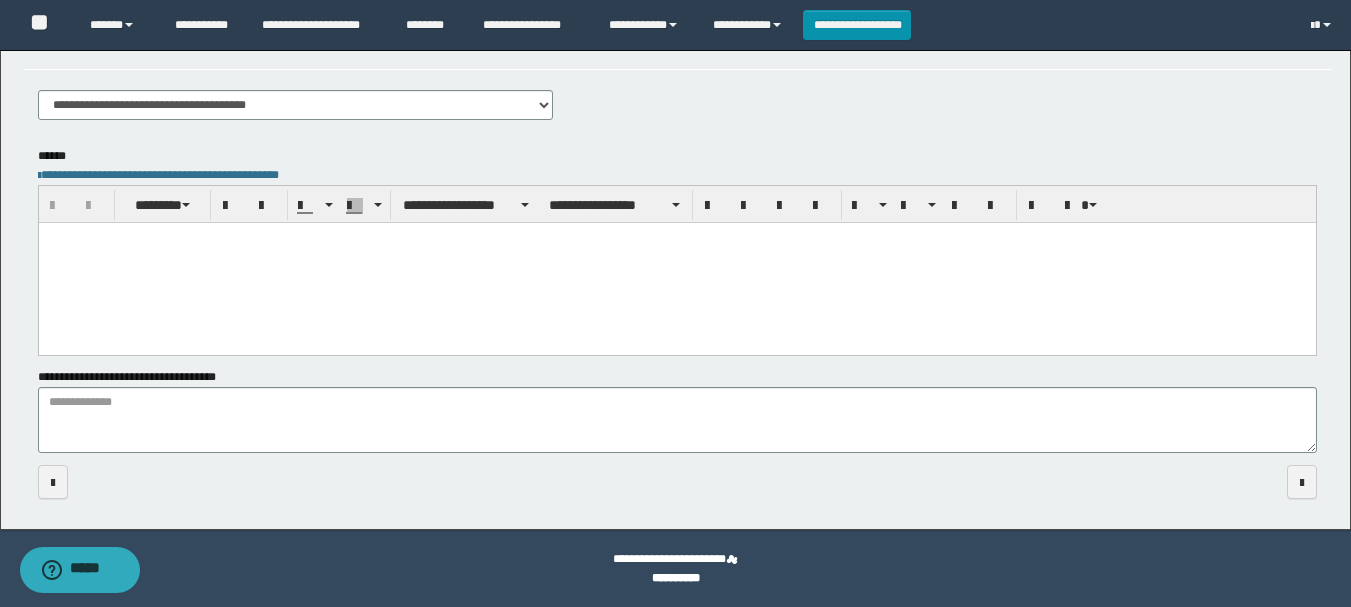 click at bounding box center [676, 262] 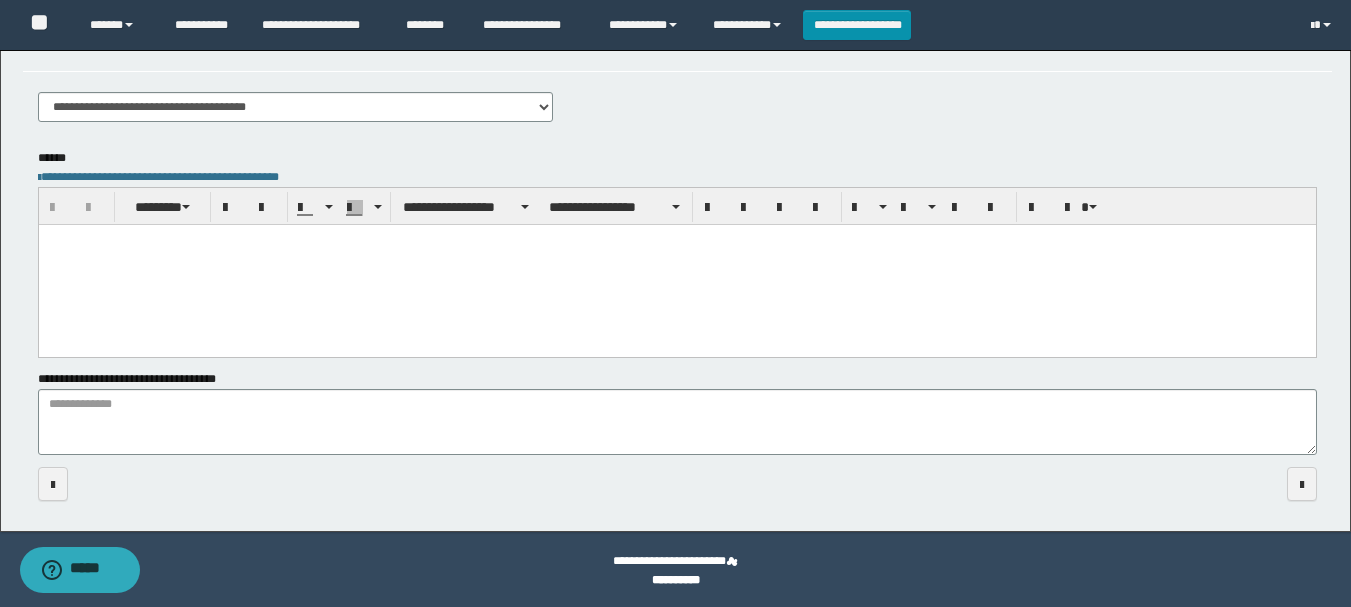 scroll, scrollTop: 293, scrollLeft: 0, axis: vertical 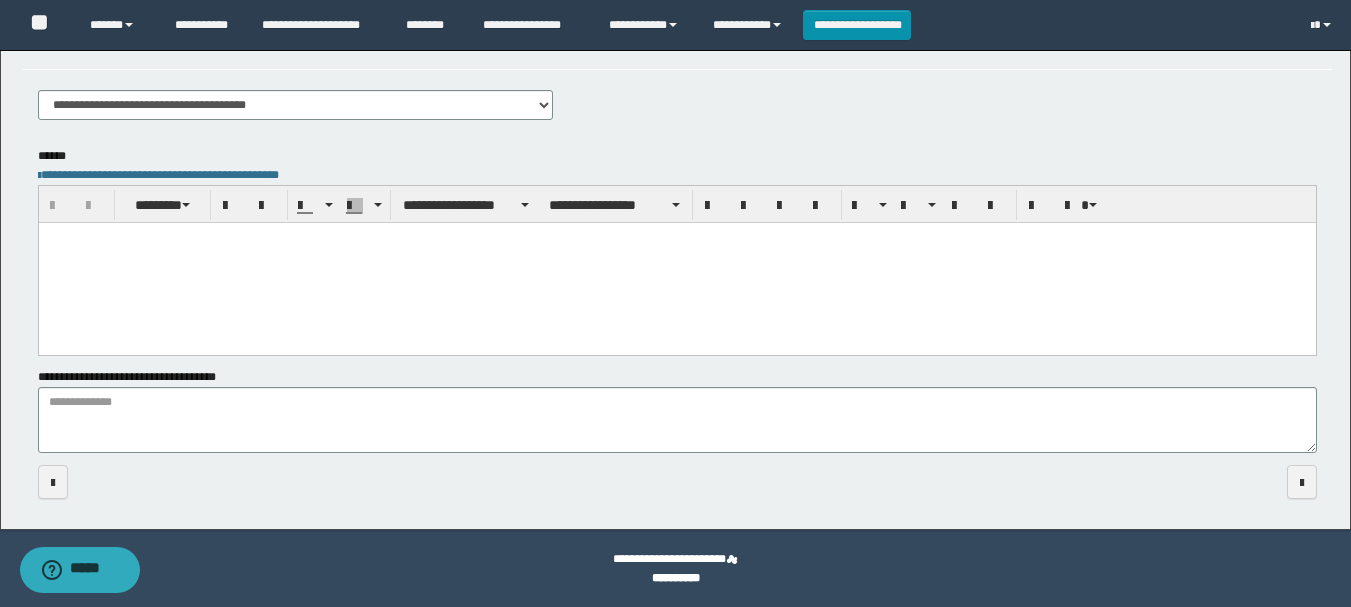 click at bounding box center [676, 262] 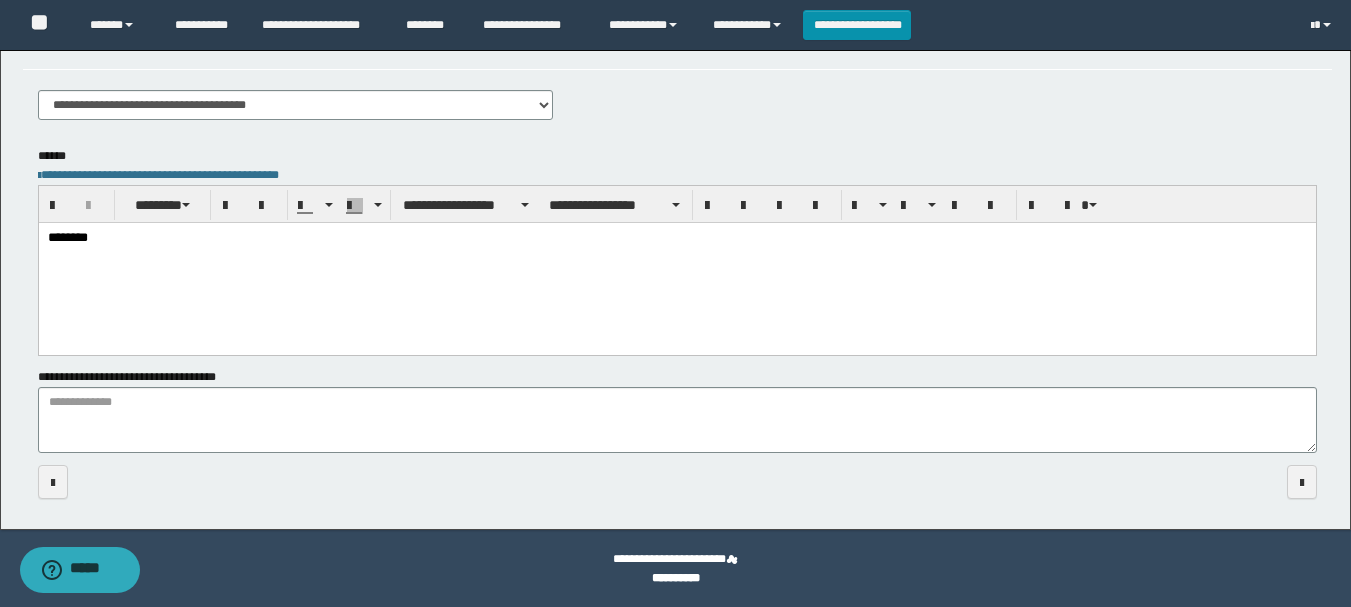 click on "********" at bounding box center (676, 263) 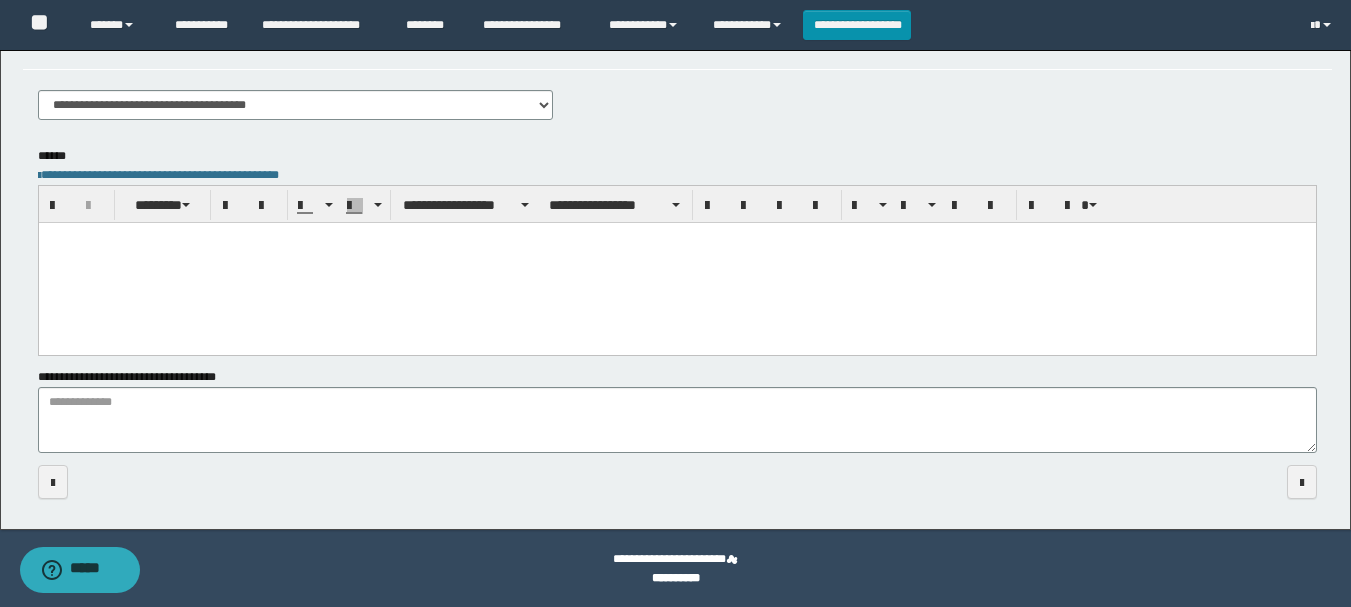 click at bounding box center (676, 262) 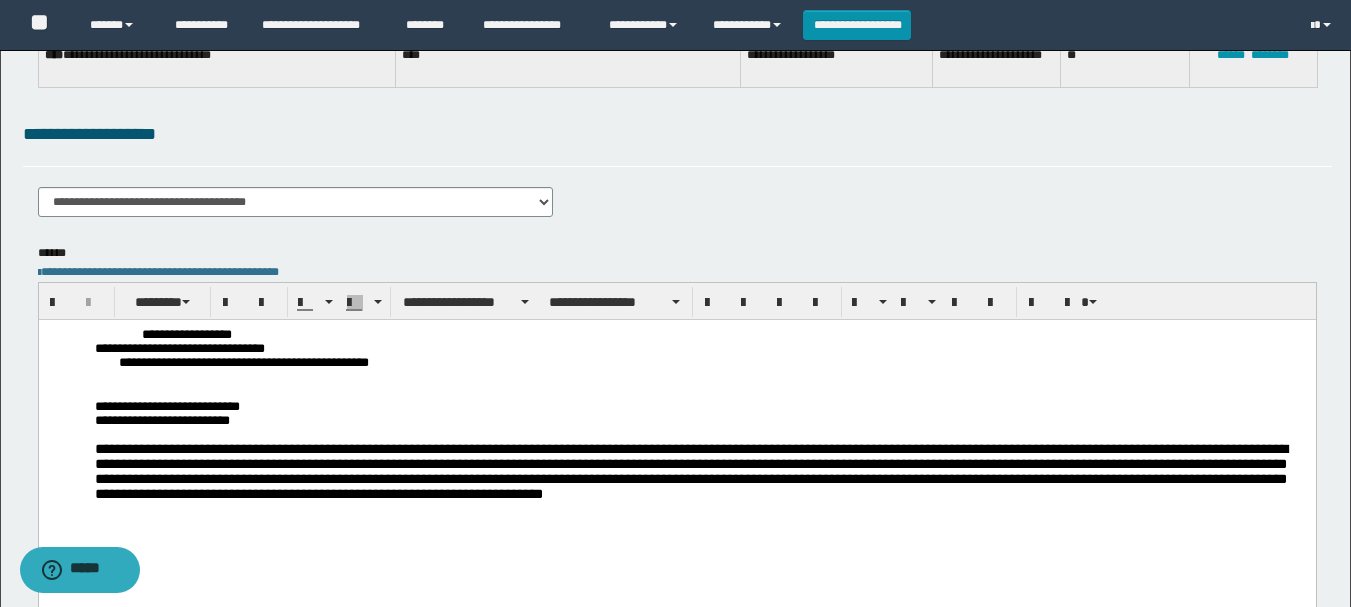scroll, scrollTop: 0, scrollLeft: 0, axis: both 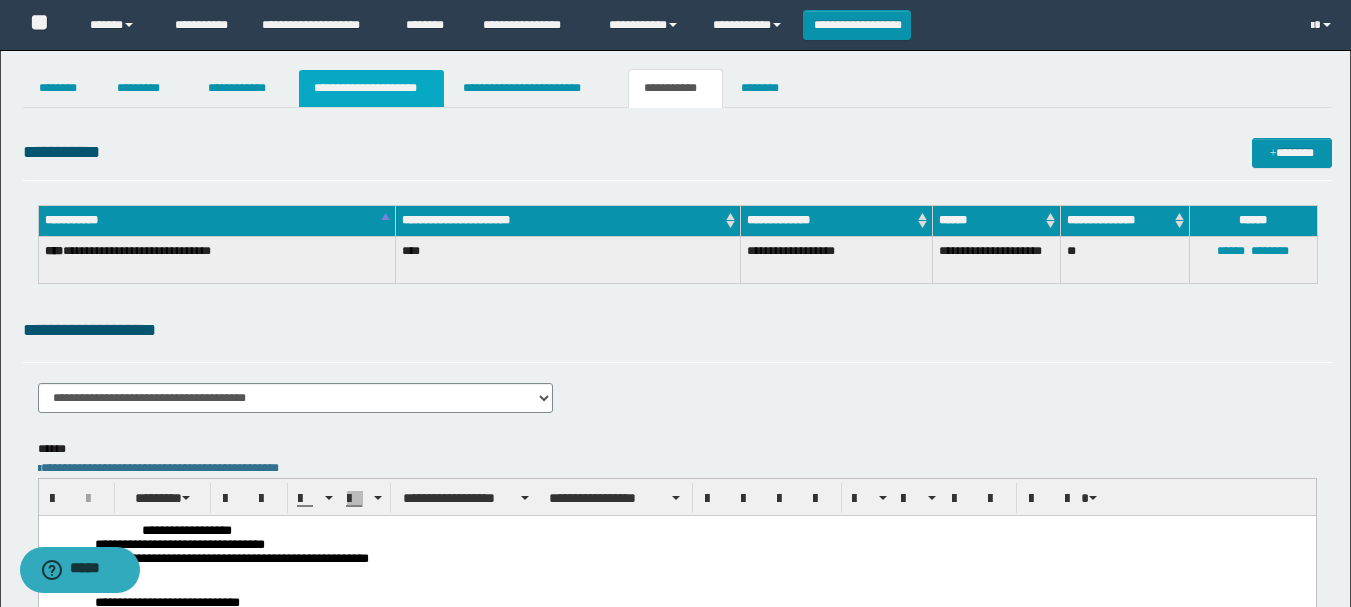 click on "**********" at bounding box center [371, 88] 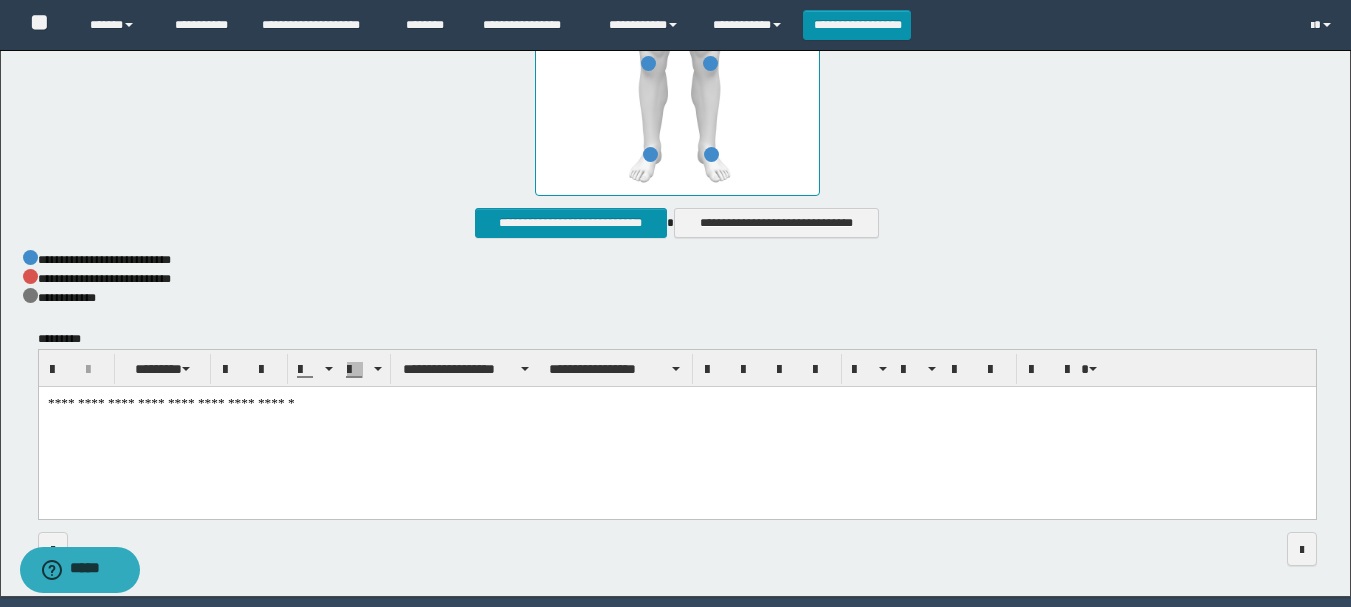 scroll, scrollTop: 1100, scrollLeft: 0, axis: vertical 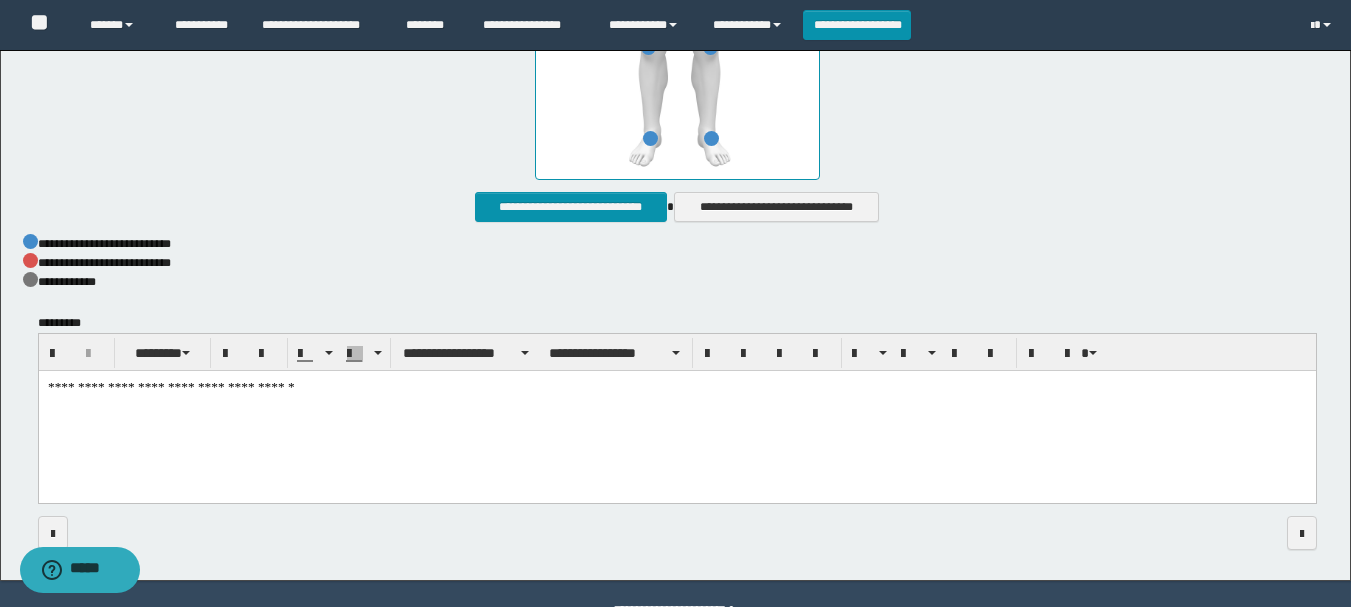 click on "**********" at bounding box center [676, 412] 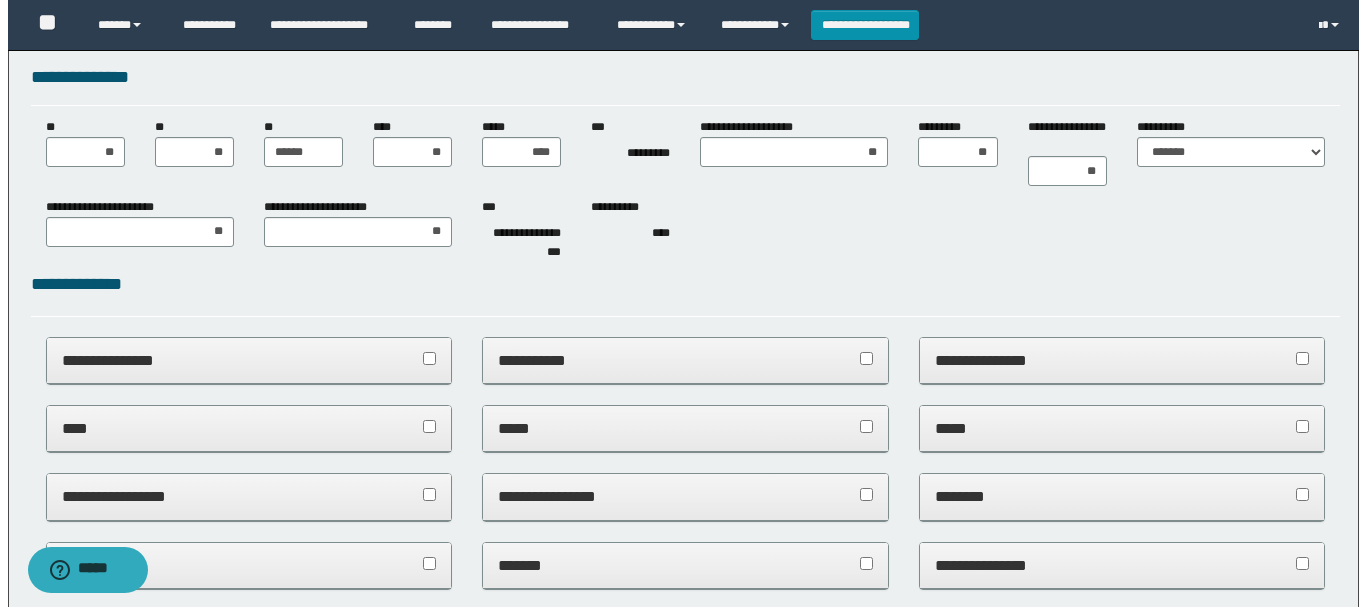 scroll, scrollTop: 0, scrollLeft: 0, axis: both 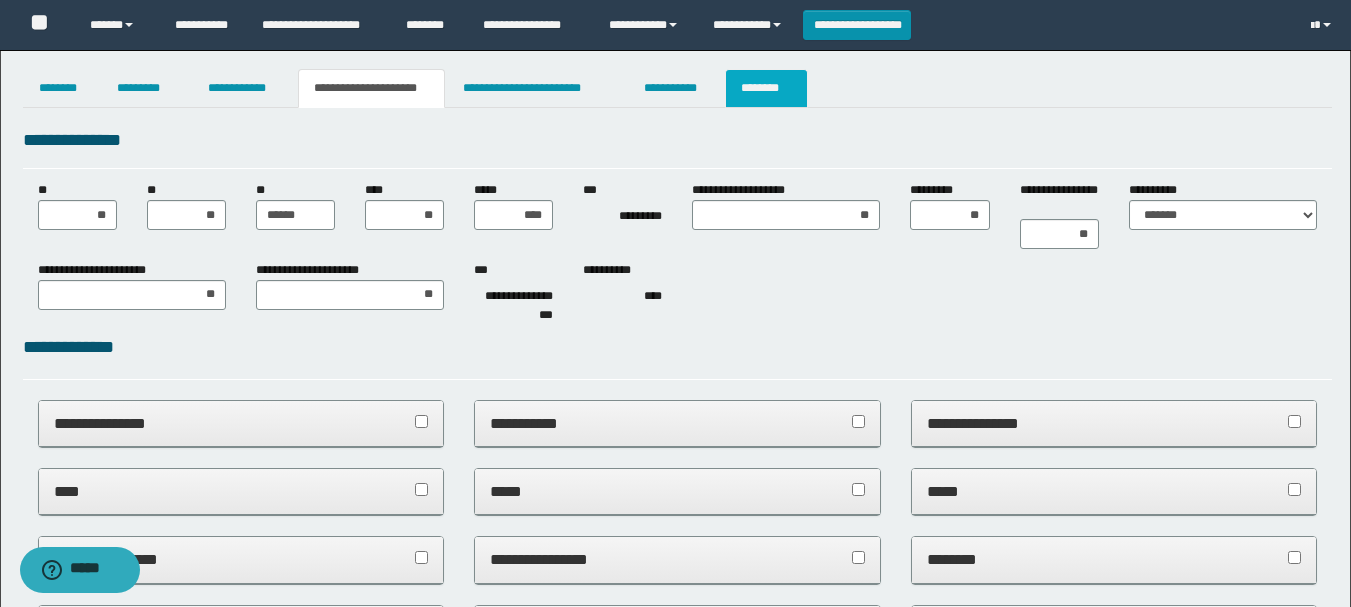 click on "********" at bounding box center (766, 88) 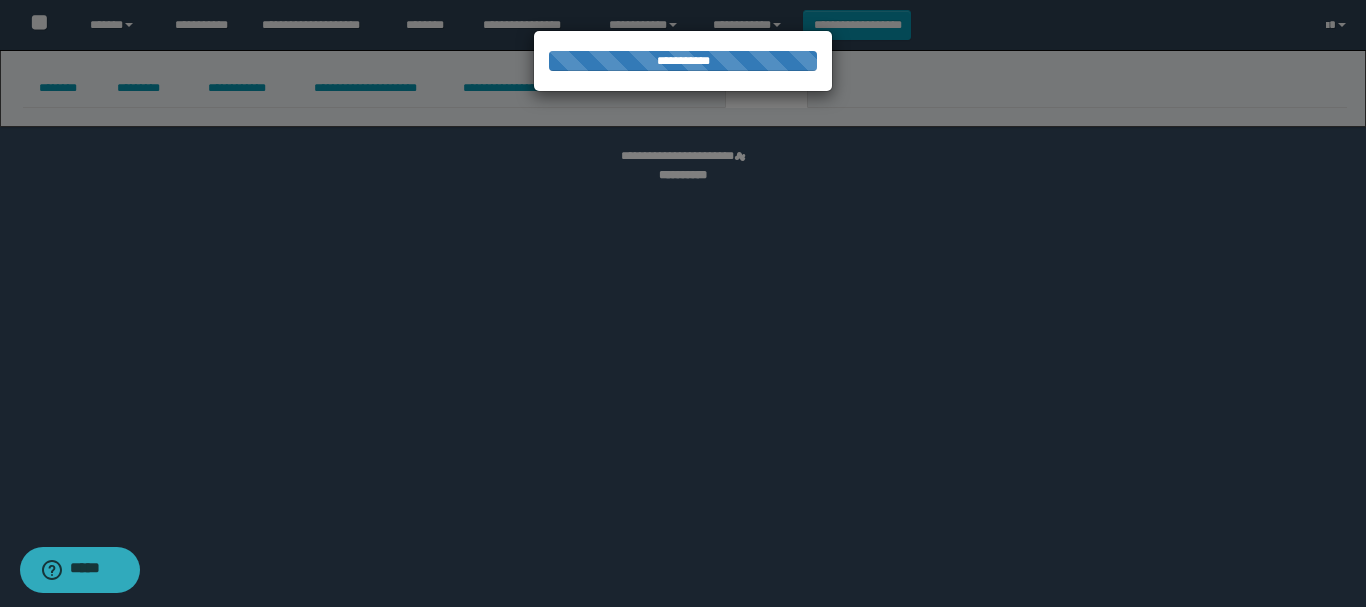 select 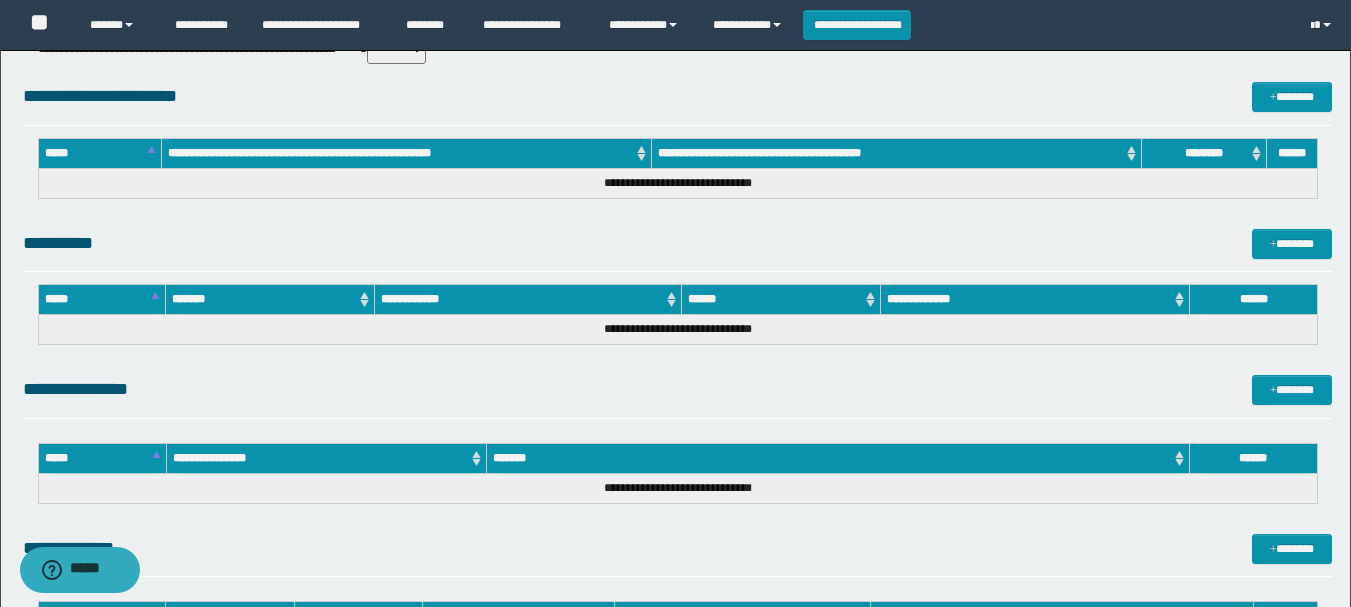 scroll, scrollTop: 1000, scrollLeft: 0, axis: vertical 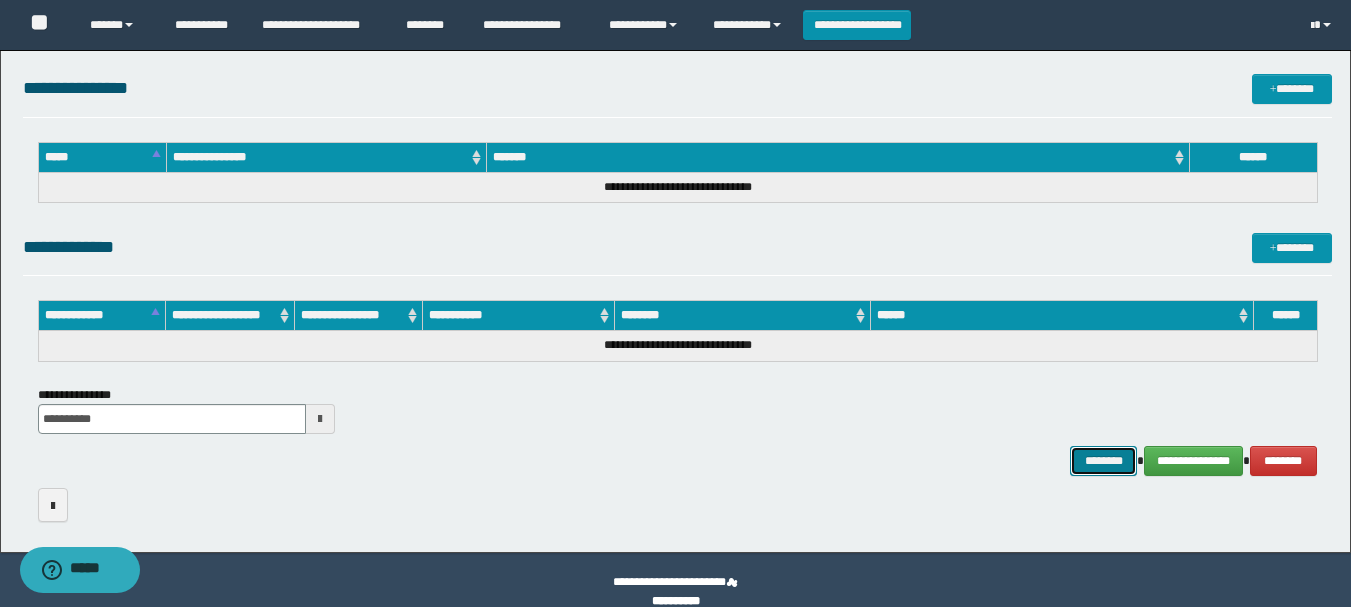 click on "********" at bounding box center [1104, 461] 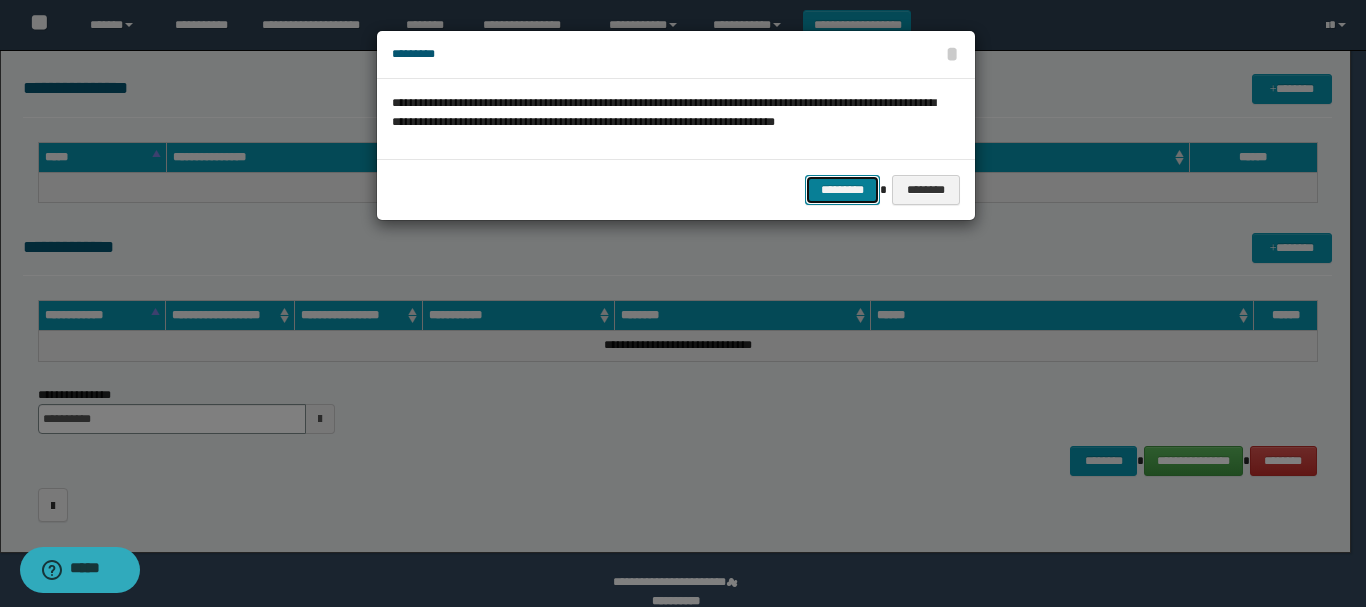 click on "*********" at bounding box center (842, 190) 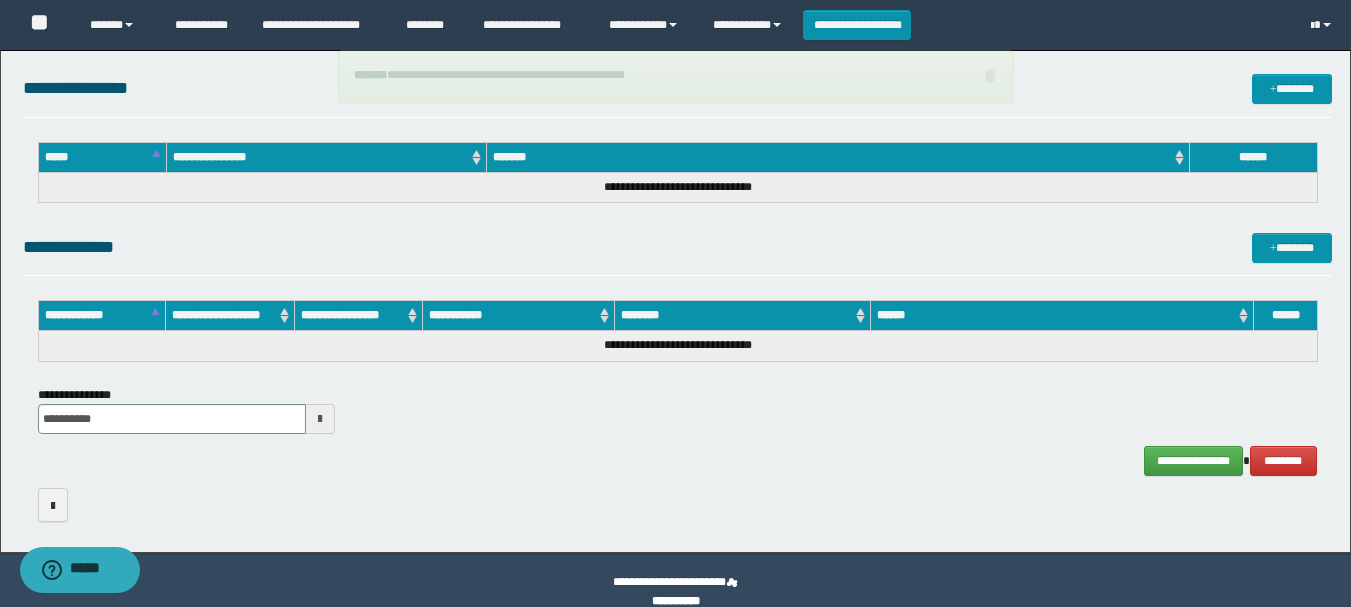 scroll, scrollTop: 860, scrollLeft: 0, axis: vertical 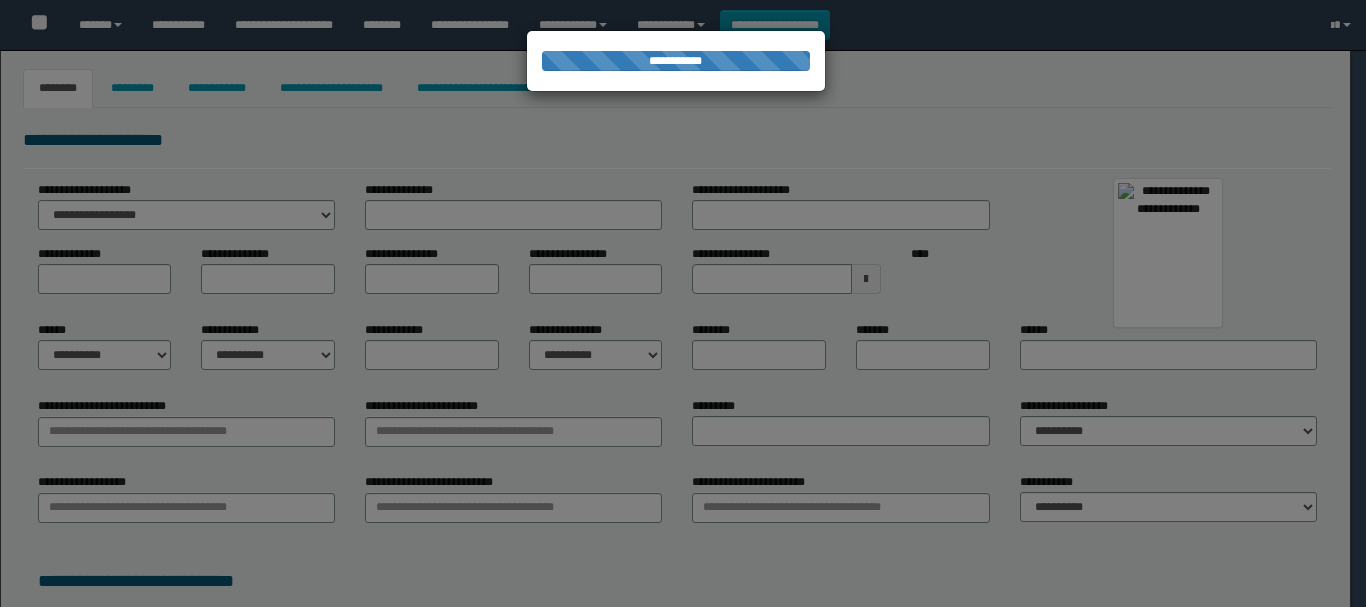select on "***" 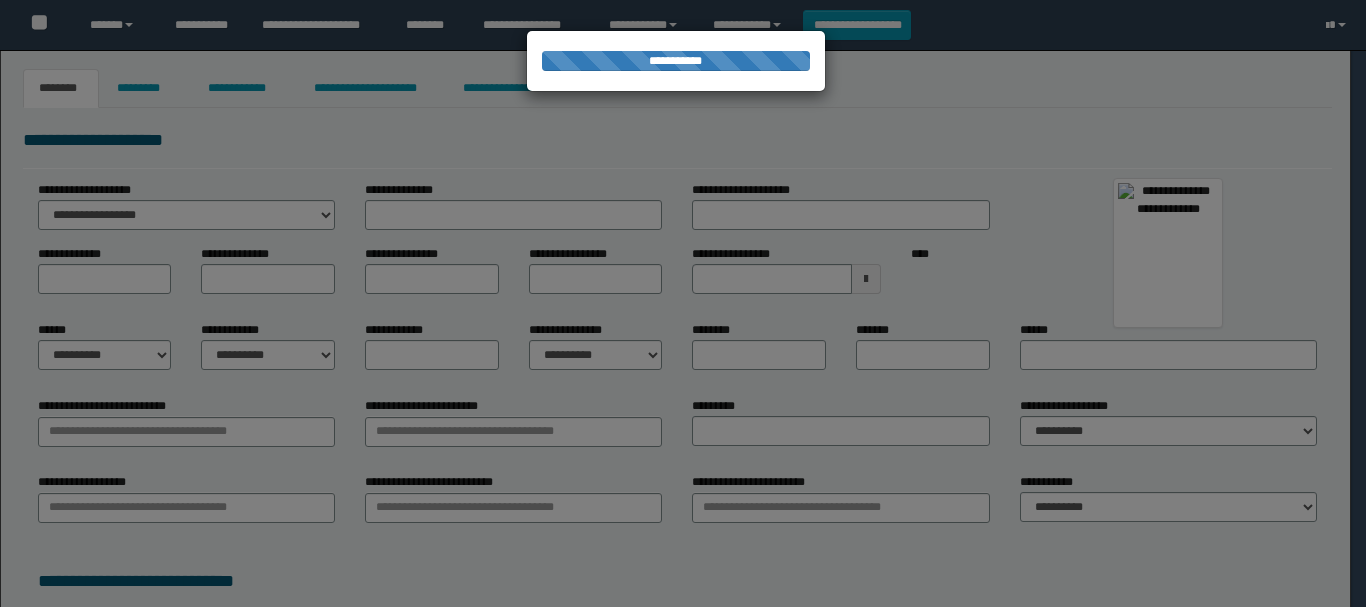 scroll, scrollTop: 0, scrollLeft: 0, axis: both 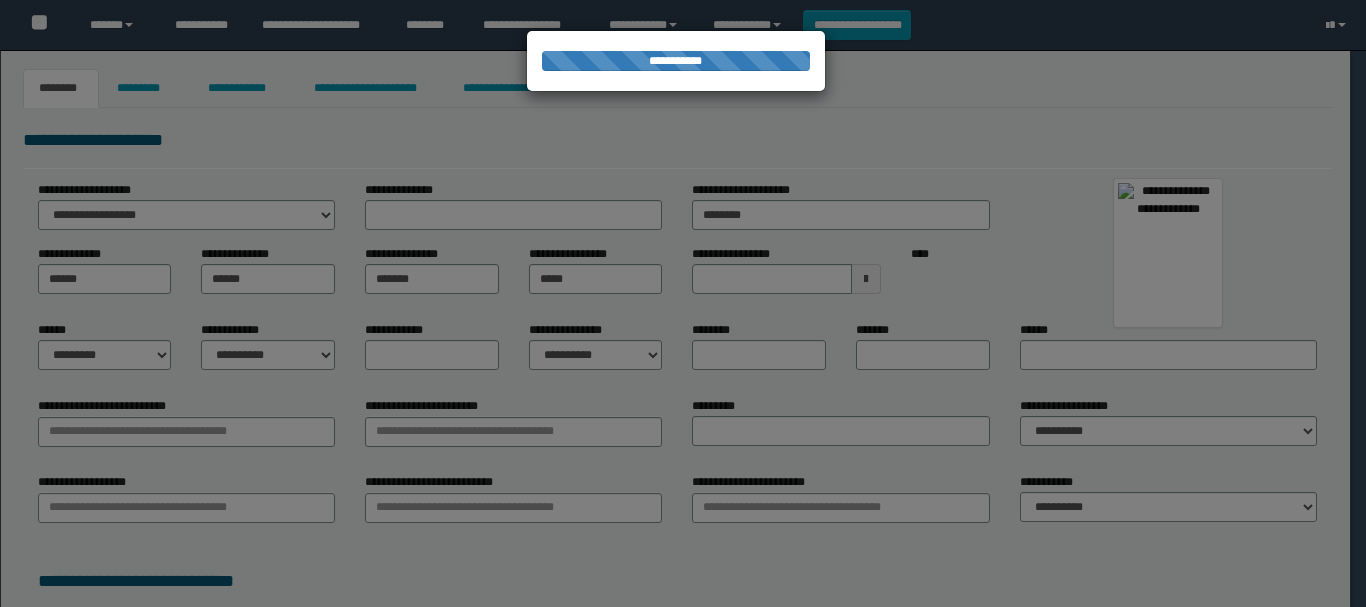 select on "*" 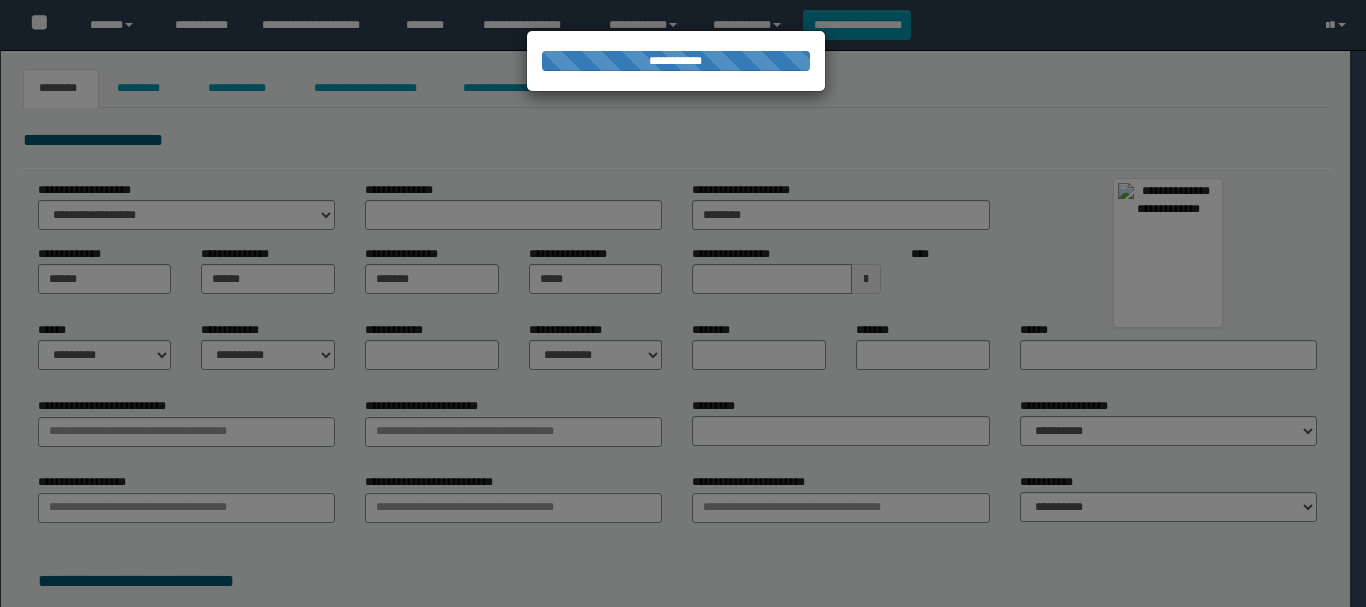 select on "*" 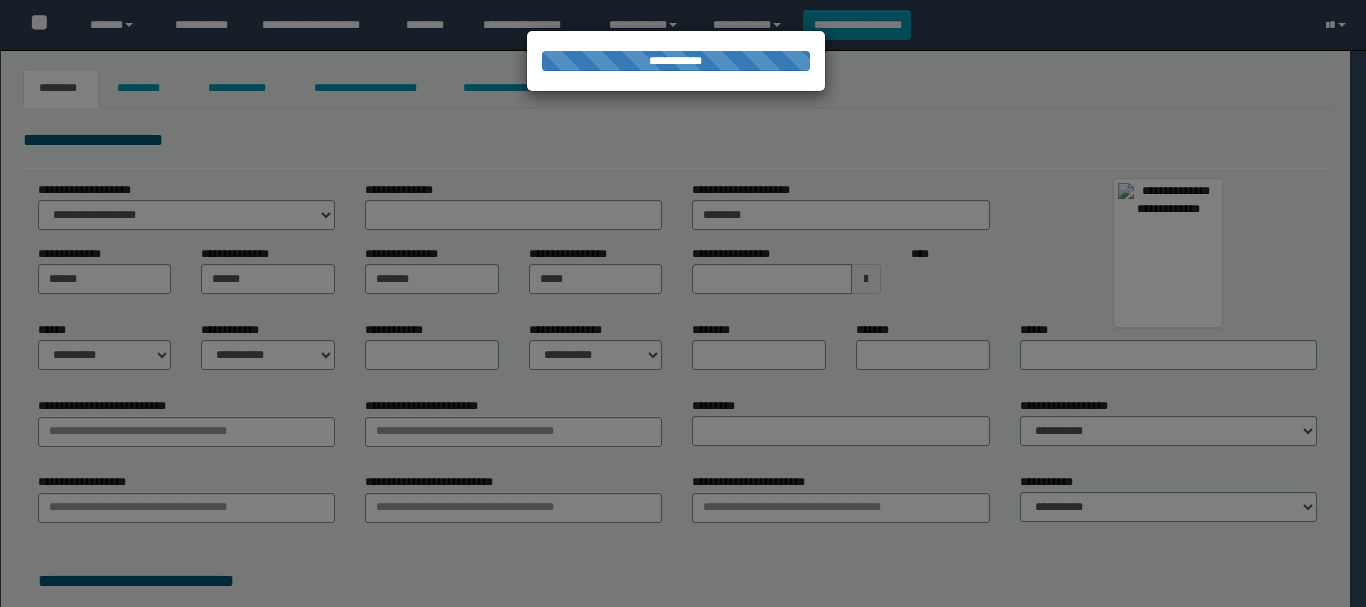 type on "**********" 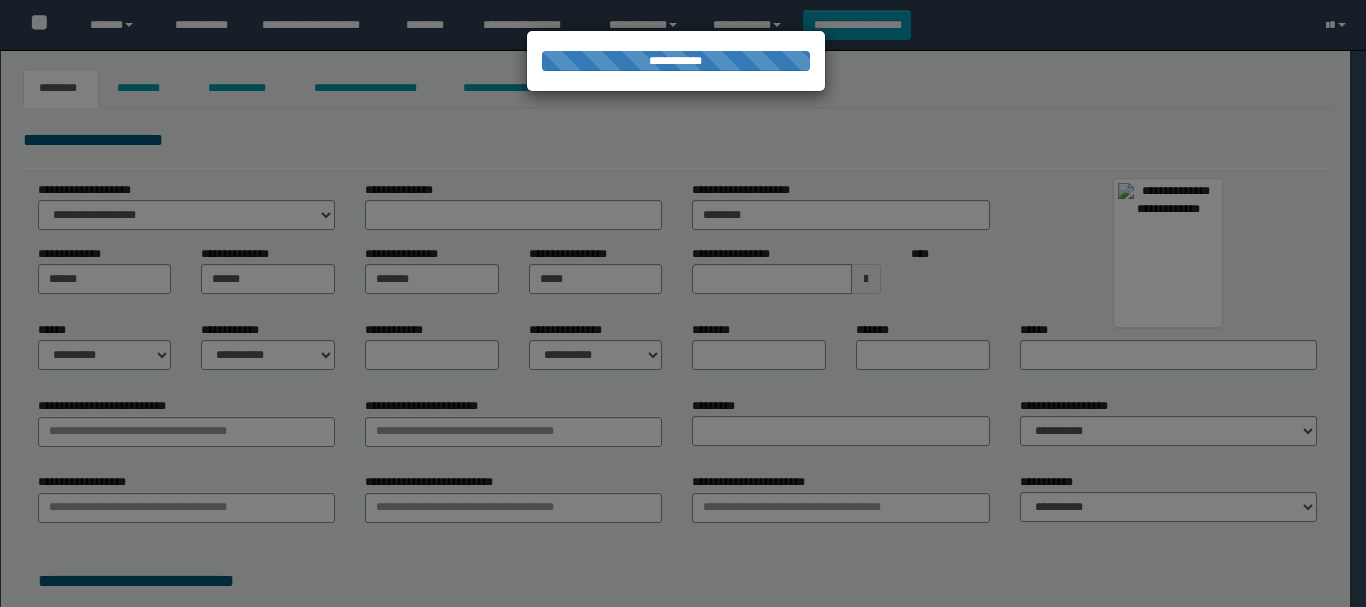 type on "*********" 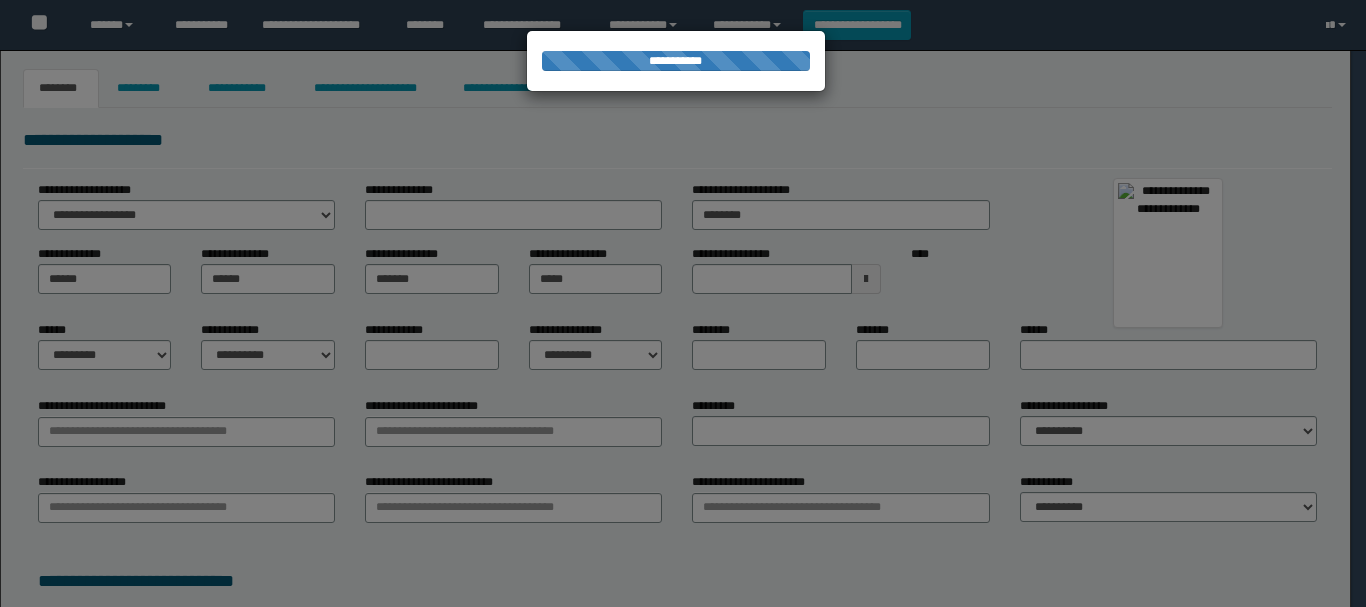 type on "**********" 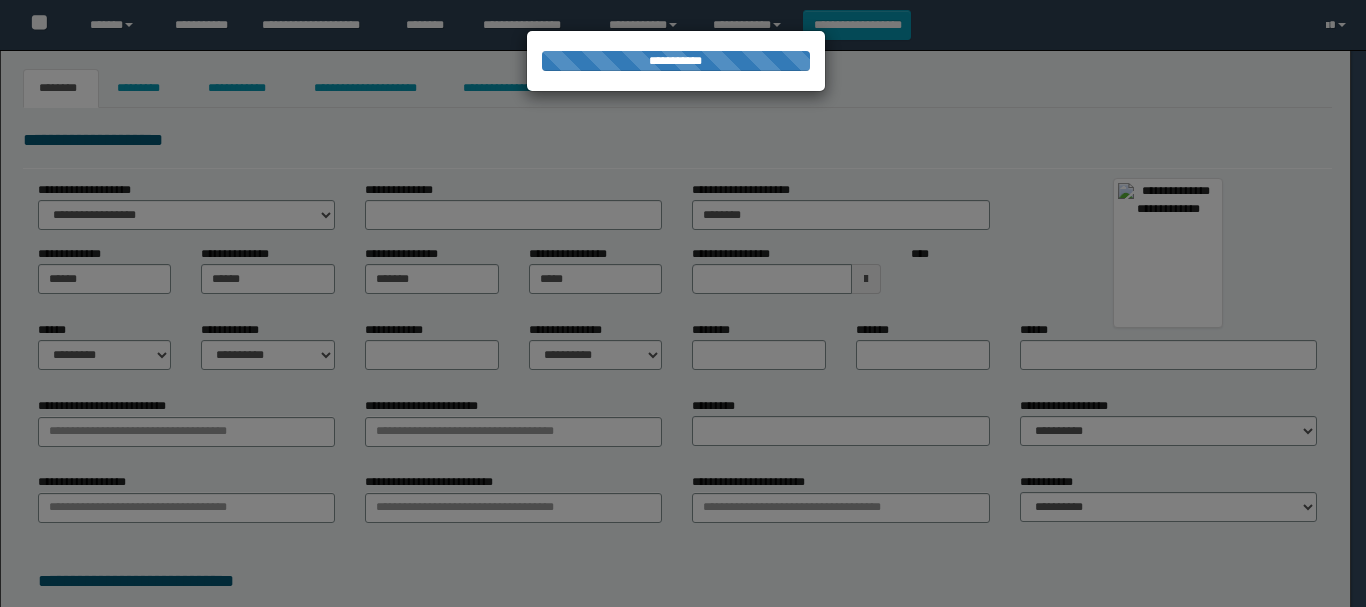 select on "*" 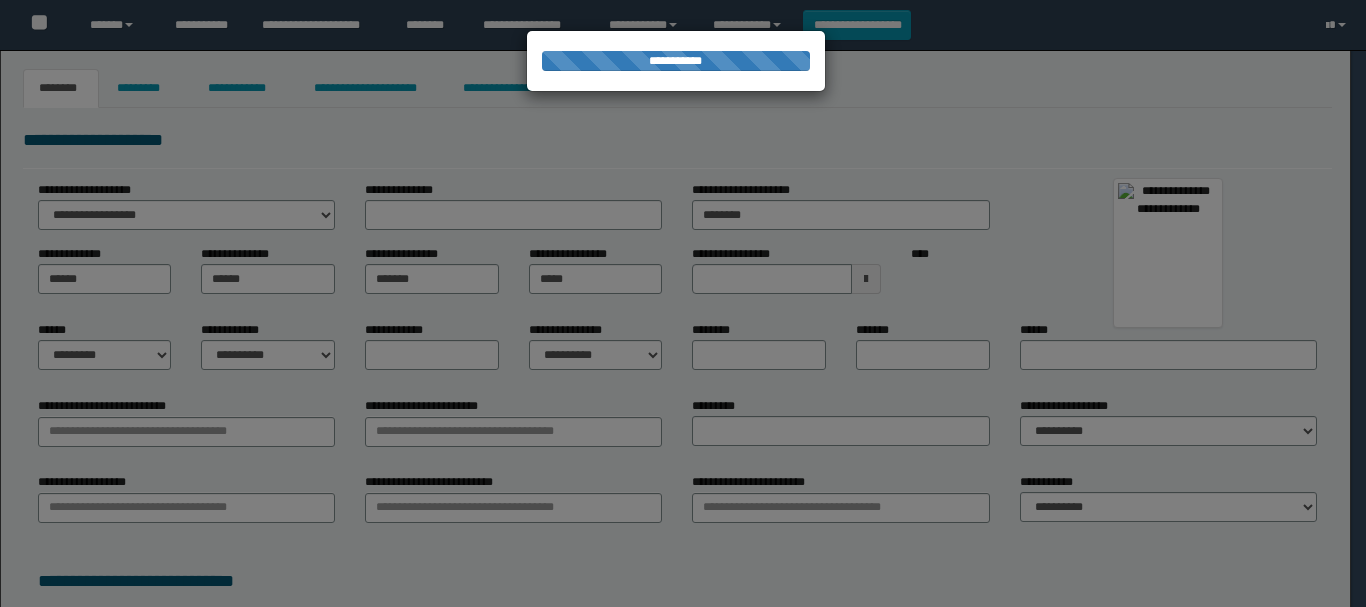 select on "*" 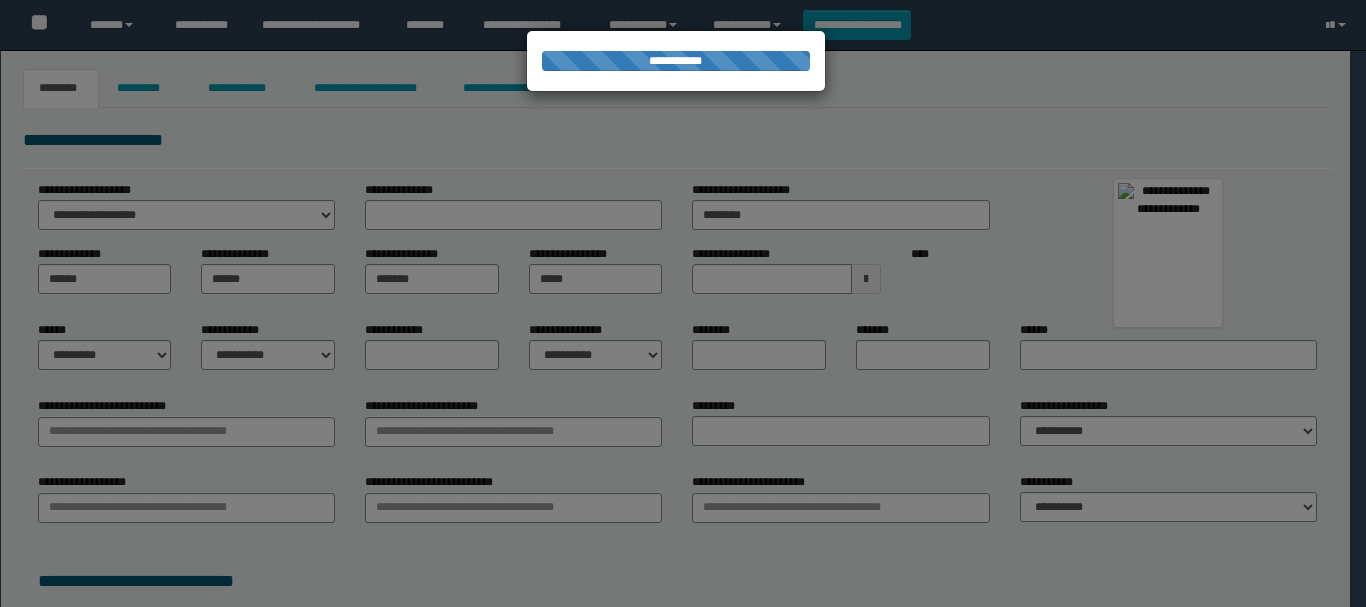 select on "*" 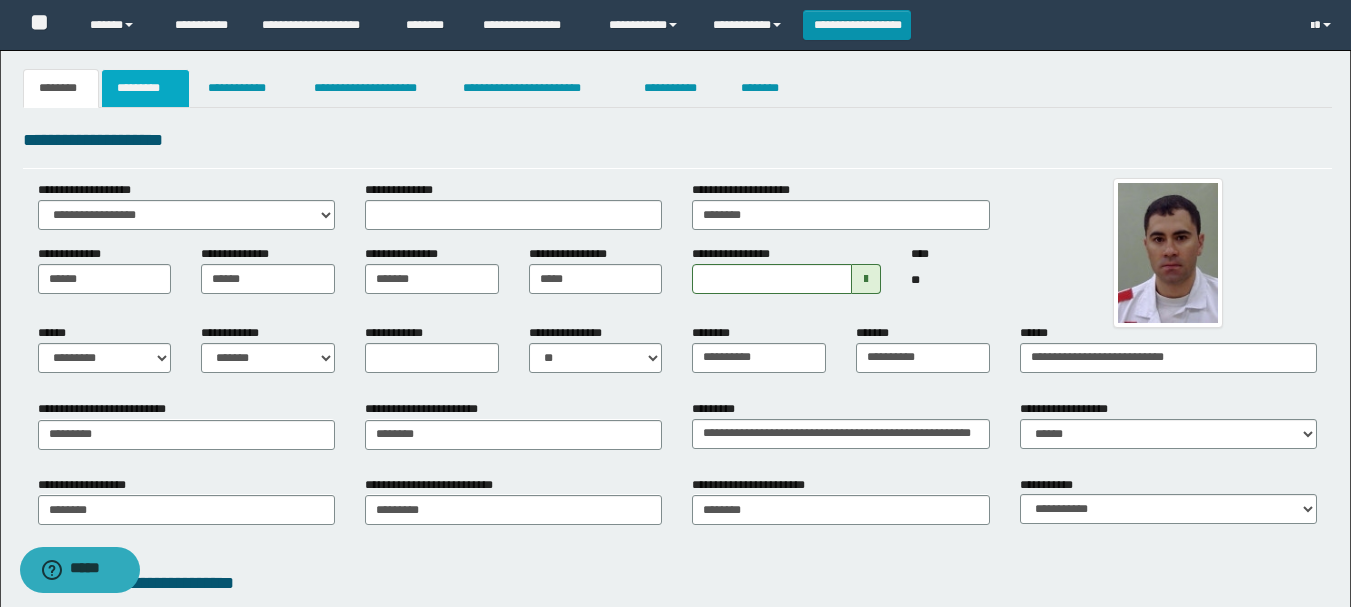 click on "*********" at bounding box center [145, 88] 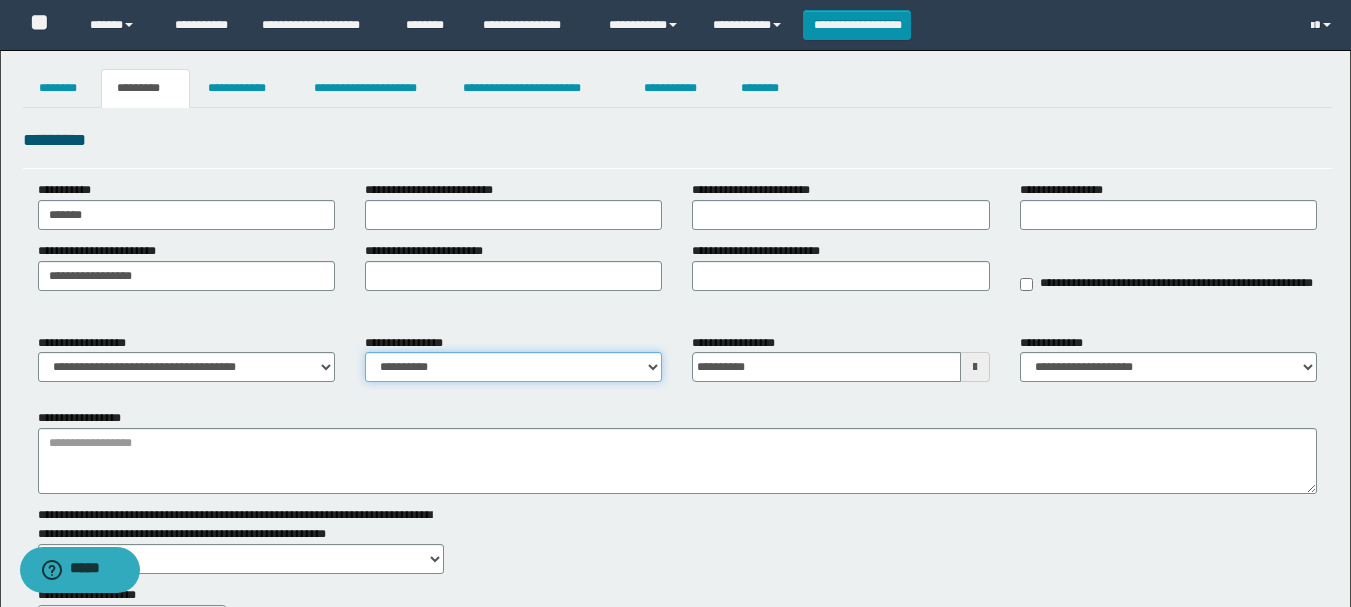 click on "**********" at bounding box center [513, 367] 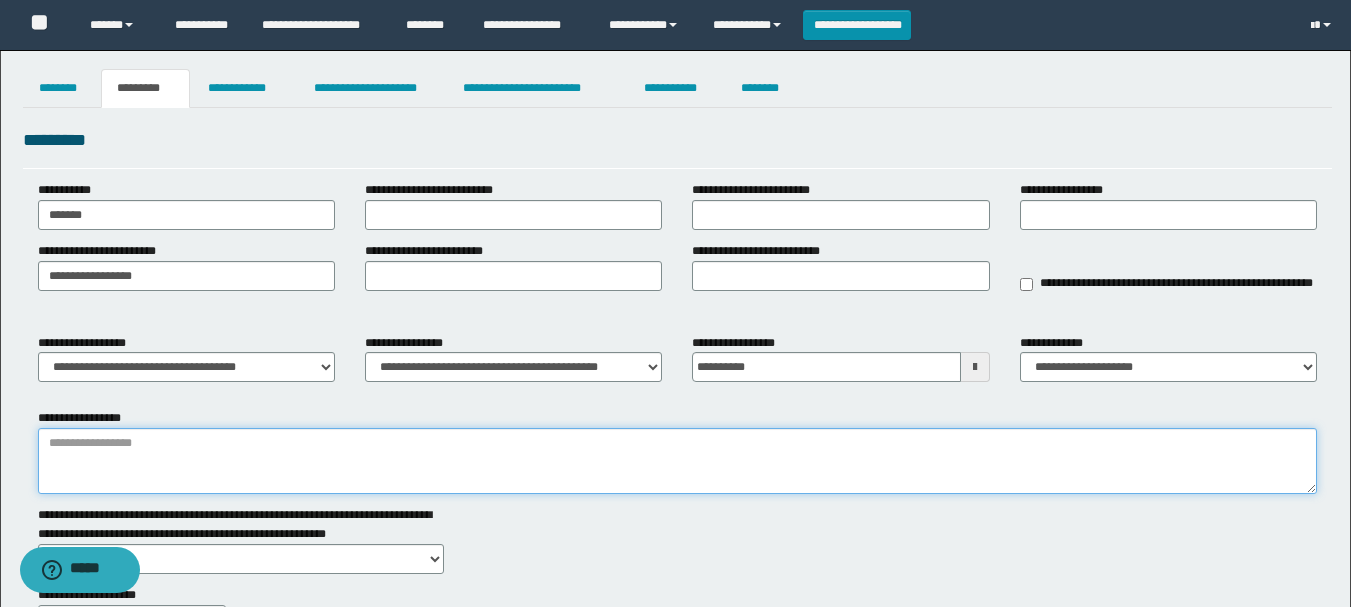 click on "**********" at bounding box center (677, 461) 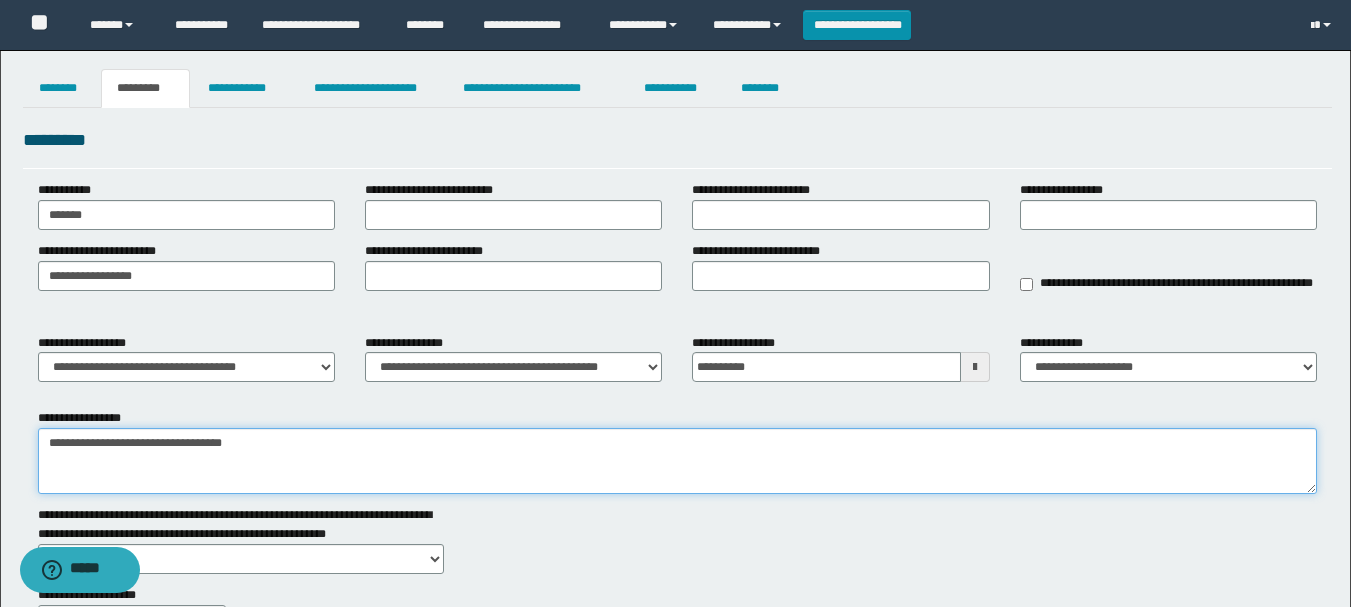 scroll, scrollTop: 321, scrollLeft: 0, axis: vertical 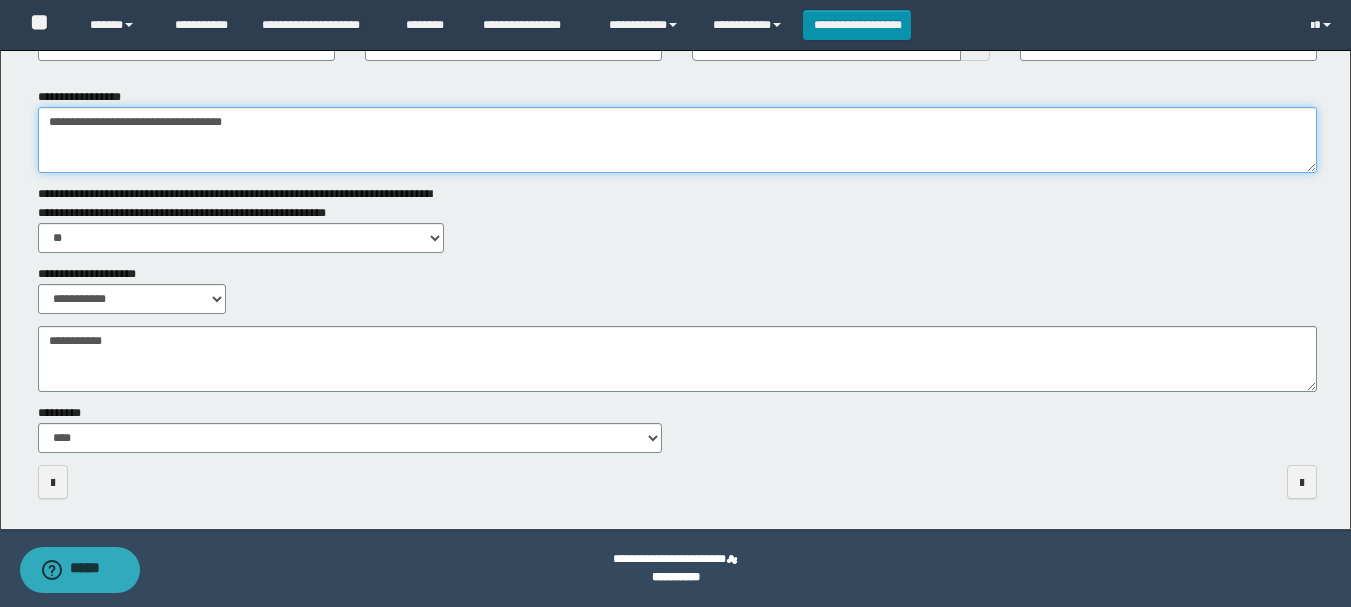type on "**********" 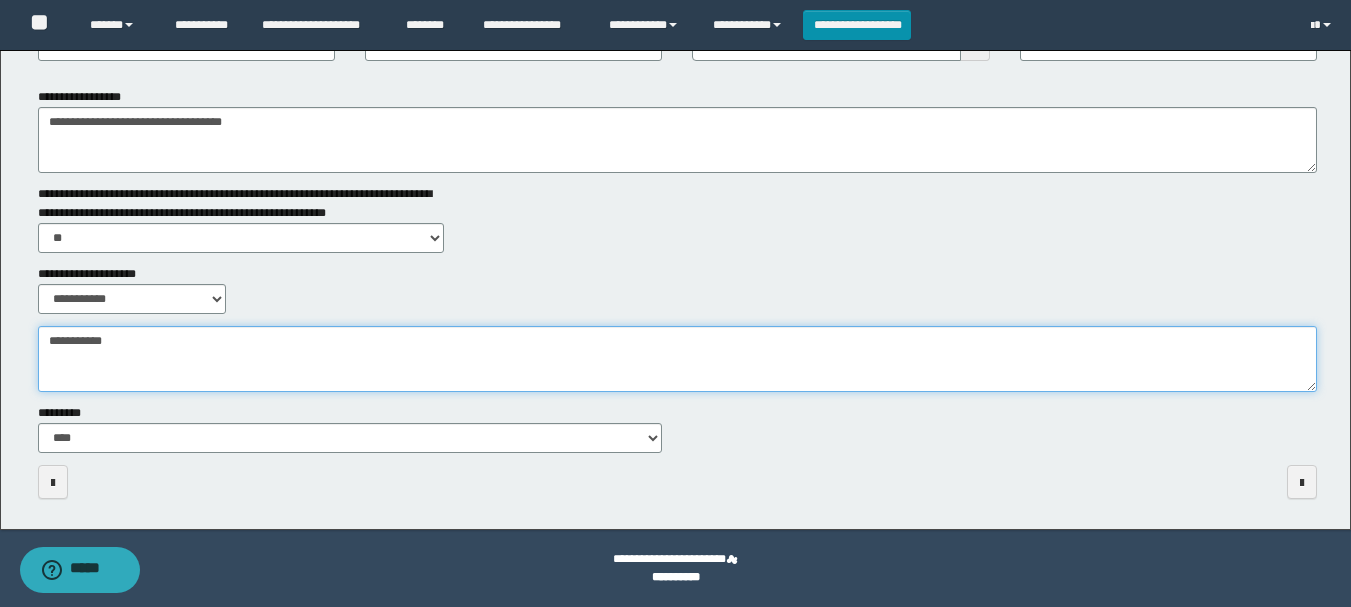 click on "**********" at bounding box center (677, 359) 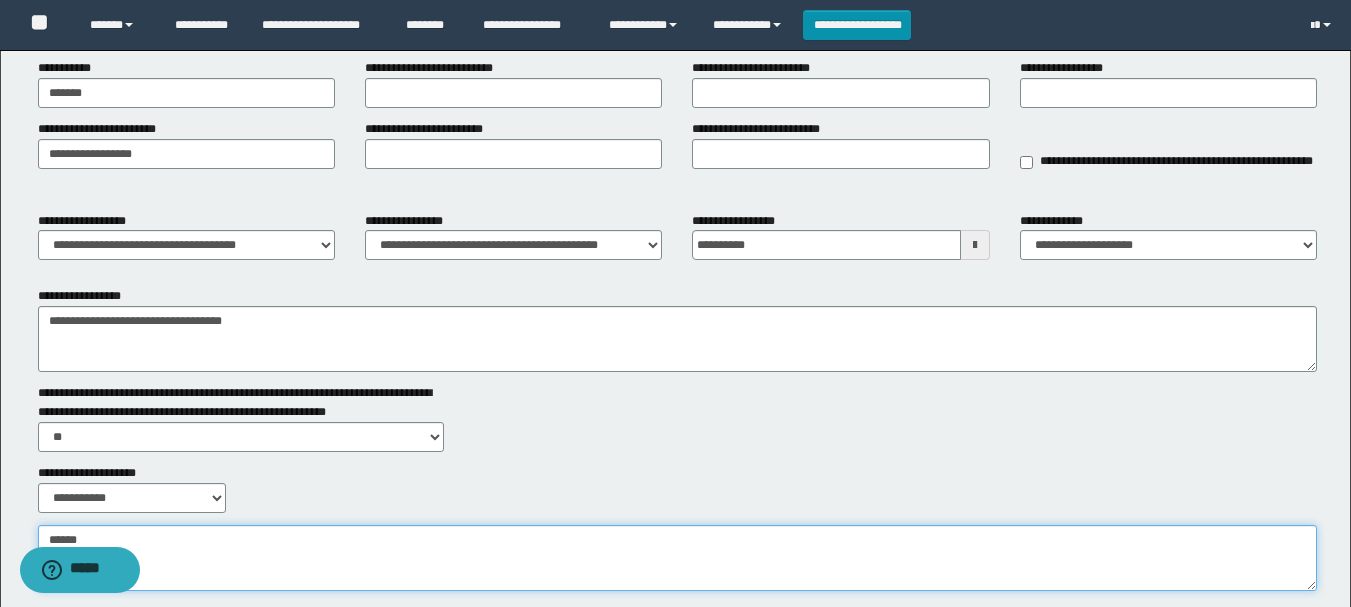 scroll, scrollTop: 0, scrollLeft: 0, axis: both 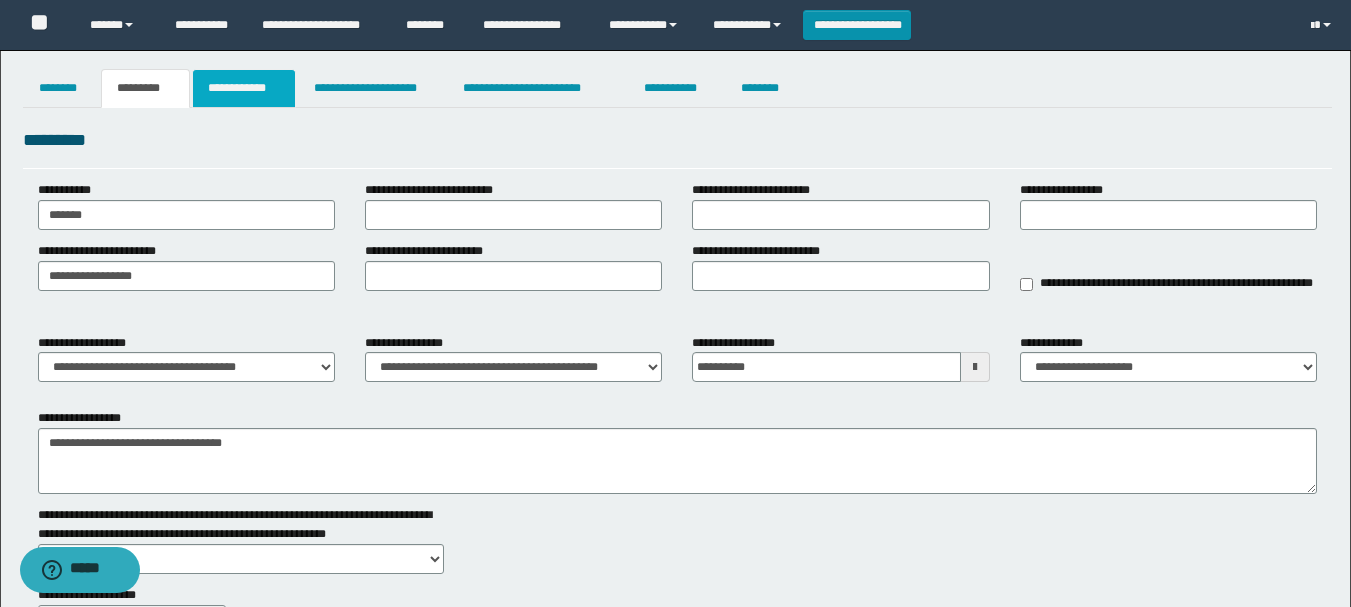 type on "*****" 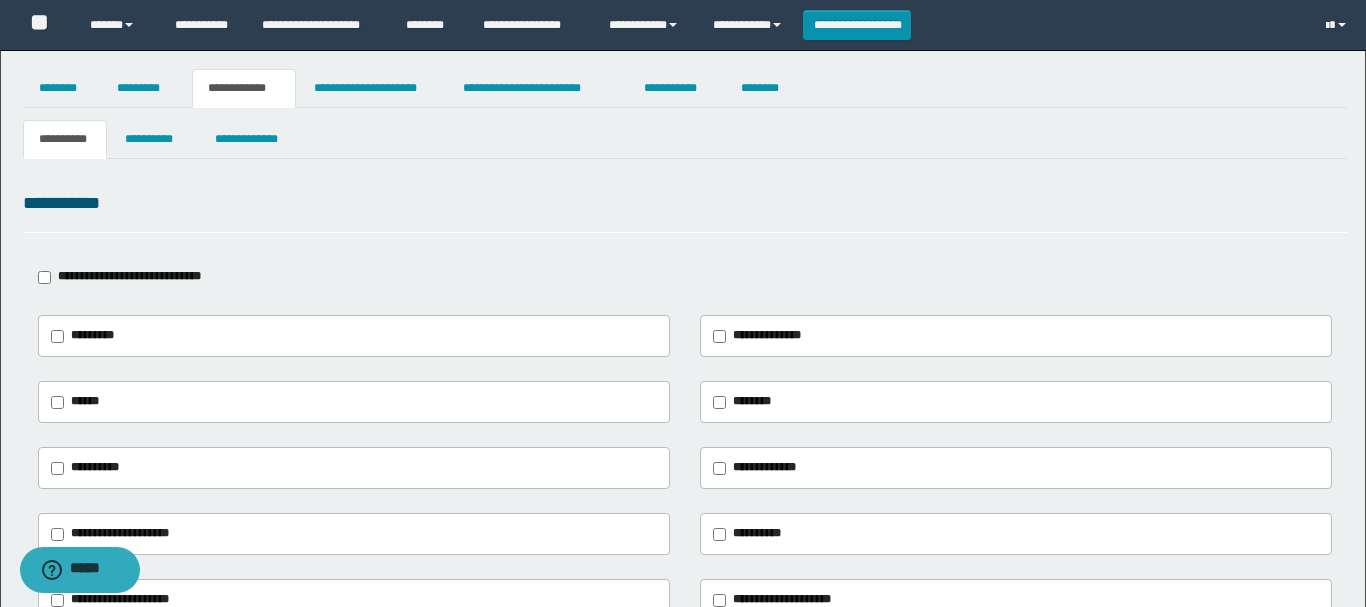 type on "**********" 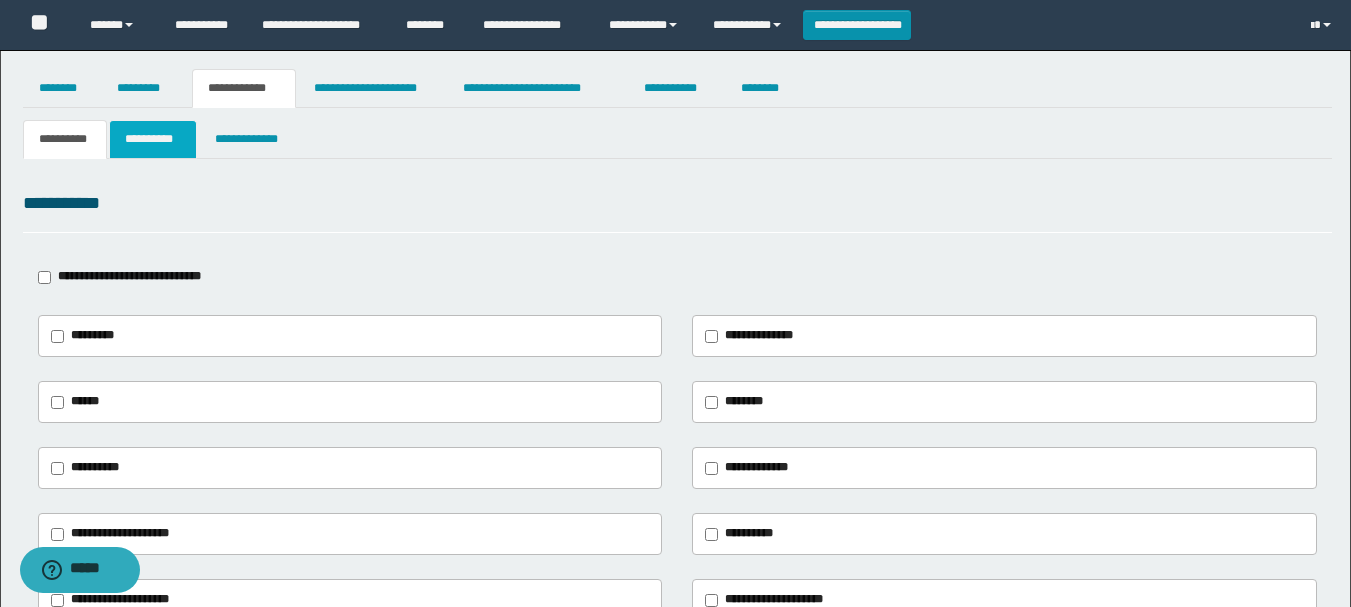 click on "**********" at bounding box center [153, 139] 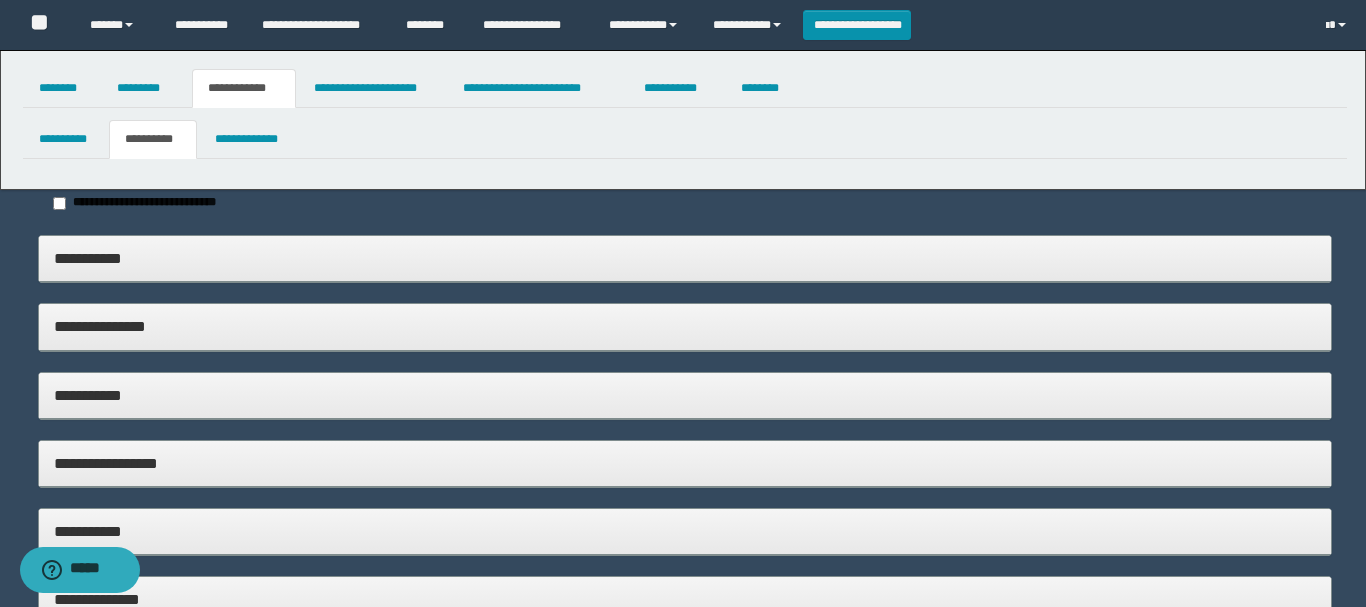 type on "*****" 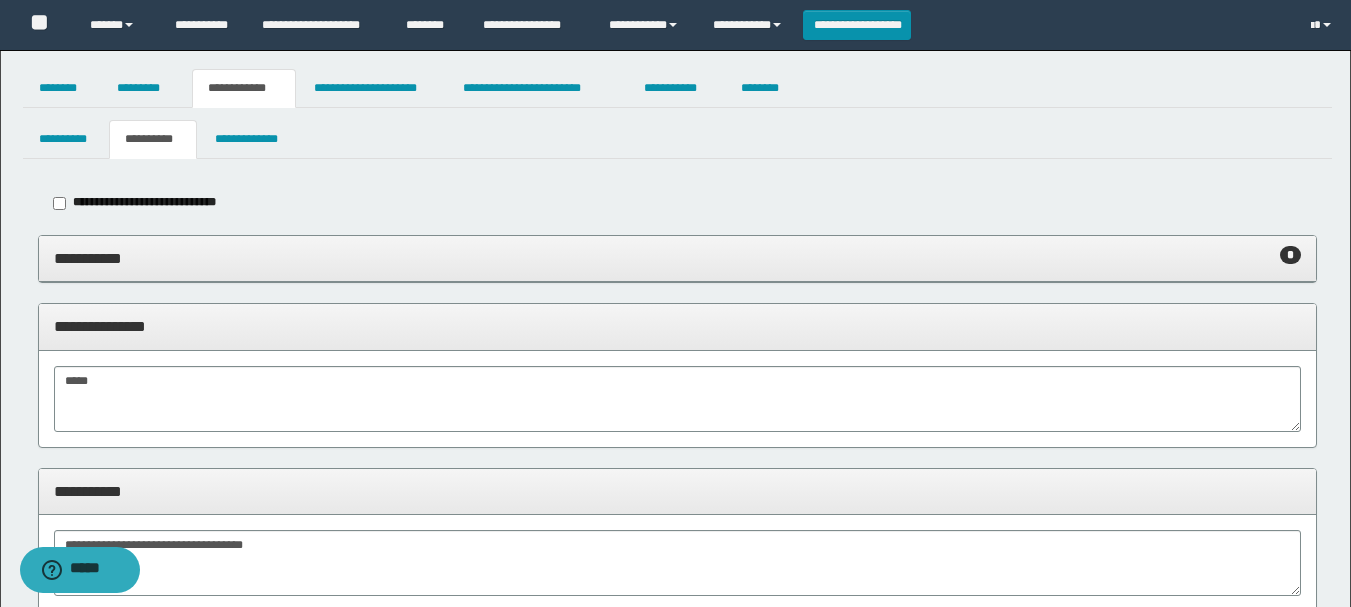 click on "**********" at bounding box center [677, 258] 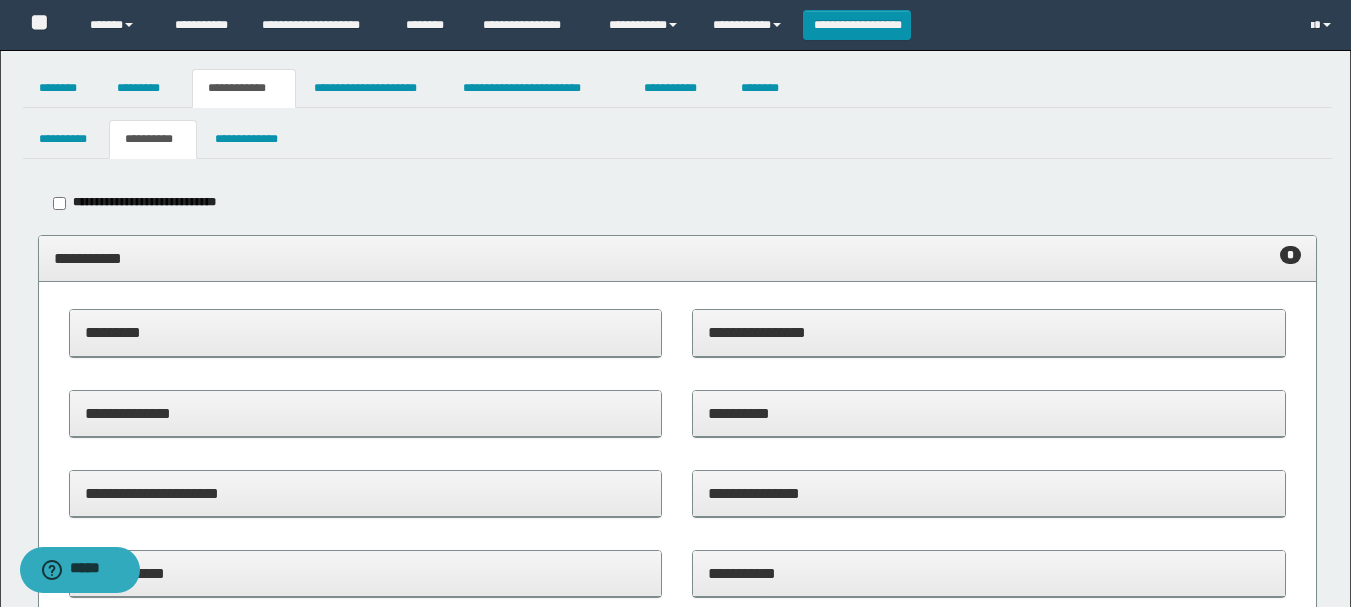 click on "**********" at bounding box center (677, 258) 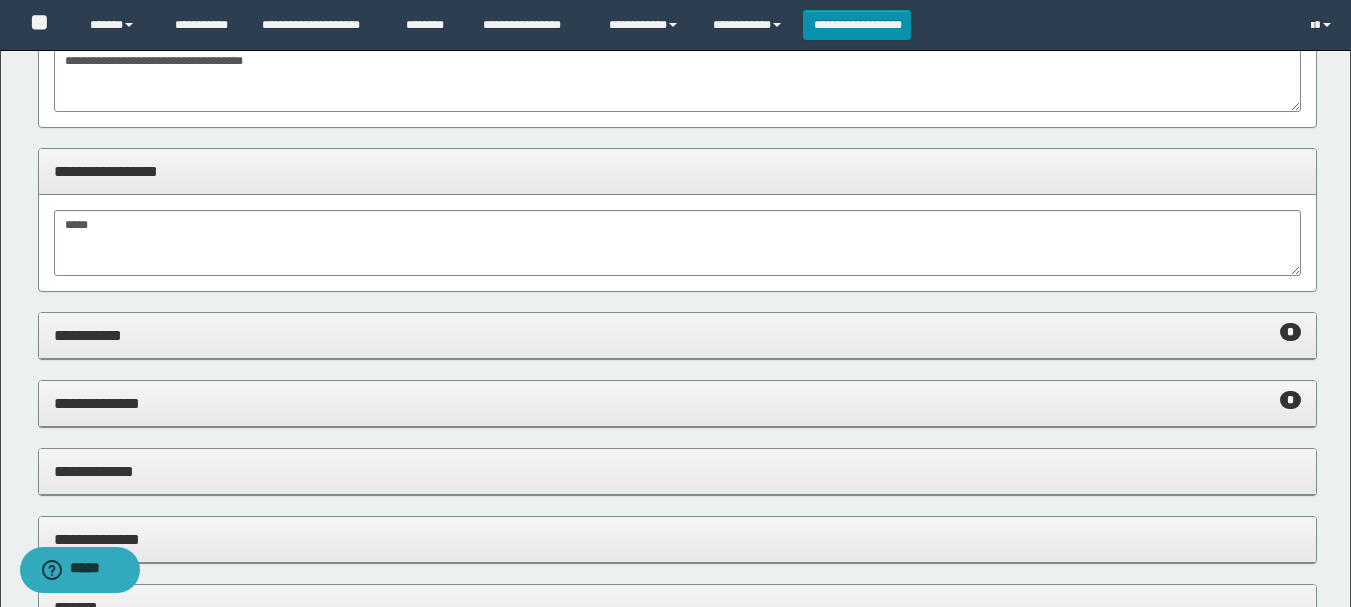 scroll, scrollTop: 500, scrollLeft: 0, axis: vertical 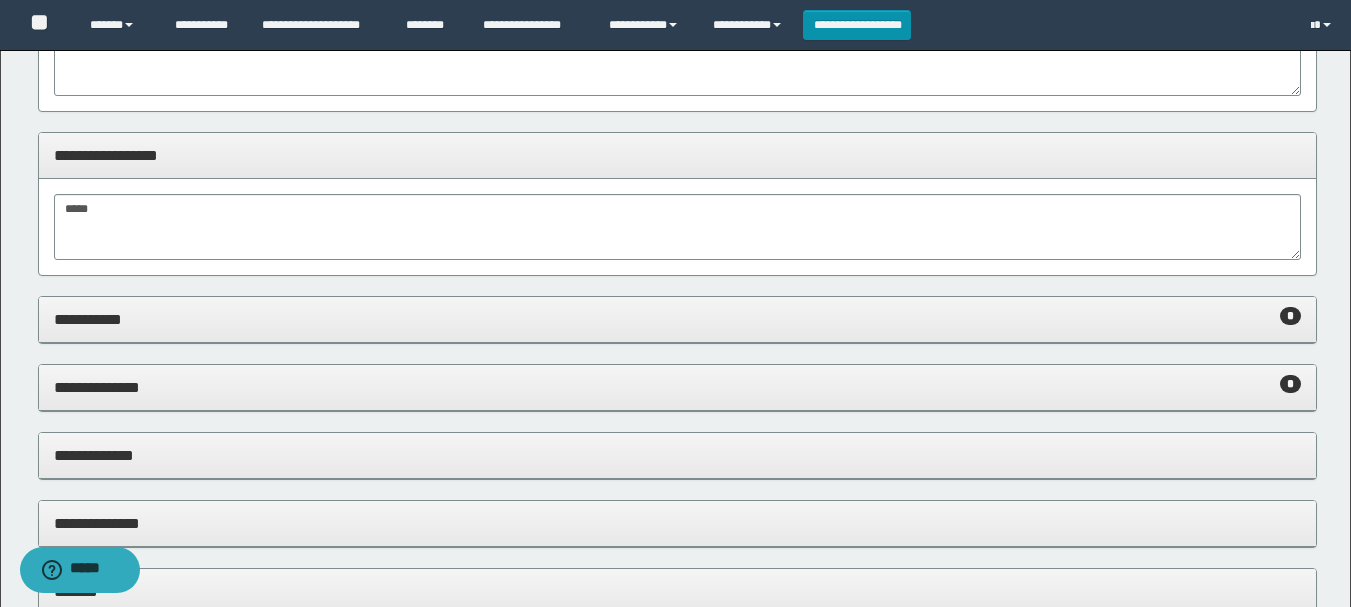 click on "**********" at bounding box center [677, 320] 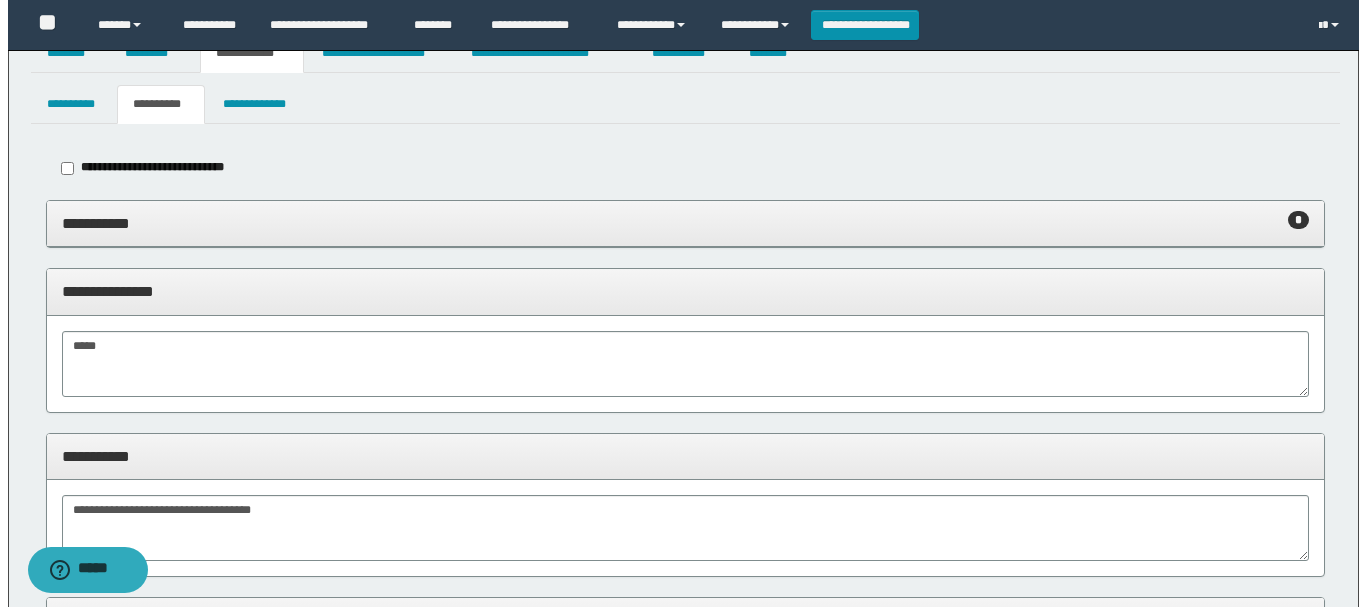scroll, scrollTop: 0, scrollLeft: 0, axis: both 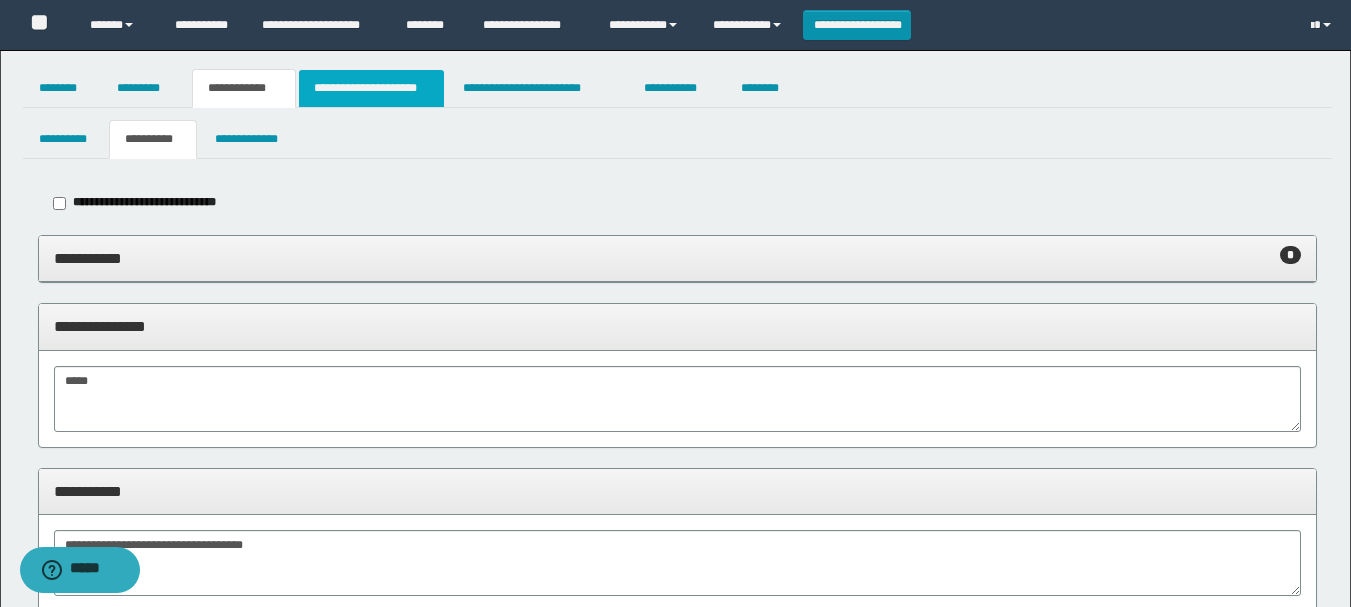 click on "**********" at bounding box center [371, 88] 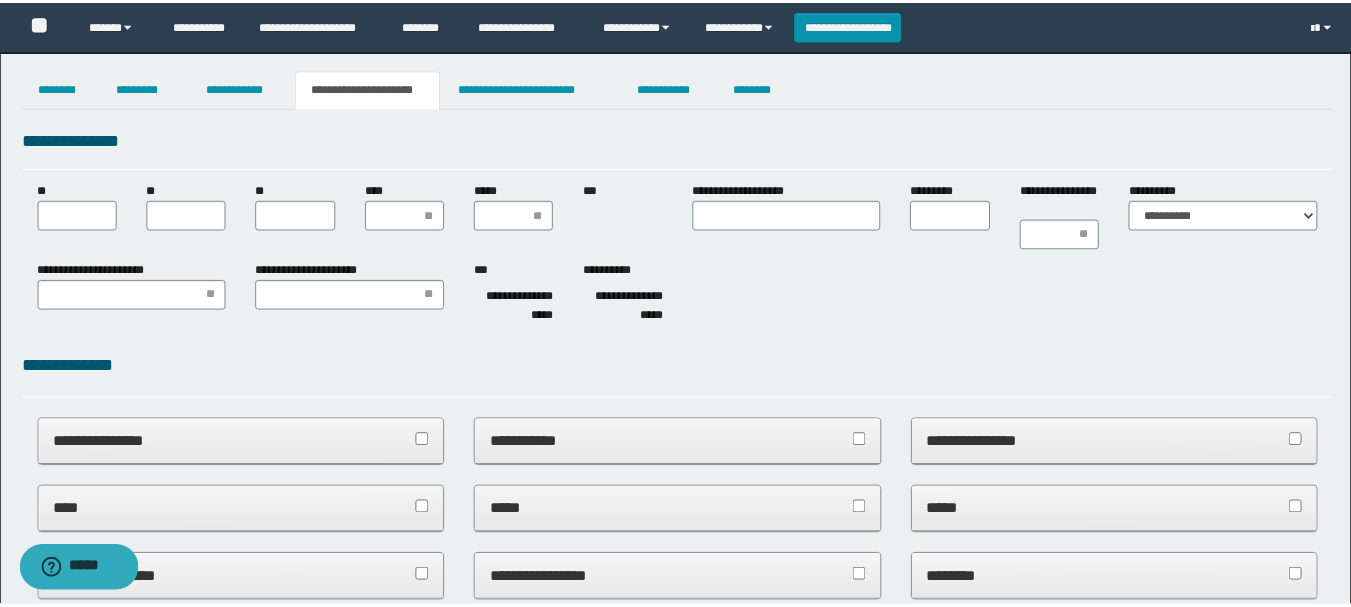 scroll, scrollTop: 0, scrollLeft: 0, axis: both 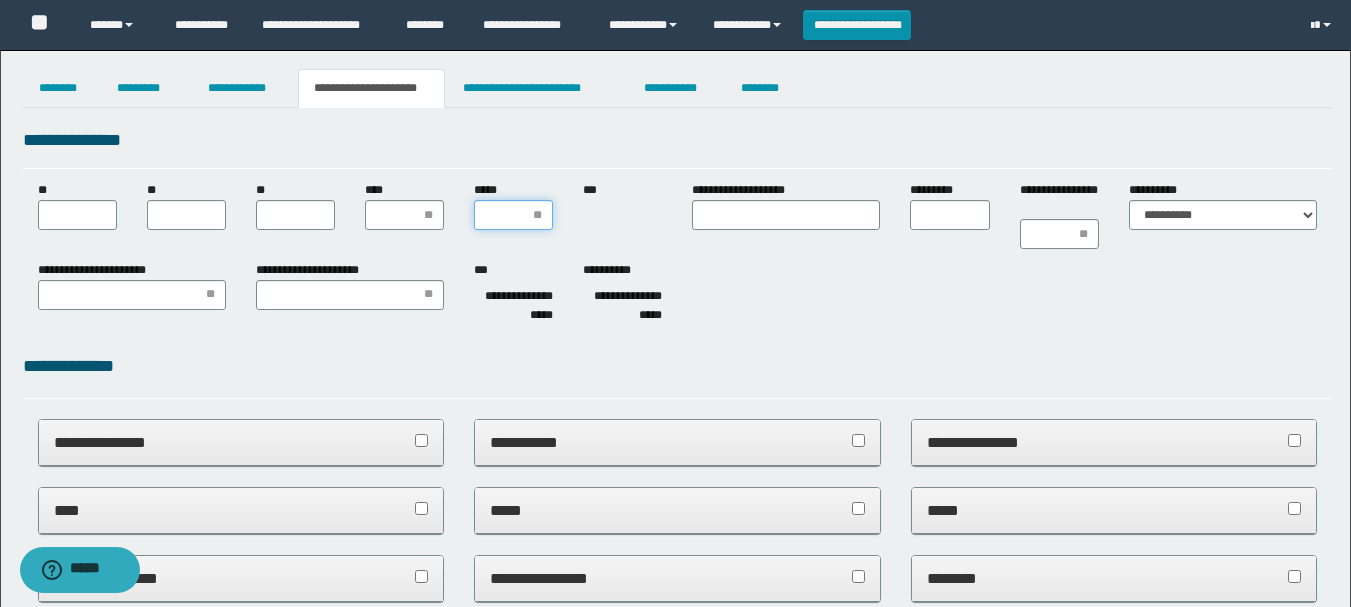click on "*****" at bounding box center [513, 215] 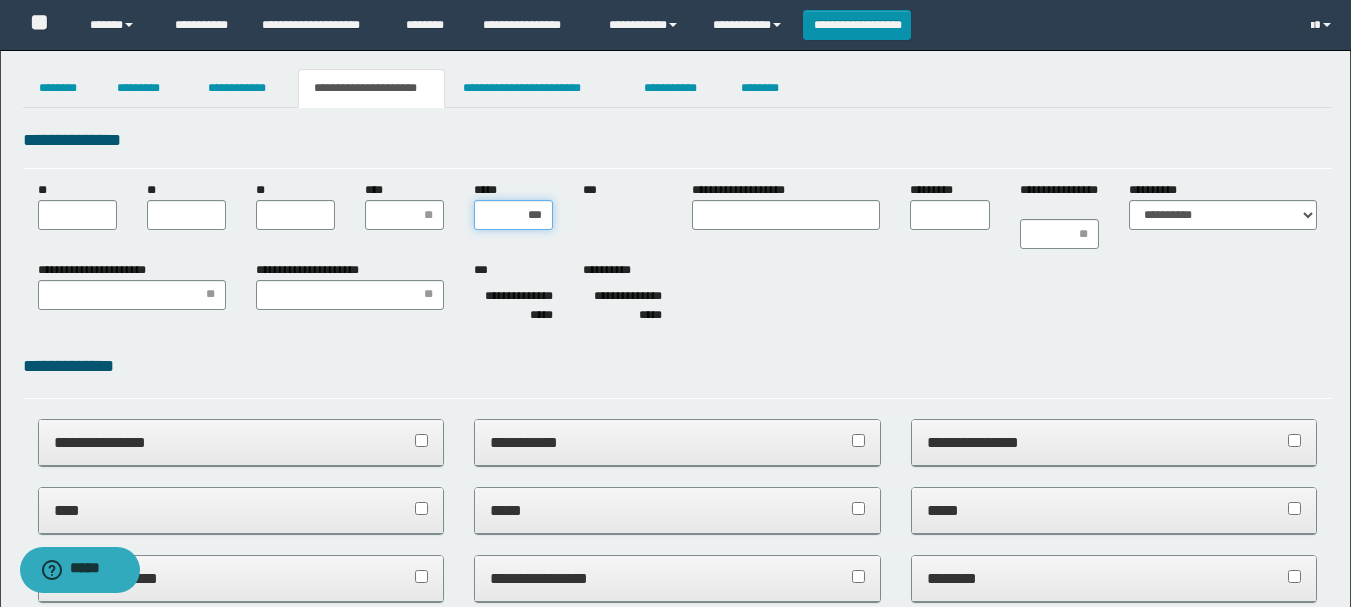 type on "****" 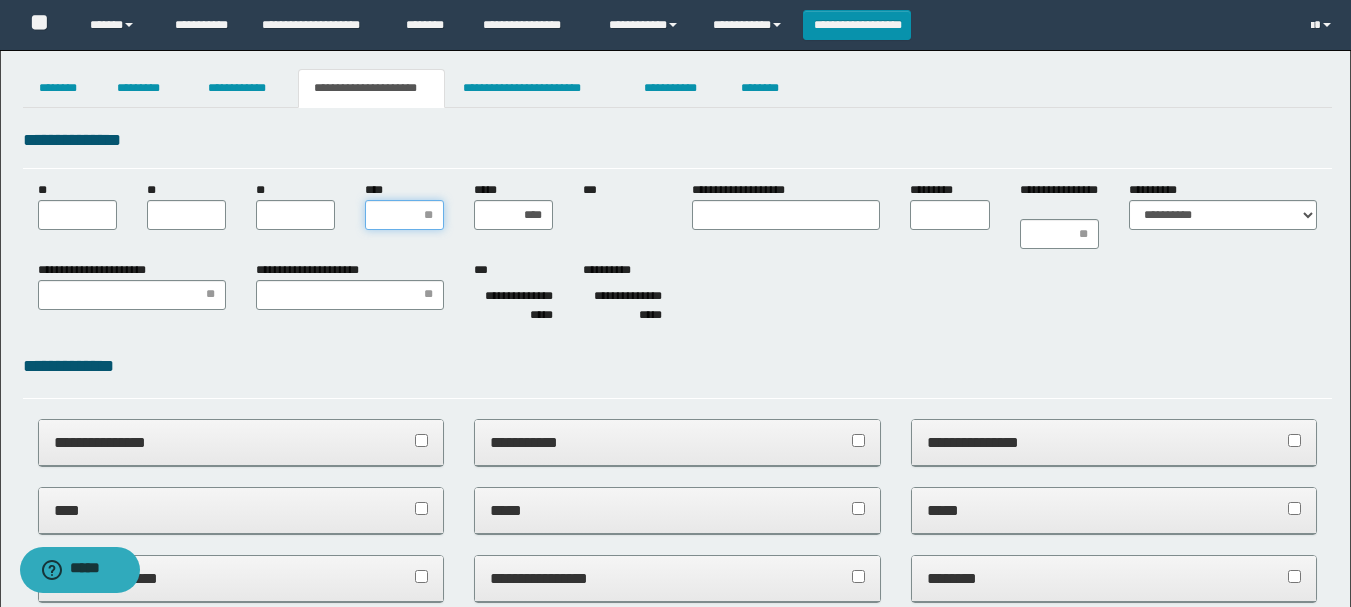 click on "****" at bounding box center (404, 215) 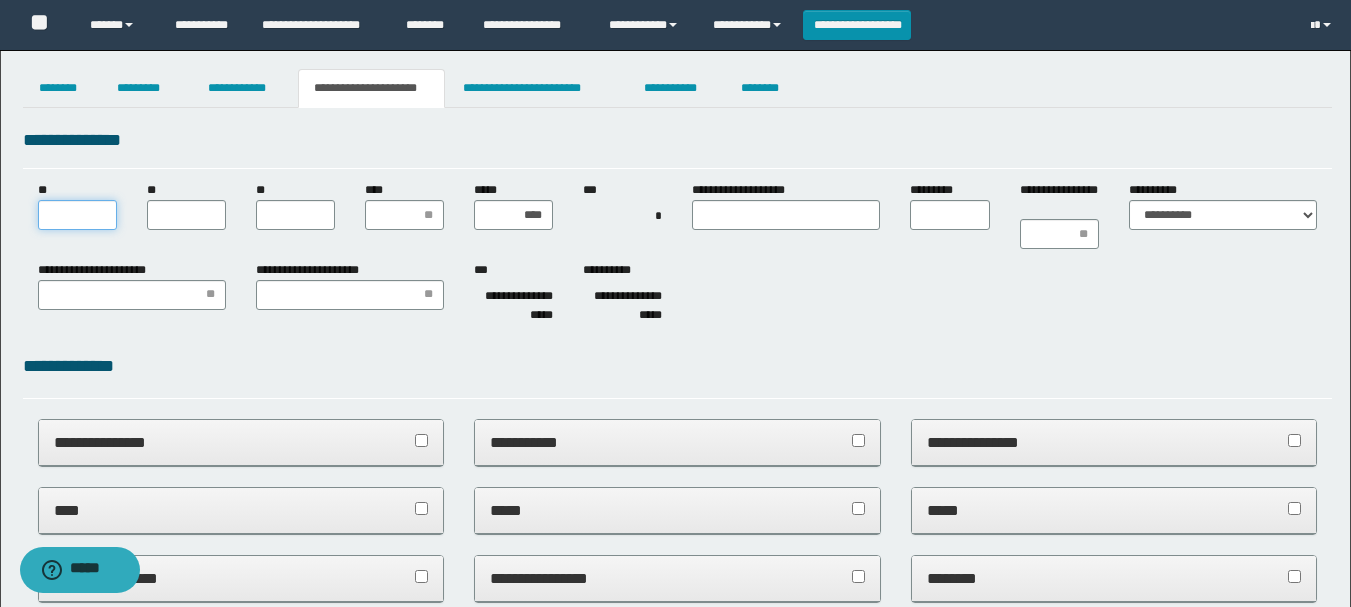 click on "**" at bounding box center [77, 215] 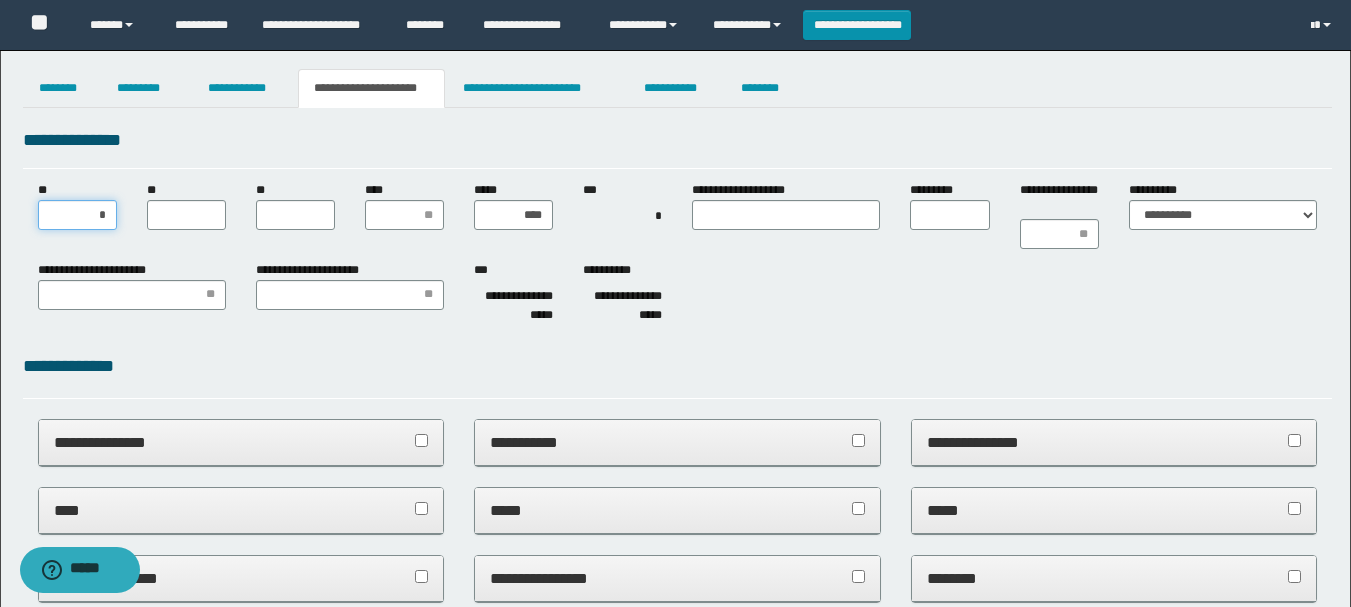 type on "**" 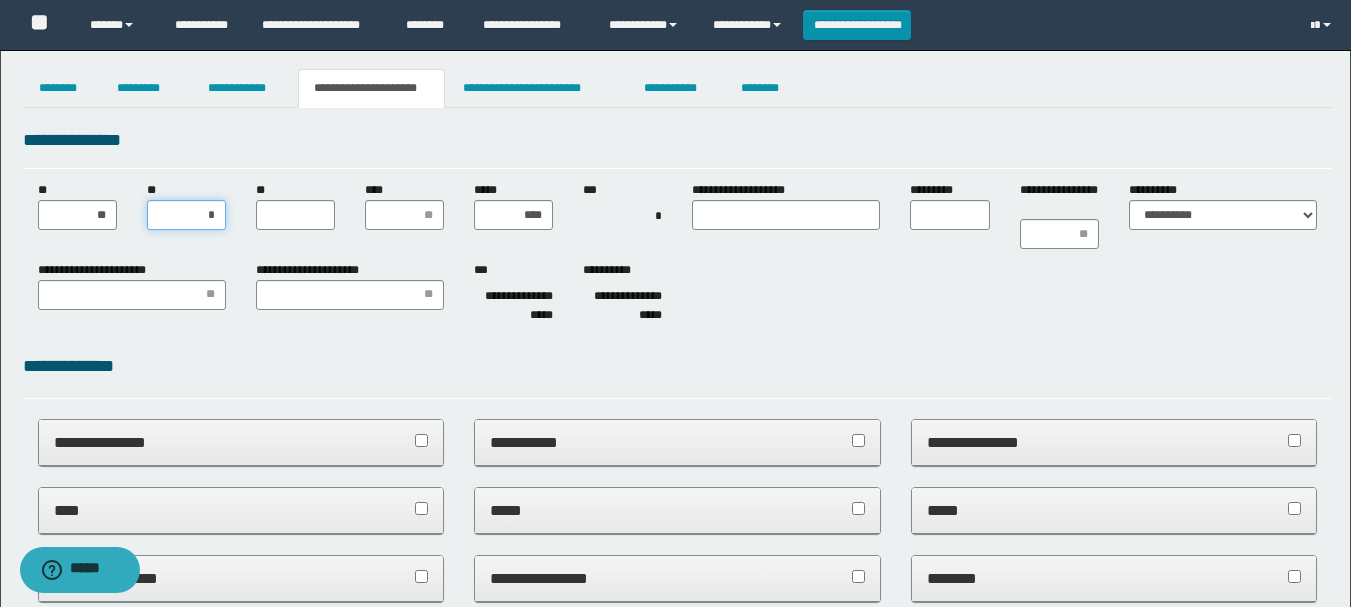 type on "**" 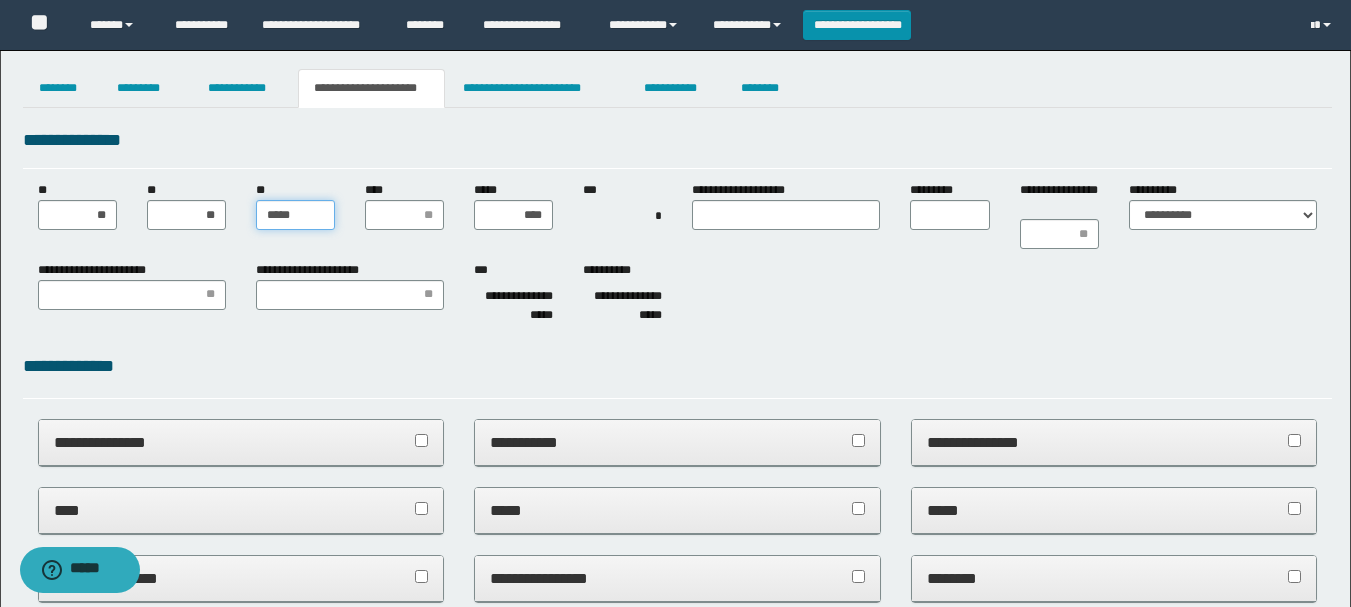 type on "******" 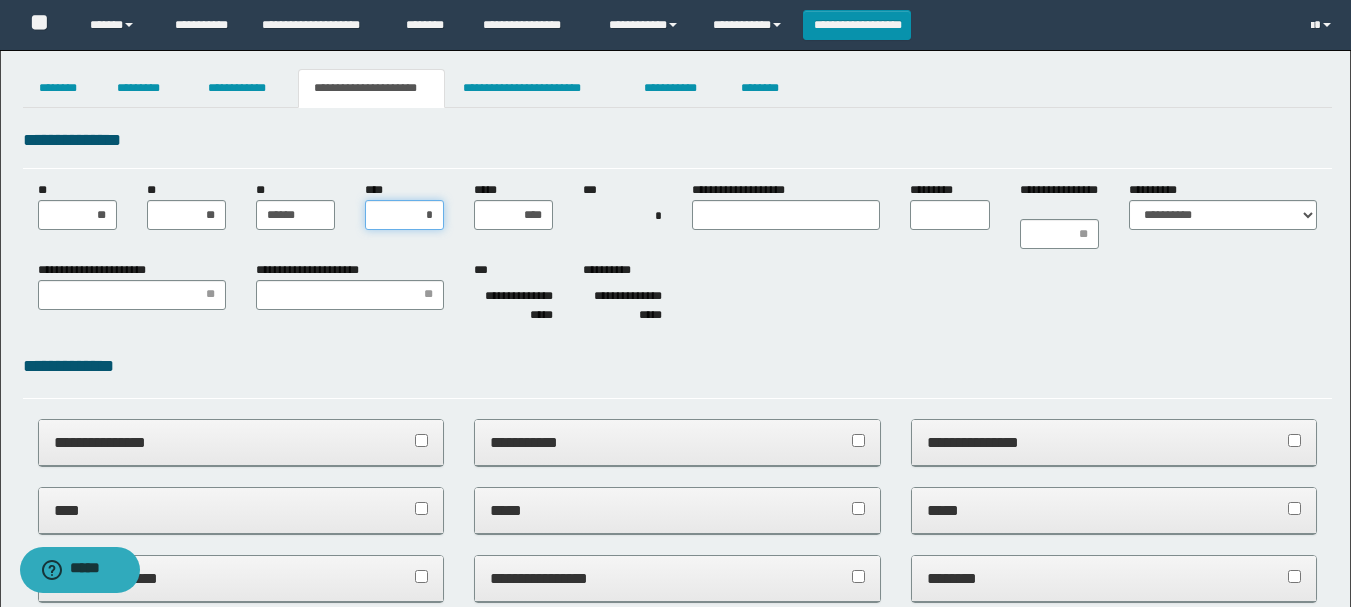 type on "**" 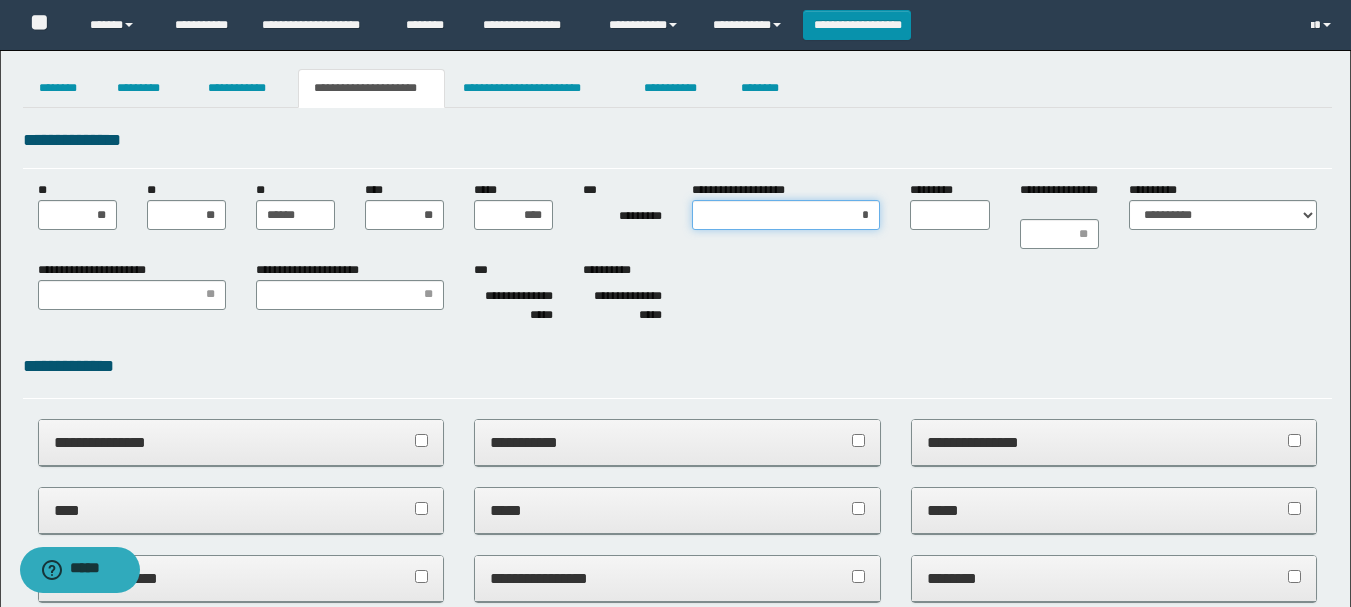 type on "**" 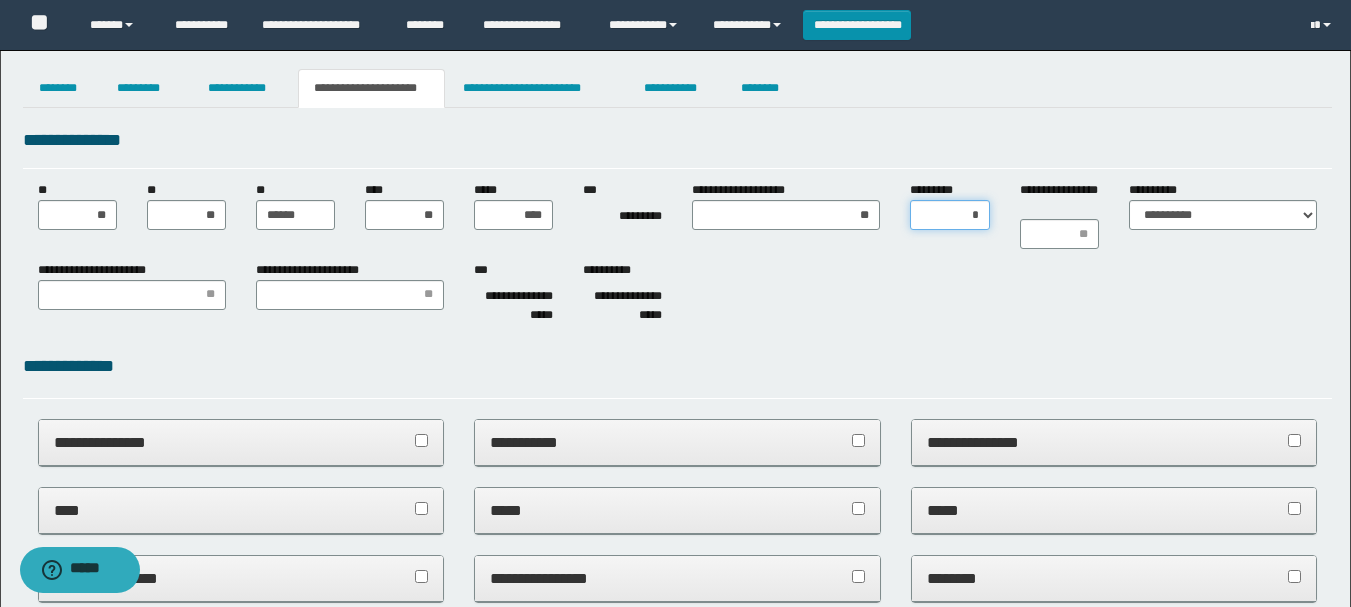 type on "**" 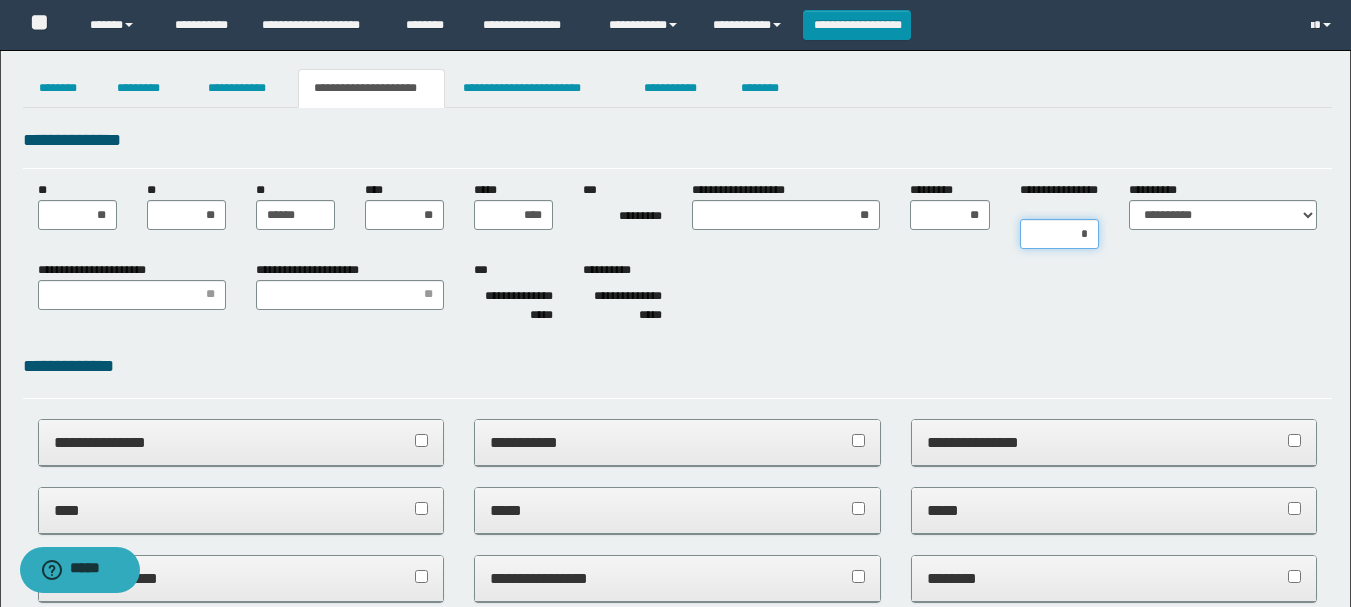 type on "**" 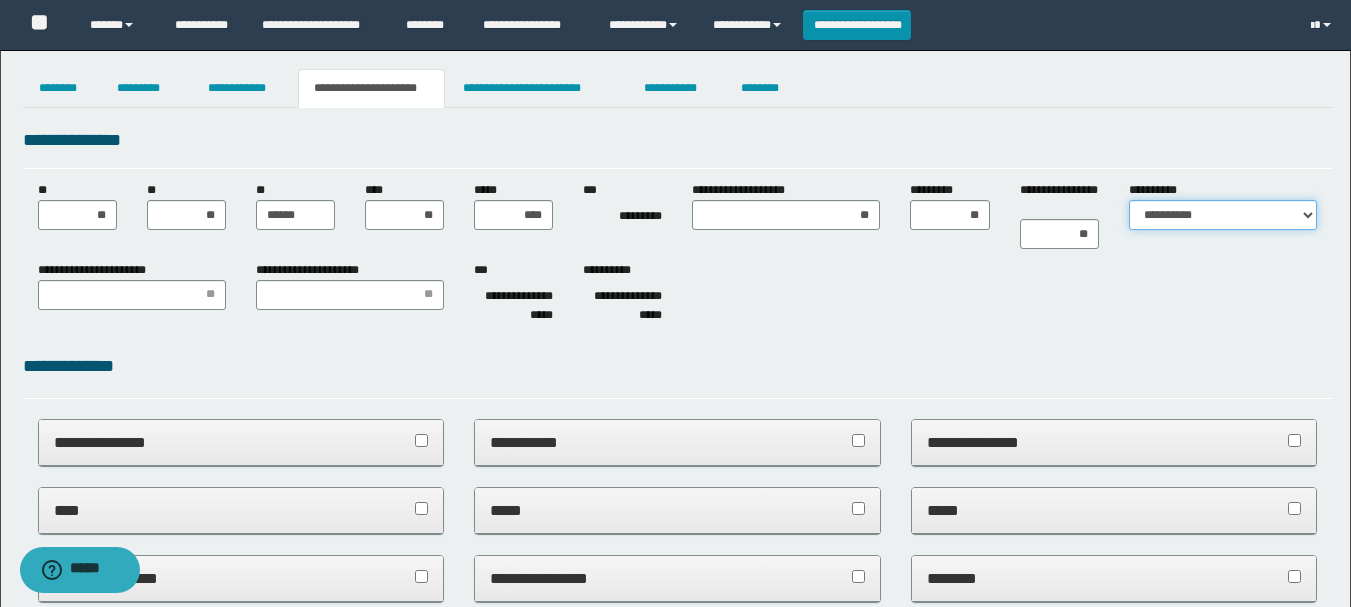 select on "*" 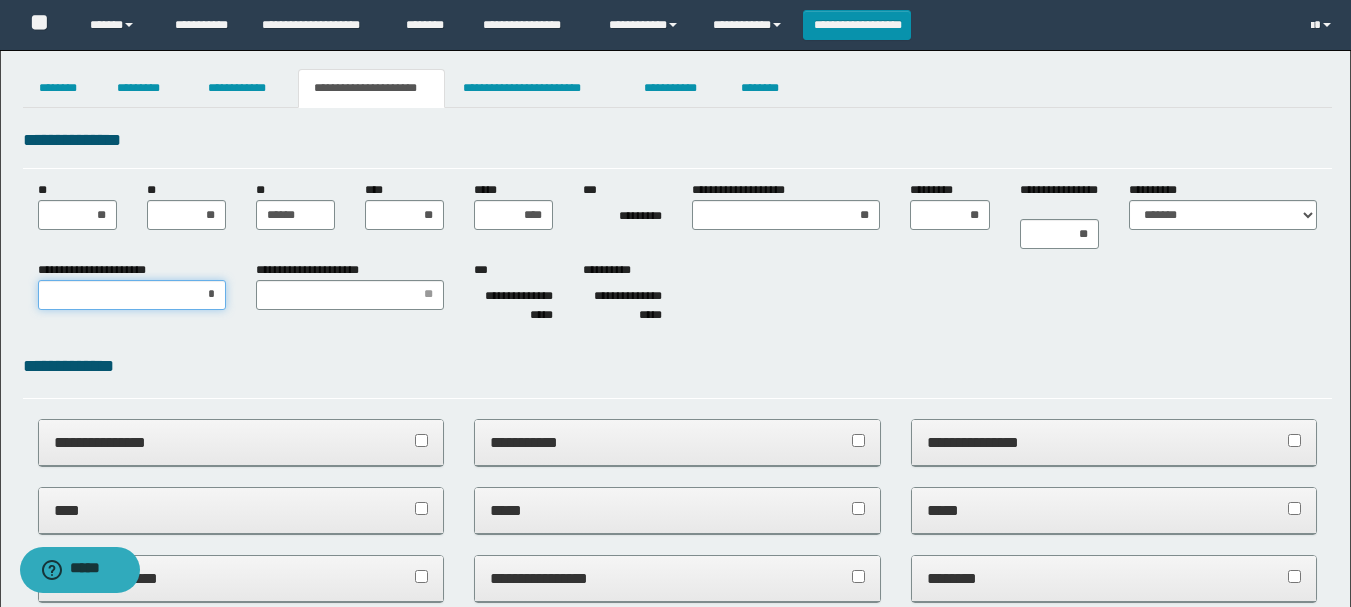 type on "**" 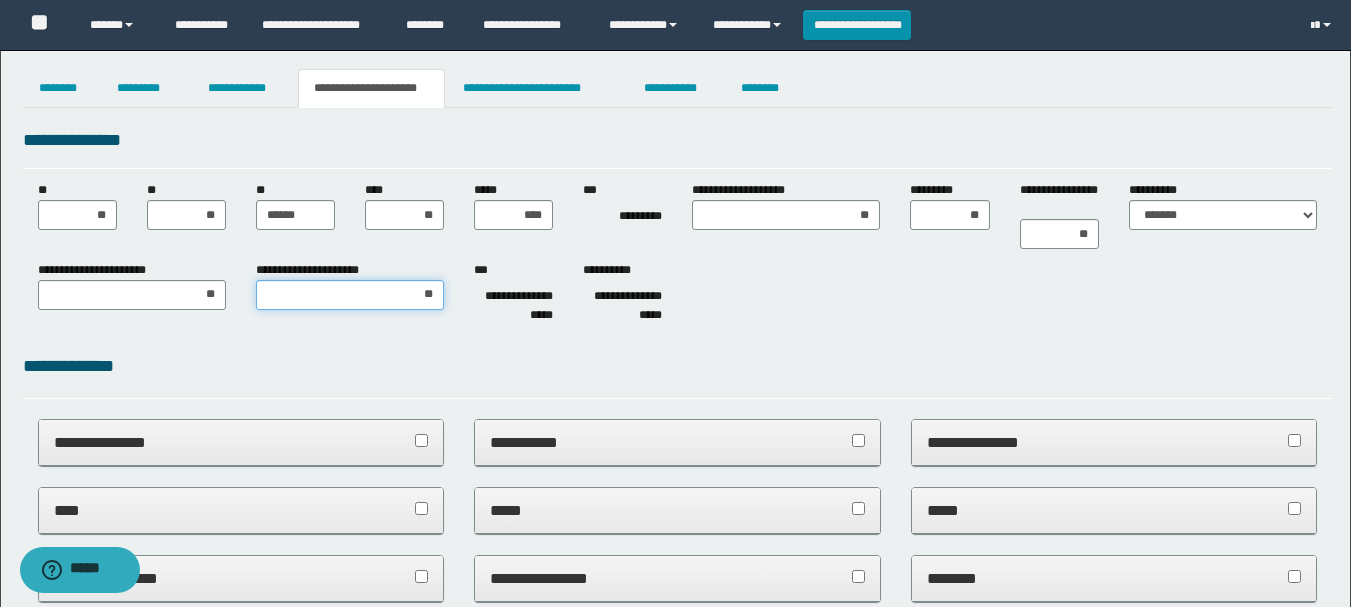 type on "***" 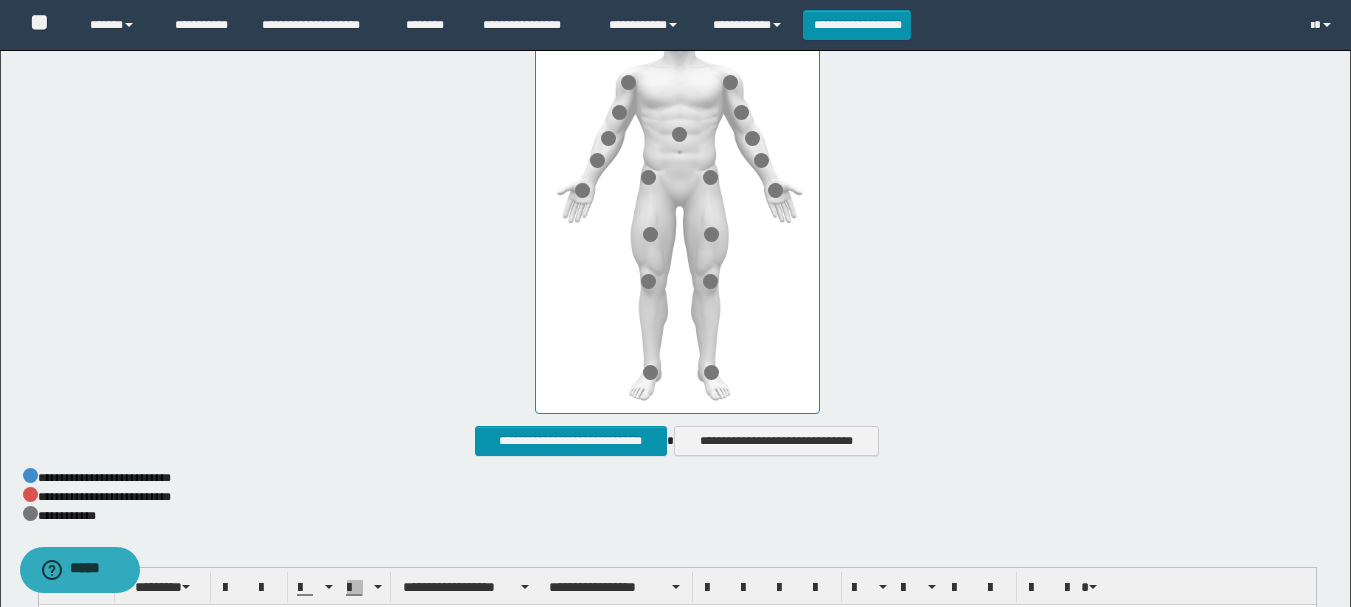 scroll, scrollTop: 900, scrollLeft: 0, axis: vertical 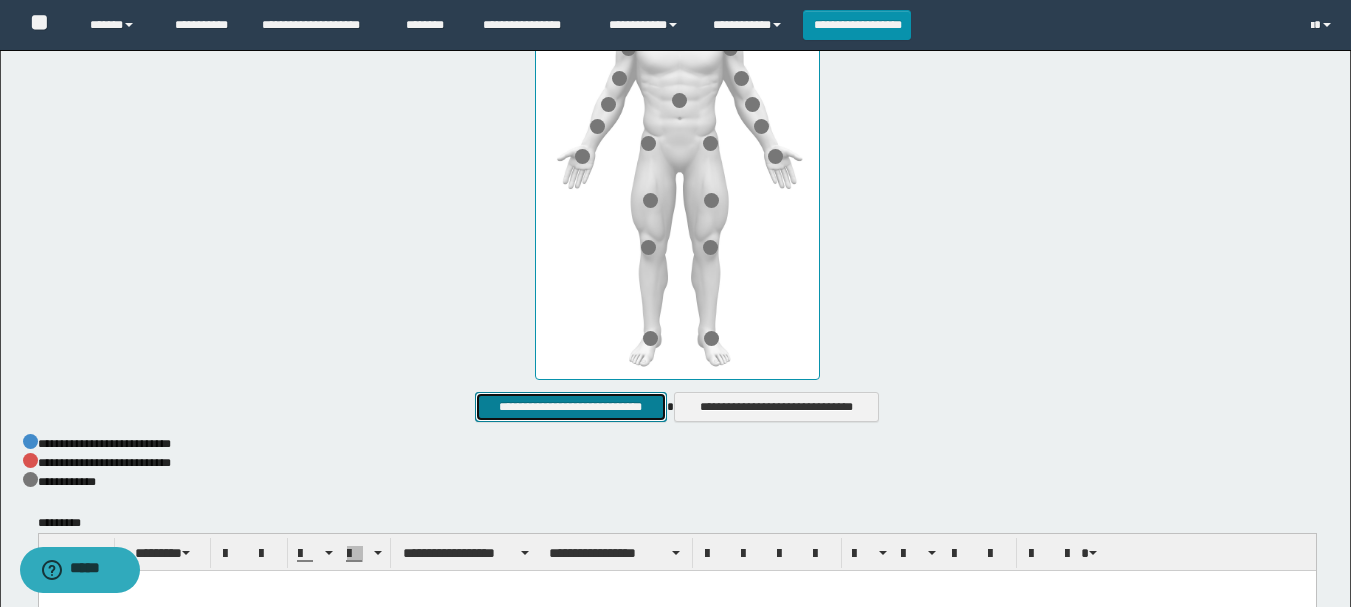 click on "**********" at bounding box center (570, 407) 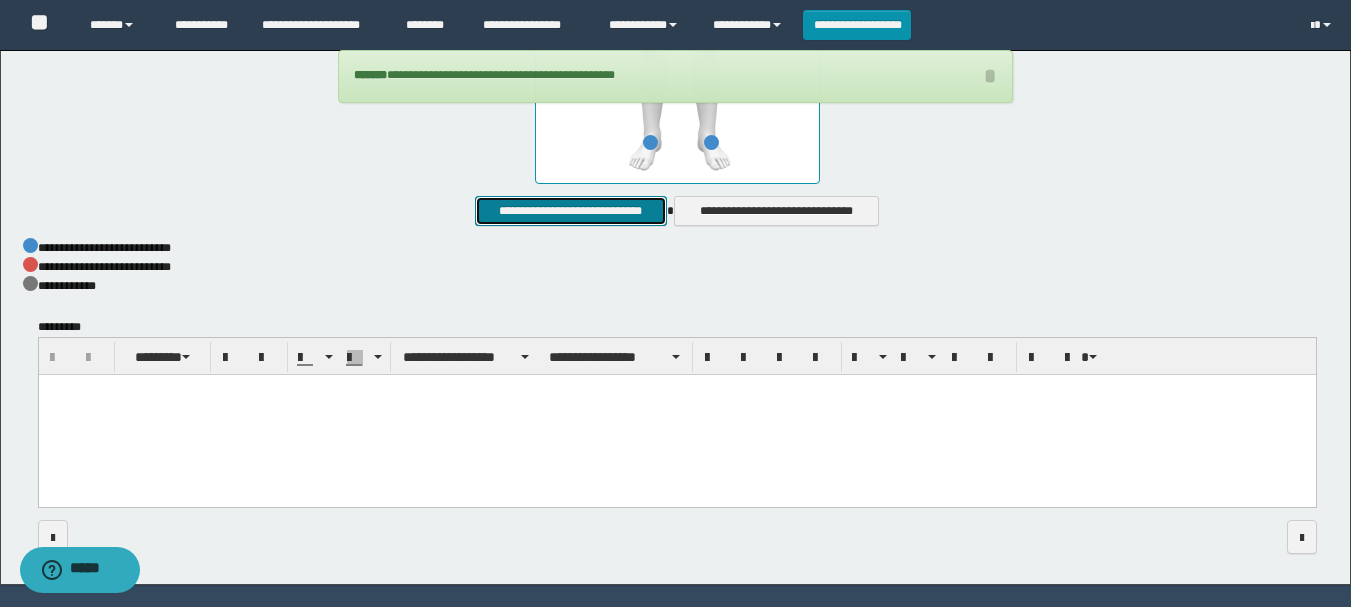 scroll, scrollTop: 1100, scrollLeft: 0, axis: vertical 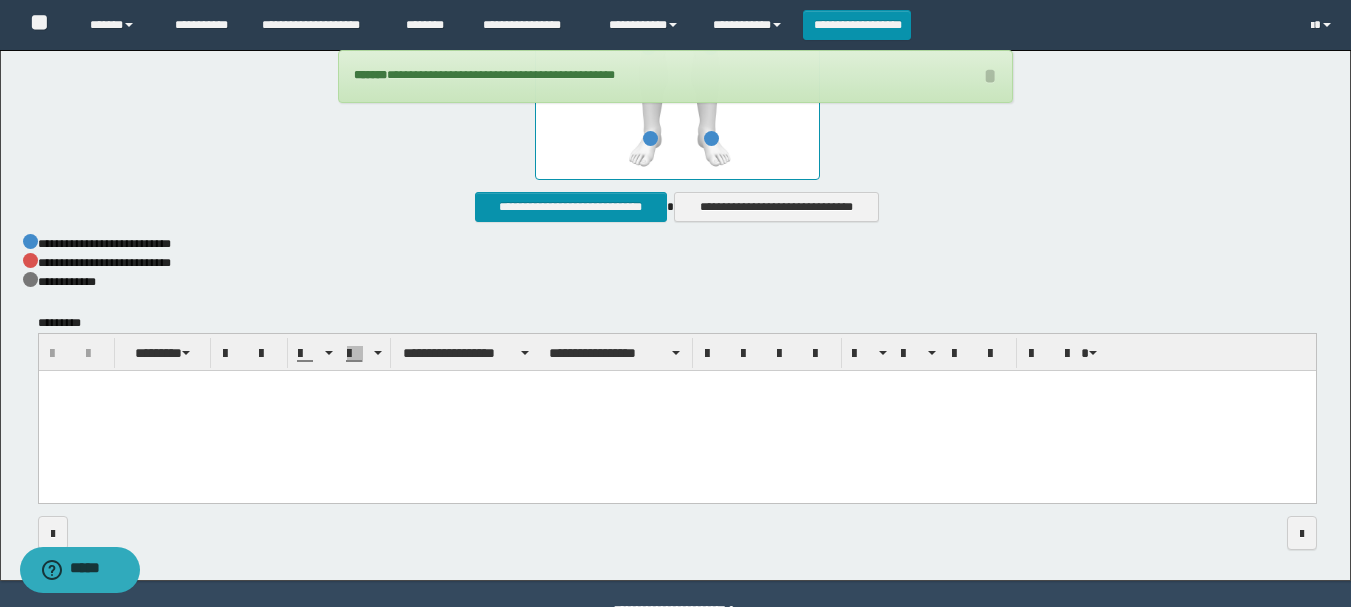 click at bounding box center [676, 412] 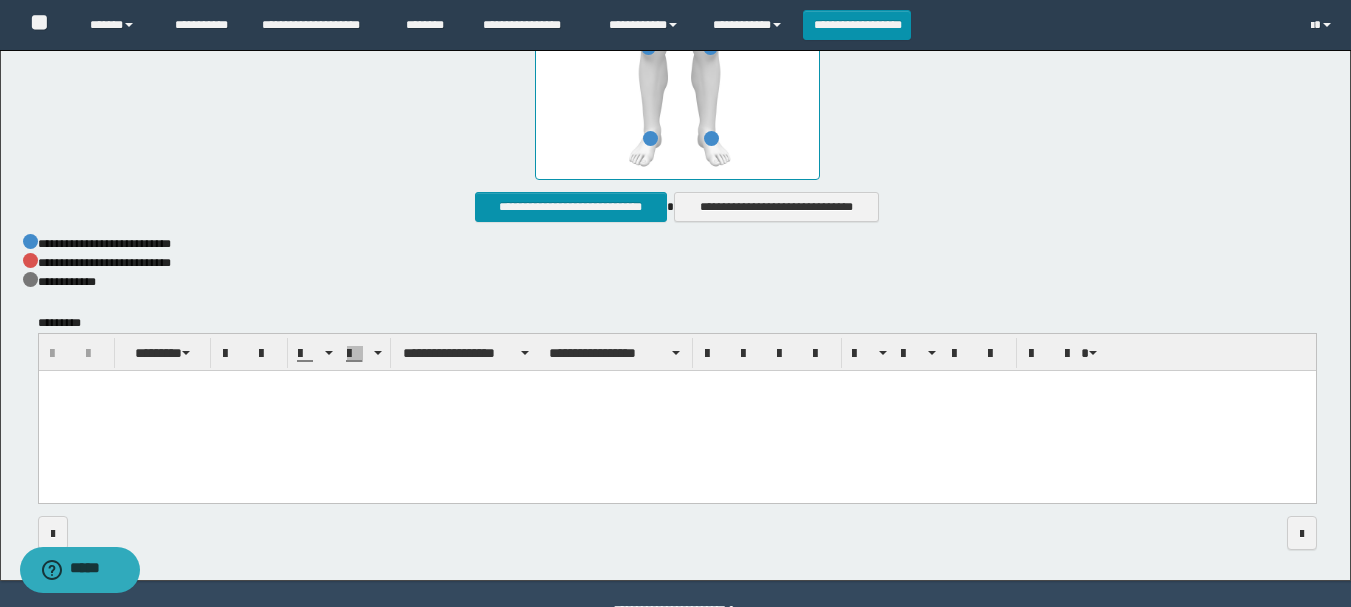 type 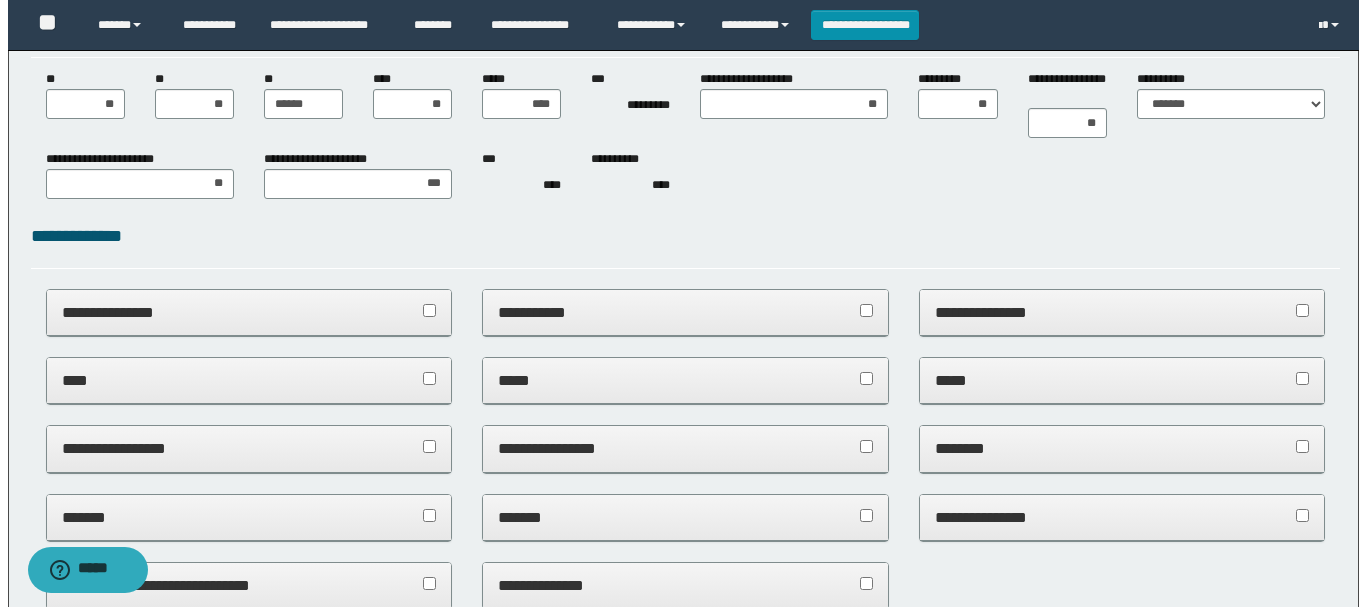 scroll, scrollTop: 0, scrollLeft: 0, axis: both 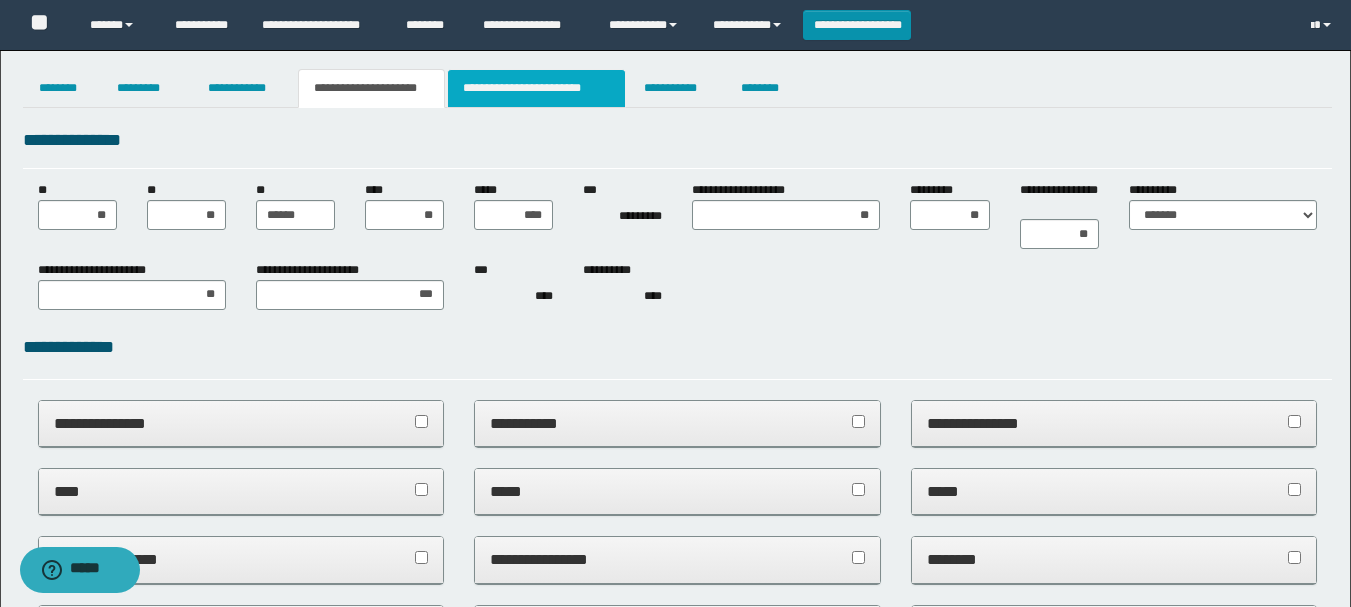 click on "**********" at bounding box center (537, 88) 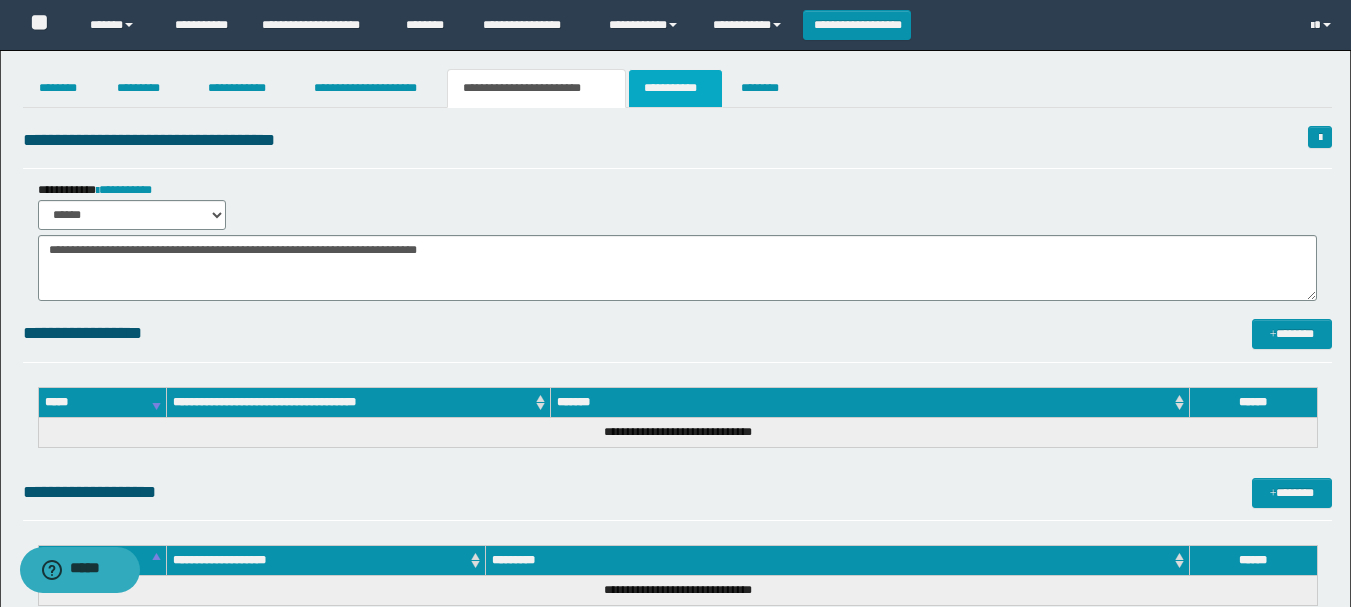click on "**********" at bounding box center [675, 88] 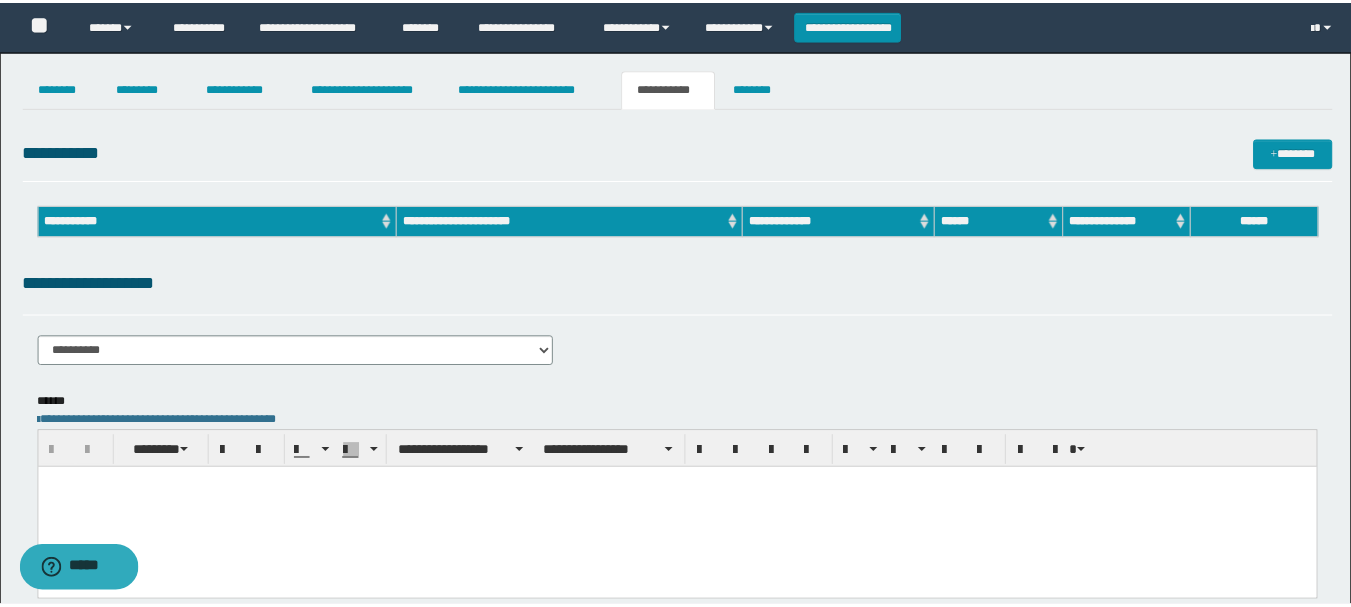 scroll, scrollTop: 0, scrollLeft: 0, axis: both 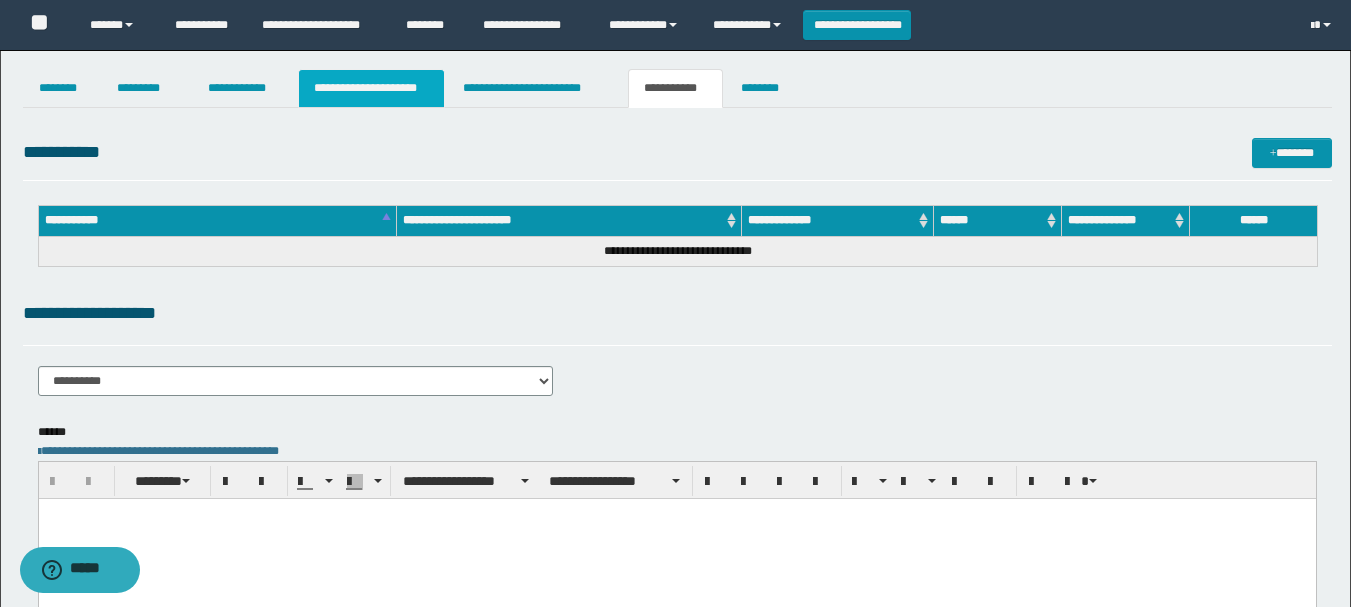 click on "**********" at bounding box center (371, 88) 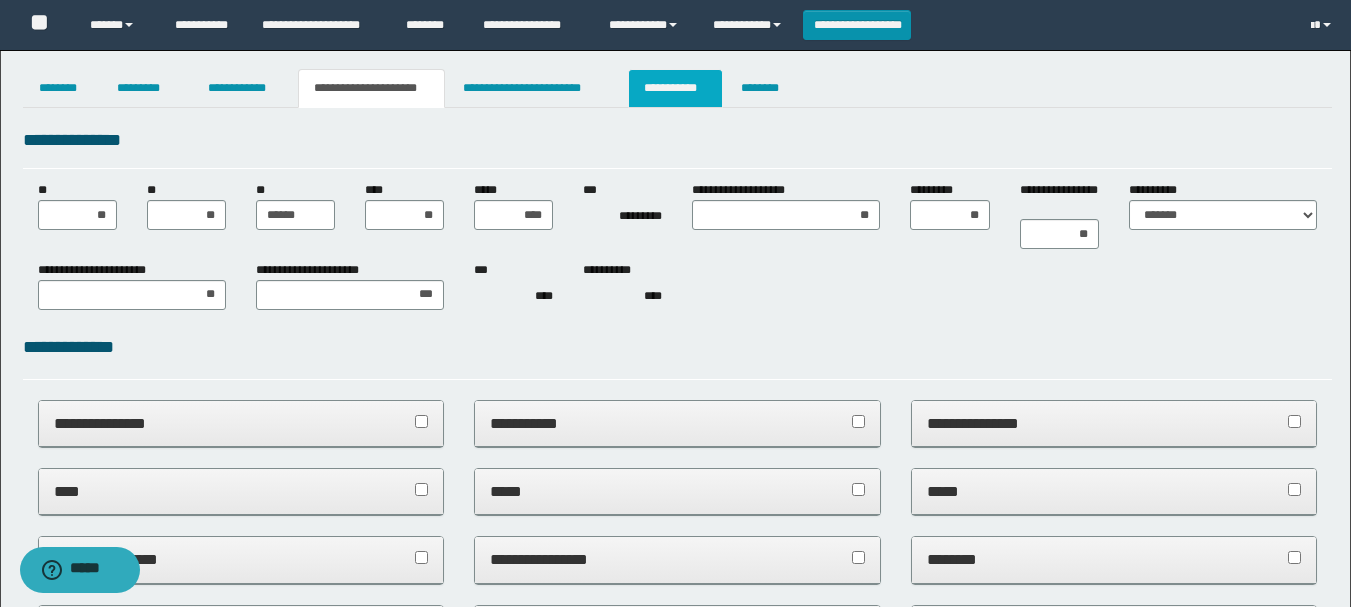click on "**********" at bounding box center [675, 88] 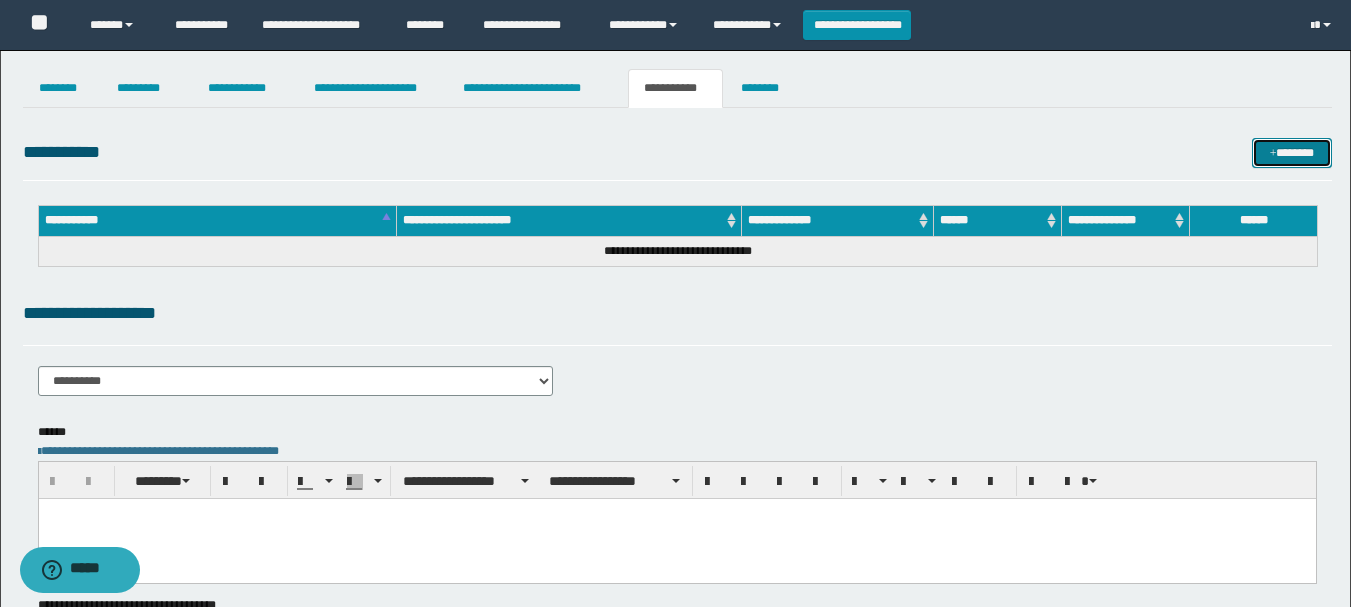 click on "*******" at bounding box center (1292, 153) 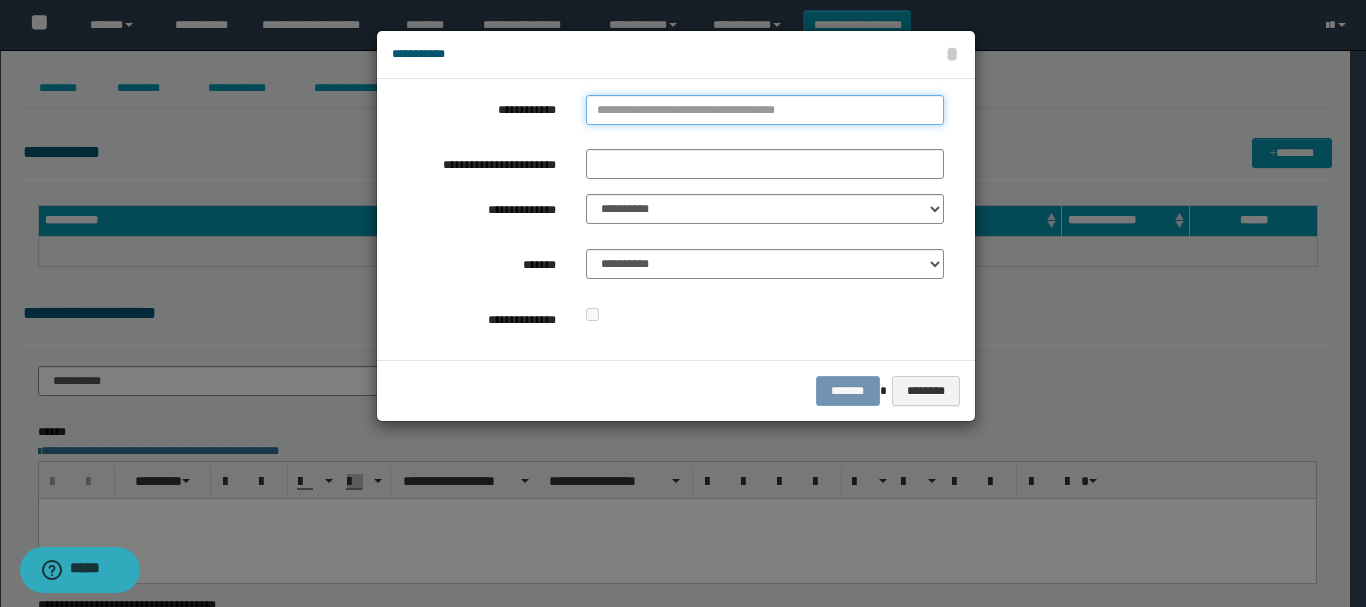 click on "**********" at bounding box center (765, 110) 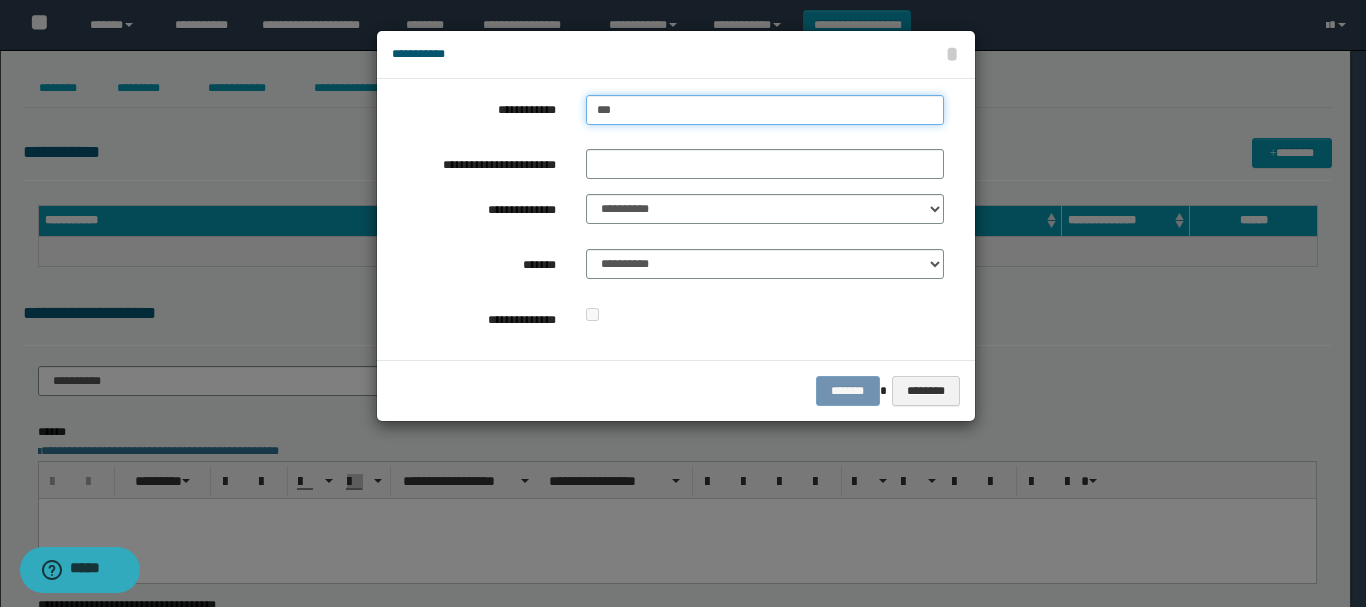 type on "****" 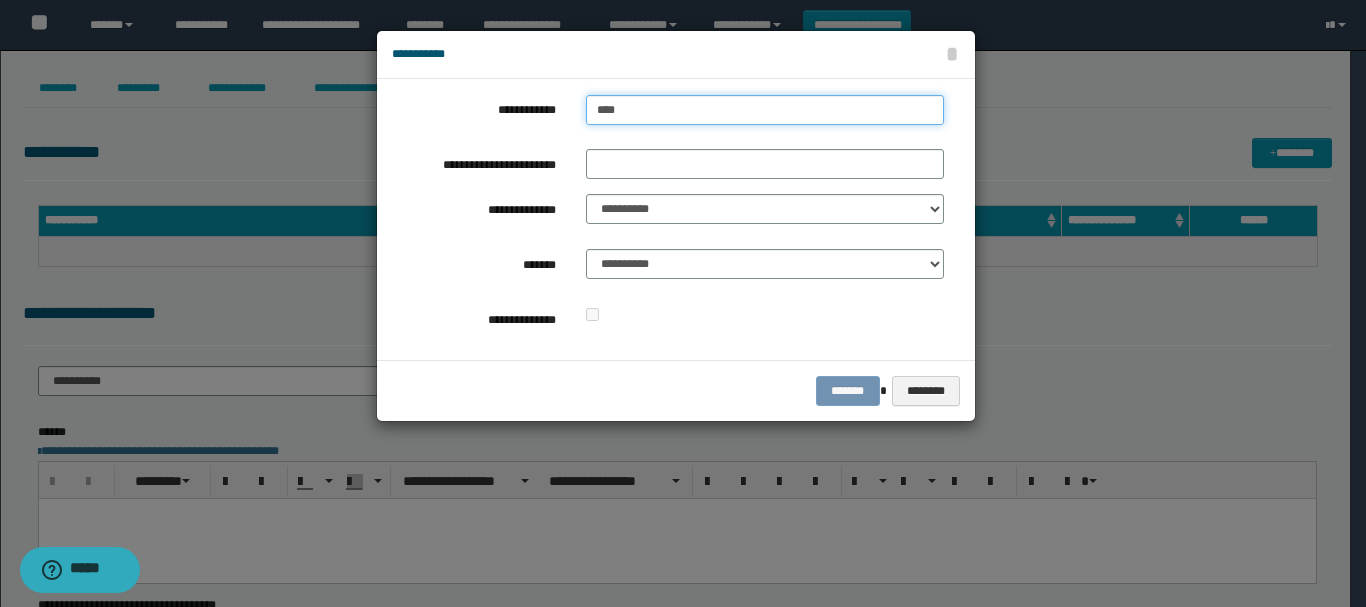 type on "****" 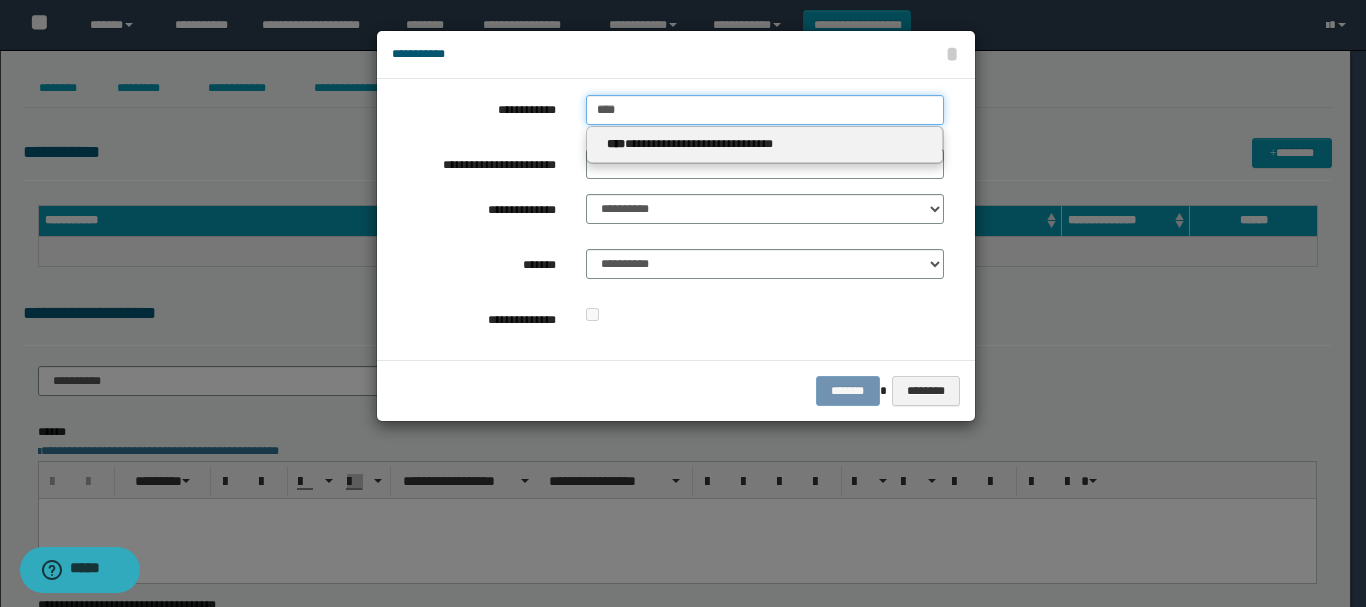 type on "****" 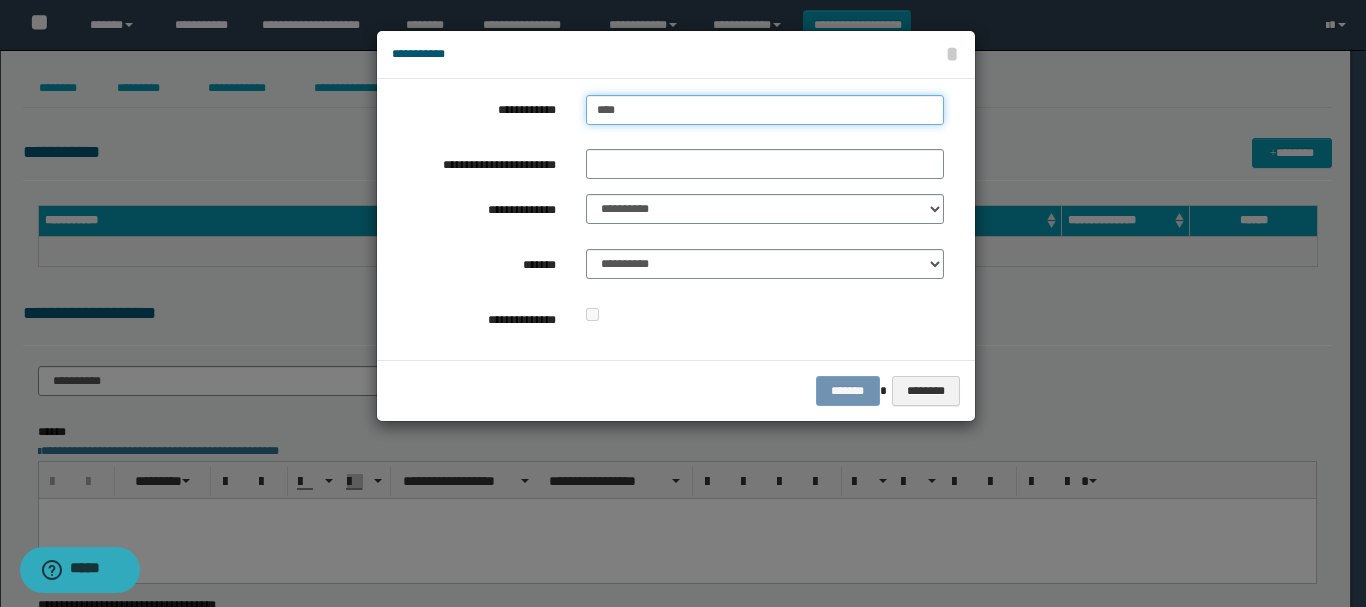 type on "****" 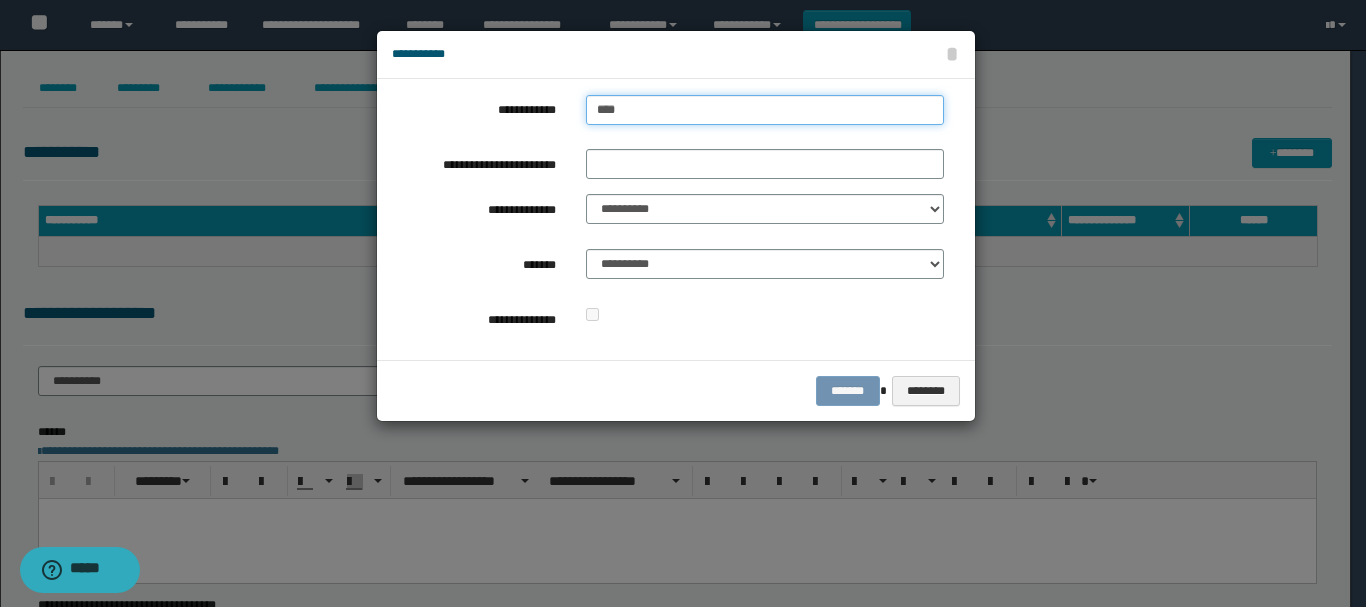 click on "****" at bounding box center [765, 110] 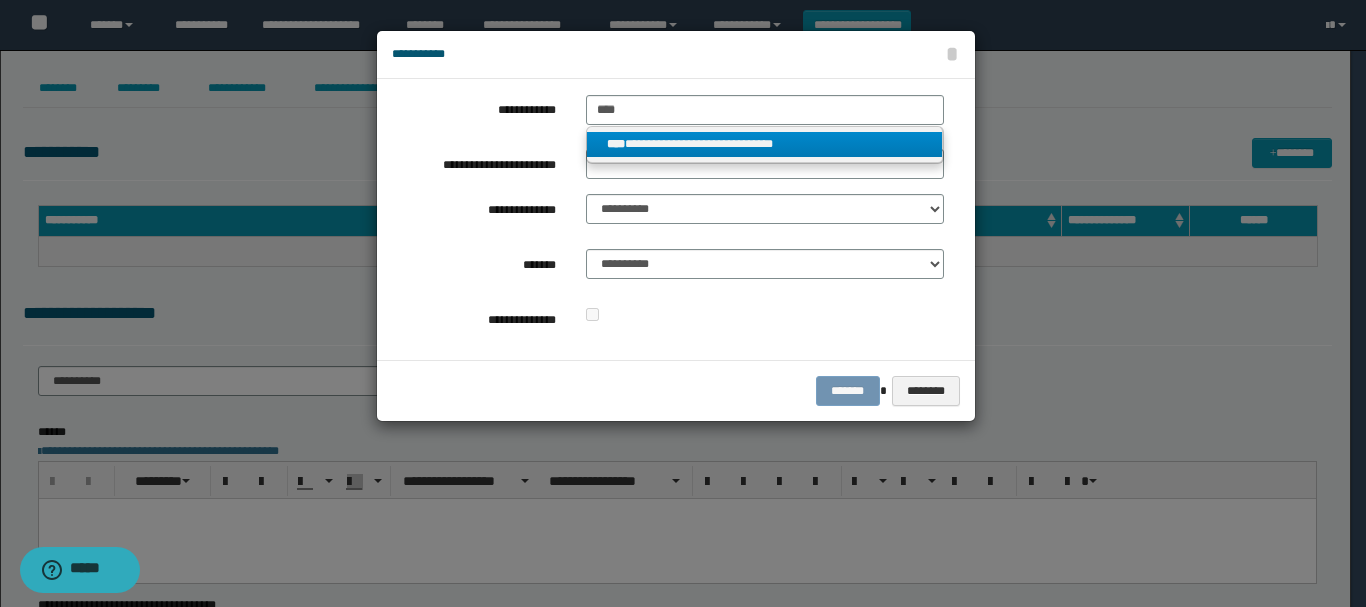 click on "**********" at bounding box center [765, 144] 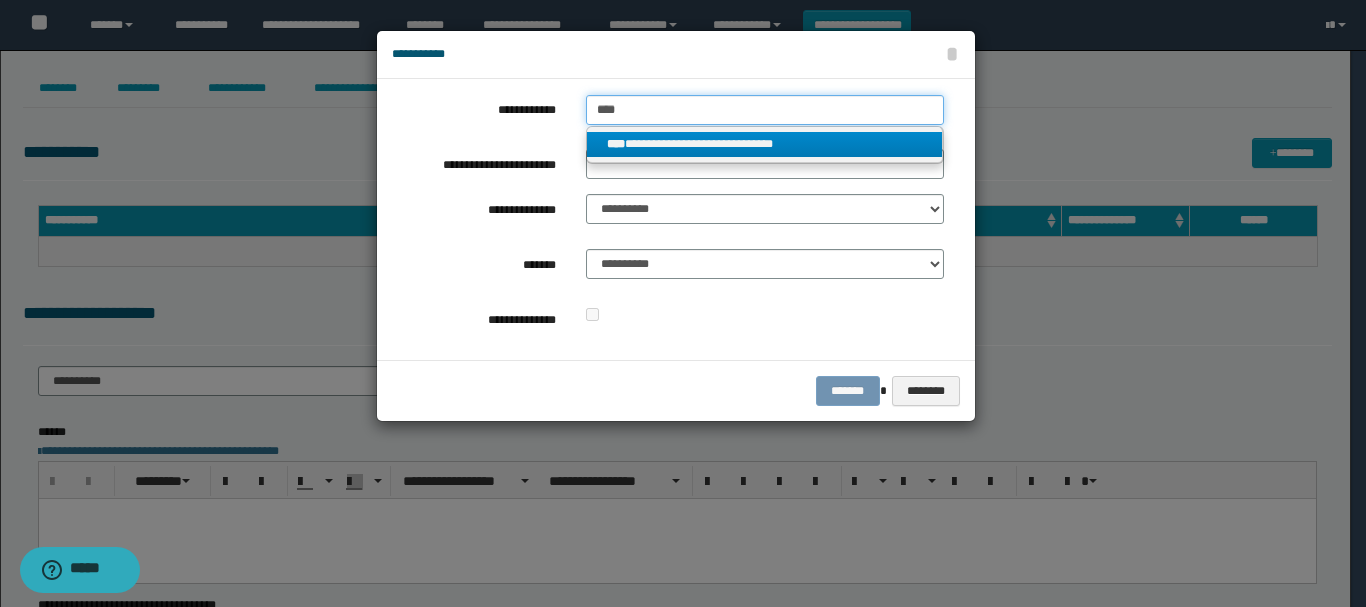 type 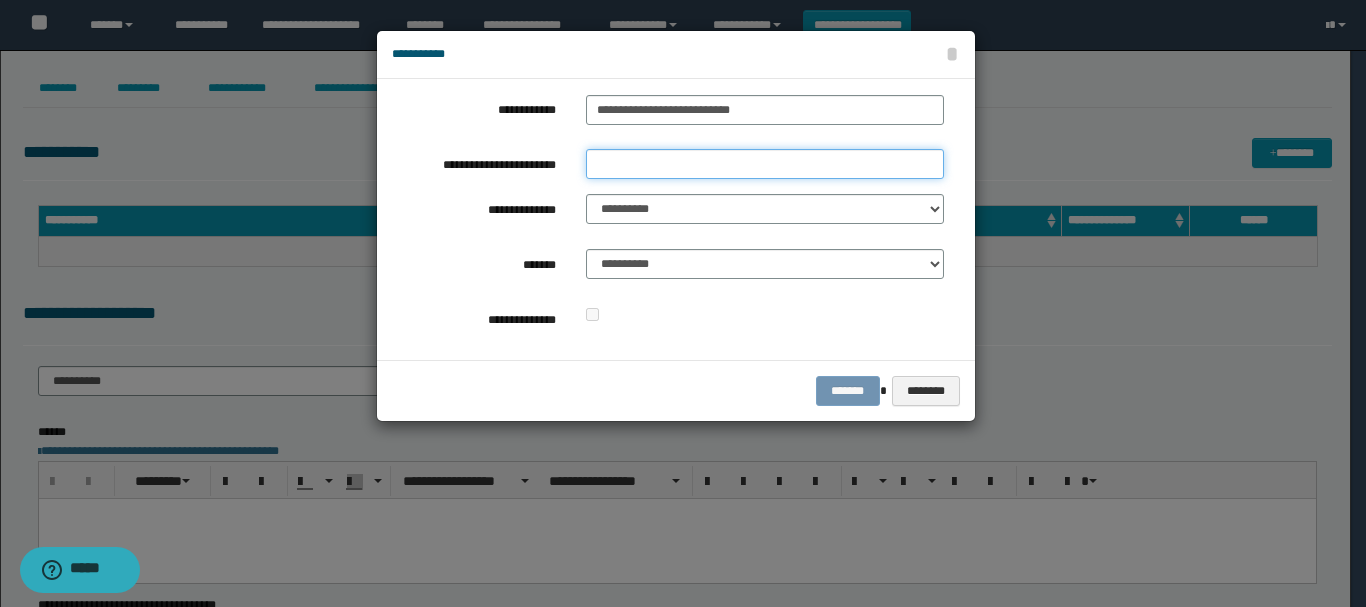 click on "**********" at bounding box center [765, 164] 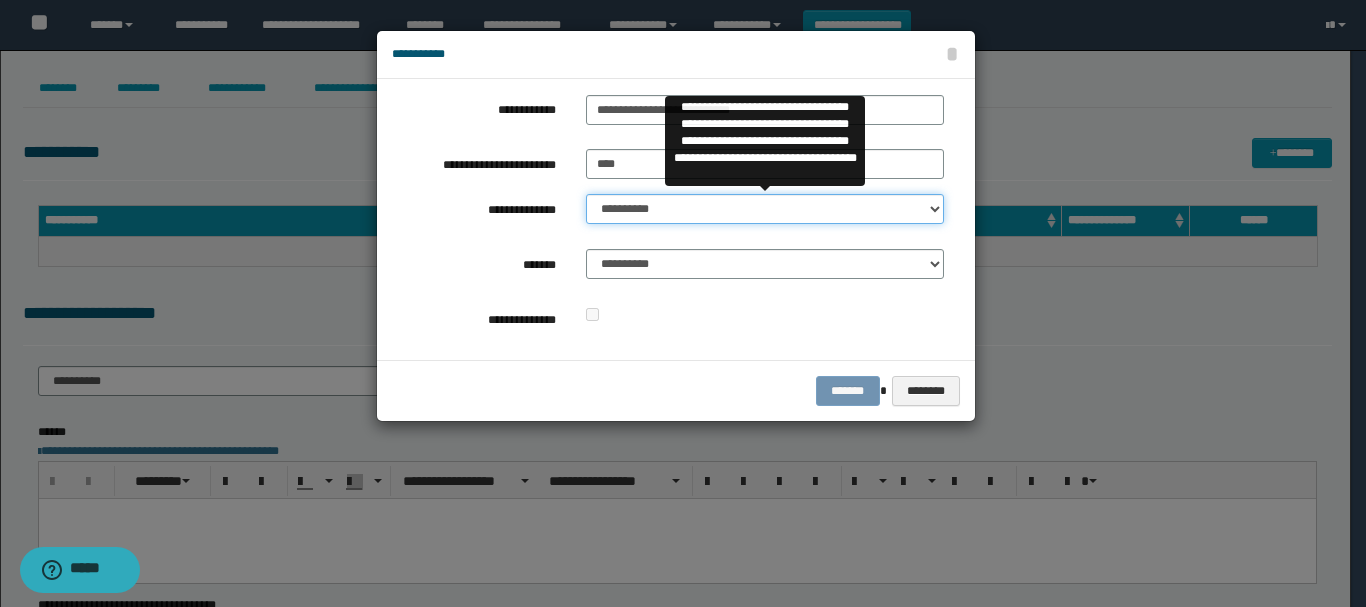 click on "**********" at bounding box center [765, 209] 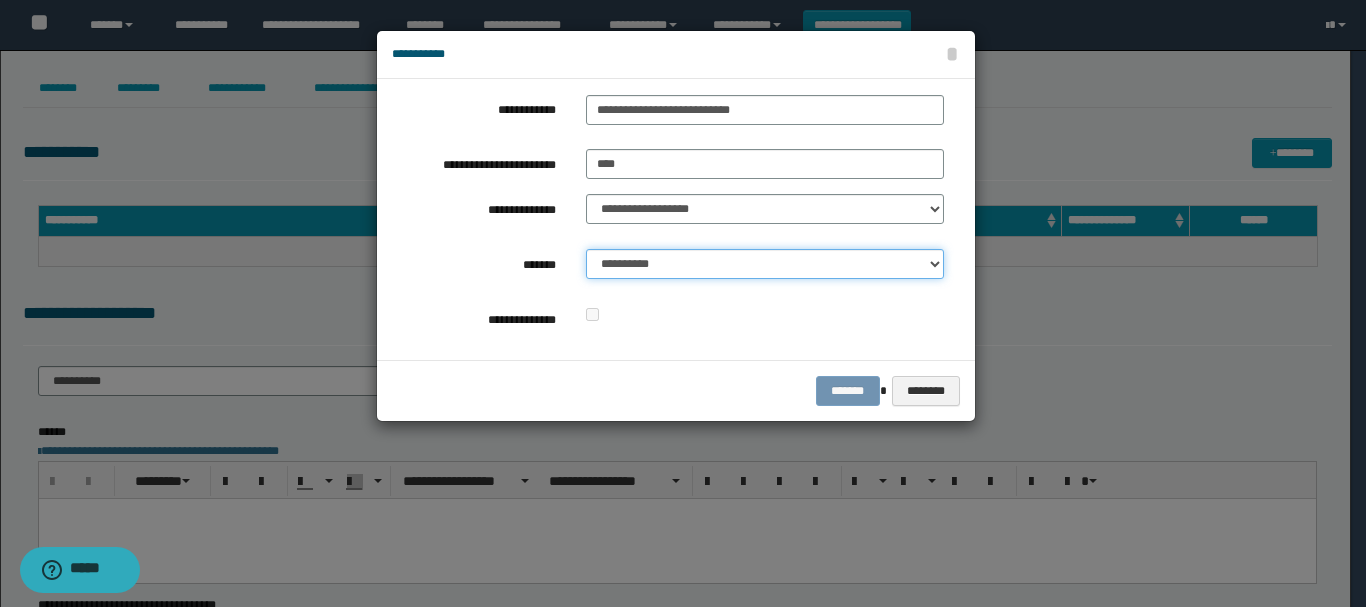 click on "**********" at bounding box center (765, 264) 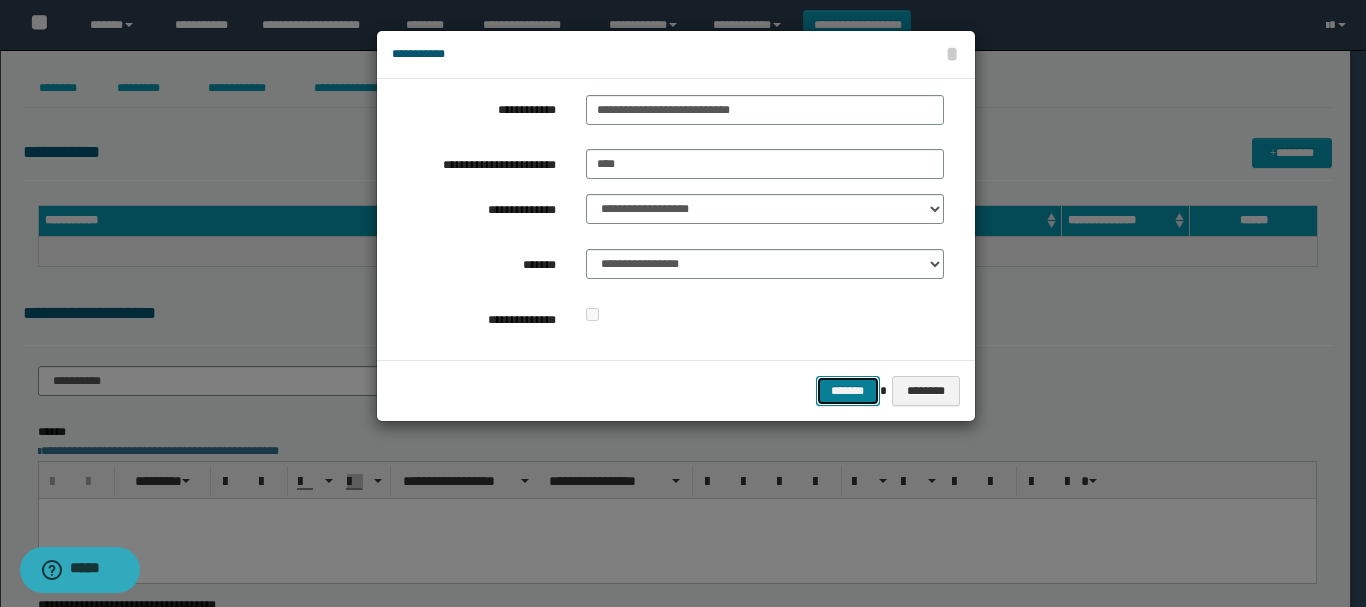 click on "*******" at bounding box center (848, 391) 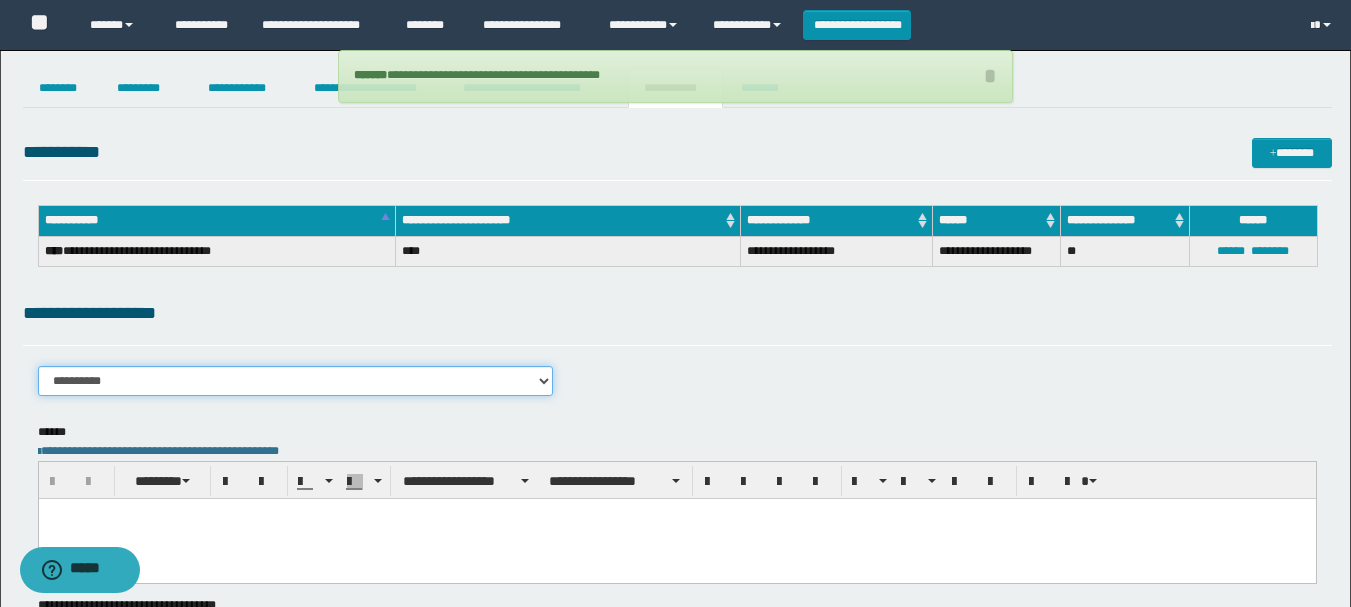 click on "**********" at bounding box center (296, 381) 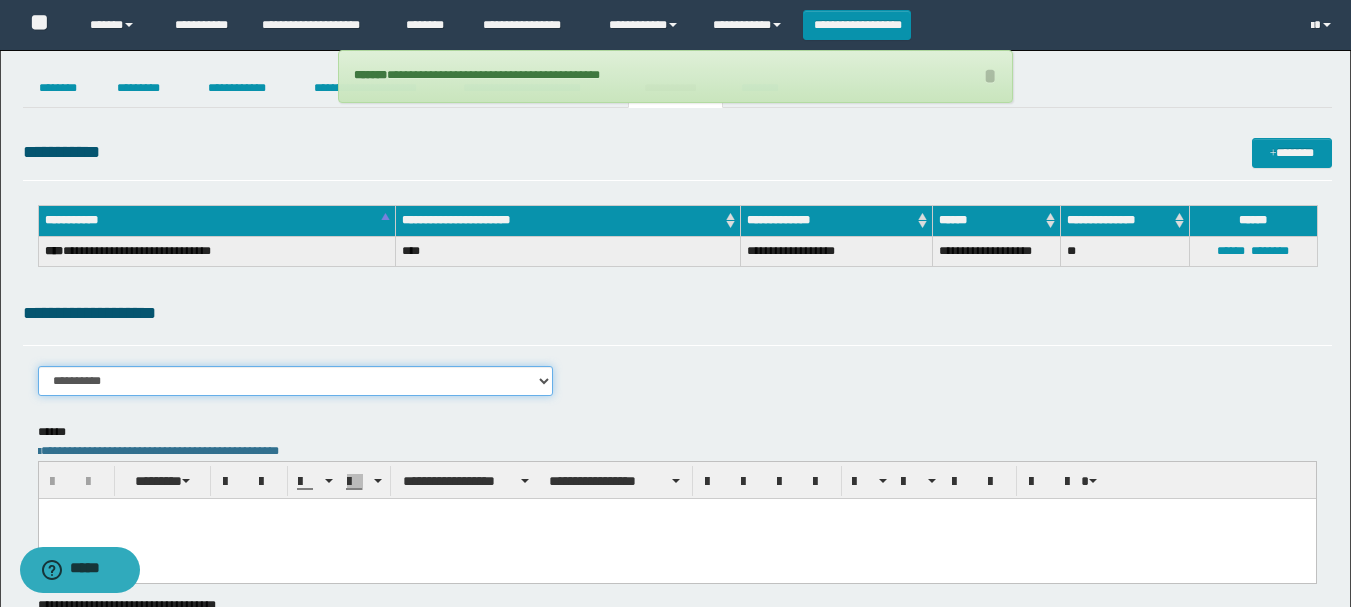 select on "****" 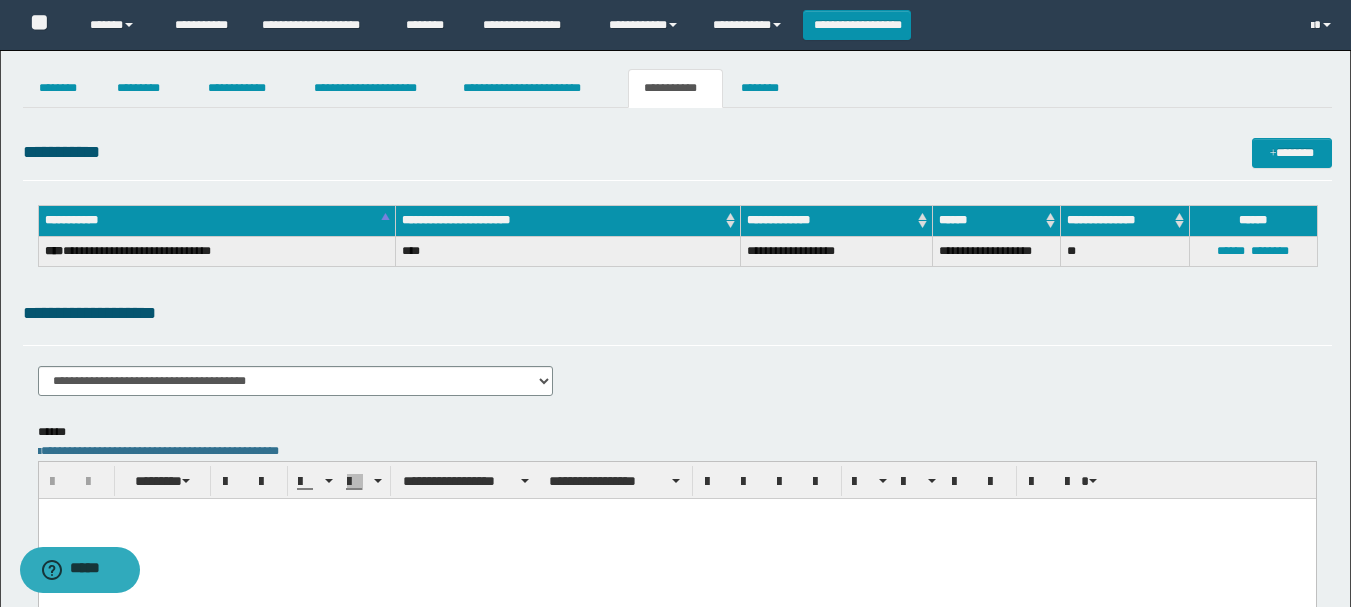 click at bounding box center [676, 538] 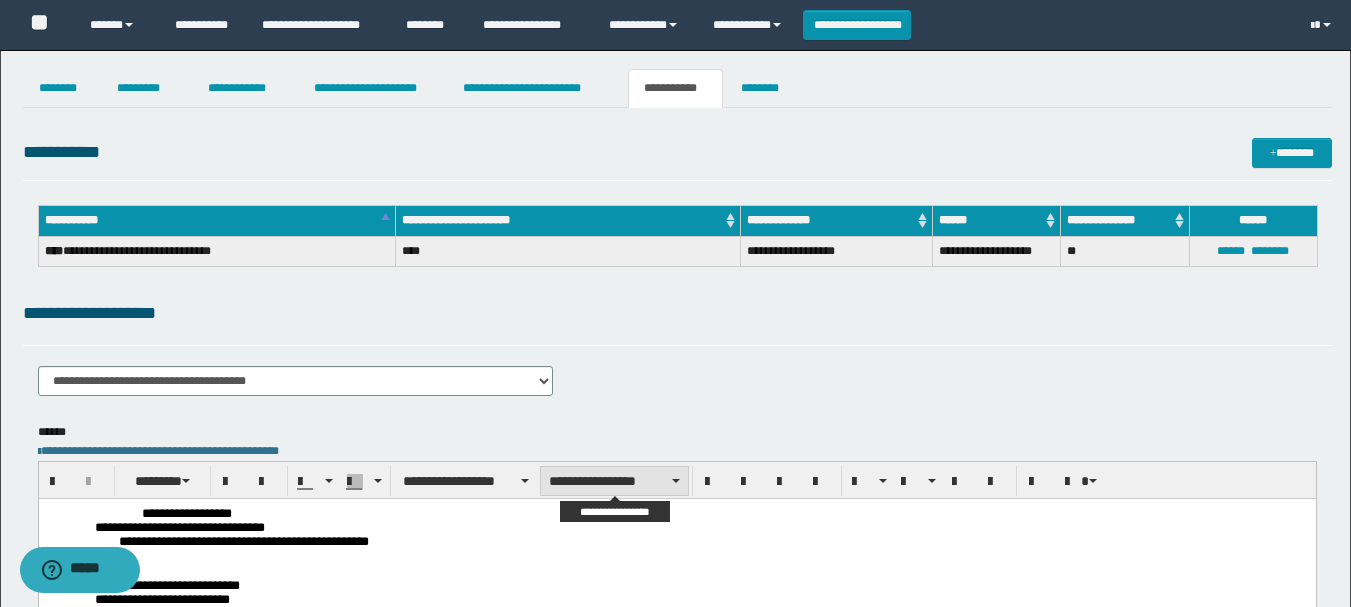 scroll, scrollTop: 200, scrollLeft: 0, axis: vertical 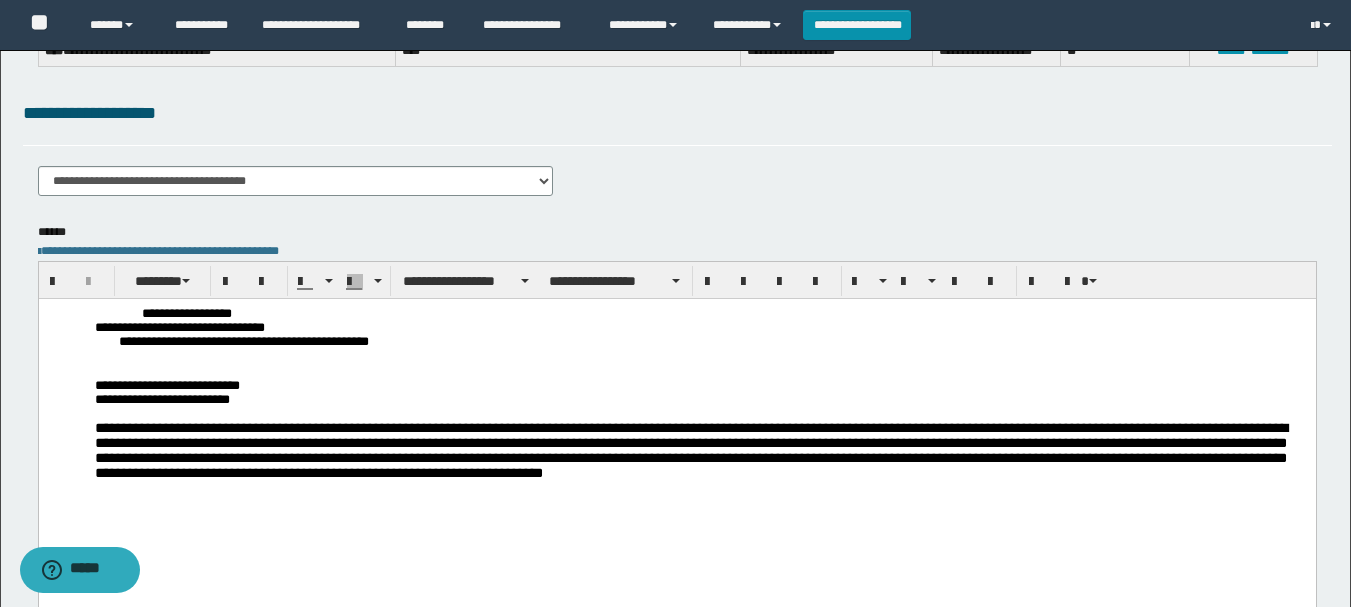 click at bounding box center (700, 357) 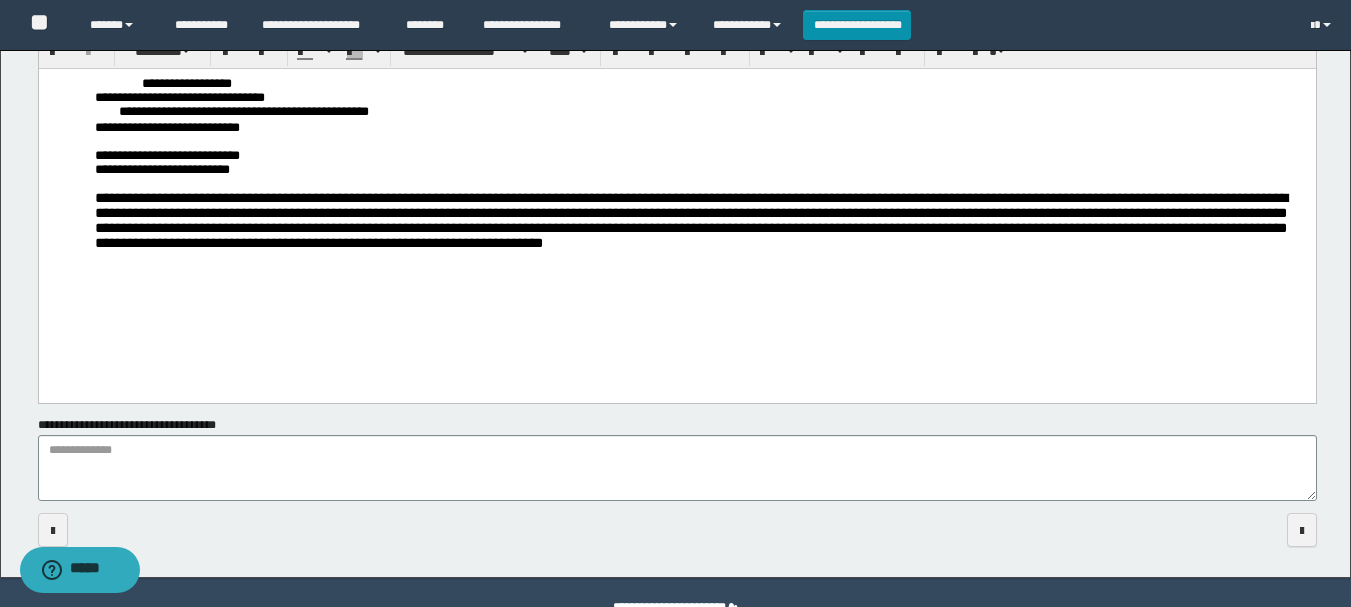 scroll, scrollTop: 478, scrollLeft: 0, axis: vertical 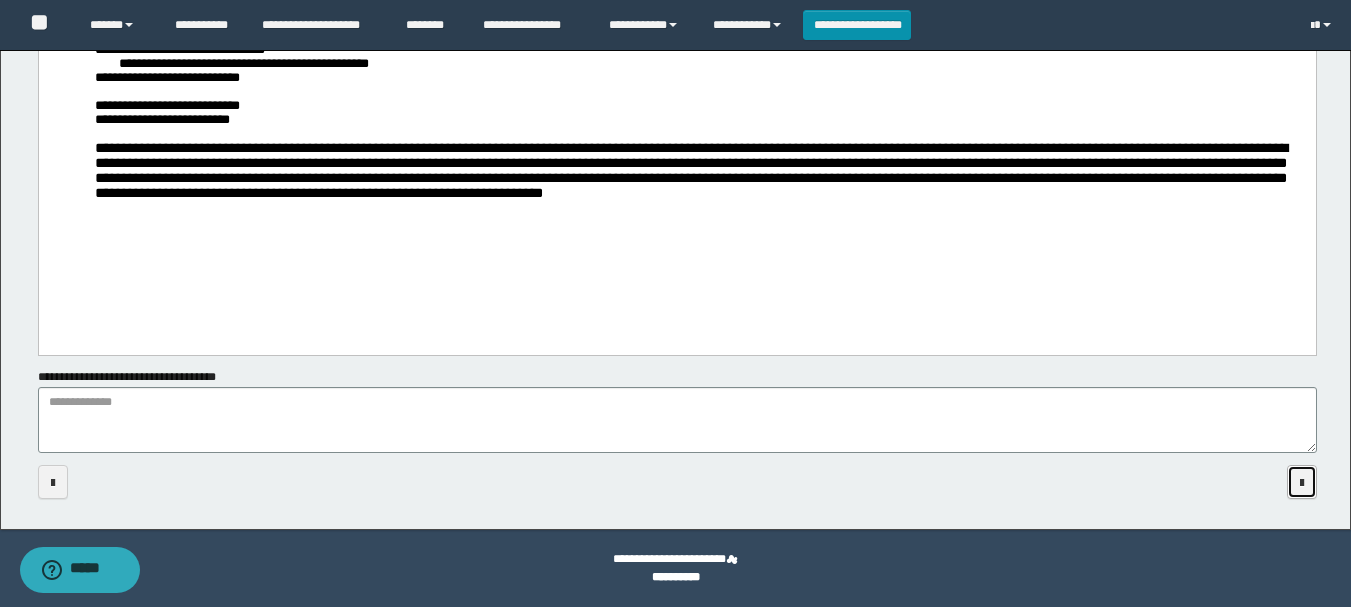 click at bounding box center [1302, 483] 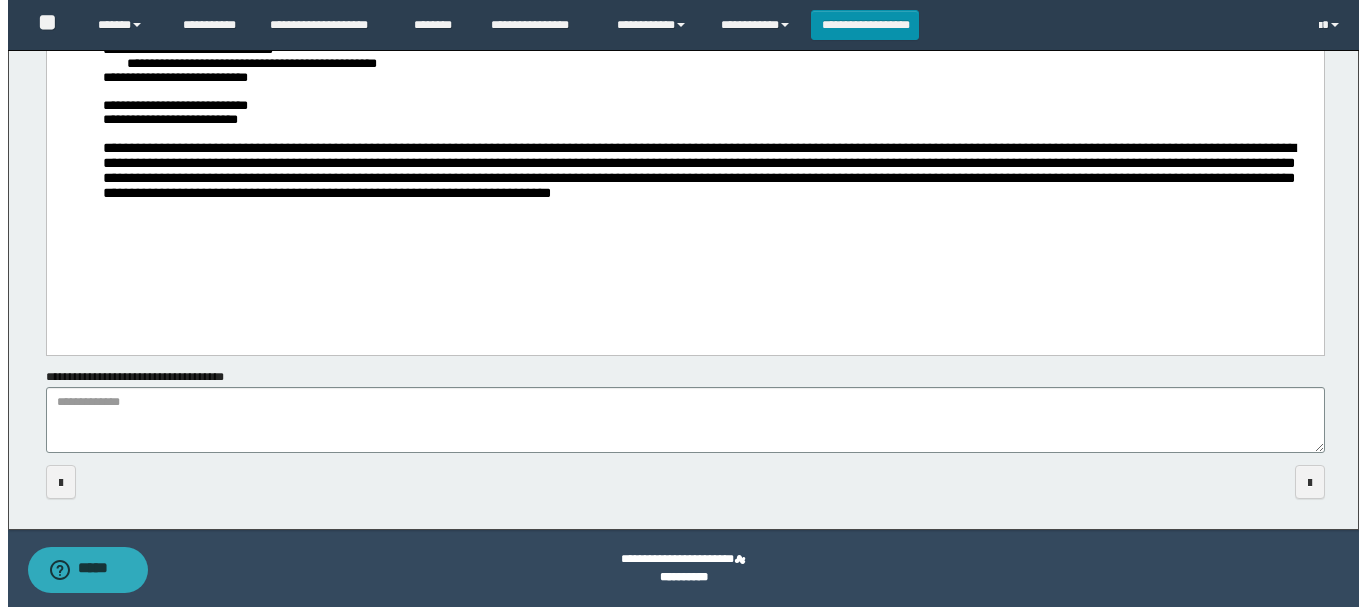 scroll, scrollTop: 0, scrollLeft: 0, axis: both 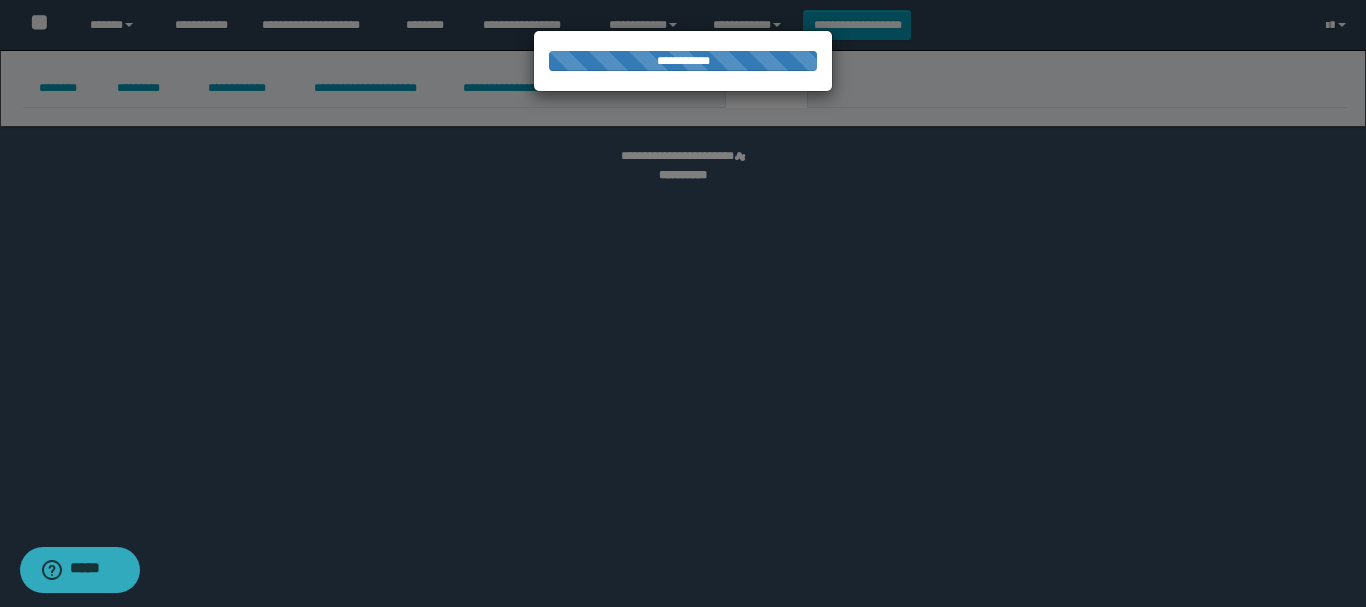 select 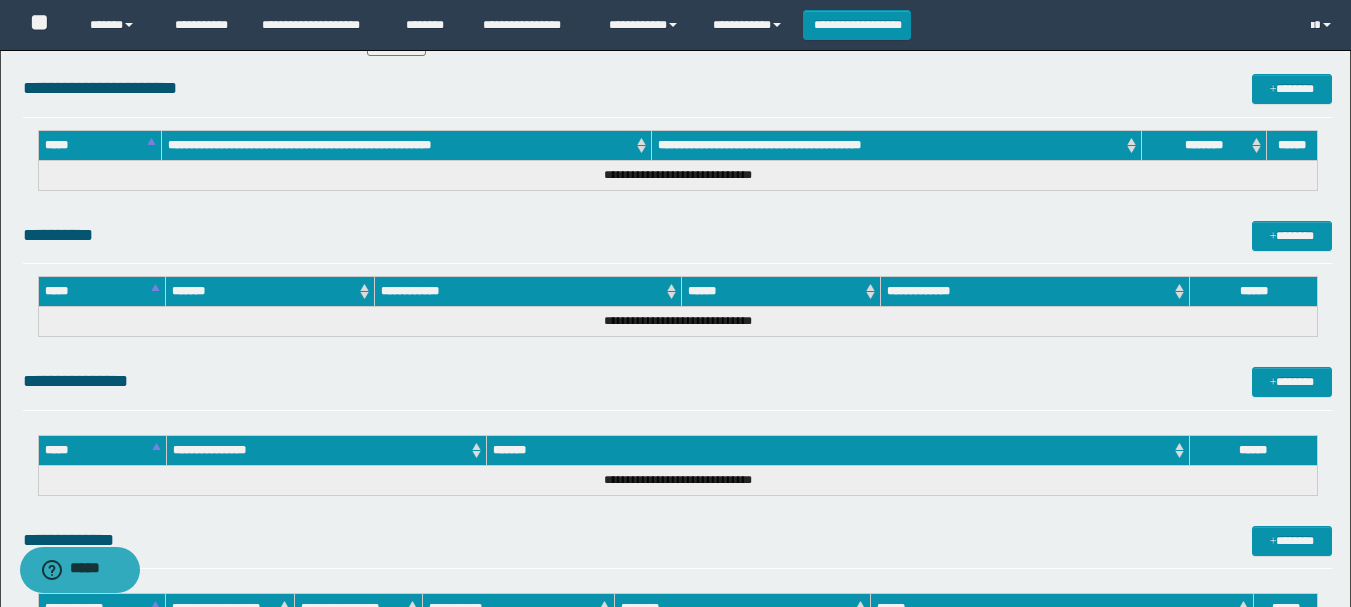 scroll, scrollTop: 1024, scrollLeft: 0, axis: vertical 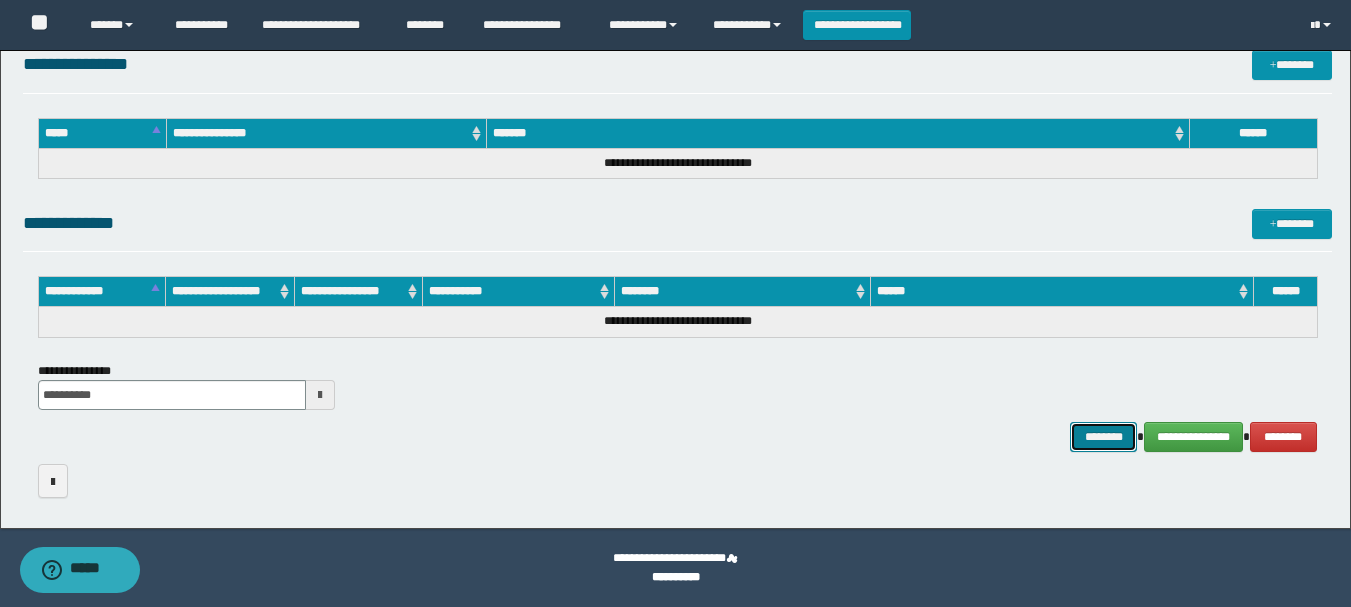 click on "********" at bounding box center (1104, 437) 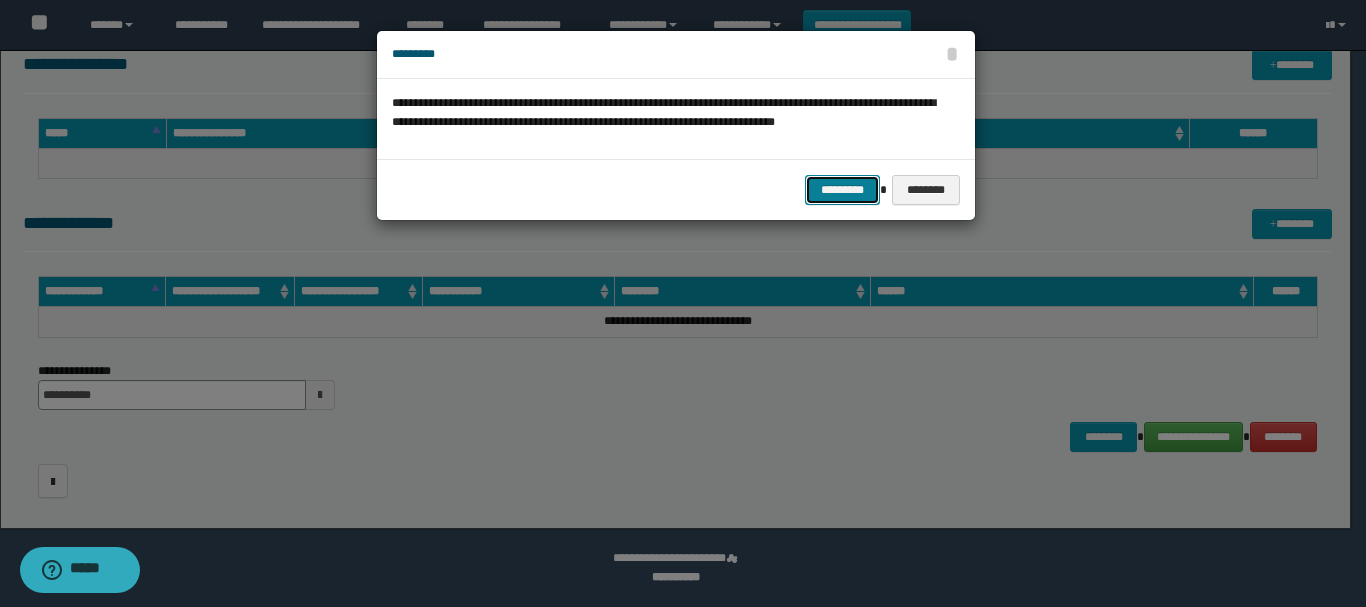 click on "*********" at bounding box center [842, 190] 